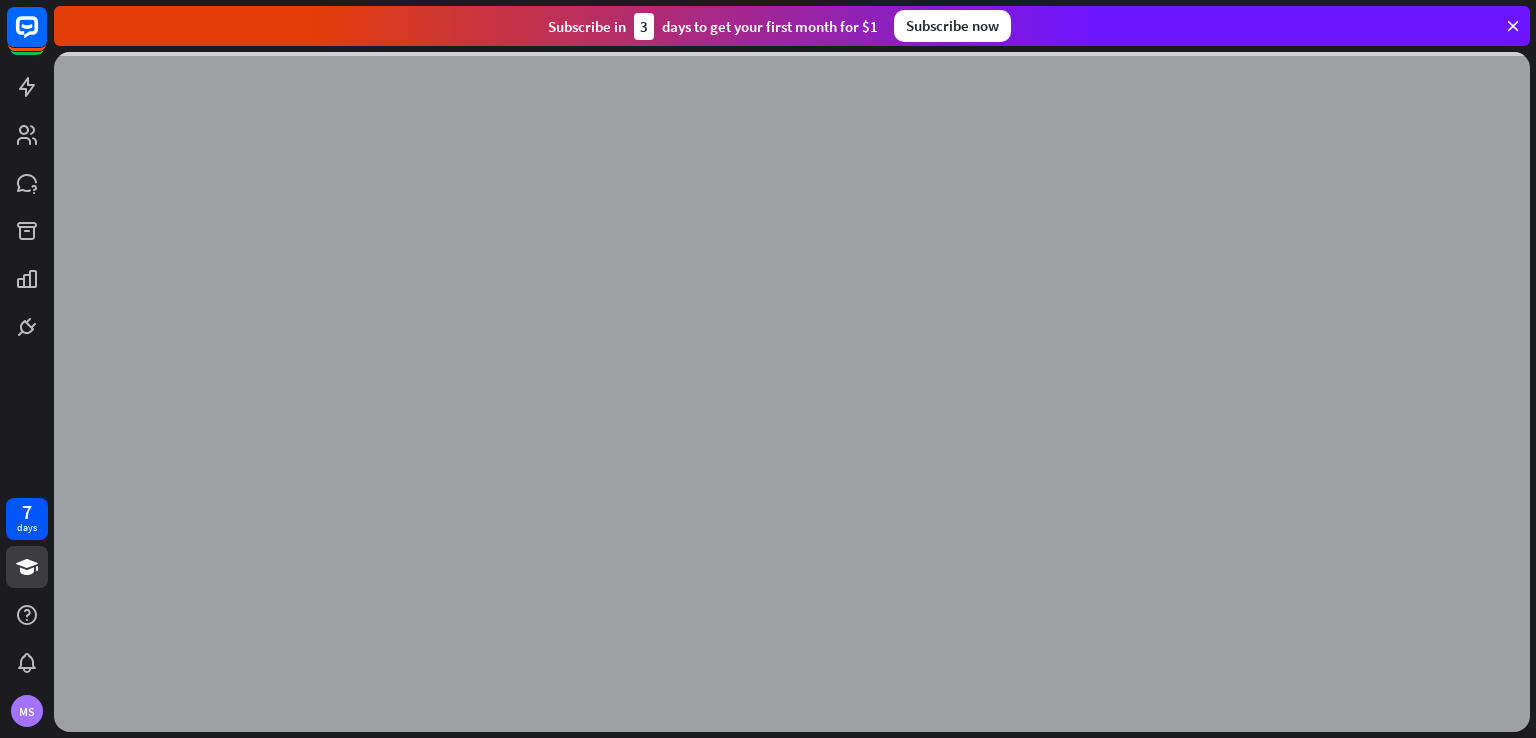 scroll, scrollTop: 0, scrollLeft: 0, axis: both 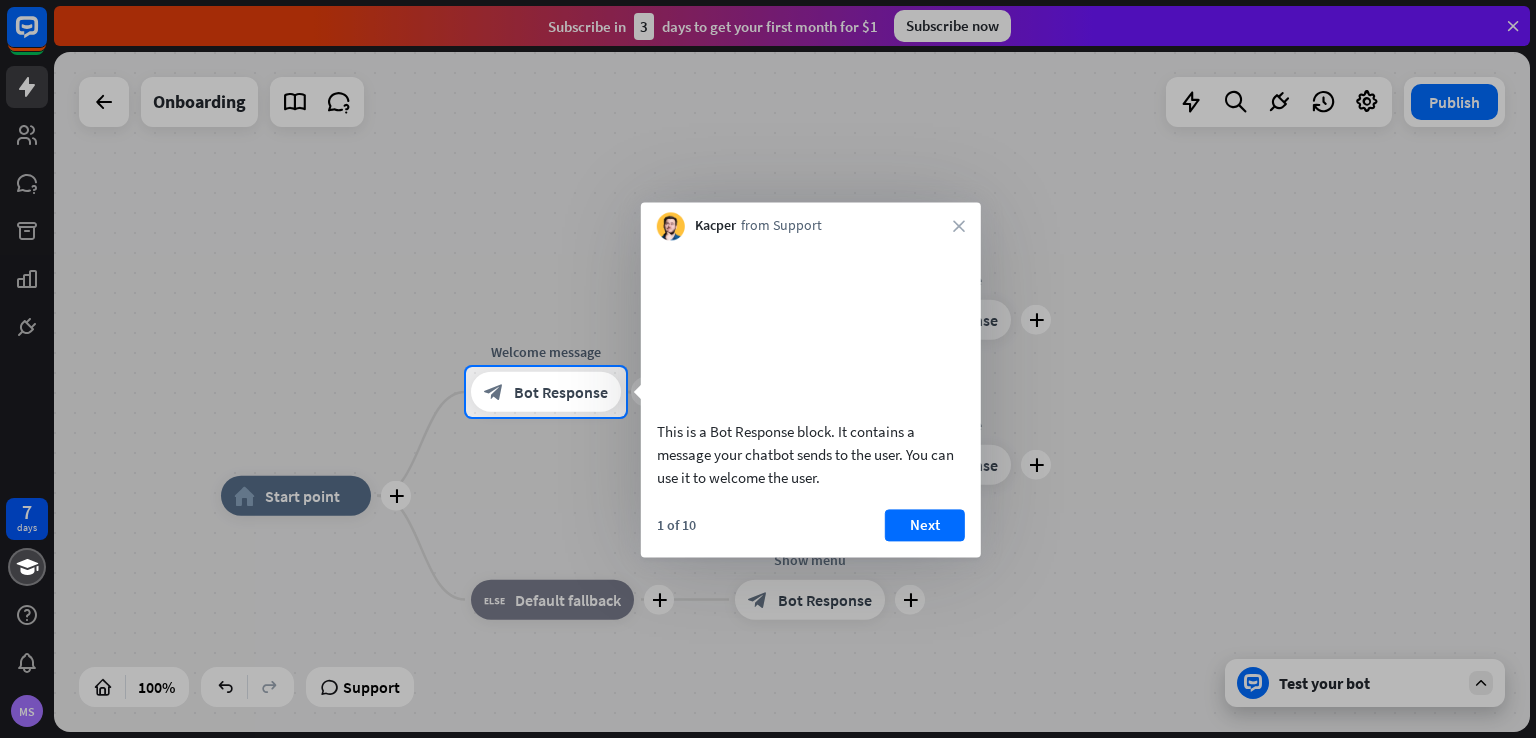 click at bounding box center [768, 183] 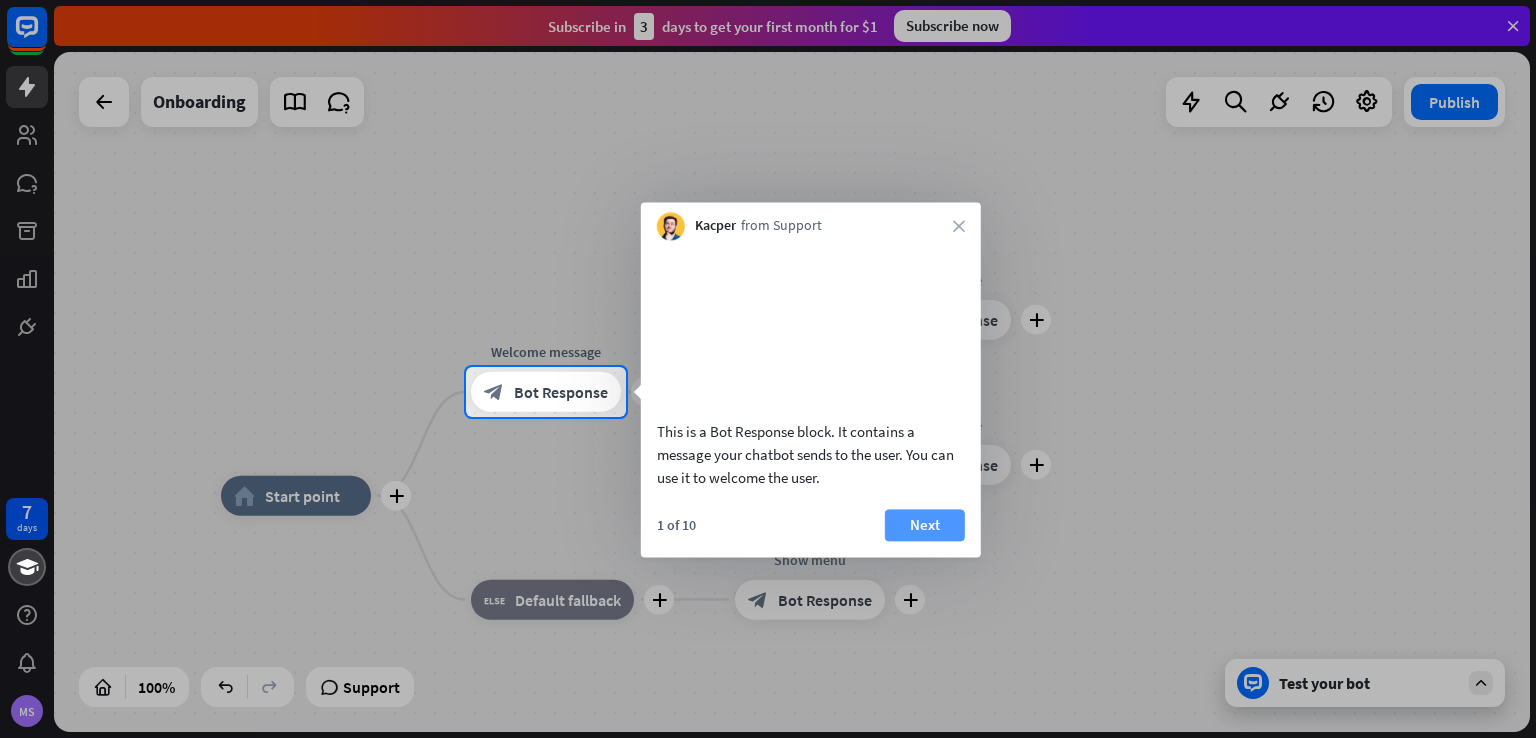 click on "Next" at bounding box center [925, 525] 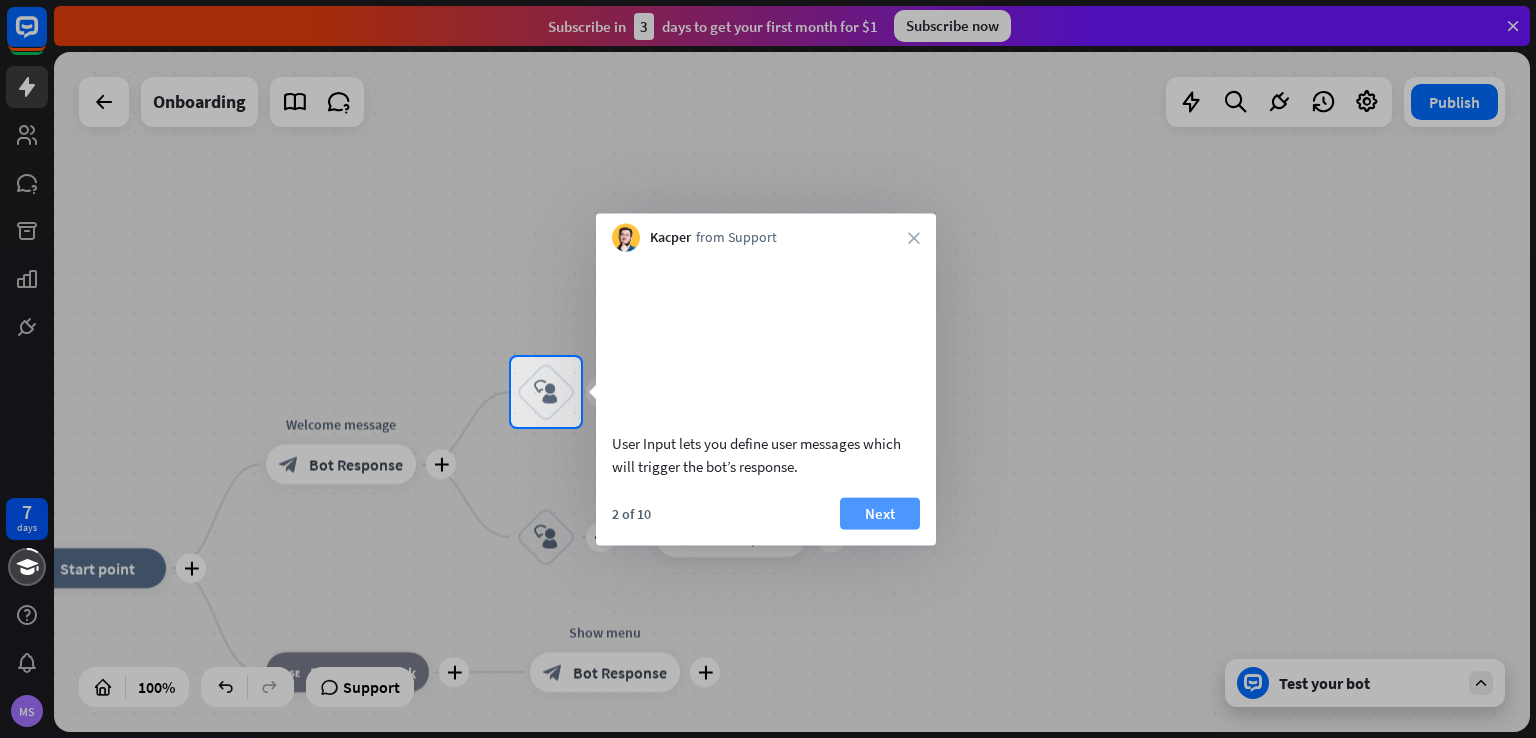 click on "Next" at bounding box center [880, 513] 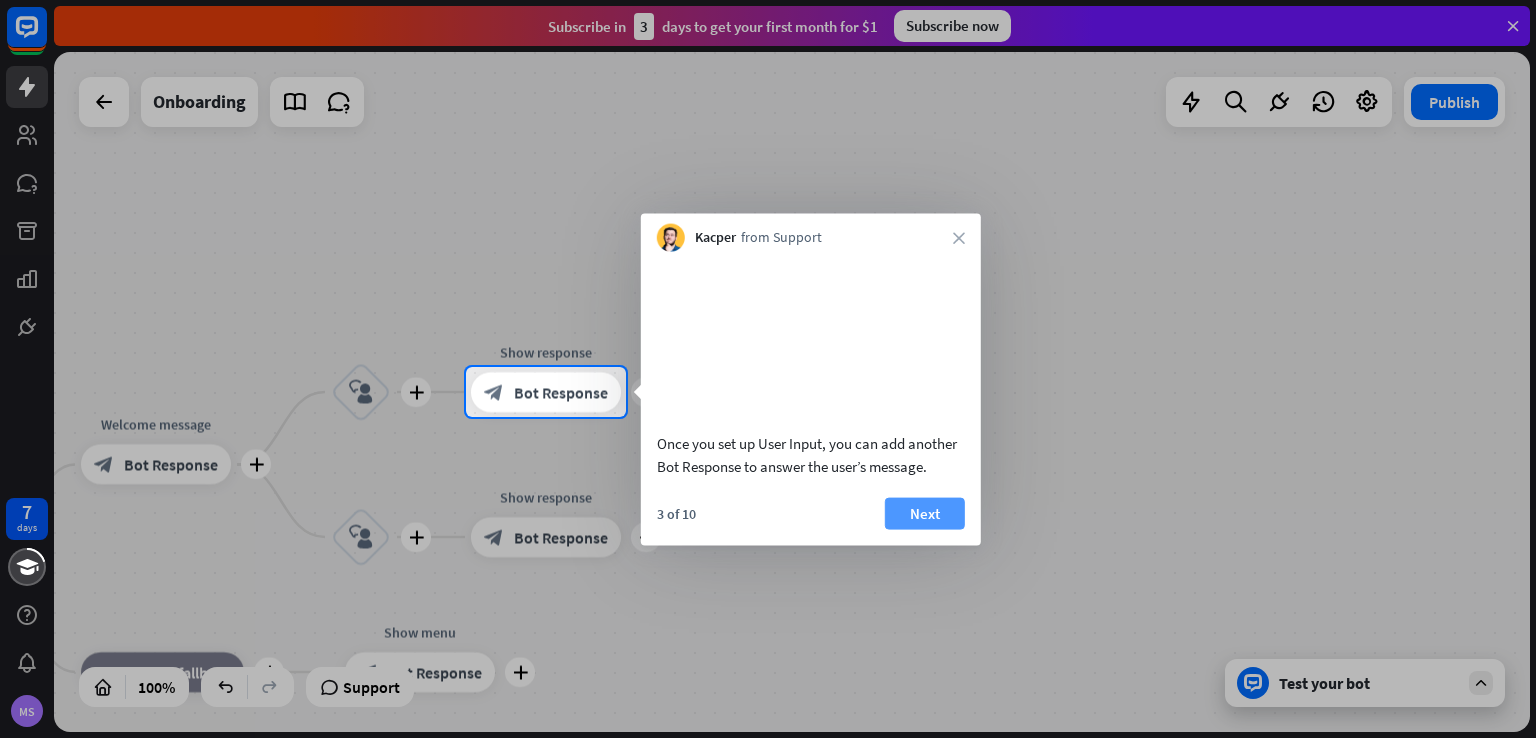 click on "Next" at bounding box center [925, 513] 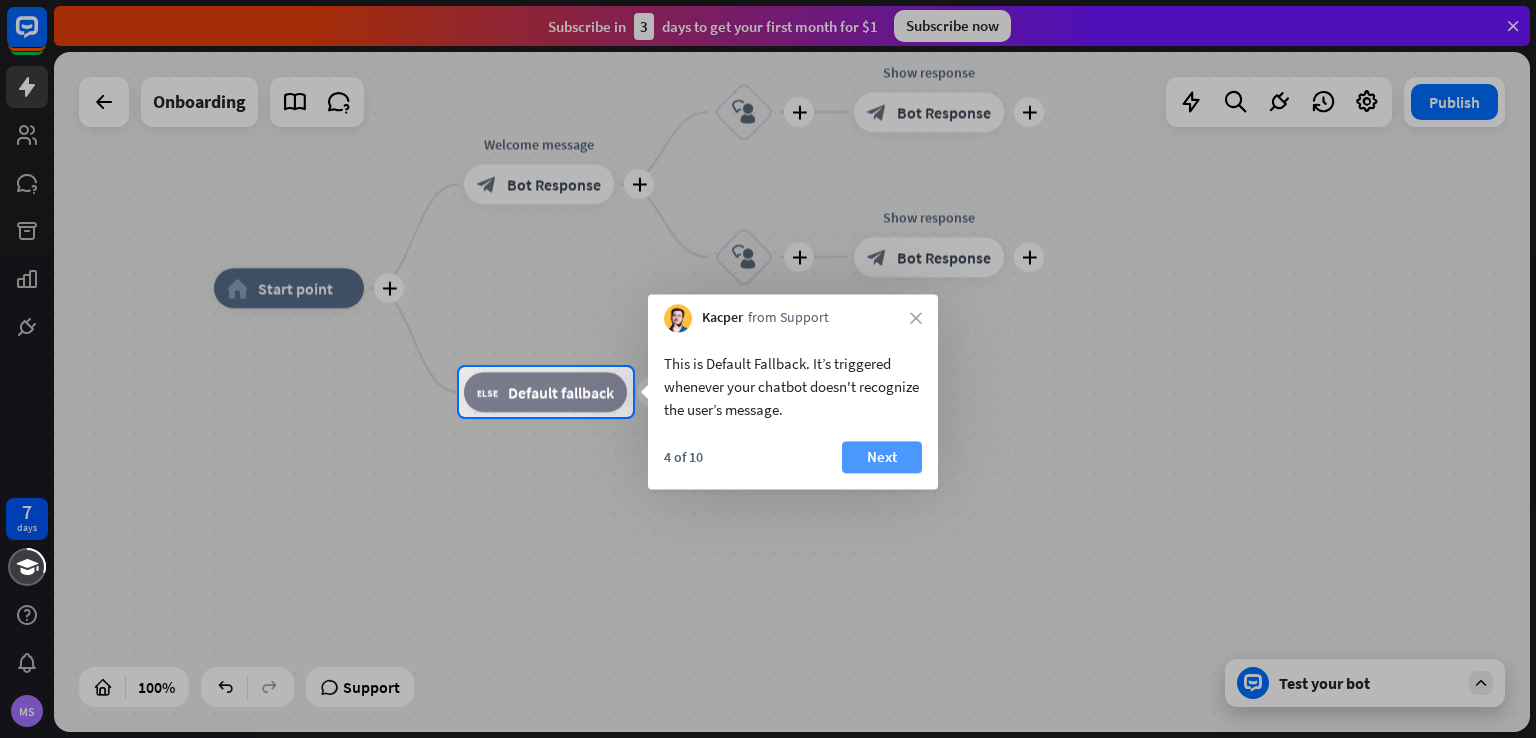 click on "Next" at bounding box center (882, 457) 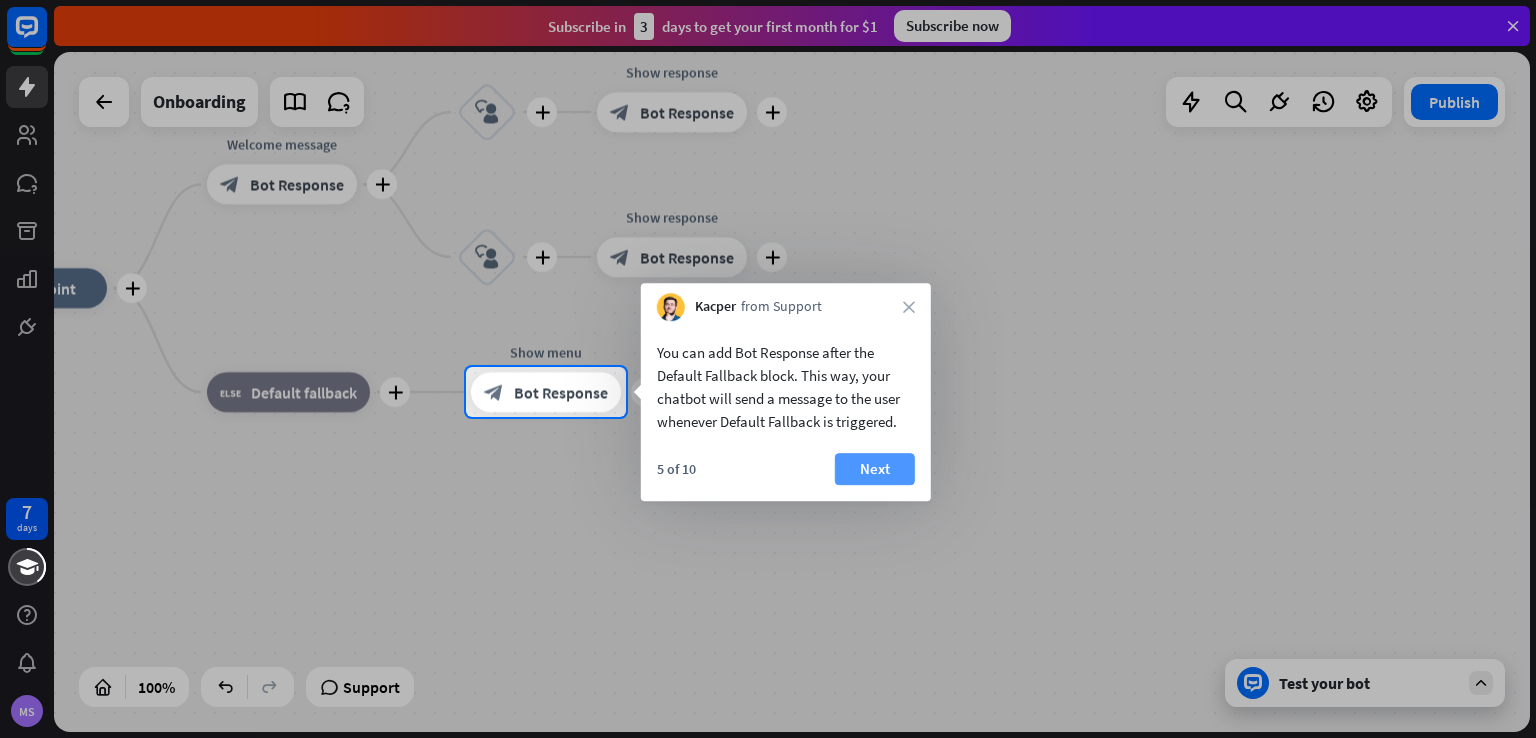 click on "Next" at bounding box center [875, 469] 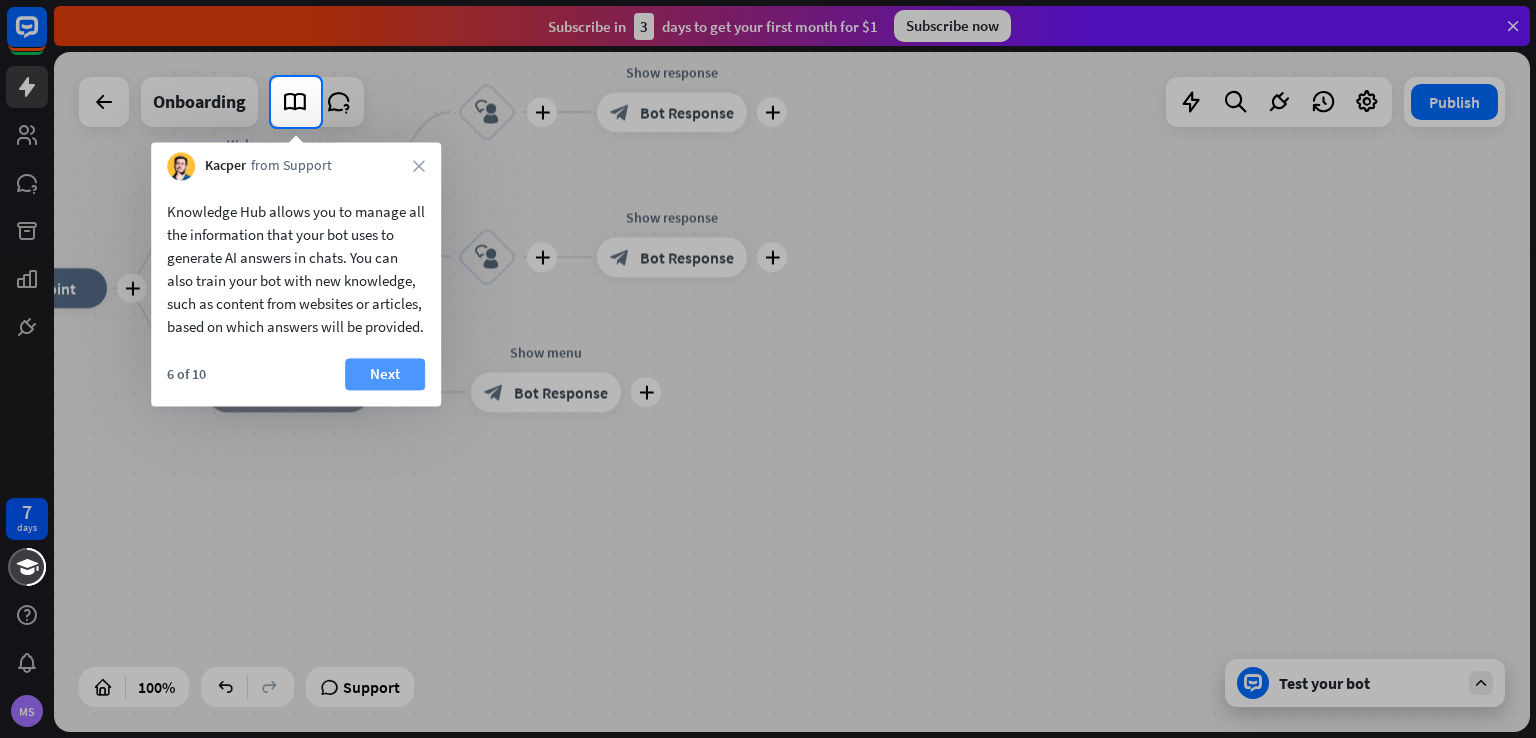 click on "Next" at bounding box center (385, 374) 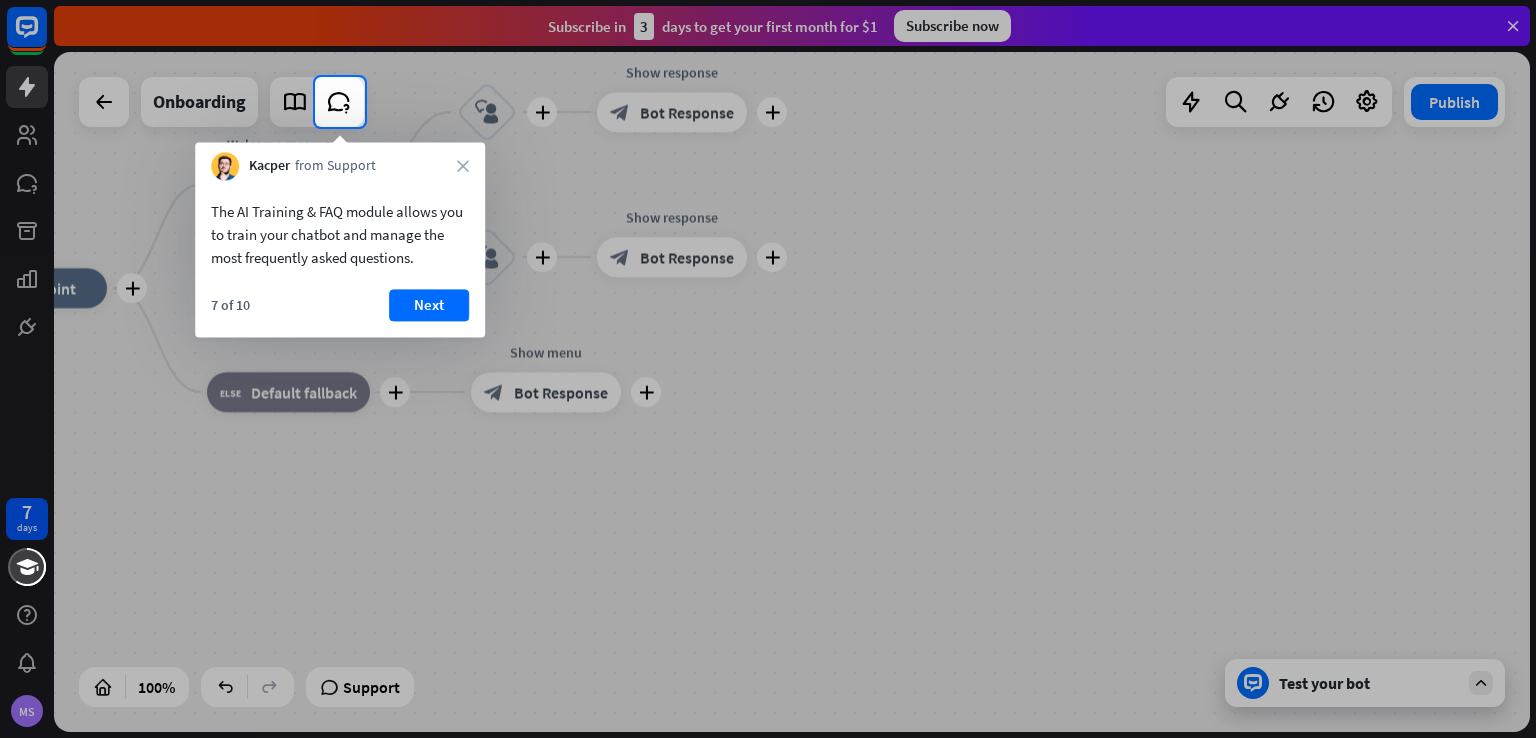 click on "The AI Training & FAQ module allows you to train your chatbot and manage the most frequently asked questions.
7 of 10
Next" at bounding box center (340, 258) 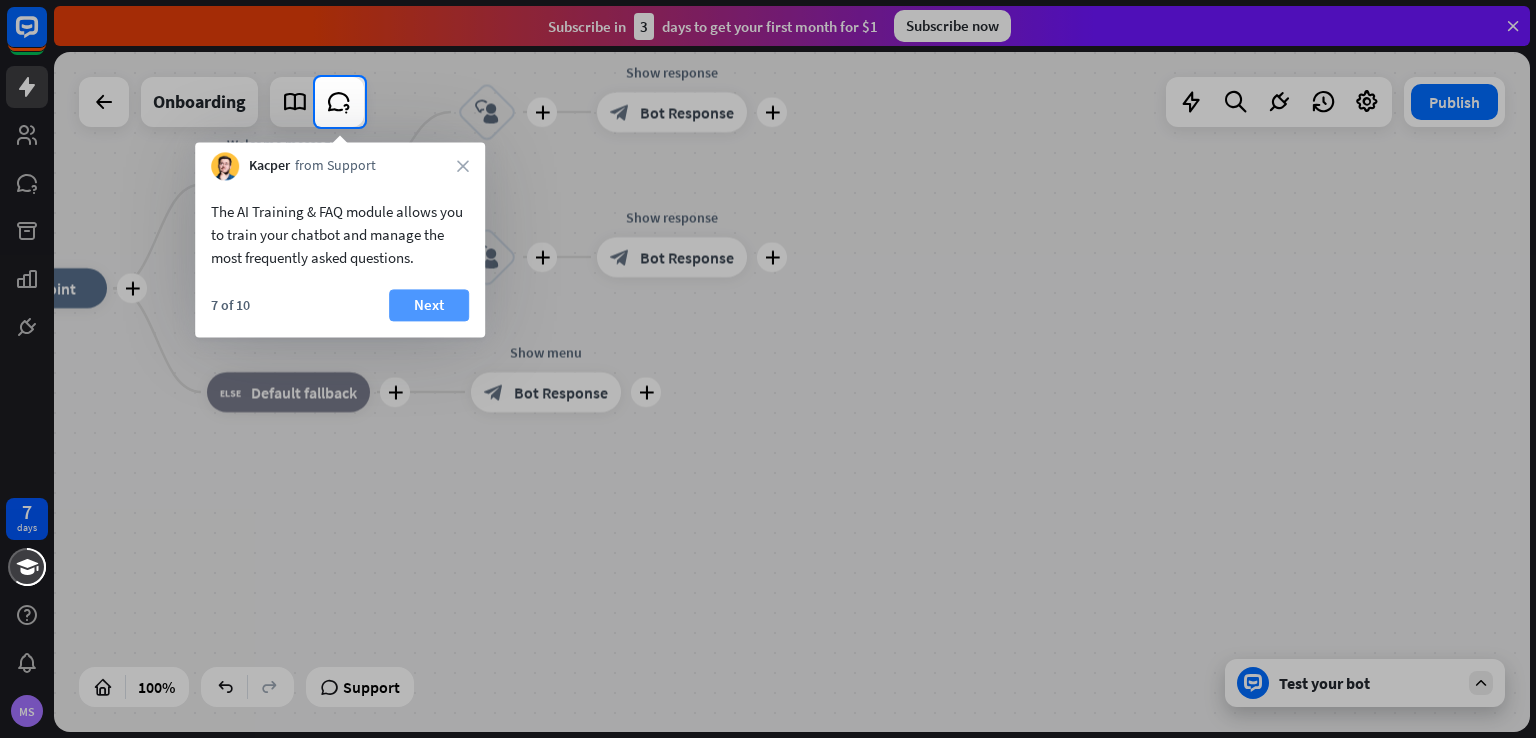 click on "Next" at bounding box center [429, 305] 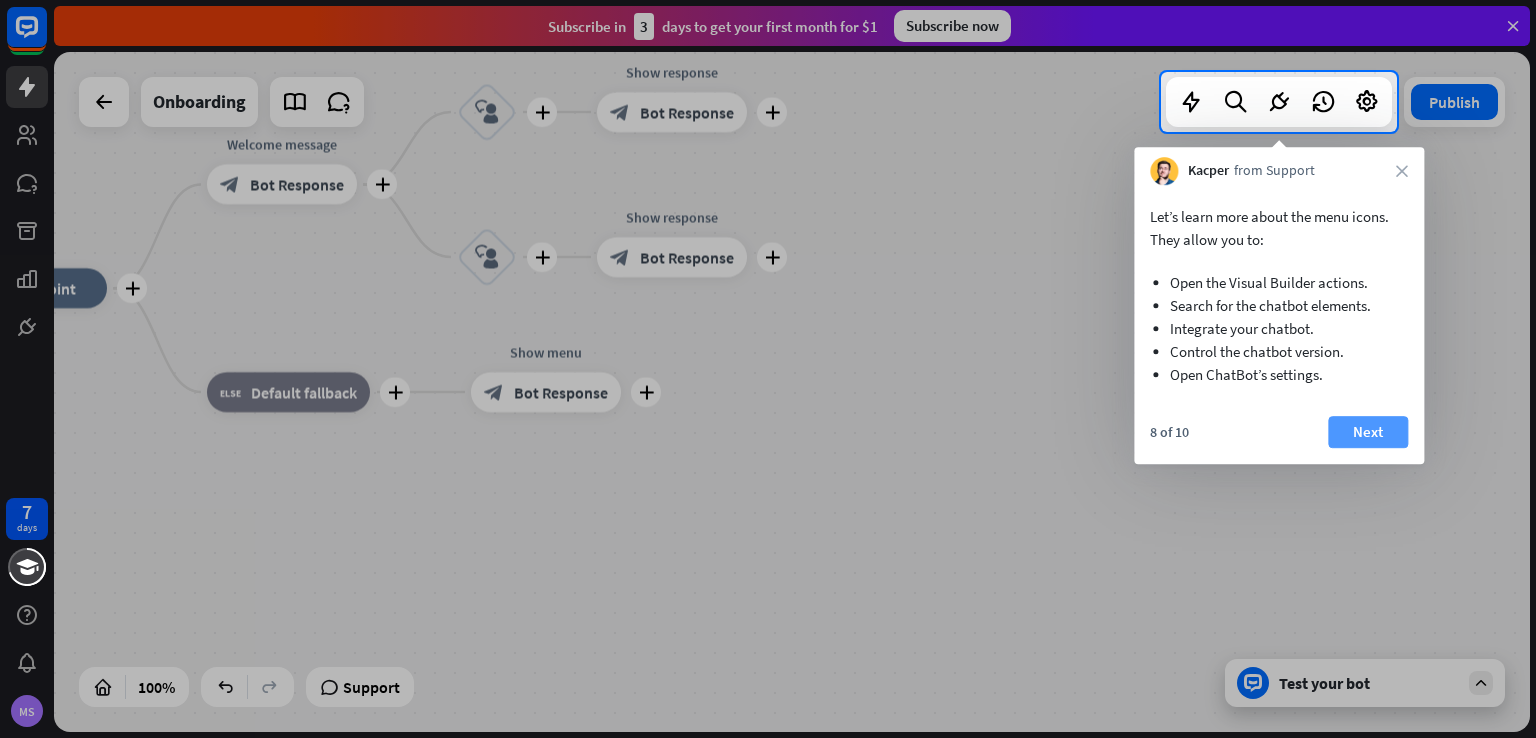 click on "Next" at bounding box center [1368, 432] 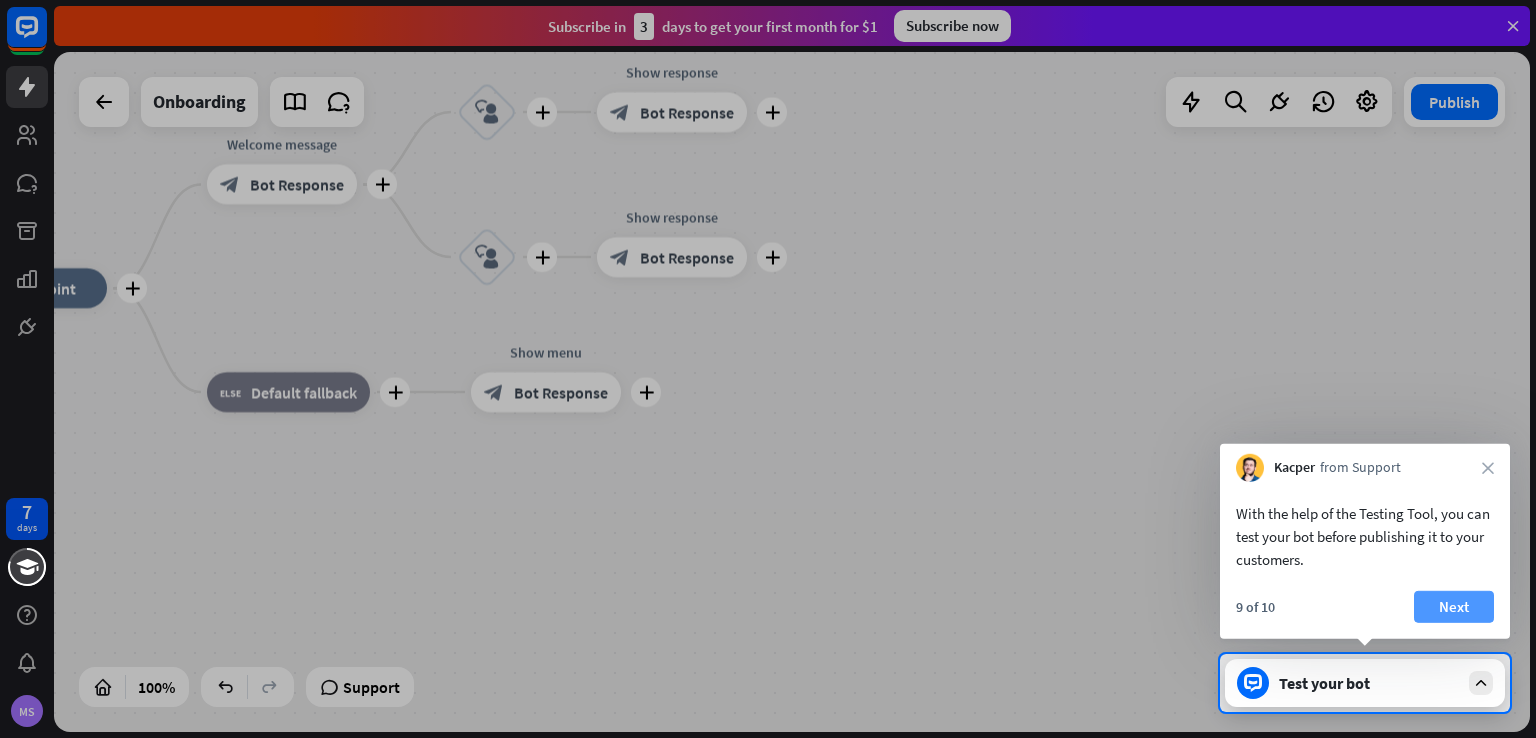 click on "Next" at bounding box center [1454, 607] 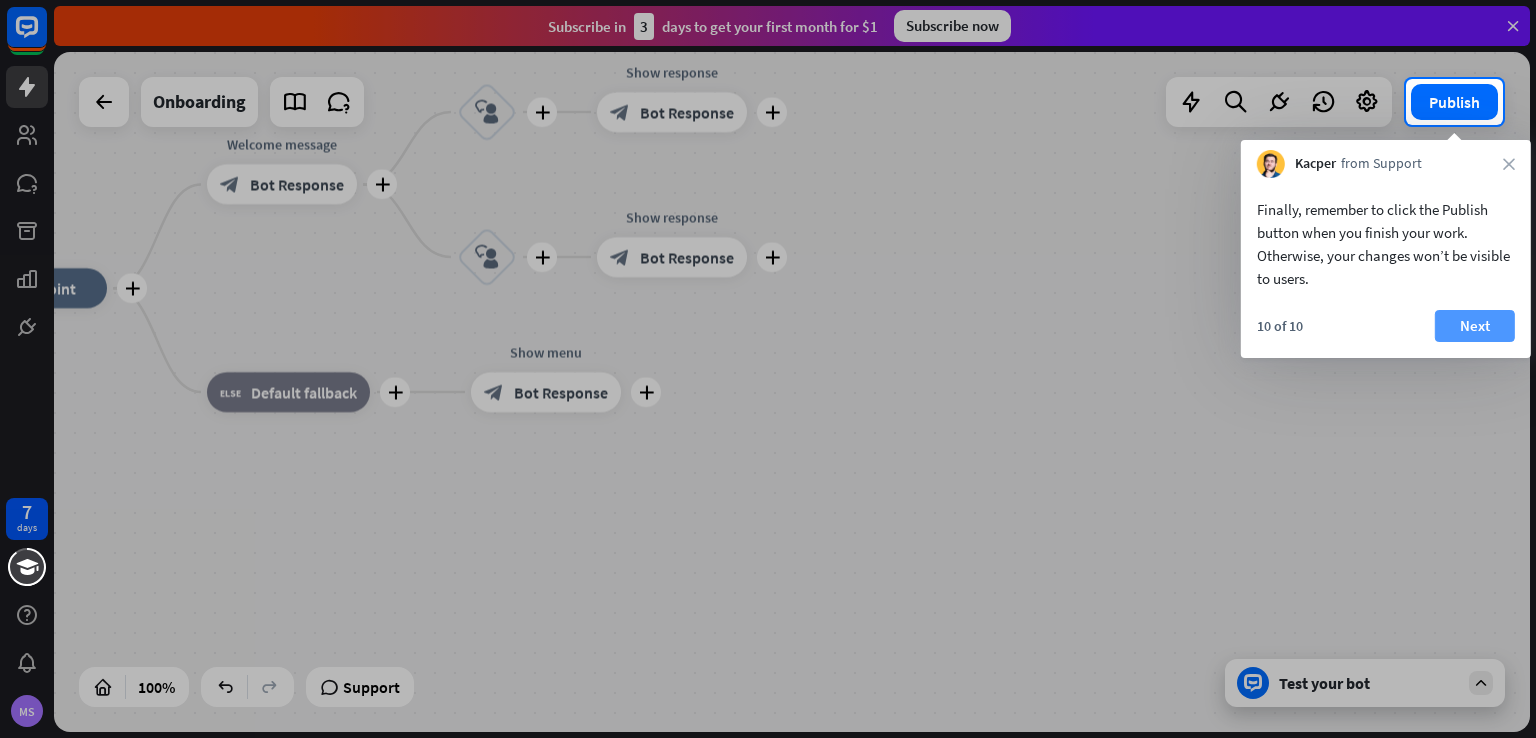drag, startPoint x: 1468, startPoint y: 341, endPoint x: 1466, endPoint y: 331, distance: 10.198039 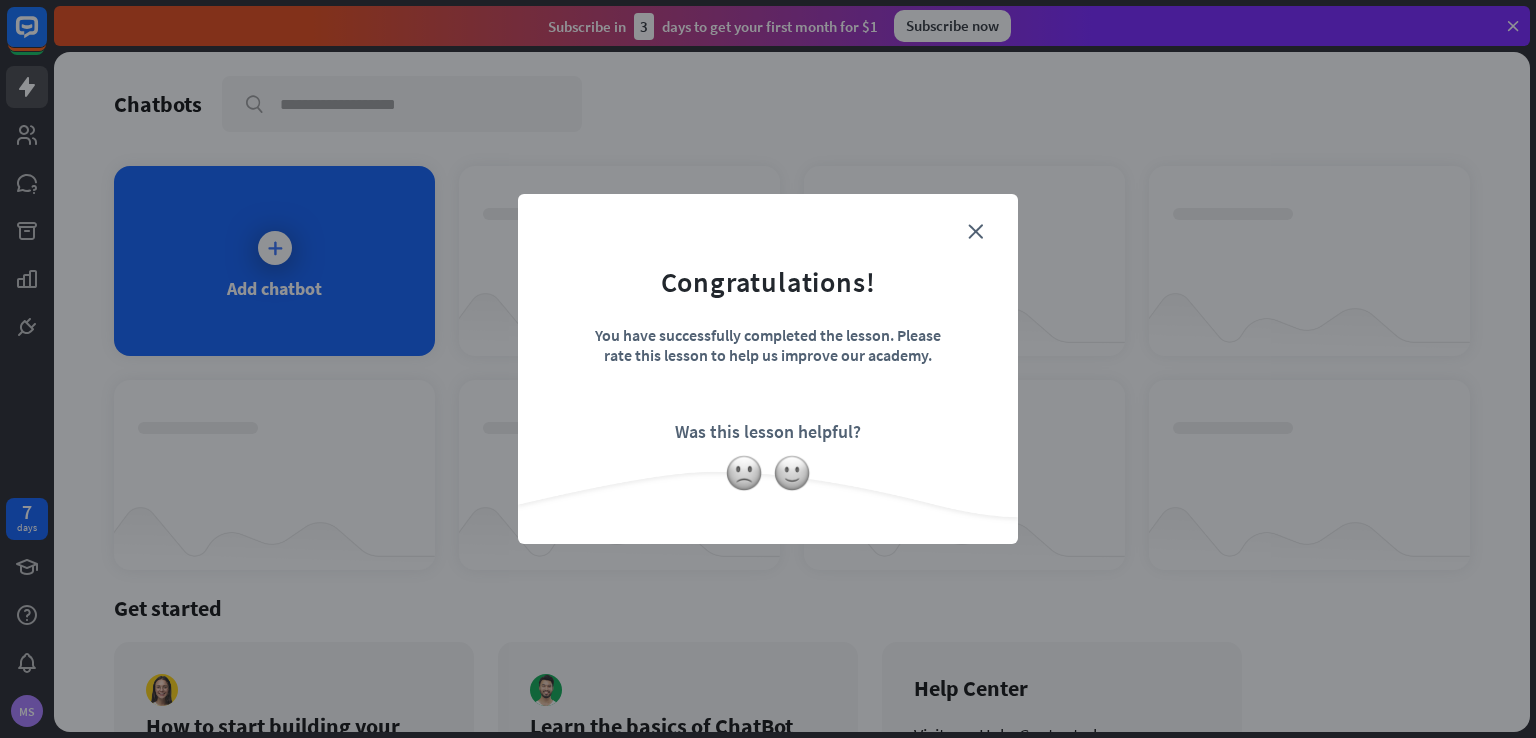 click on "Congratulations!
You have successfully completed the lesson.
Please rate this lesson to help us improve our
academy.
Was this lesson helpful?" at bounding box center (768, 338) 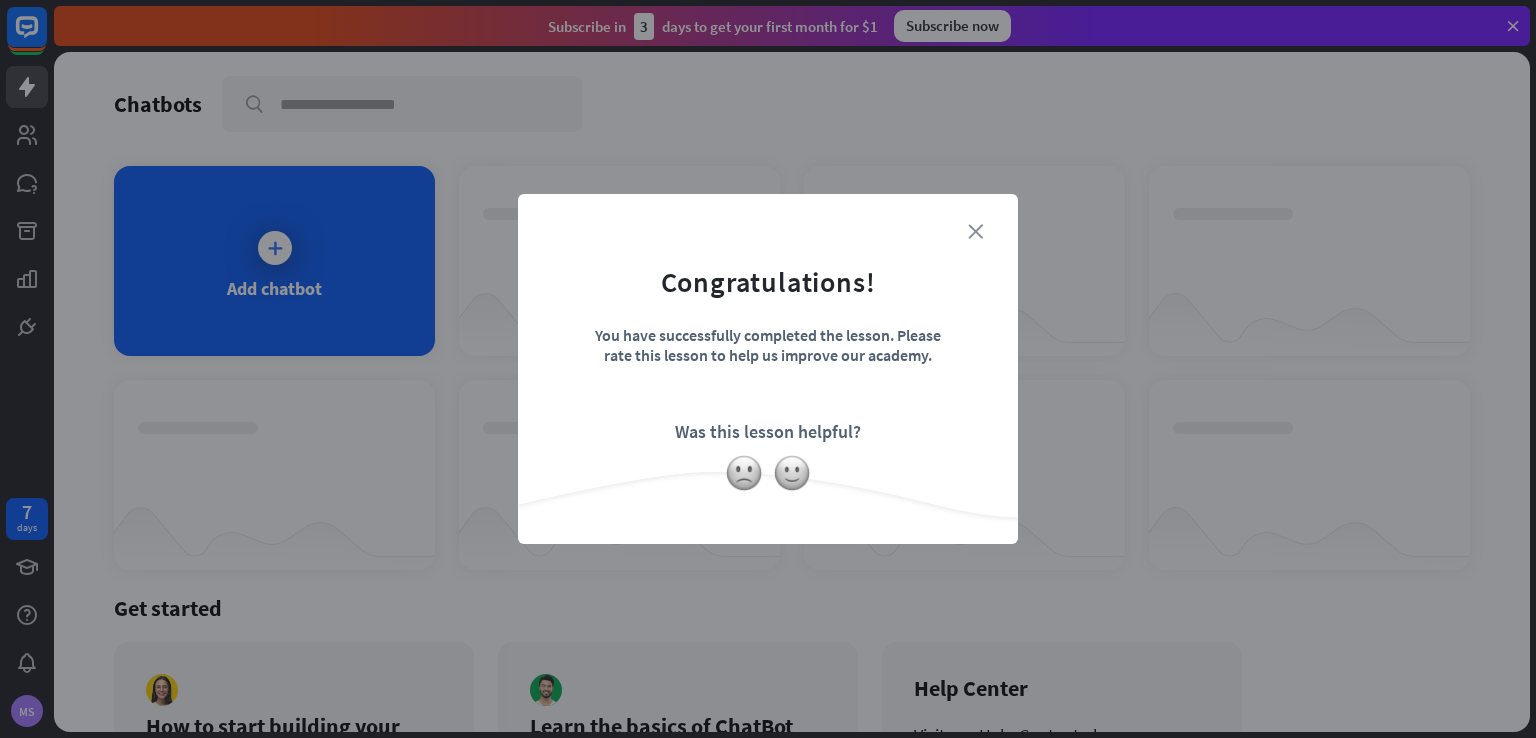 click on "close" at bounding box center [975, 231] 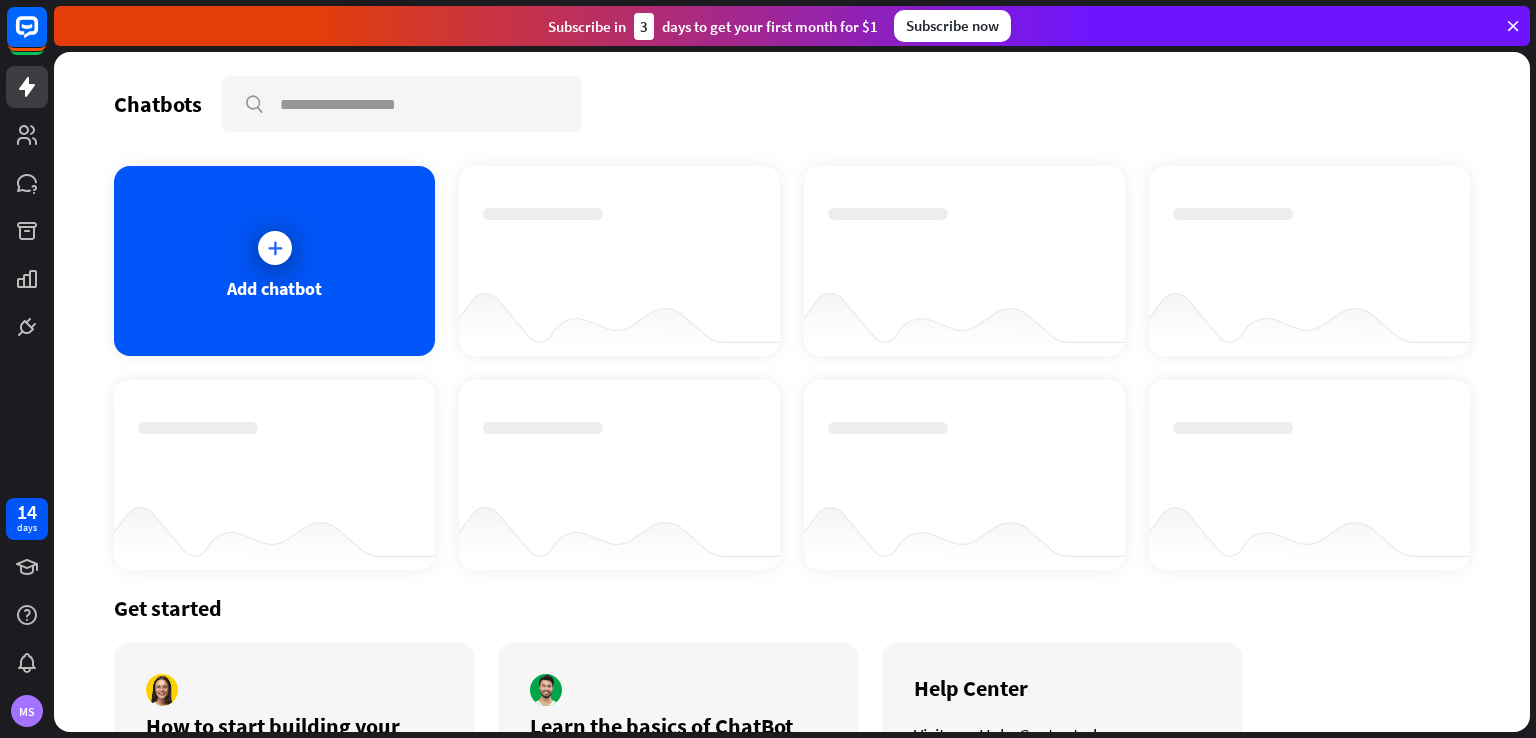 drag, startPoint x: 979, startPoint y: 457, endPoint x: 1009, endPoint y: 565, distance: 112.08925 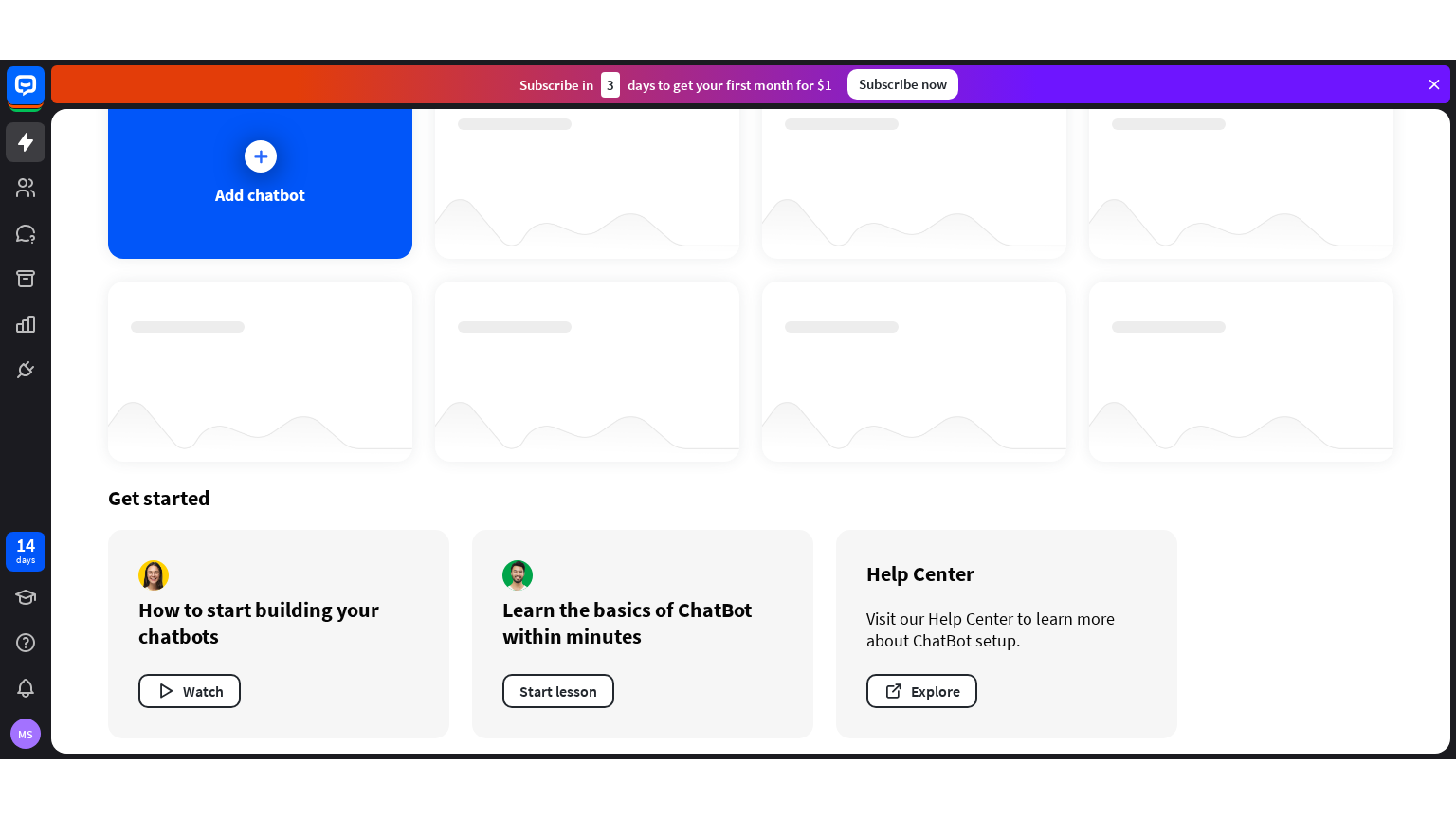 scroll, scrollTop: 145, scrollLeft: 0, axis: vertical 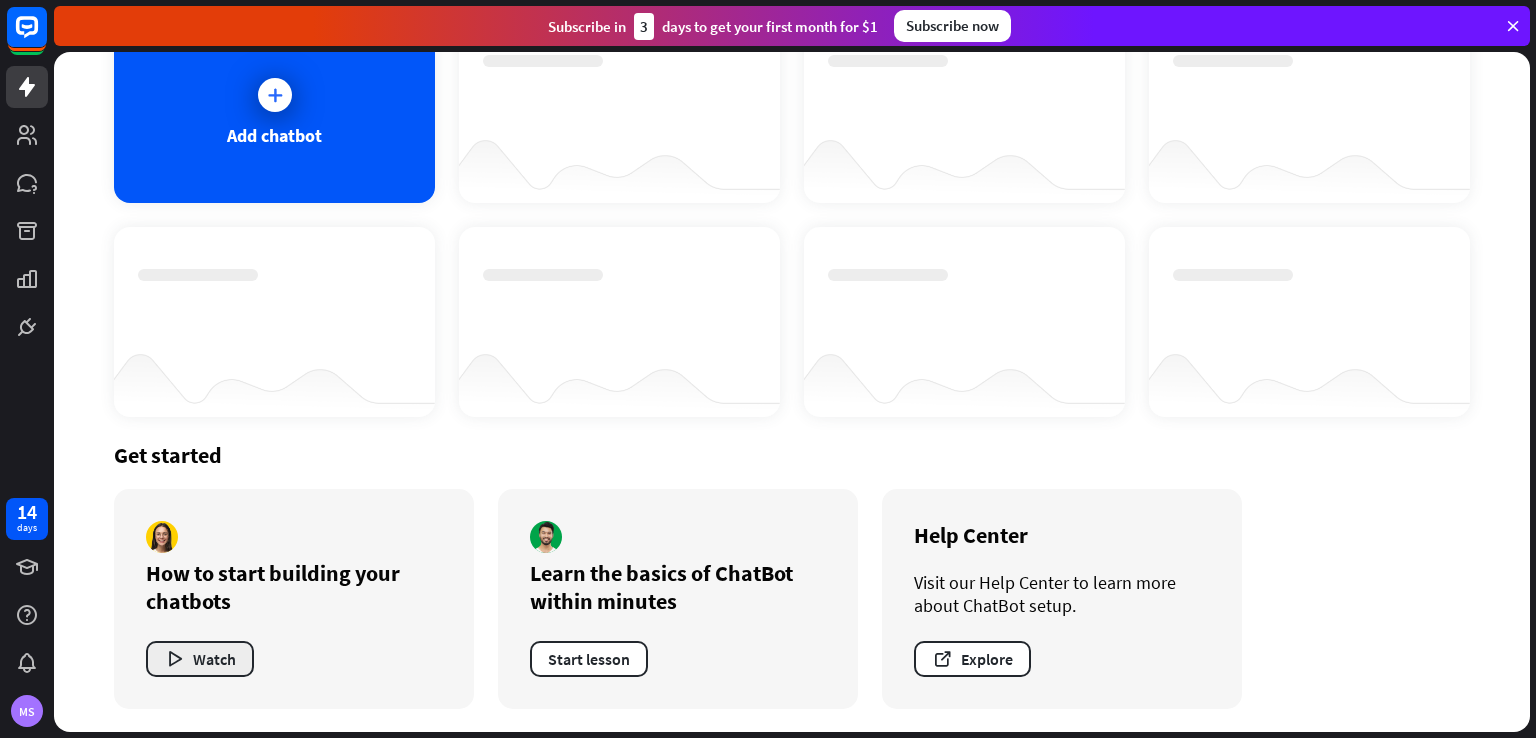 click on "Watch" at bounding box center (200, 659) 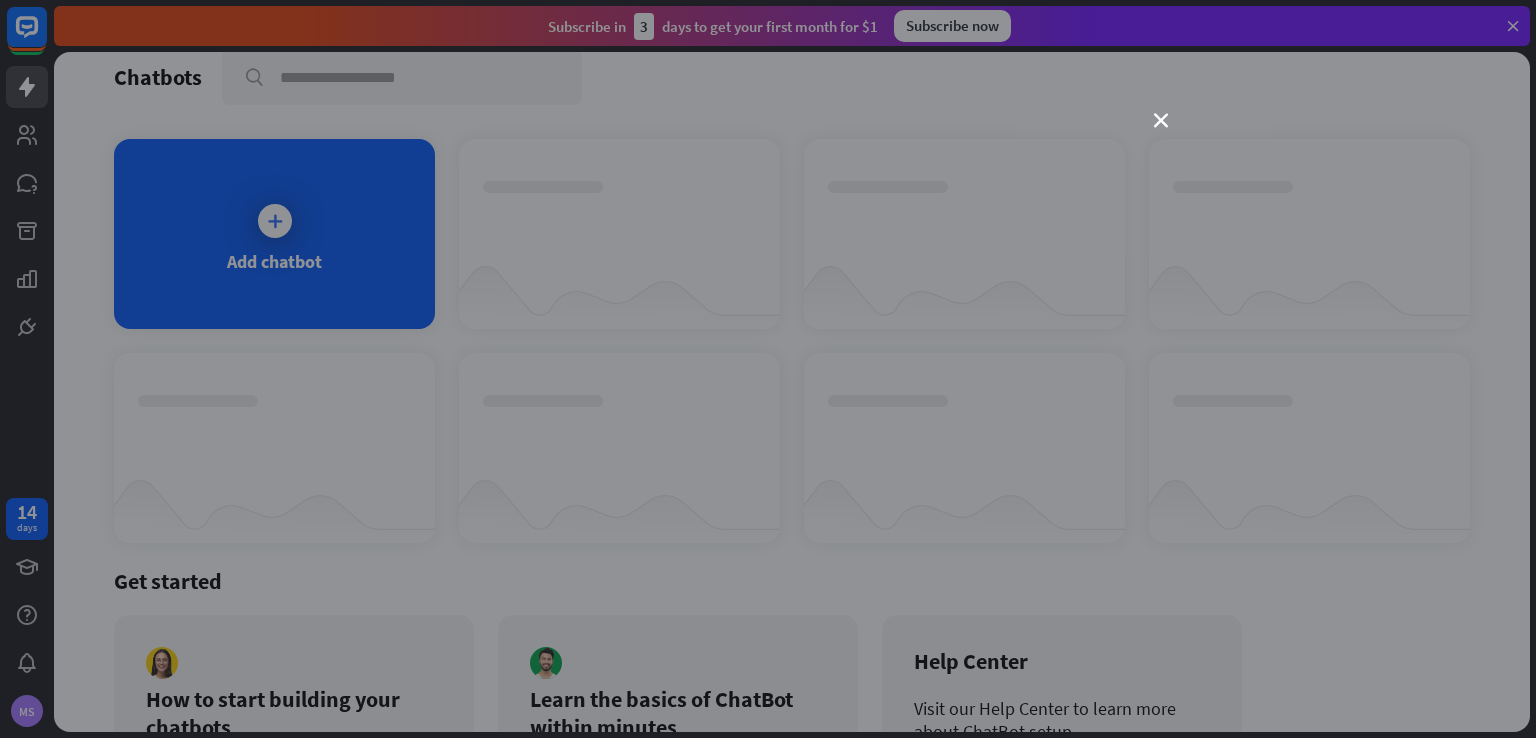scroll, scrollTop: 153, scrollLeft: 0, axis: vertical 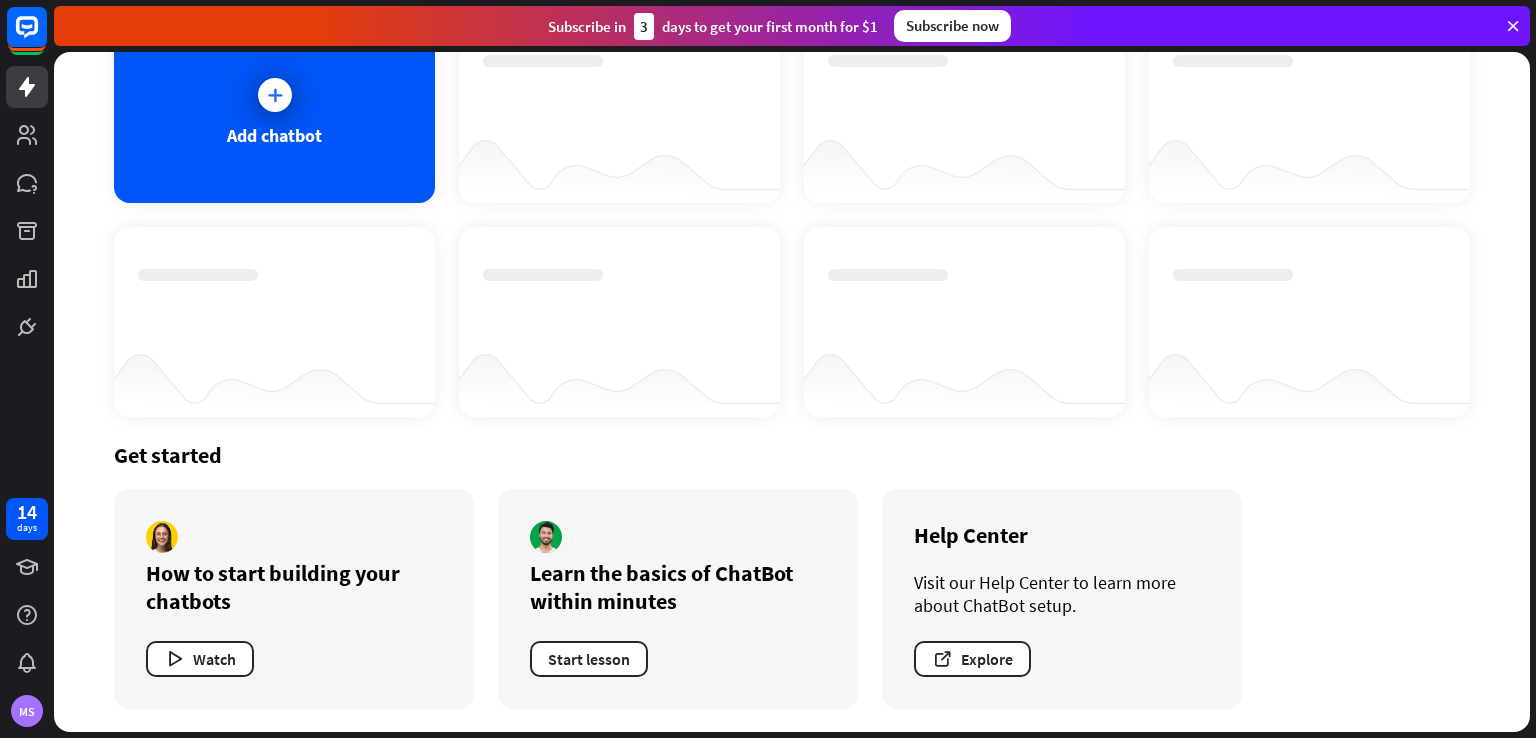 click on "close" at bounding box center (768, 369) 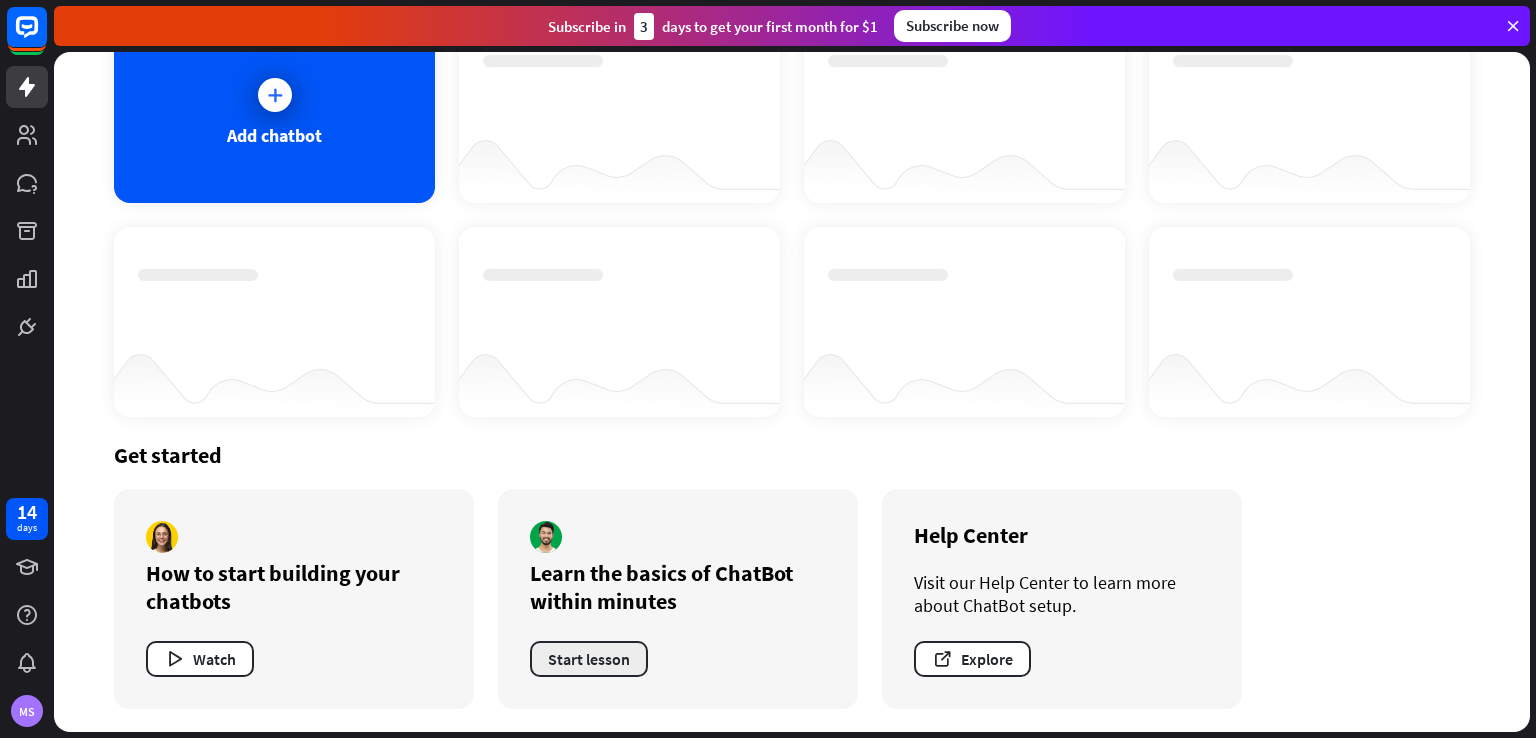 click on "Start lesson" at bounding box center [589, 659] 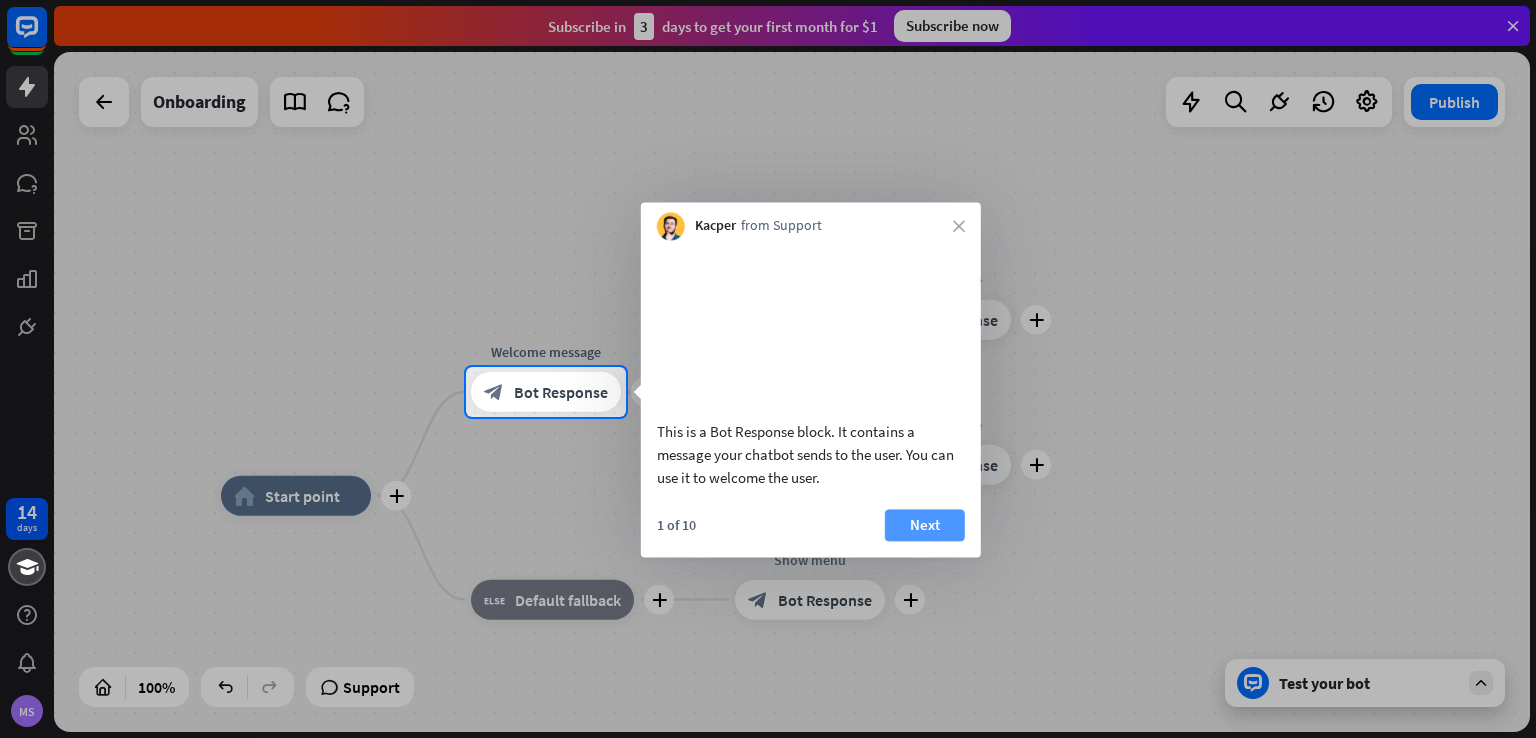 click on "Next" at bounding box center [925, 525] 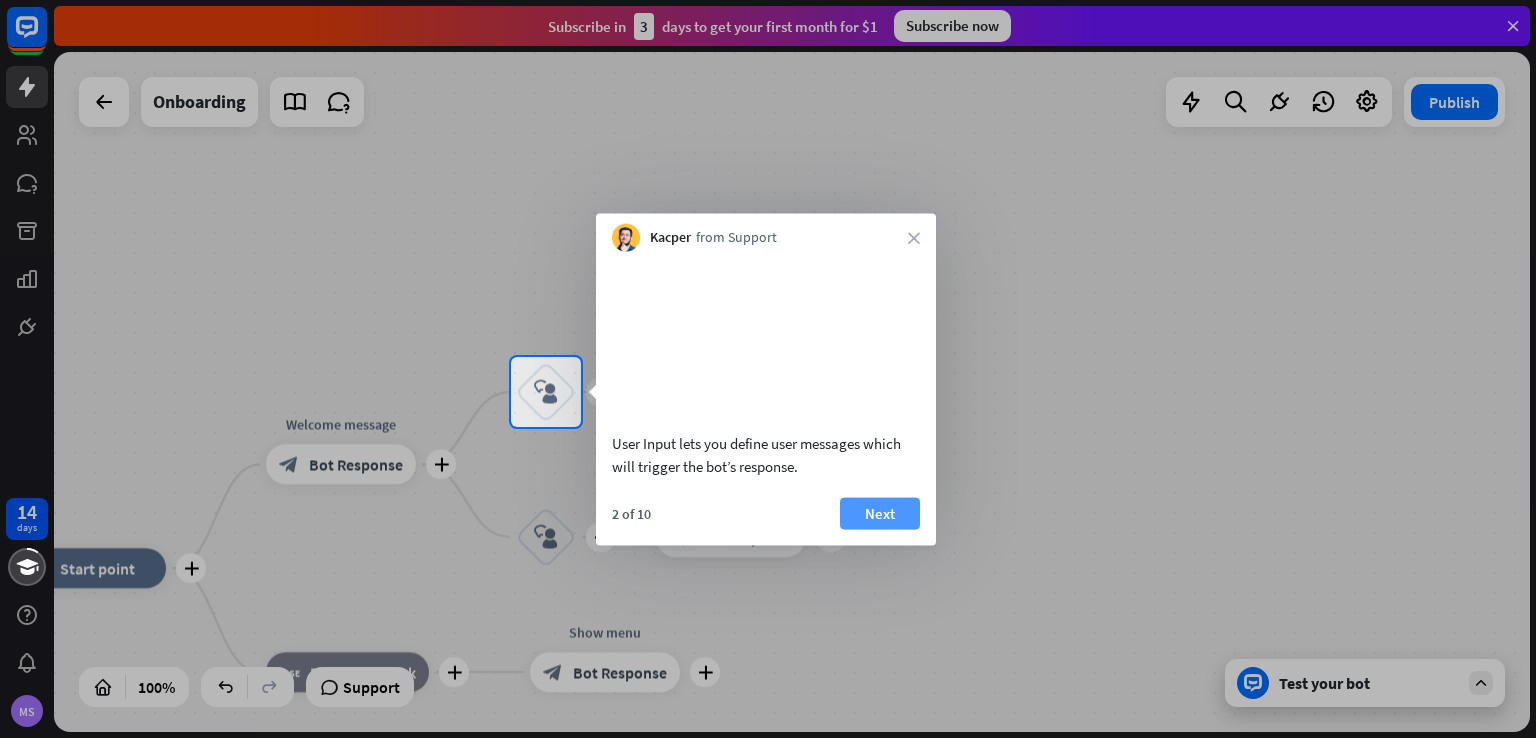 click on "Next" at bounding box center (880, 513) 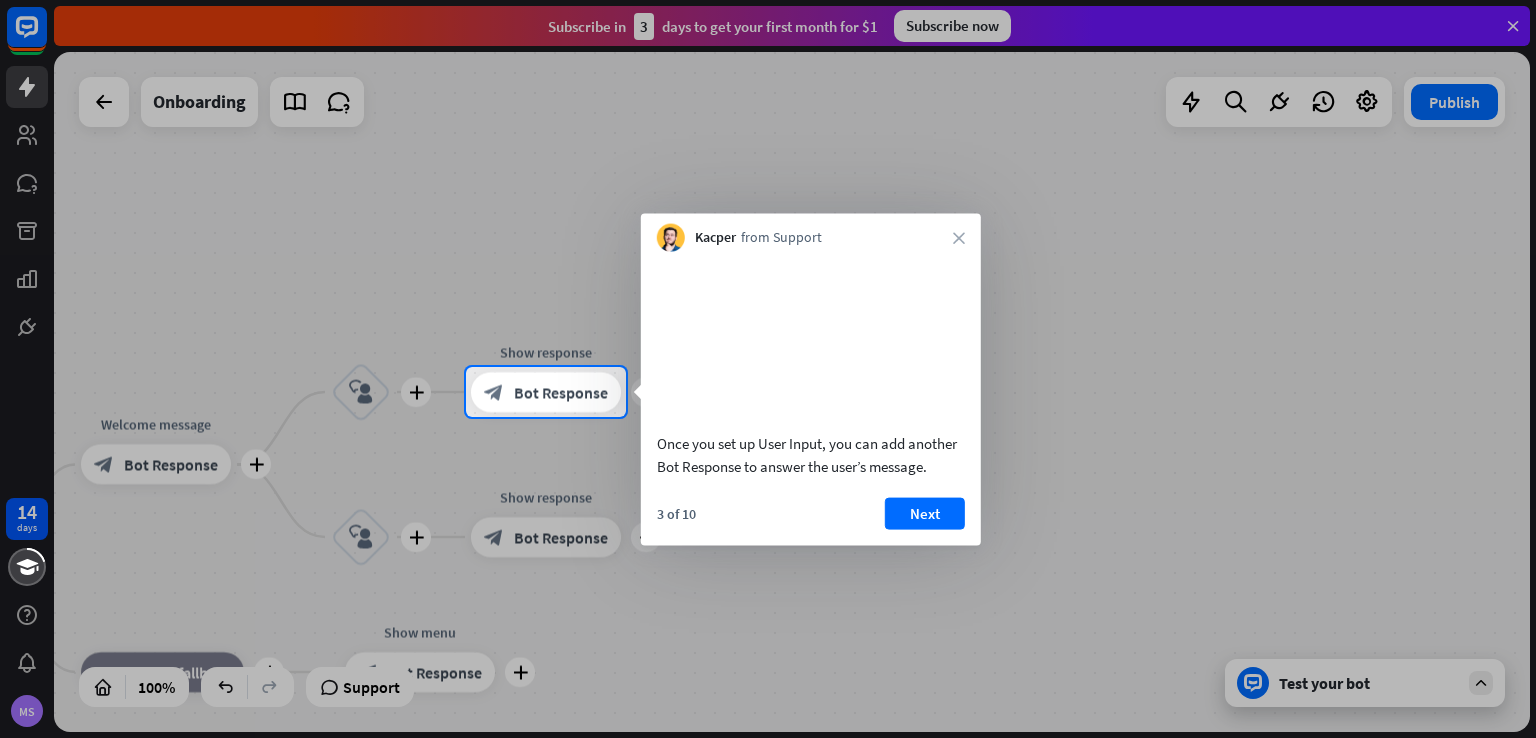 click on "3 of 10
Next" at bounding box center (811, 521) 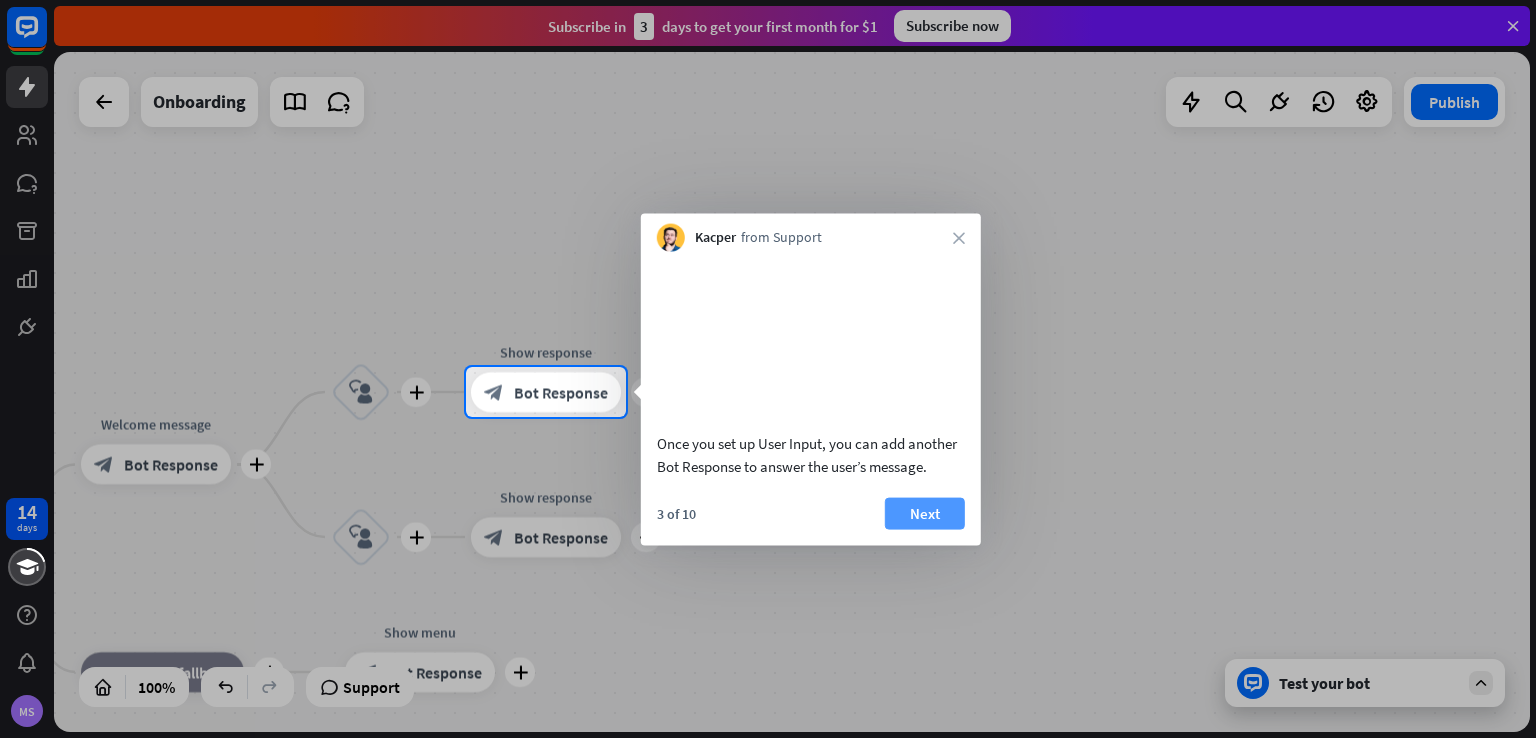 click on "Next" at bounding box center (925, 513) 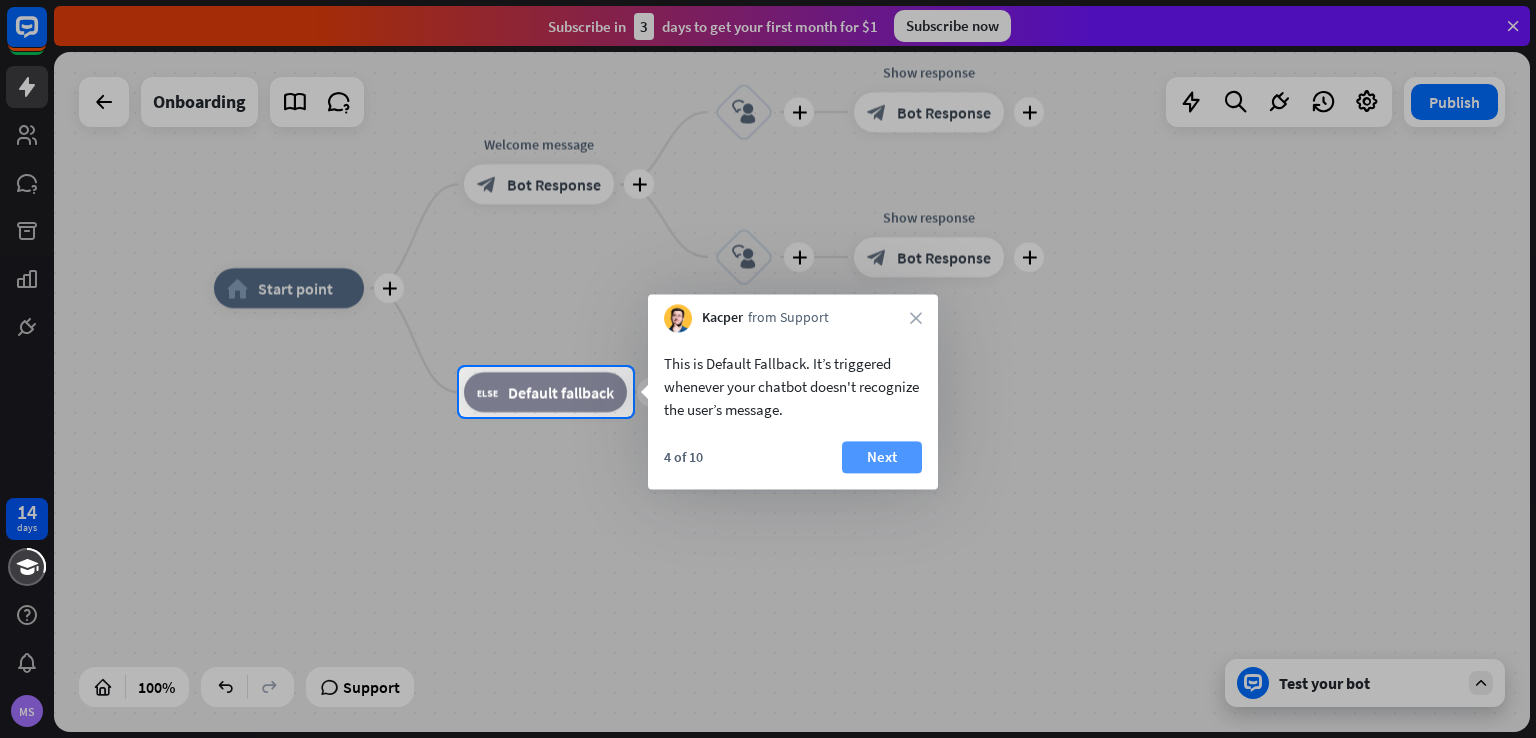 click on "Next" at bounding box center (882, 457) 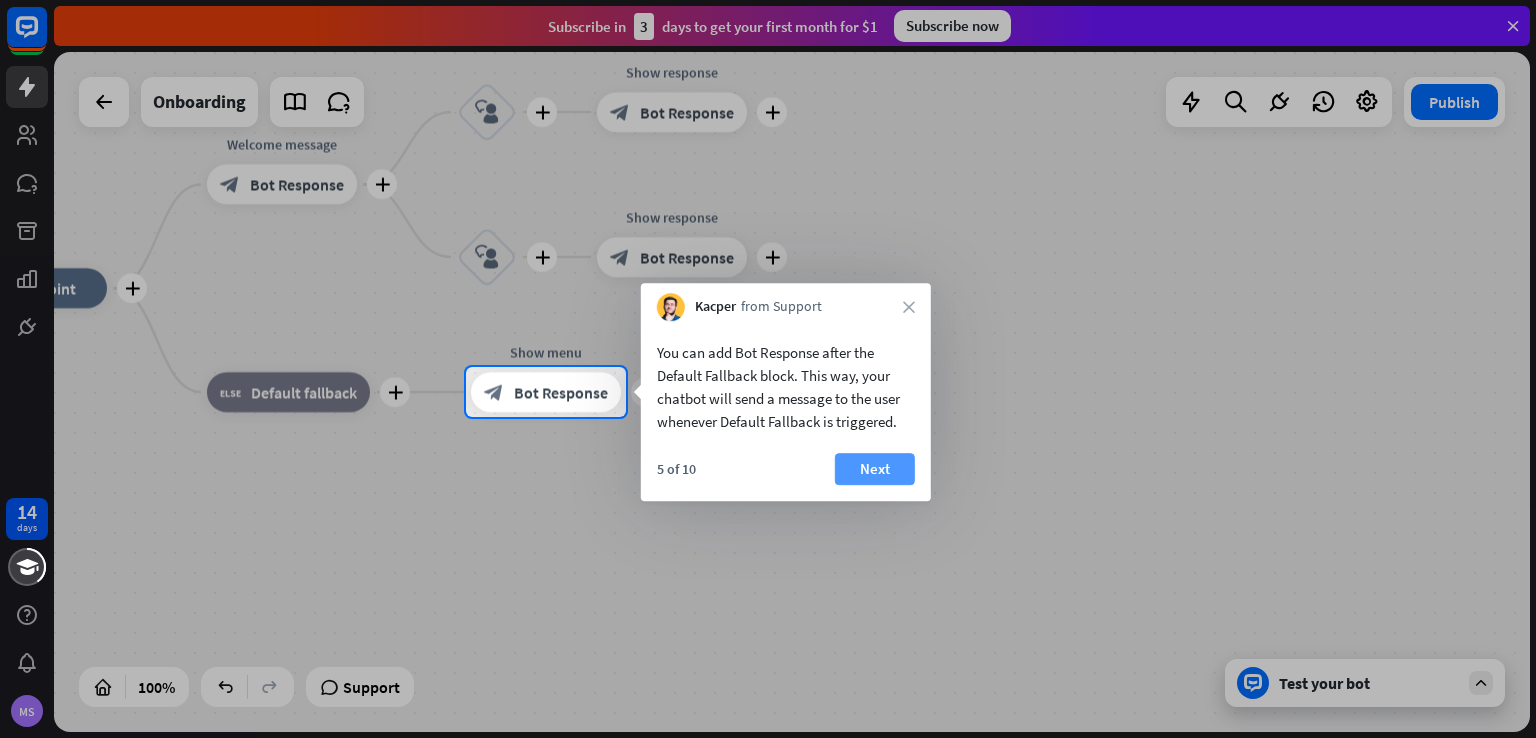 click on "Next" at bounding box center (875, 469) 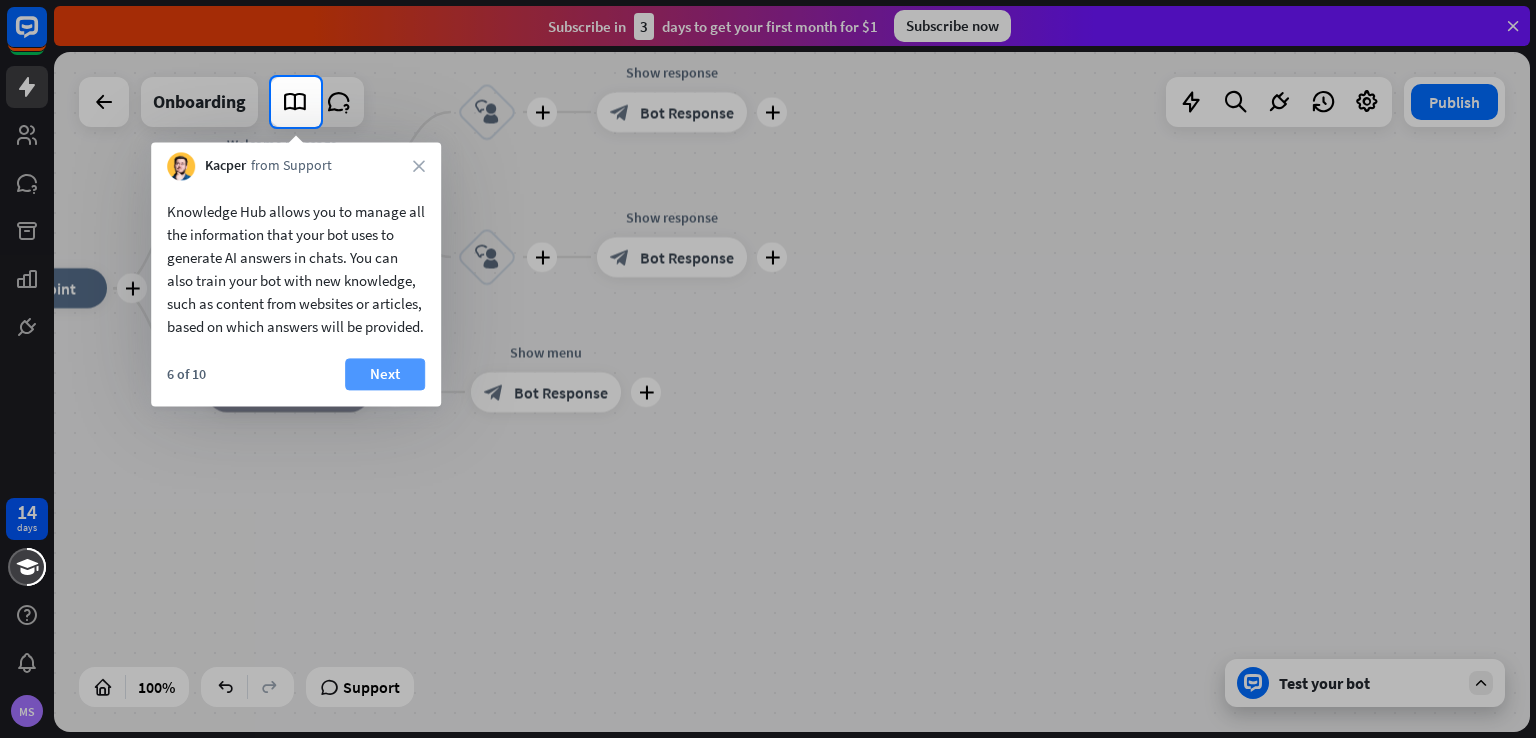 click on "Next" at bounding box center (385, 374) 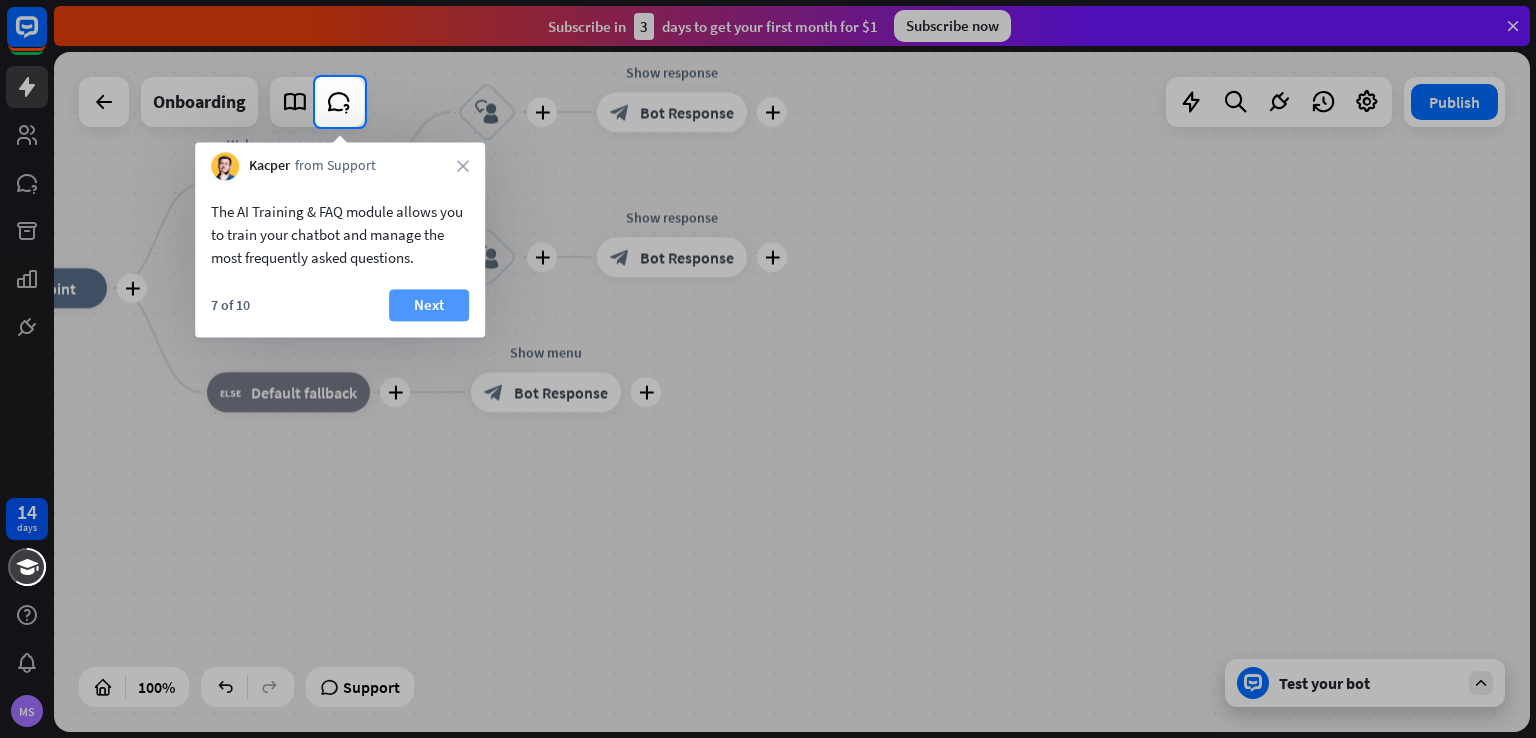 click on "Next" at bounding box center (429, 305) 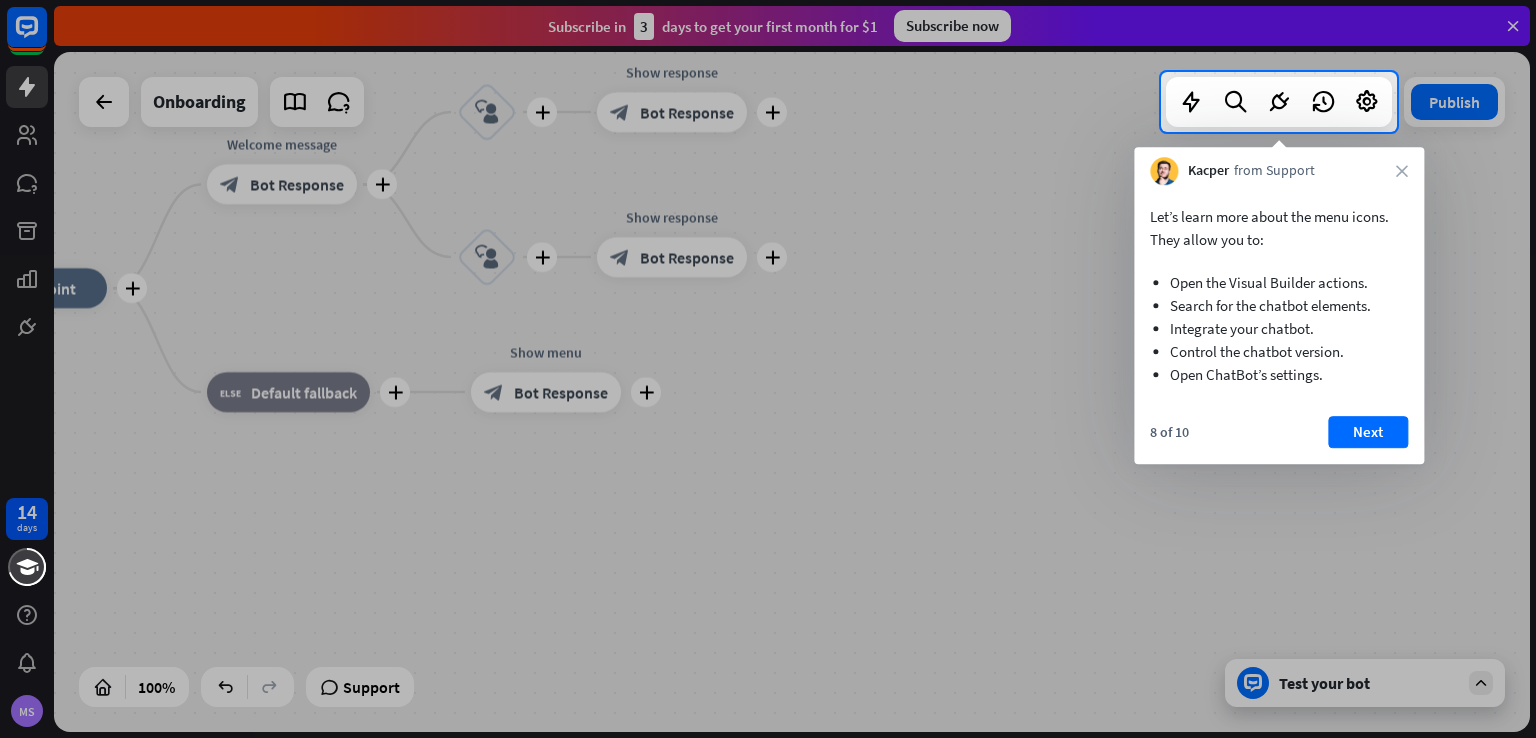 click on "8 of 10
Next" at bounding box center (1279, 440) 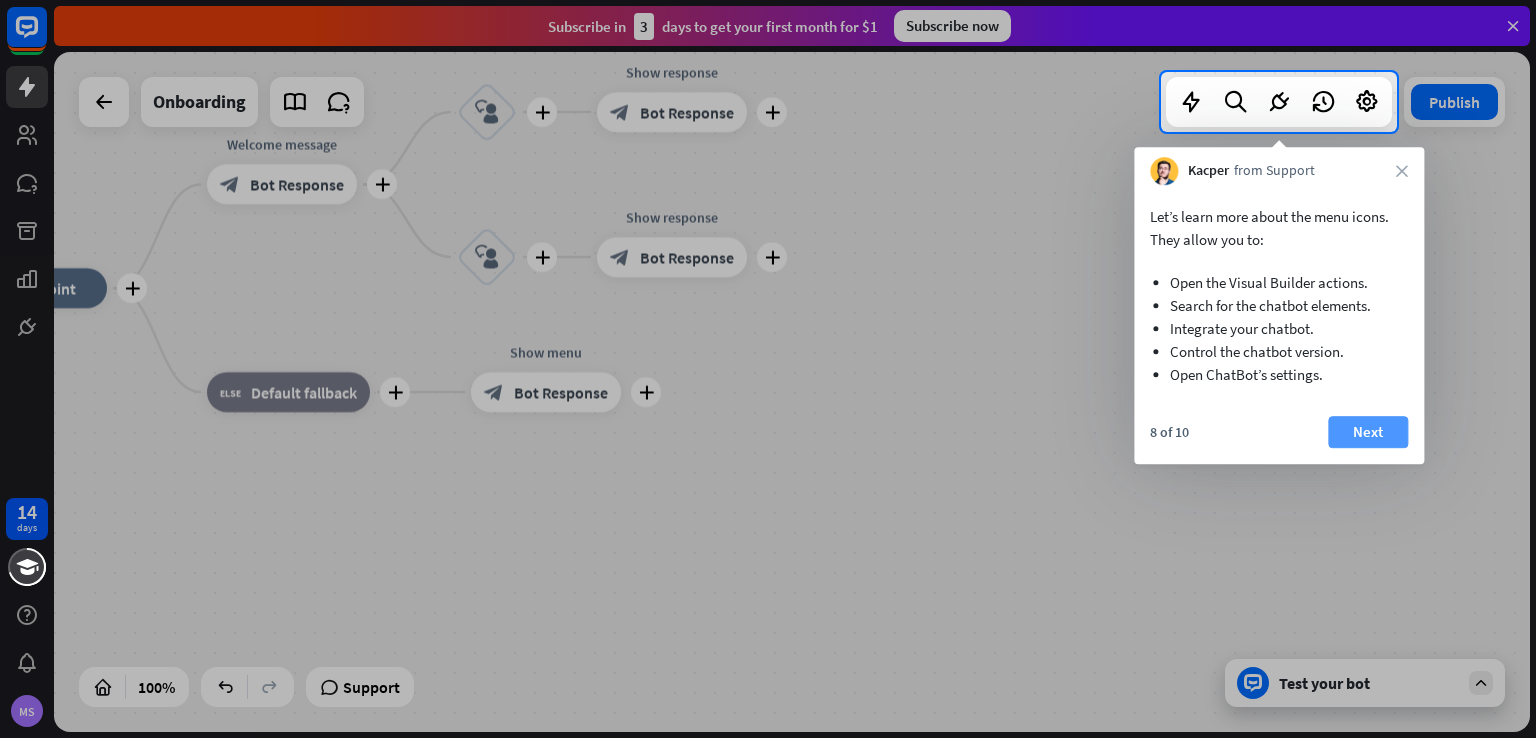 click on "Next" at bounding box center (1368, 432) 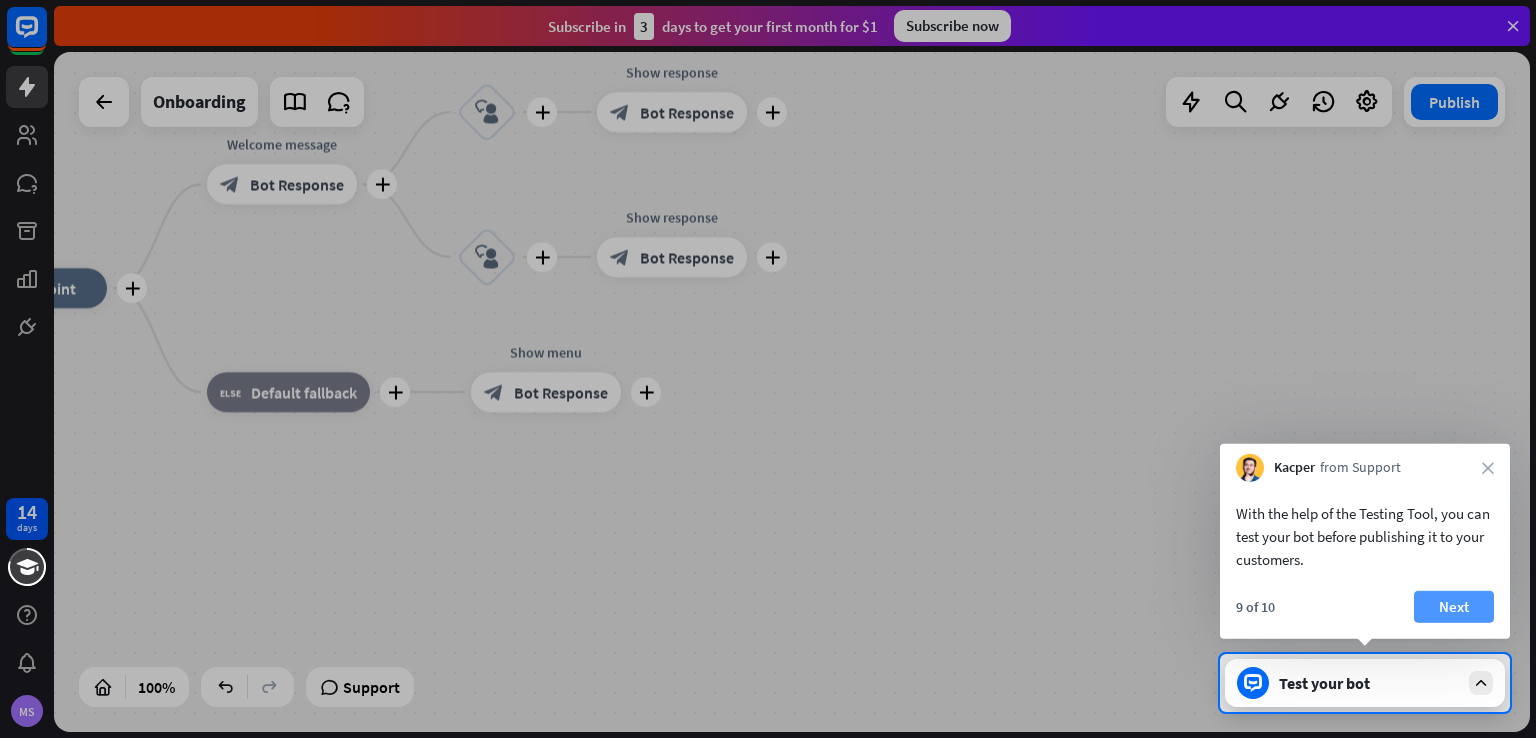 click on "Next" at bounding box center (1454, 607) 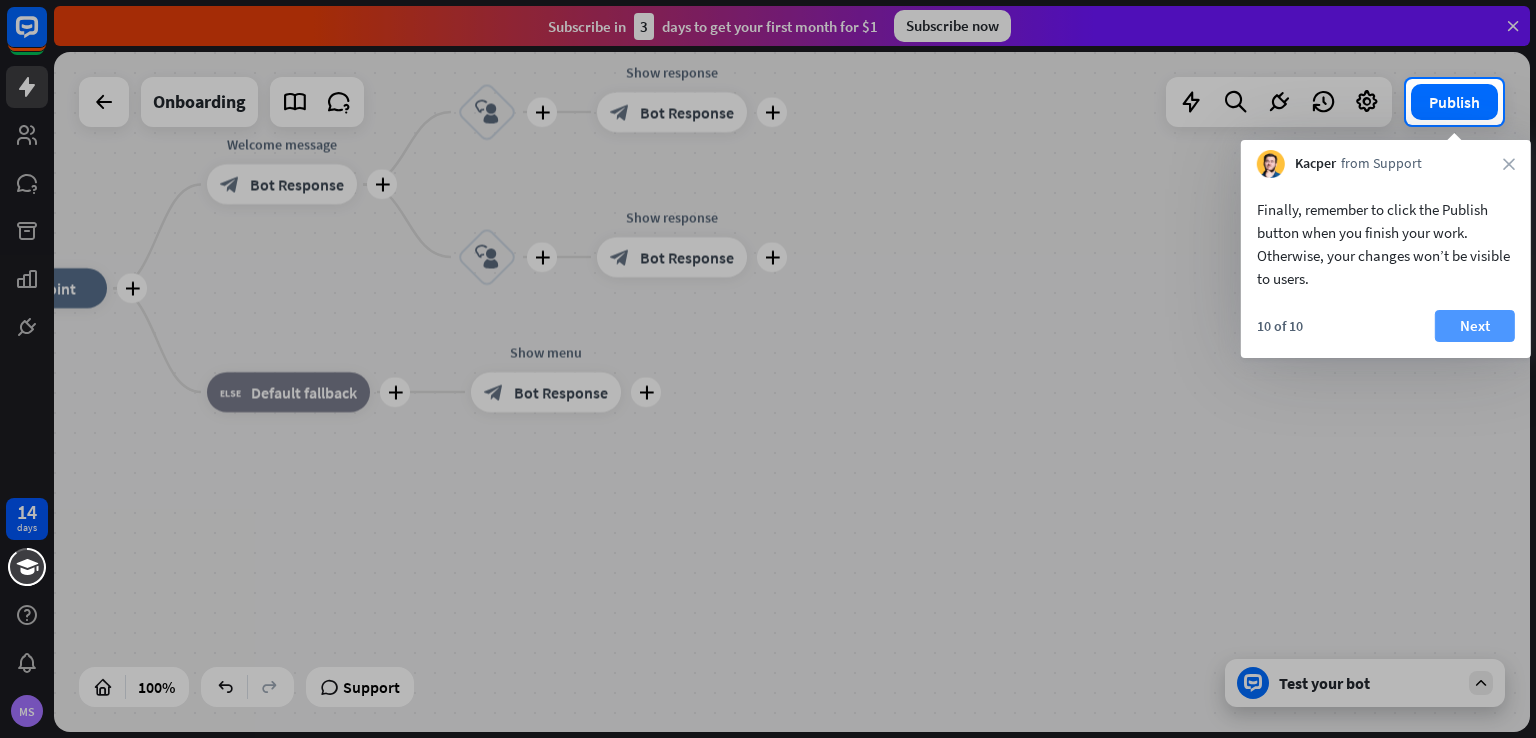 click on "Next" at bounding box center (1475, 326) 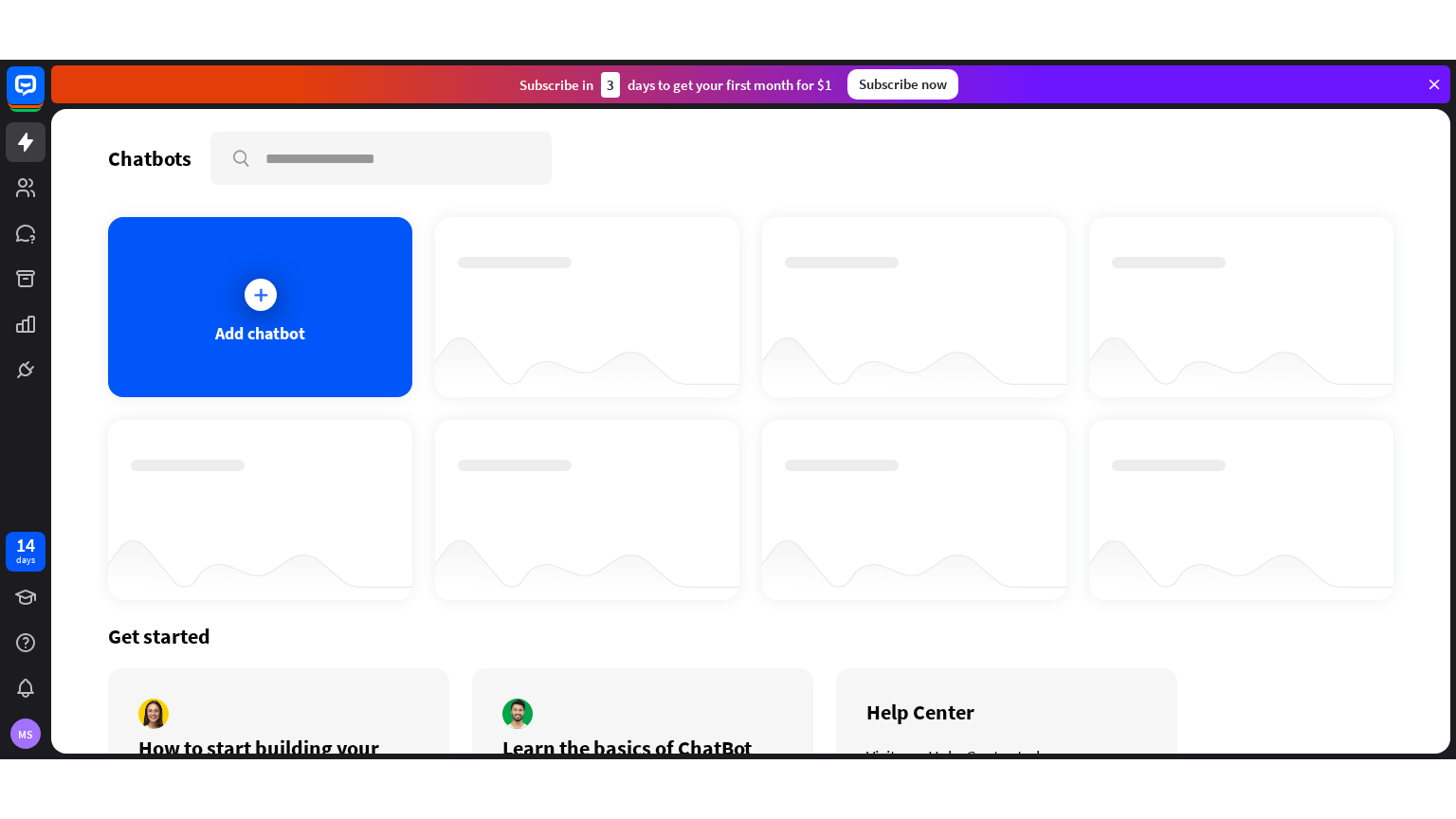 scroll, scrollTop: 145, scrollLeft: 0, axis: vertical 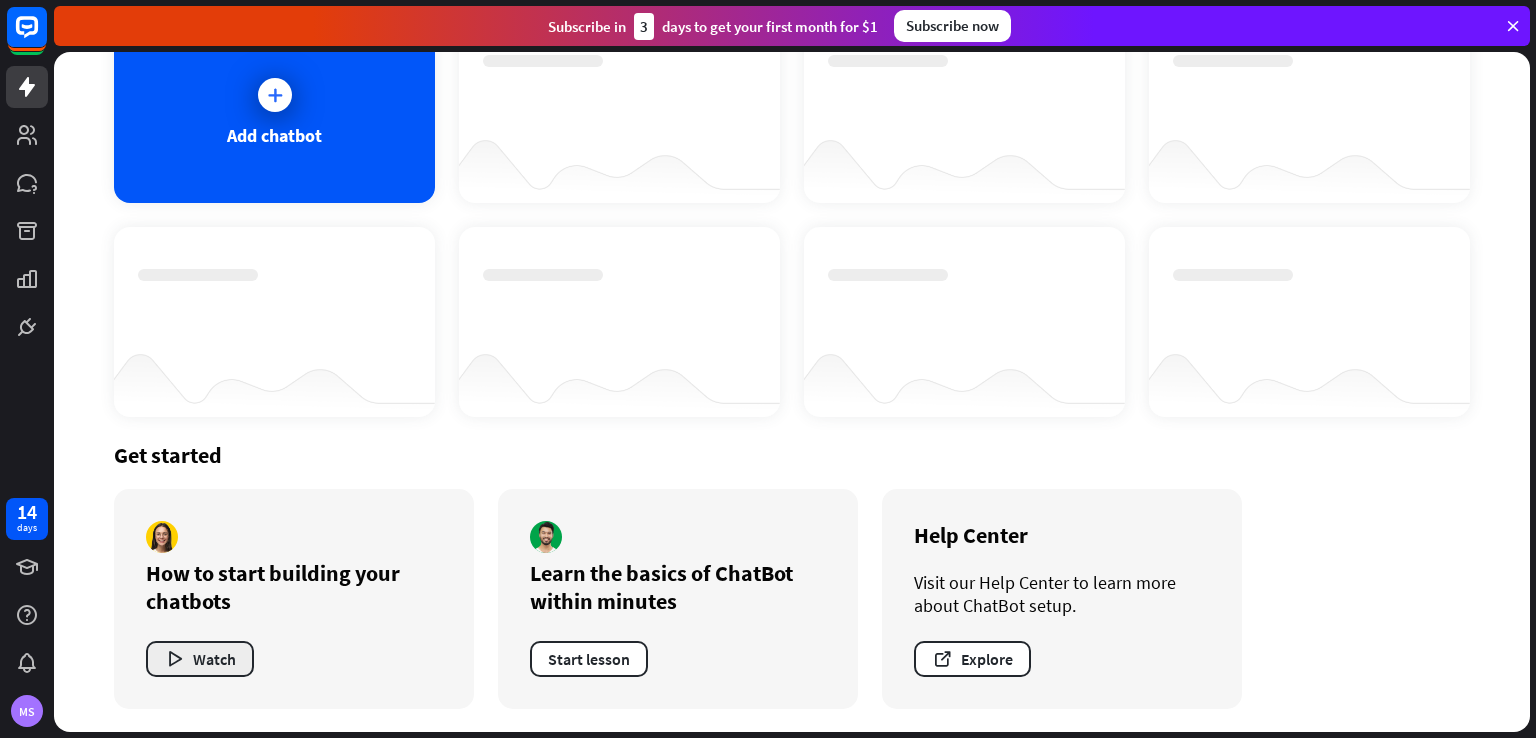 click on "Watch" at bounding box center (200, 659) 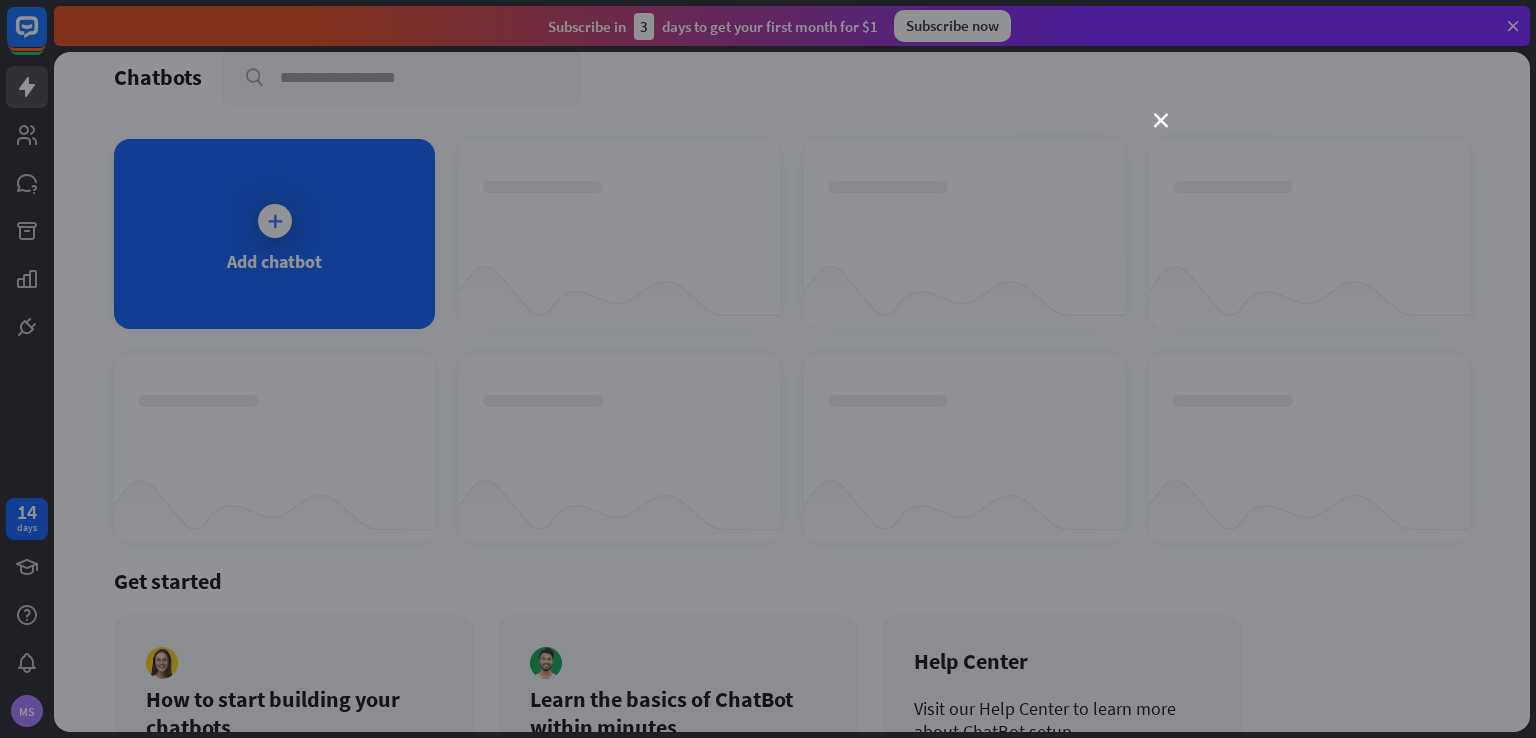 scroll, scrollTop: 153, scrollLeft: 0, axis: vertical 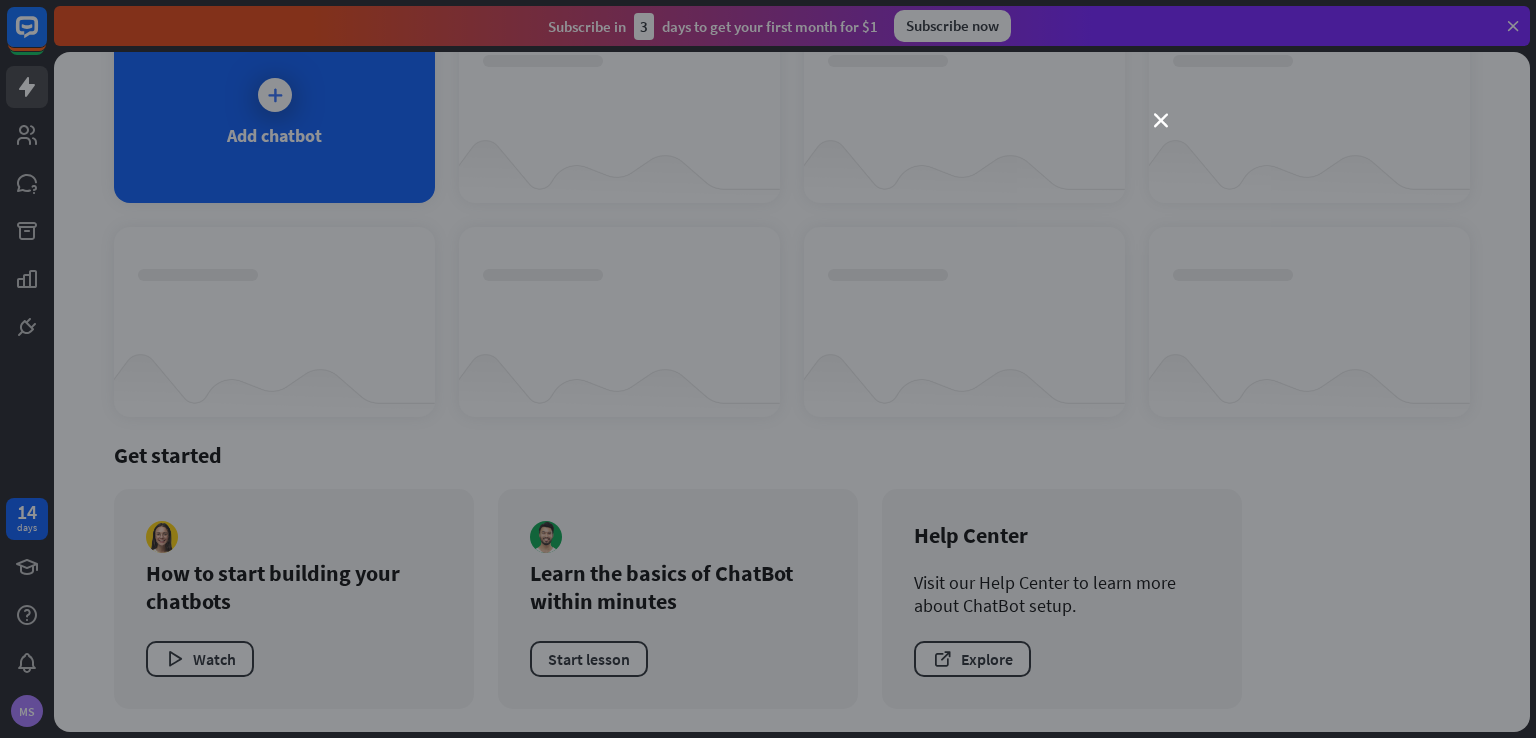 click on "close" at bounding box center [768, 369] 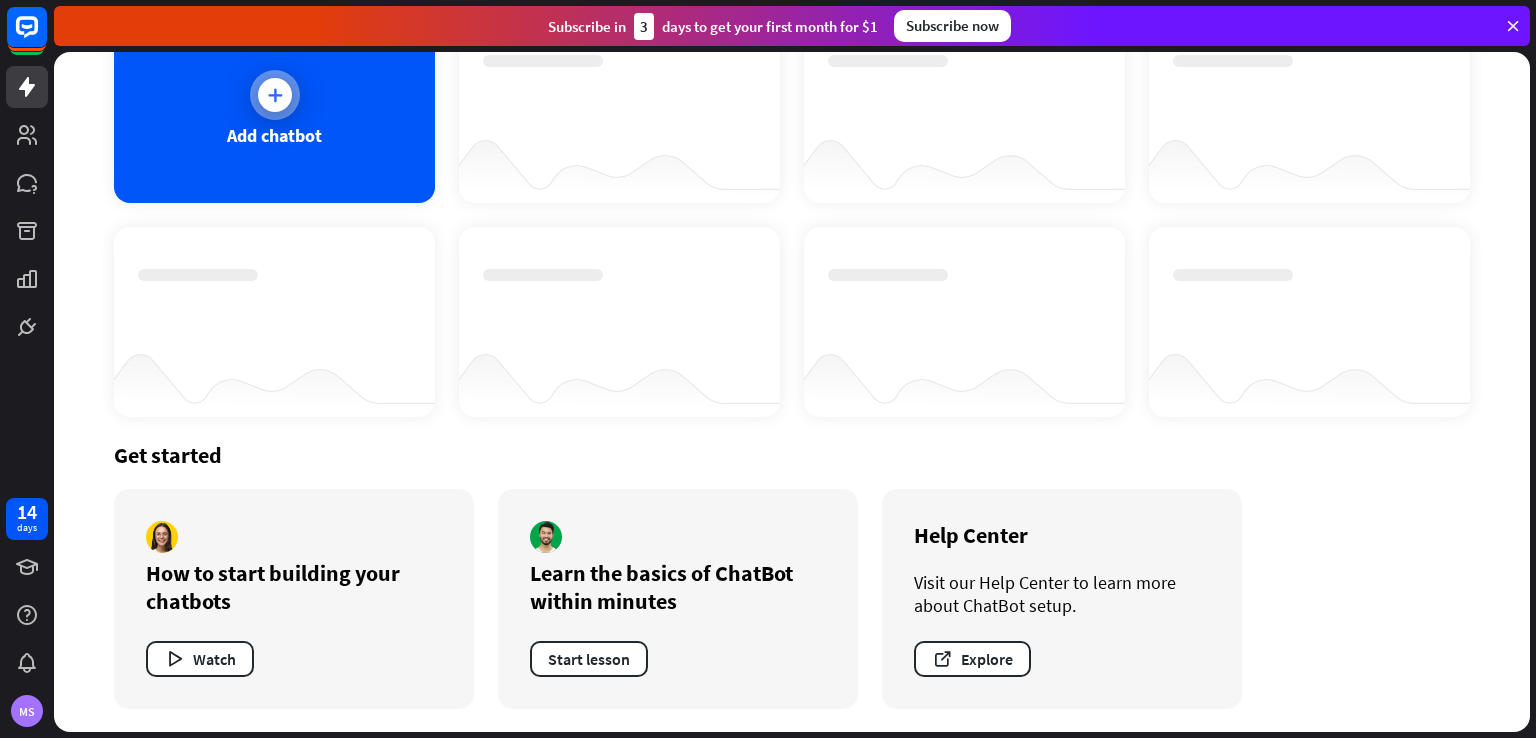 scroll, scrollTop: 0, scrollLeft: 0, axis: both 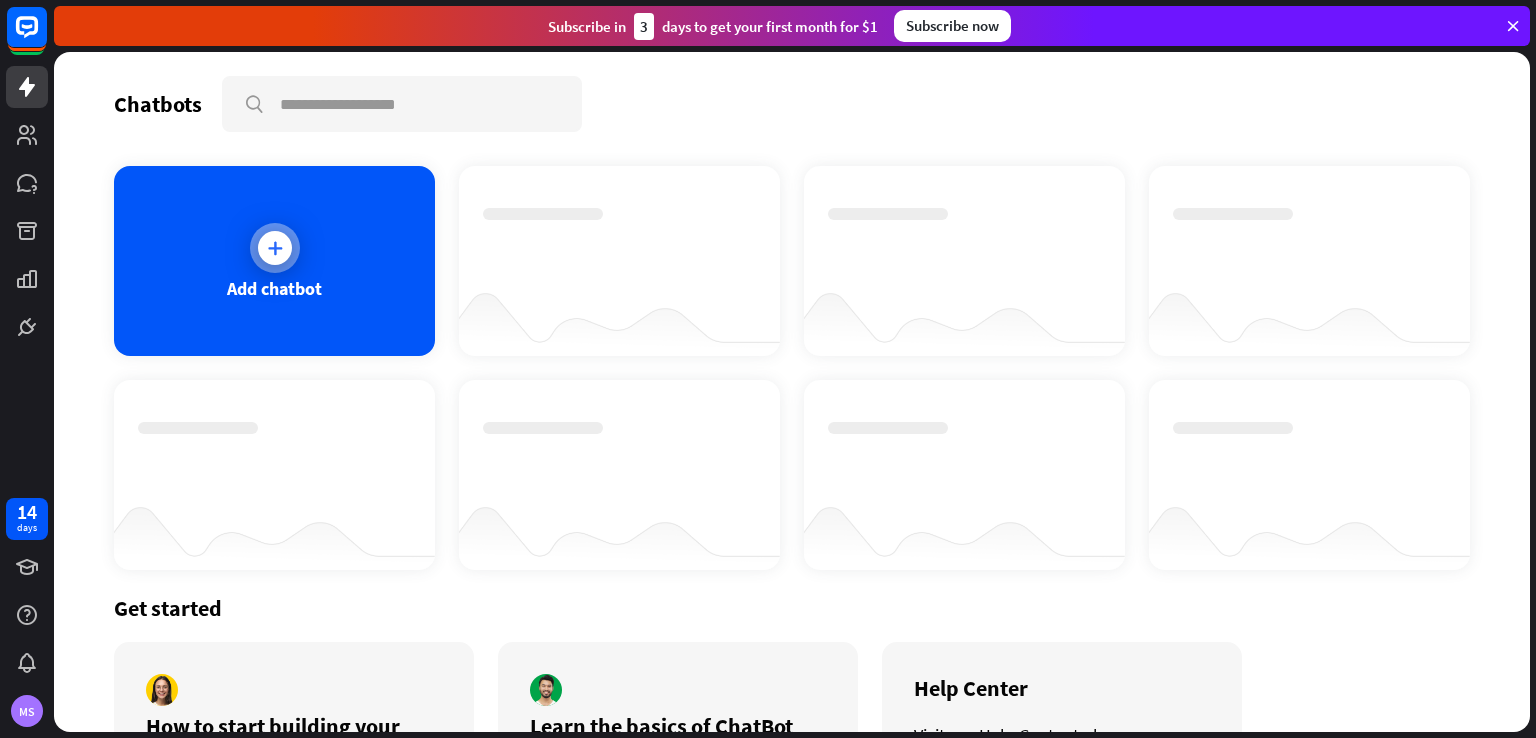 click on "Add chatbot" at bounding box center (274, 261) 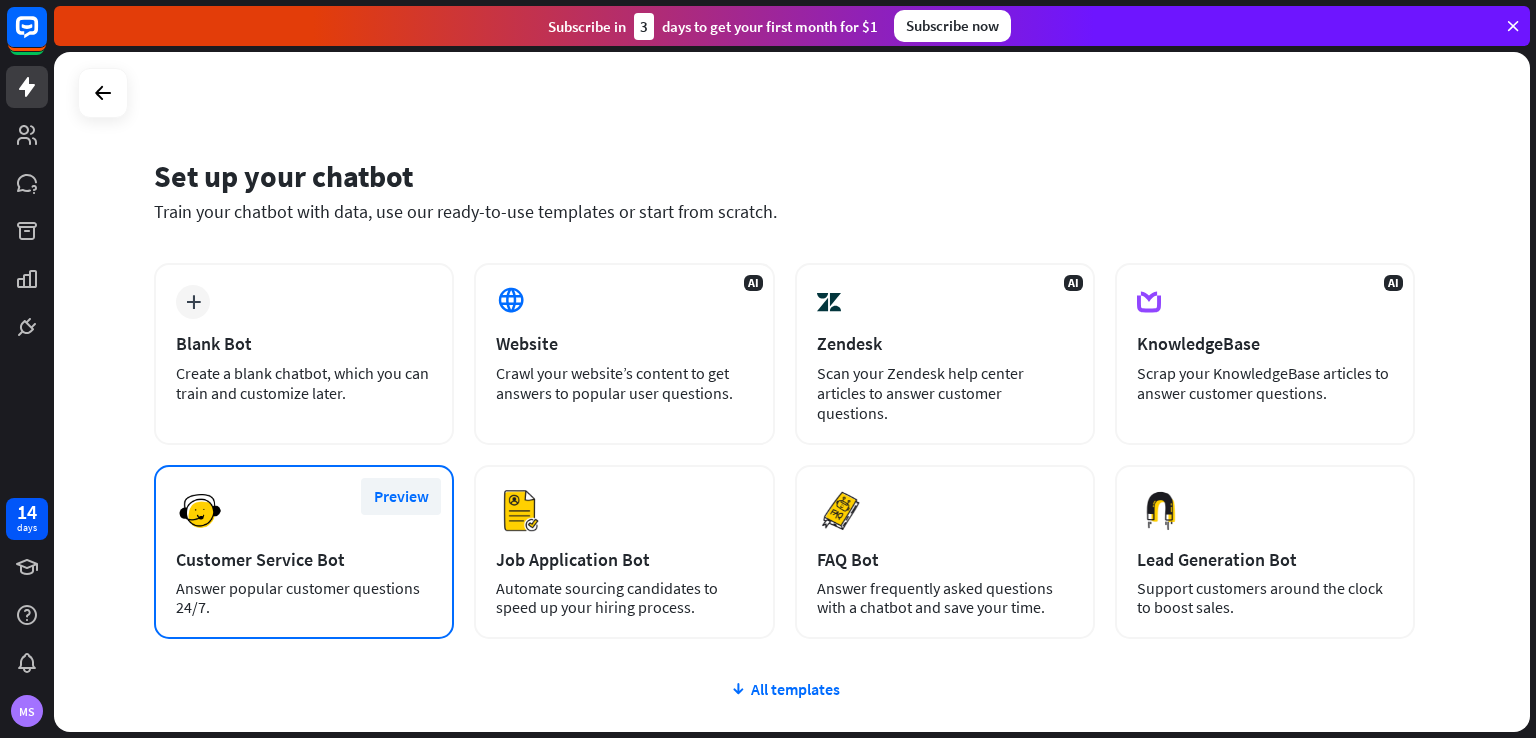 click on "Preview" at bounding box center (401, 496) 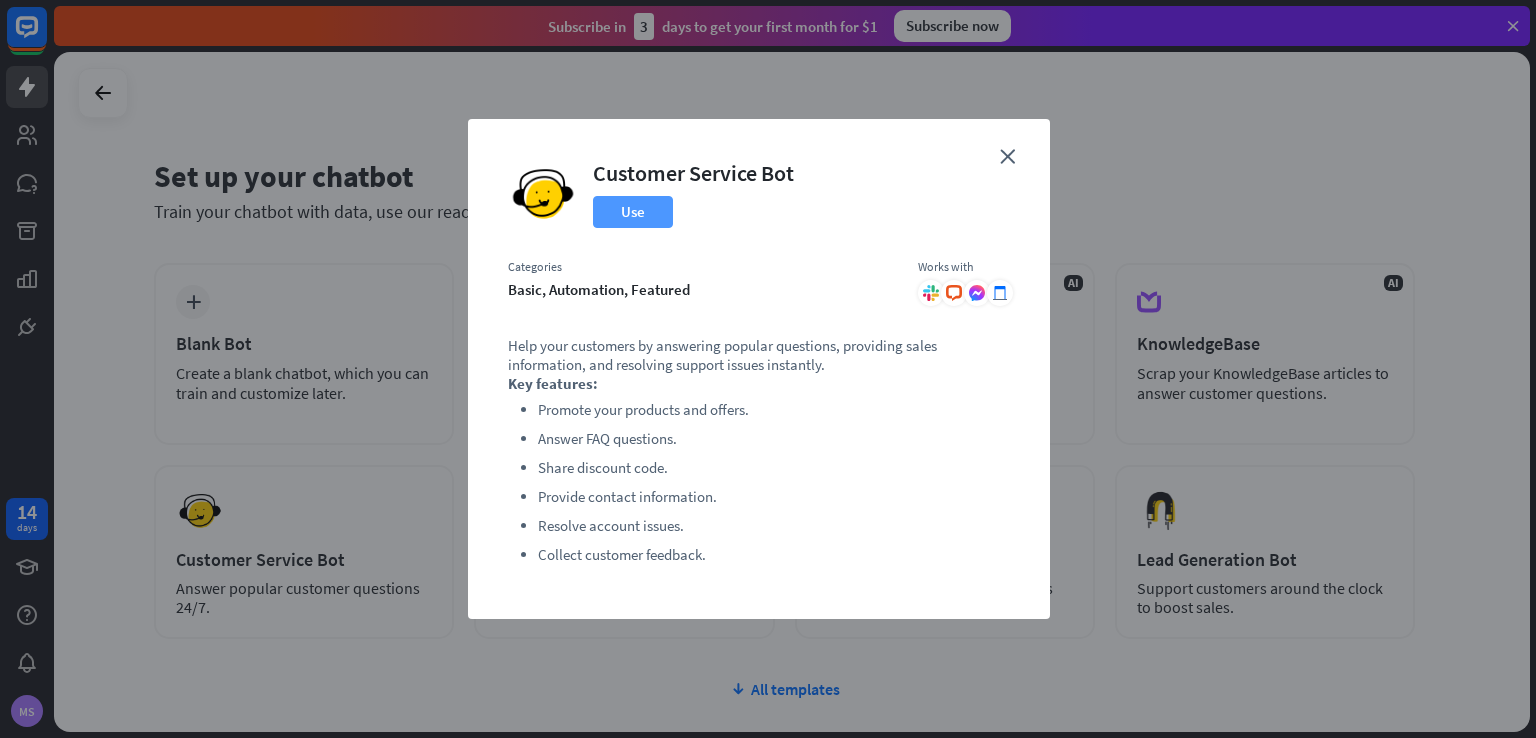 click on "Use" at bounding box center (633, 212) 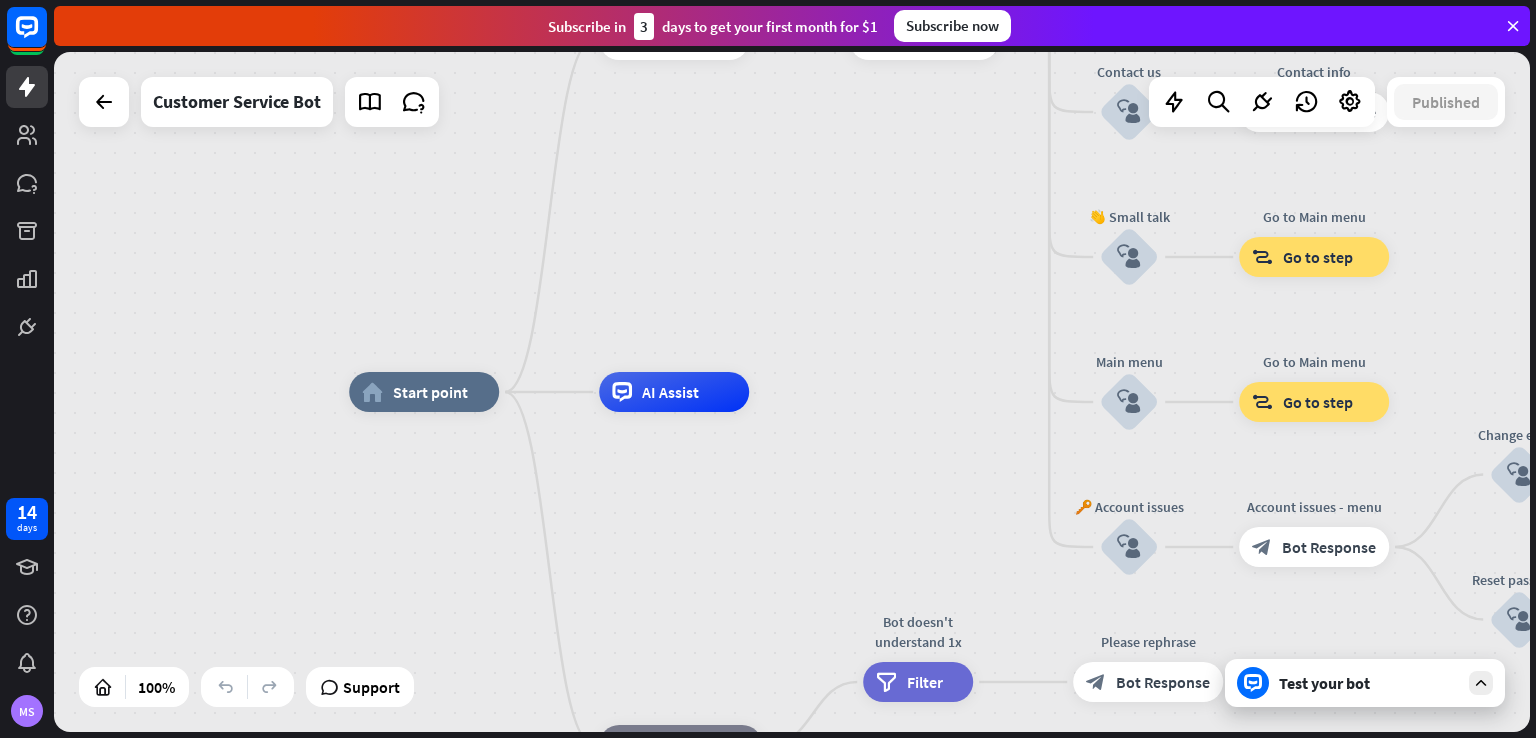click at bounding box center [1481, 683] 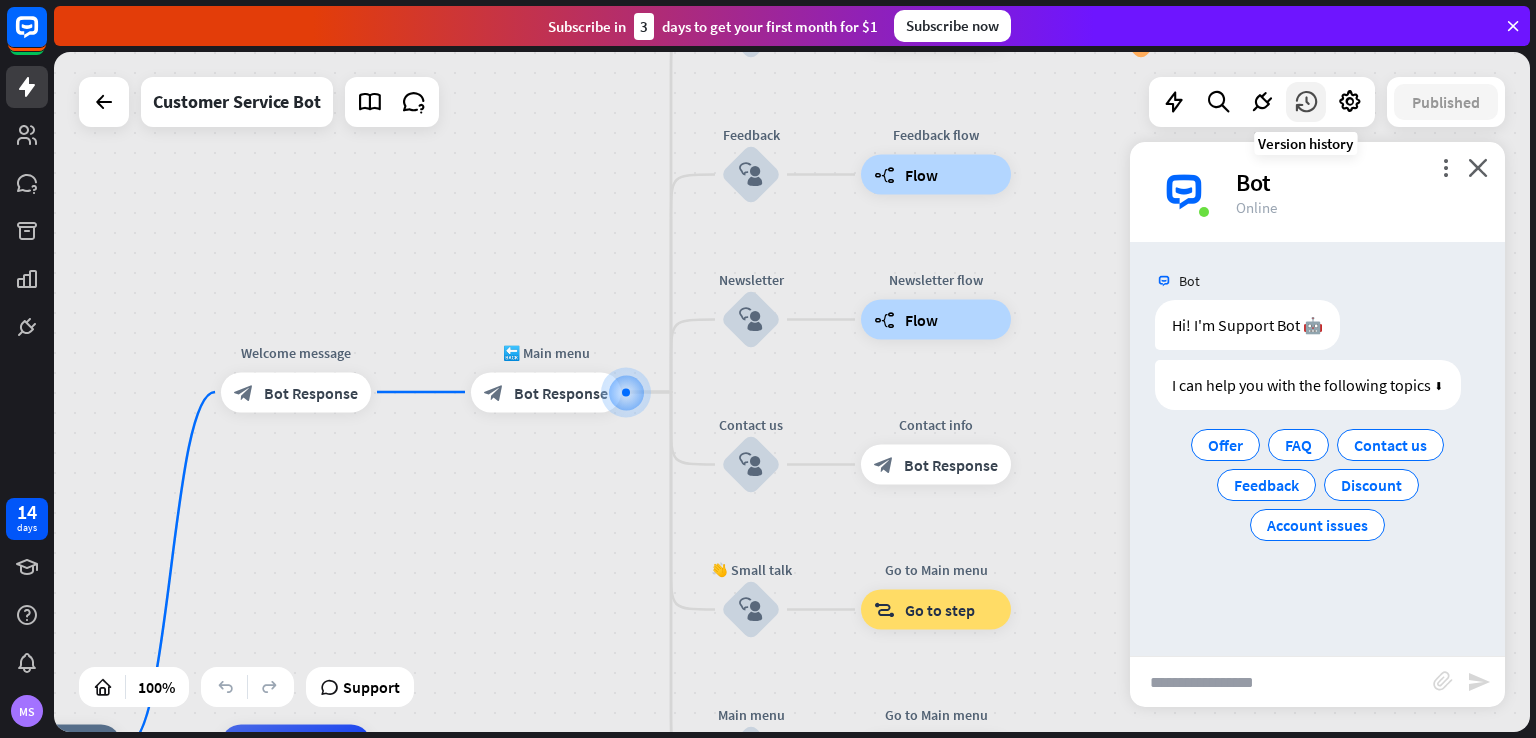 click at bounding box center (1306, 102) 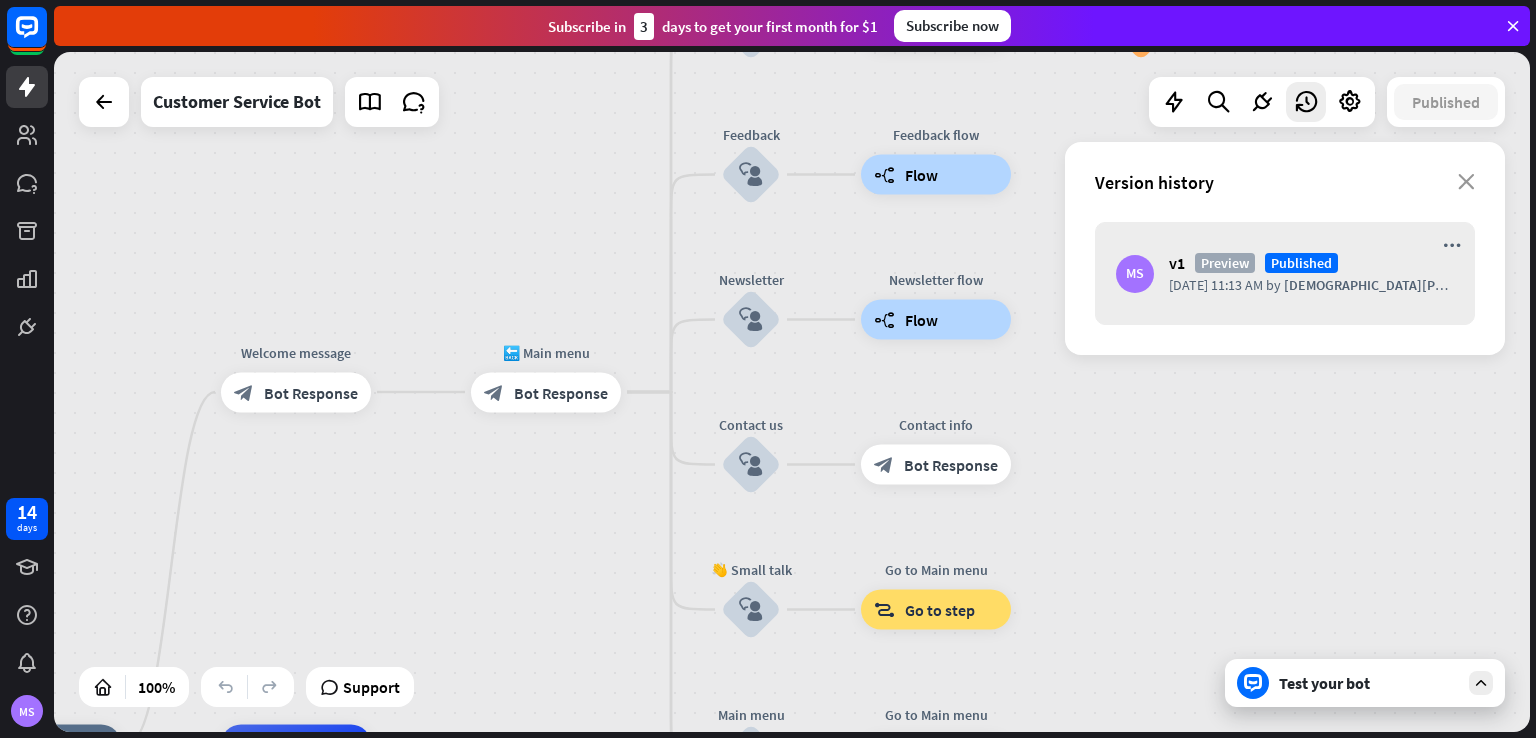 click on "Test your bot" at bounding box center (1365, 683) 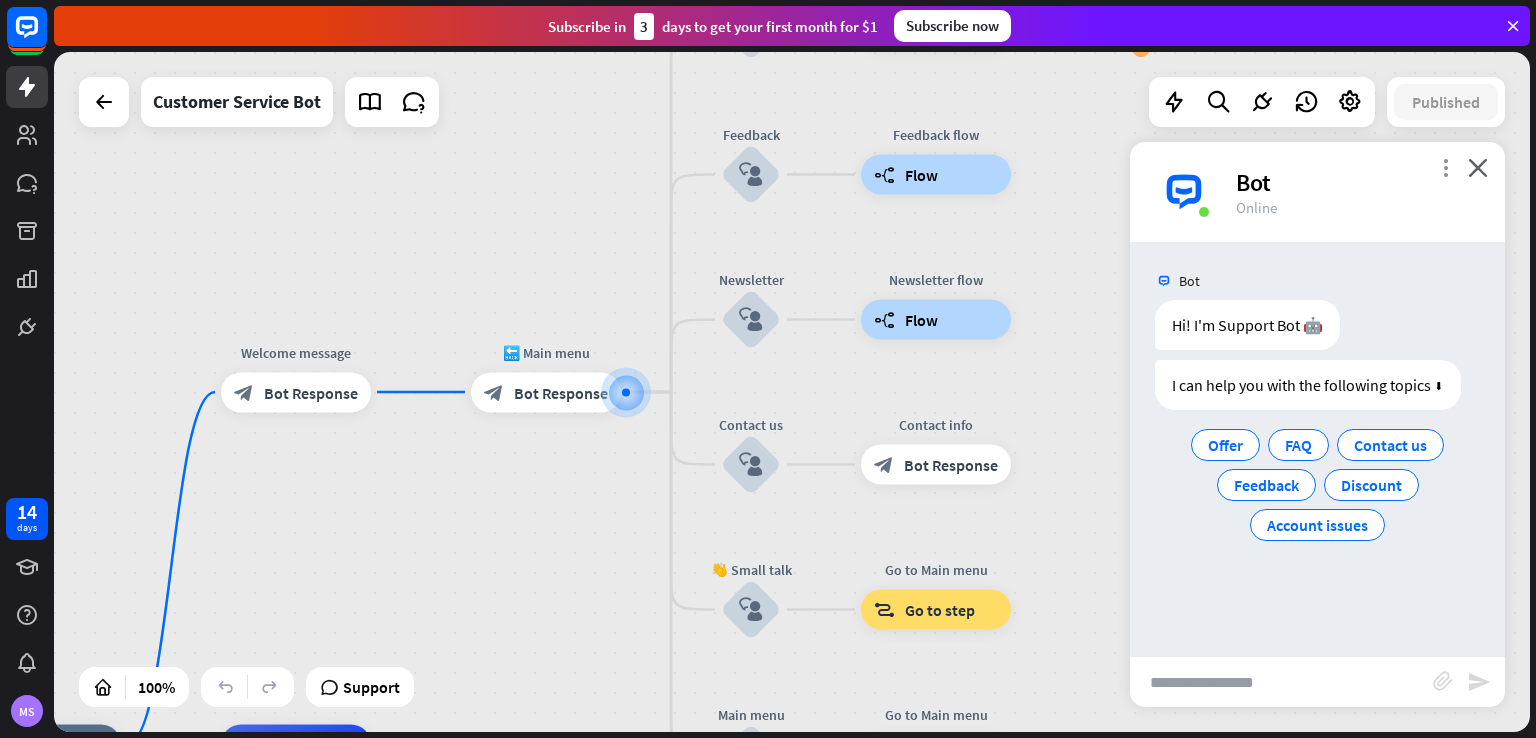 click on "more_vert" at bounding box center [1445, 167] 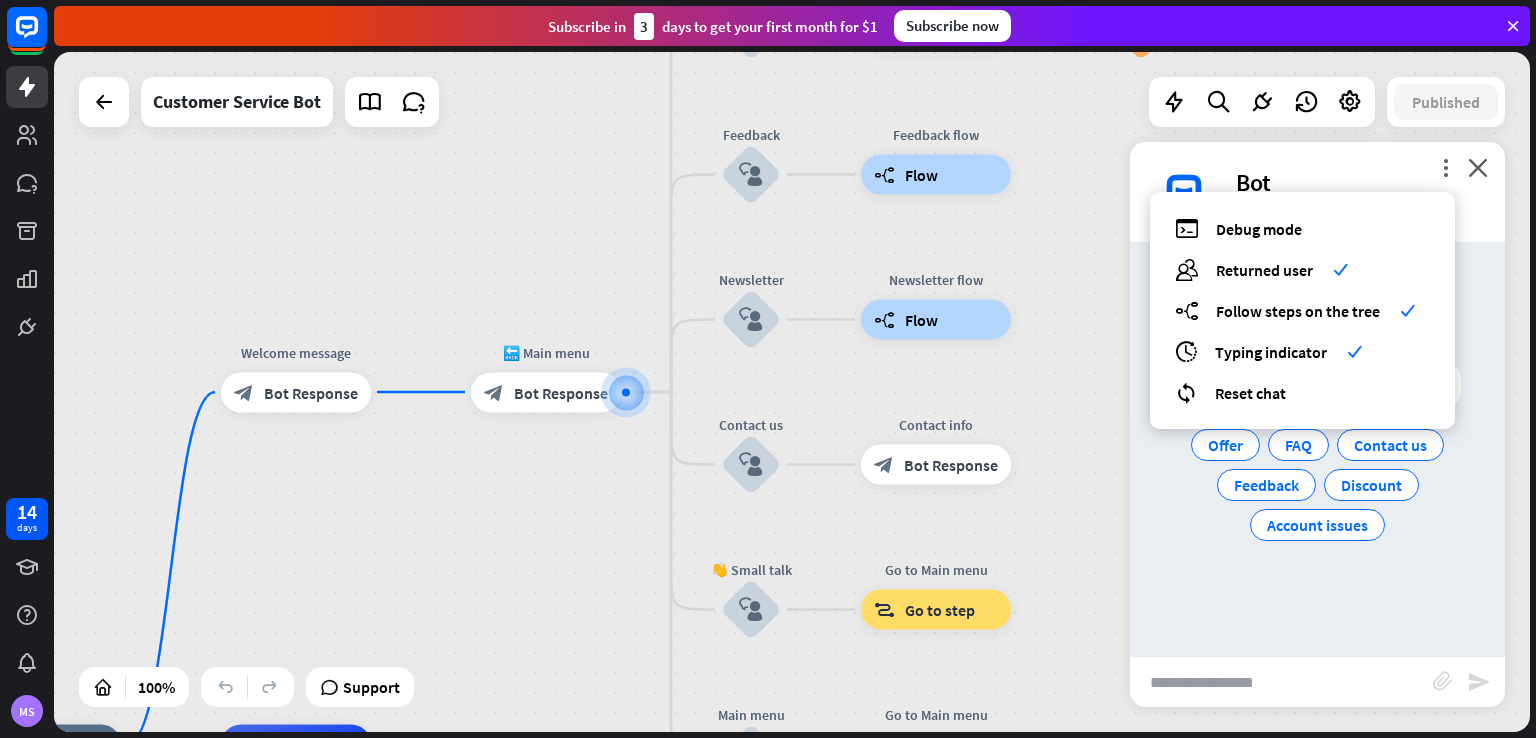 click on "debug   Debug mode     users   Returned user   check   builder_tree   Follow steps on the tree   check   archives   Typing indicator   check   reset_chat   Reset chat" at bounding box center [1302, 310] 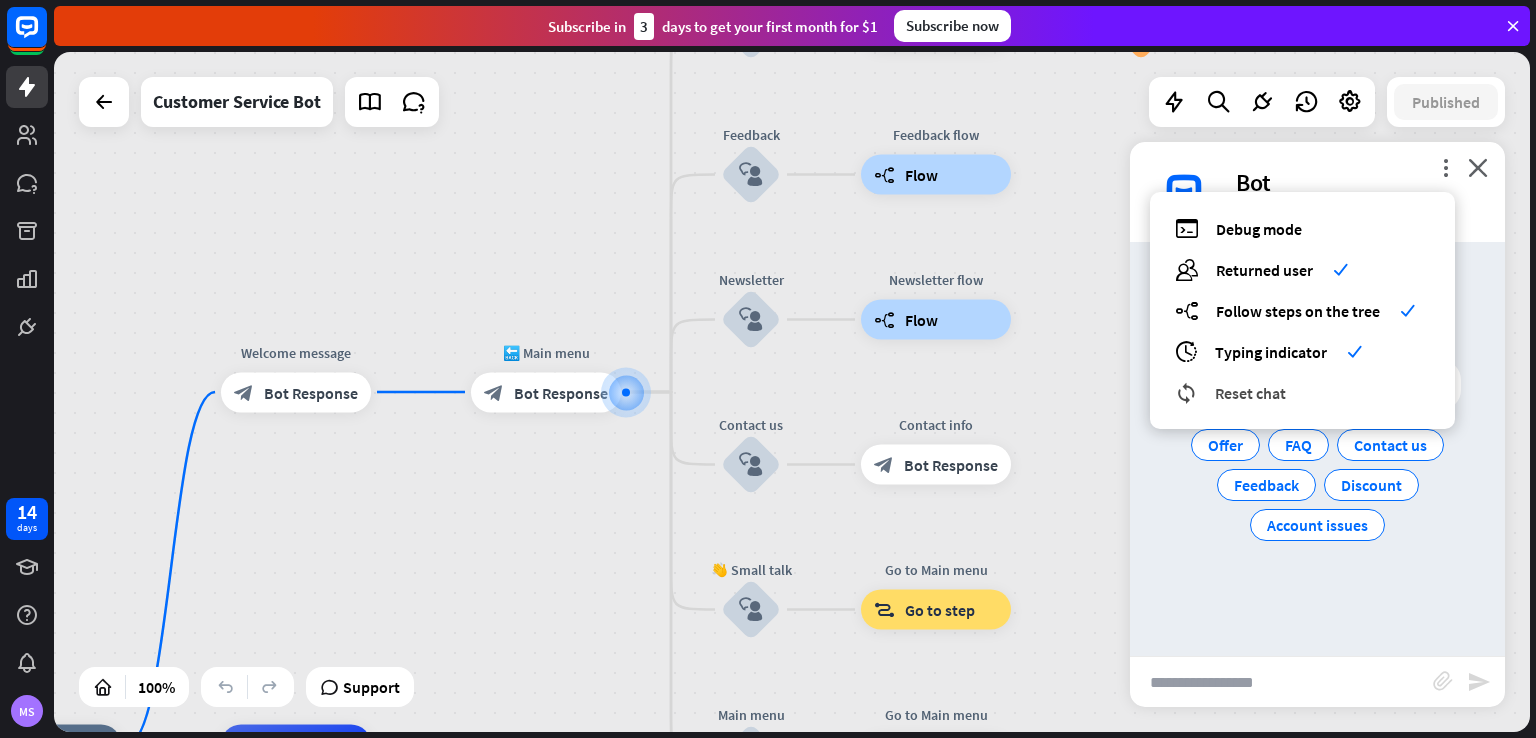 click on "Reset chat" at bounding box center (1250, 393) 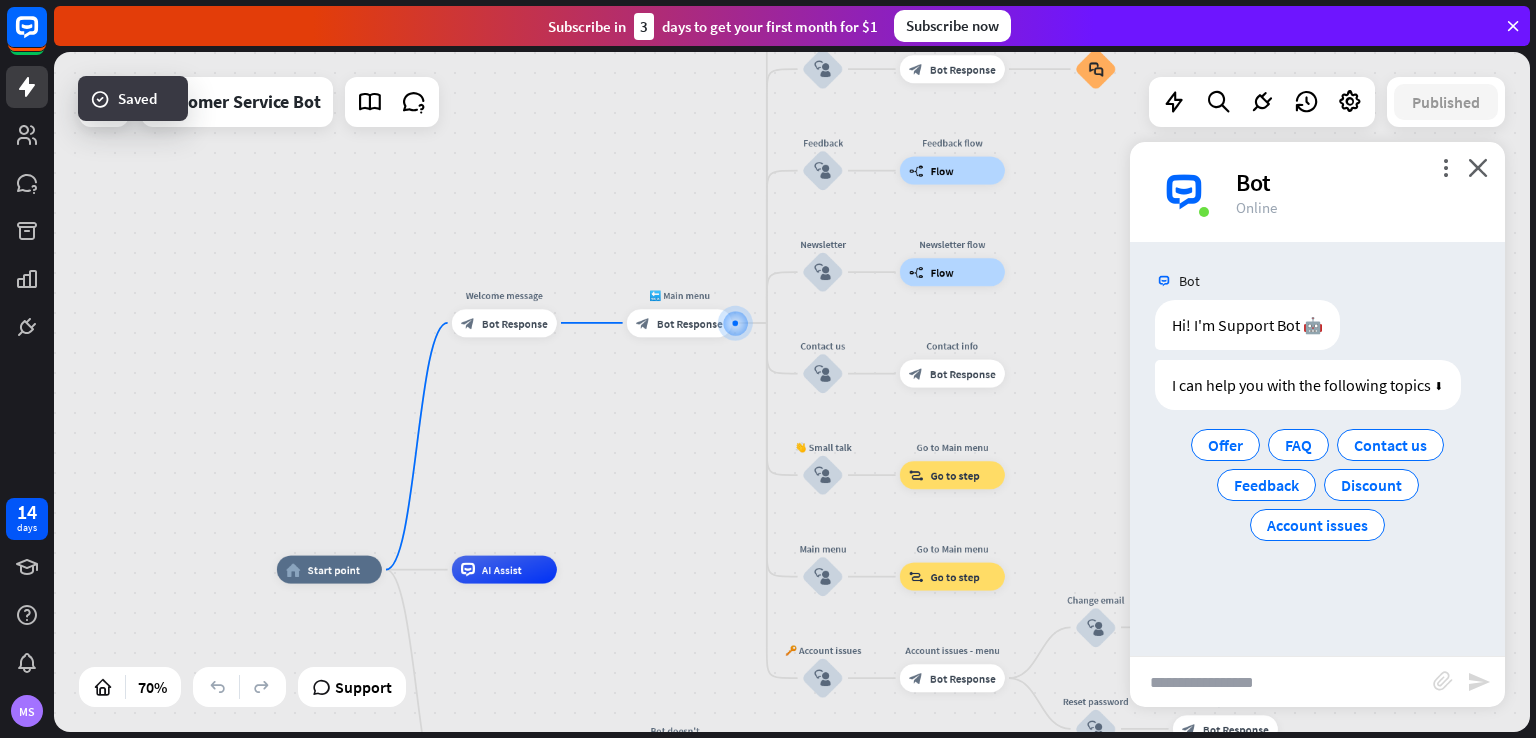 drag, startPoint x: 332, startPoint y: 625, endPoint x: 522, endPoint y: 509, distance: 222.61177 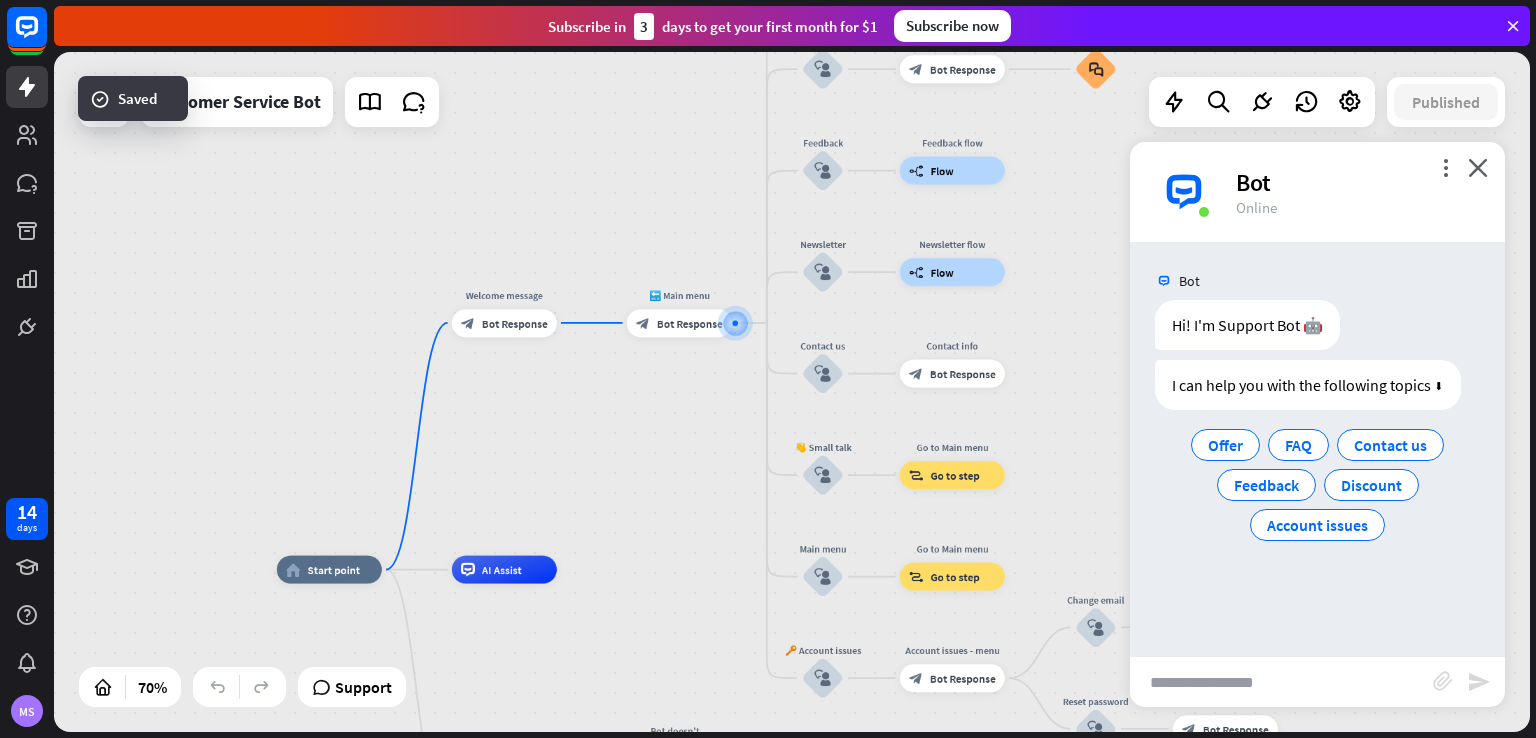 click on "home_2   Start point                 Welcome message   block_bot_response   Bot Response                 🔙 Main menu   block_bot_response   Bot Response                     Our offer   block_user_input                 Select product category   block_bot_response   Bot Response                 ❓ Question   block_user_input                 How can I help you?   block_bot_response   Bot Response                 FAQ   block_user_input                 Type your question   block_bot_response   Bot Response                 Popular questions   block_faq                 Feedback   block_user_input                 Feedback flow   builder_tree   Flow                 Newsletter   block_user_input                 Newsletter flow   builder_tree   Flow                 Contact us   block_user_input                 Contact info   block_bot_response   Bot Response                 👋 Small talk   block_user_input                 Go to Main menu   block_goto   Go to step                 Main menu" at bounding box center (792, 392) 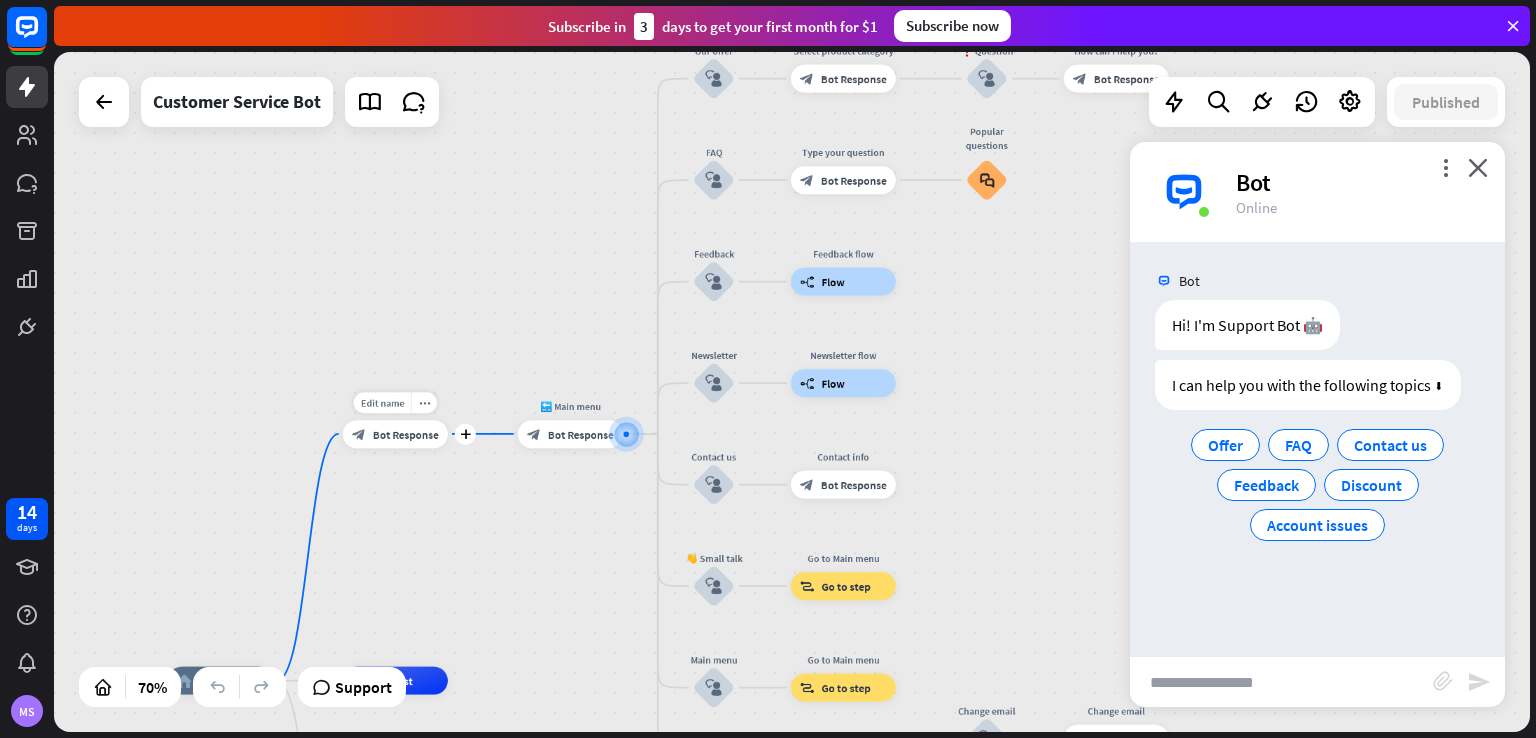 drag, startPoint x: 521, startPoint y: 338, endPoint x: 399, endPoint y: 458, distance: 171.12569 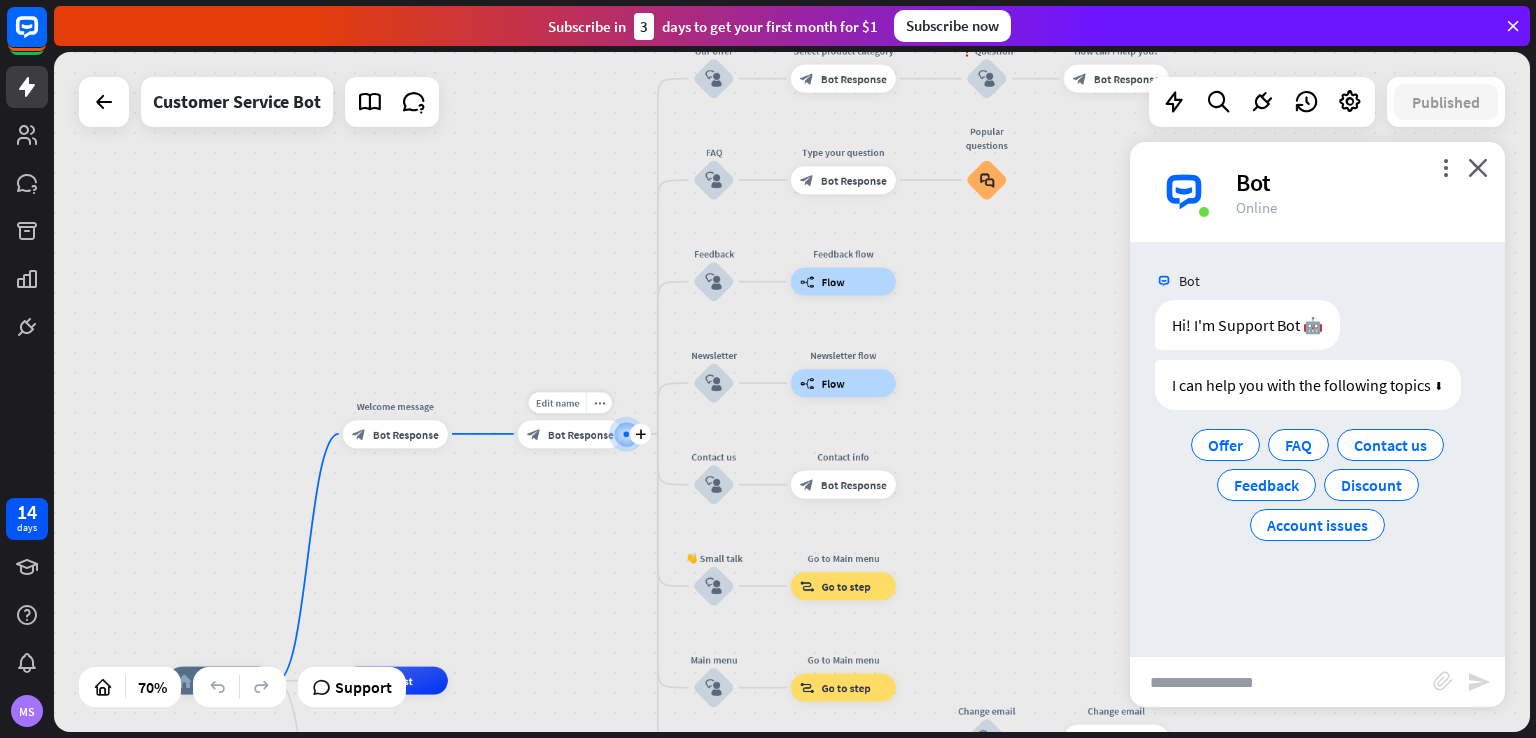 click on "Edit name   more_horiz         plus     block_bot_response   Bot Response" at bounding box center [570, 434] 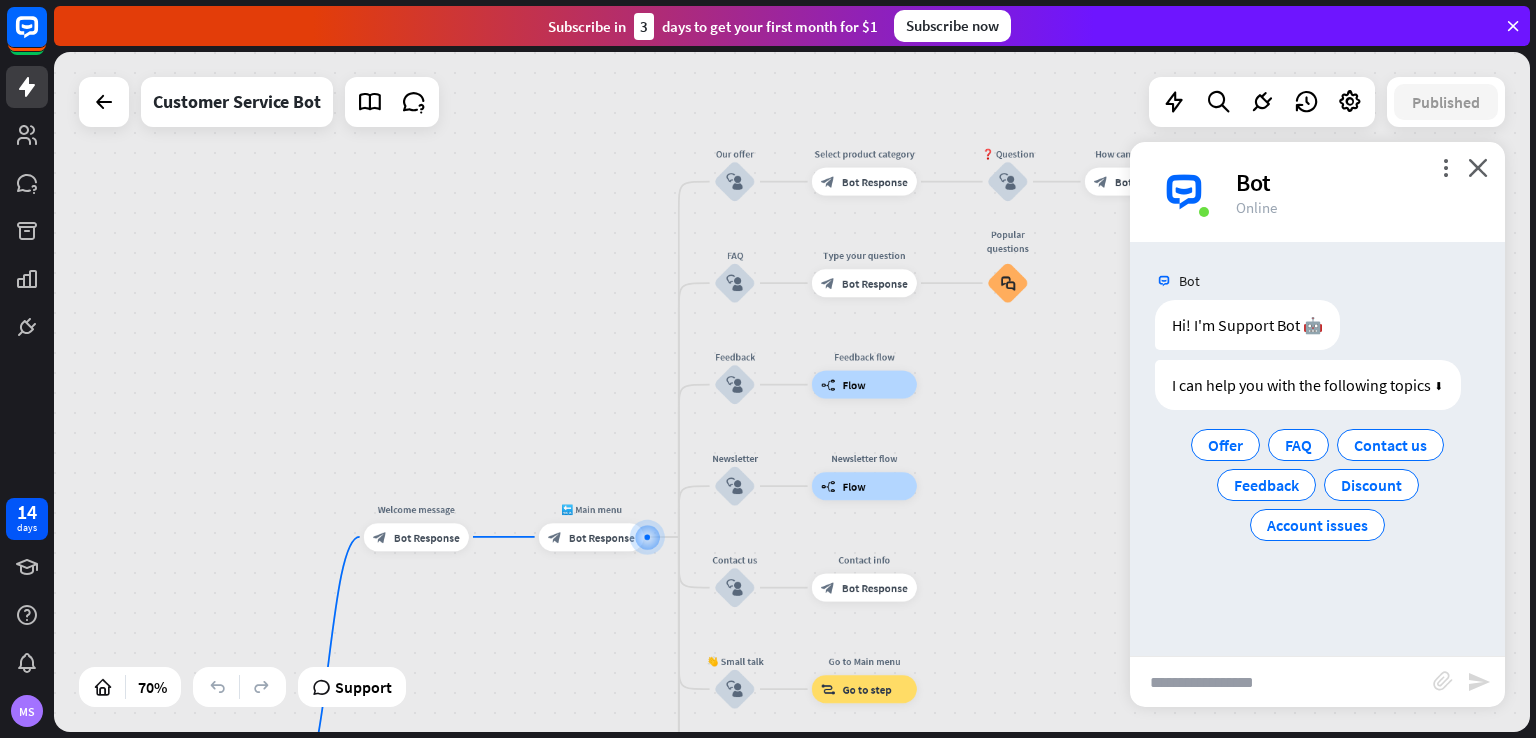 drag, startPoint x: 964, startPoint y: 459, endPoint x: 985, endPoint y: 562, distance: 105.11898 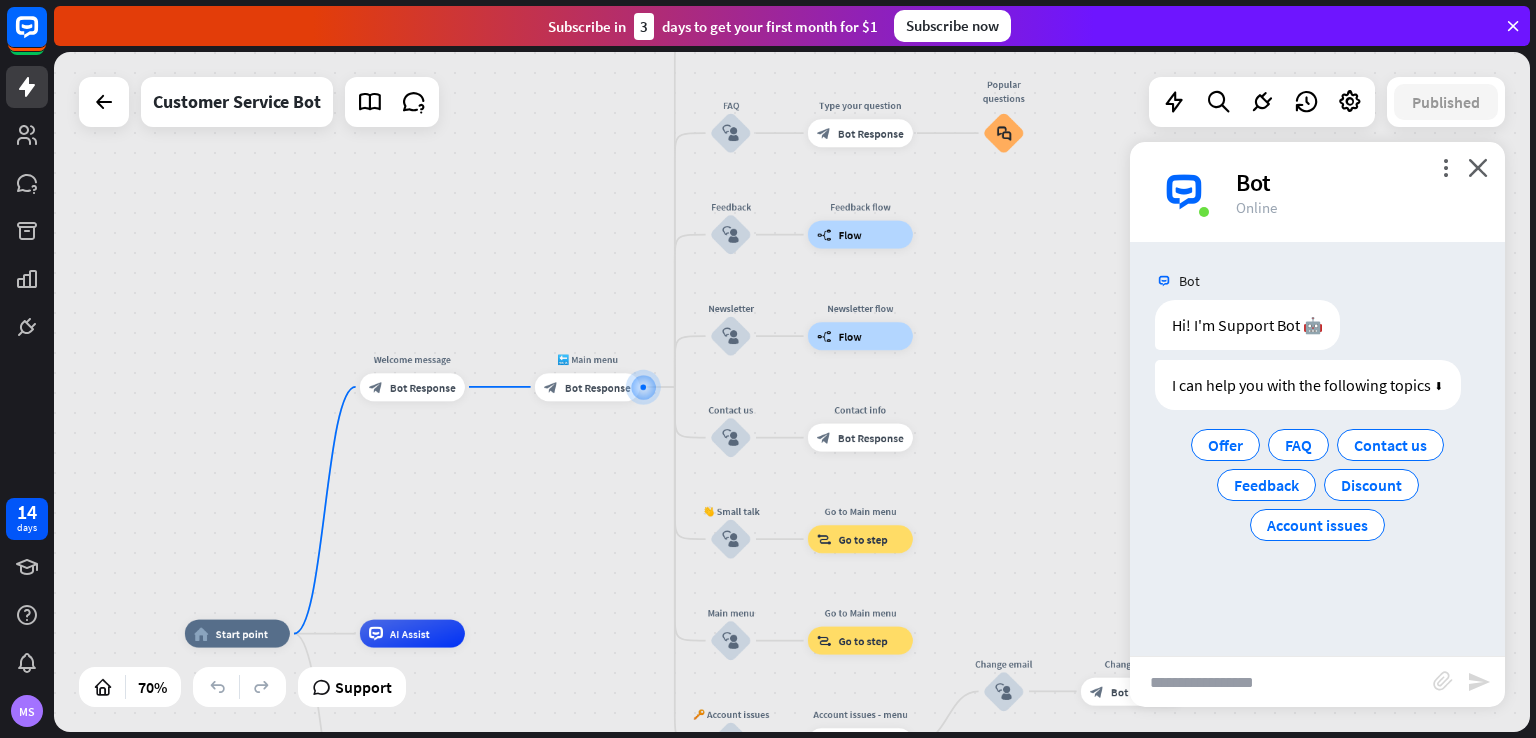 drag, startPoint x: 966, startPoint y: 620, endPoint x: 962, endPoint y: 501, distance: 119.06721 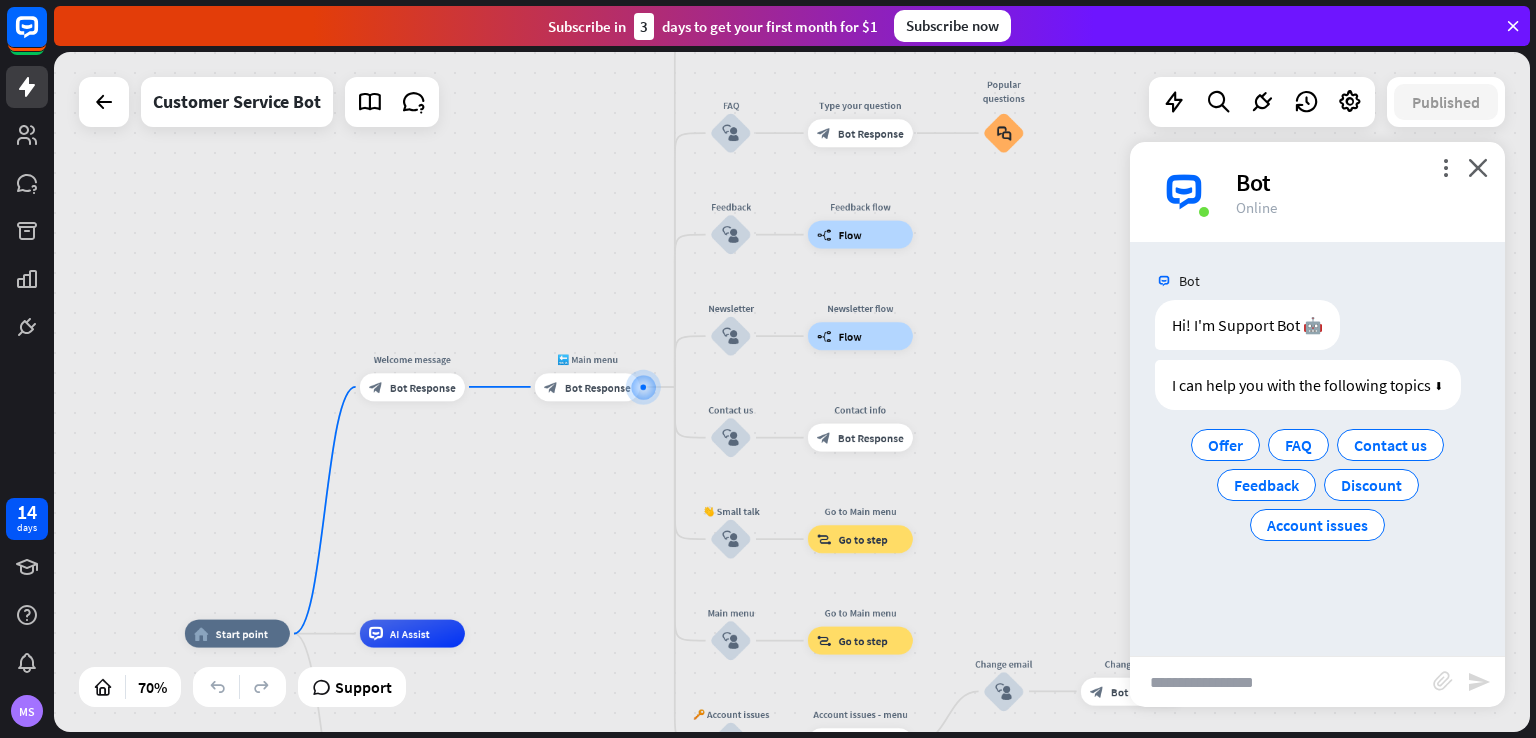 click on "home_2   Start point                 Welcome message   block_bot_response   Bot Response                 🔙 Main menu   block_bot_response   Bot Response                     Our offer   block_user_input                 Select product category   block_bot_response   Bot Response                 ❓ Question   block_user_input                 How can I help you?   block_bot_response   Bot Response                 FAQ   block_user_input                 Type your question   block_bot_response   Bot Response                 Popular questions   block_faq                 Feedback   block_user_input                 Feedback flow   builder_tree   Flow                 Newsletter   block_user_input                 Newsletter flow   builder_tree   Flow                 Contact us   block_user_input                 Contact info   block_bot_response   Bot Response                 👋 Small talk   block_user_input                 Go to Main menu   block_goto   Go to step                 Main menu" at bounding box center (792, 392) 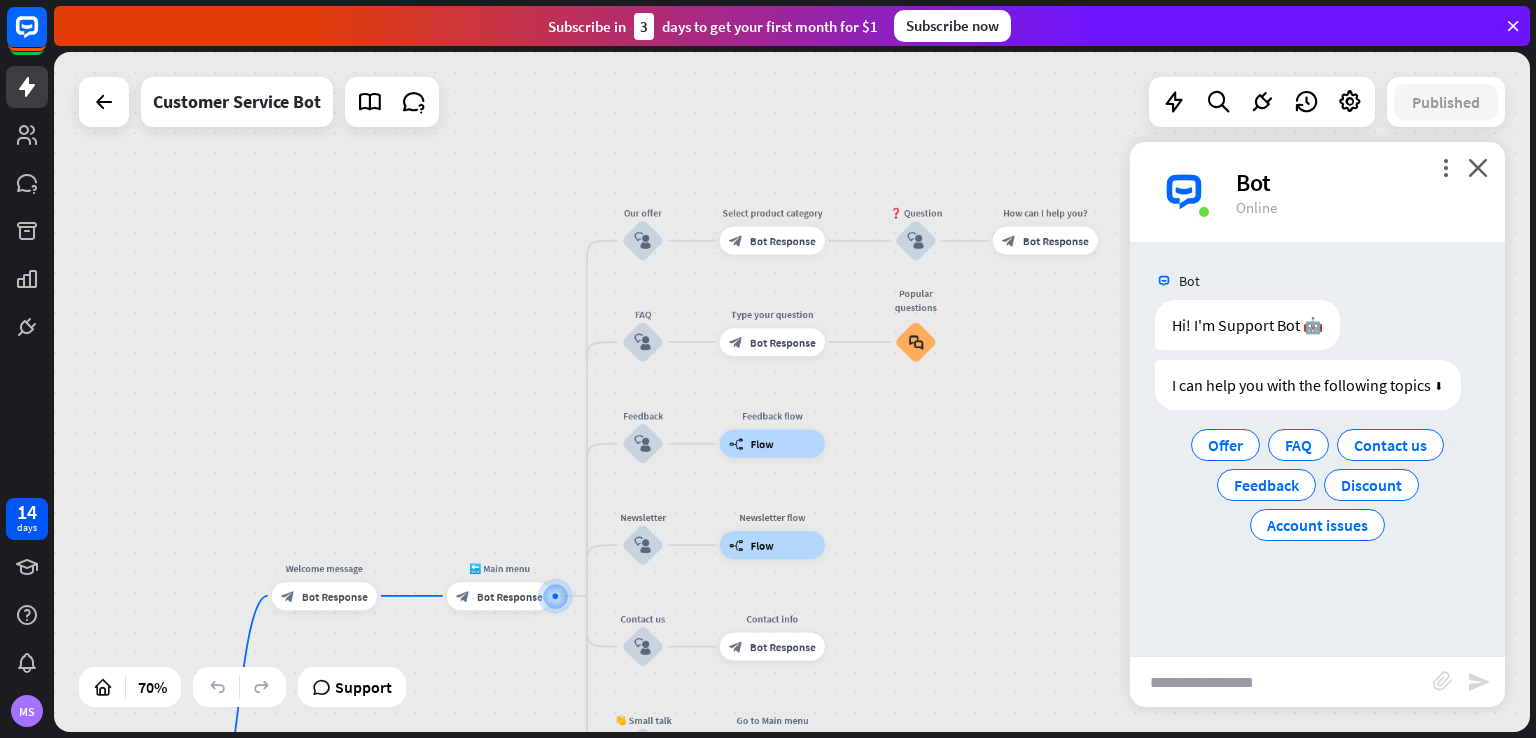 click on "home_2   Start point                 Welcome message   block_bot_response   Bot Response                 🔙 Main menu   block_bot_response   Bot Response                     Our offer   block_user_input                 Select product category   block_bot_response   Bot Response                 ❓ Question   block_user_input                 How can I help you?   block_bot_response   Bot Response                 FAQ   block_user_input                 Type your question   block_bot_response   Bot Response                 Popular questions   block_faq                 Feedback   block_user_input                 Feedback flow   builder_tree   Flow                 Newsletter   block_user_input                 Newsletter flow   builder_tree   Flow                 Contact us   block_user_input                 Contact info   block_bot_response   Bot Response                 👋 Small talk   block_user_input                 Go to Main menu   block_goto   Go to step                 Main menu" at bounding box center [792, 392] 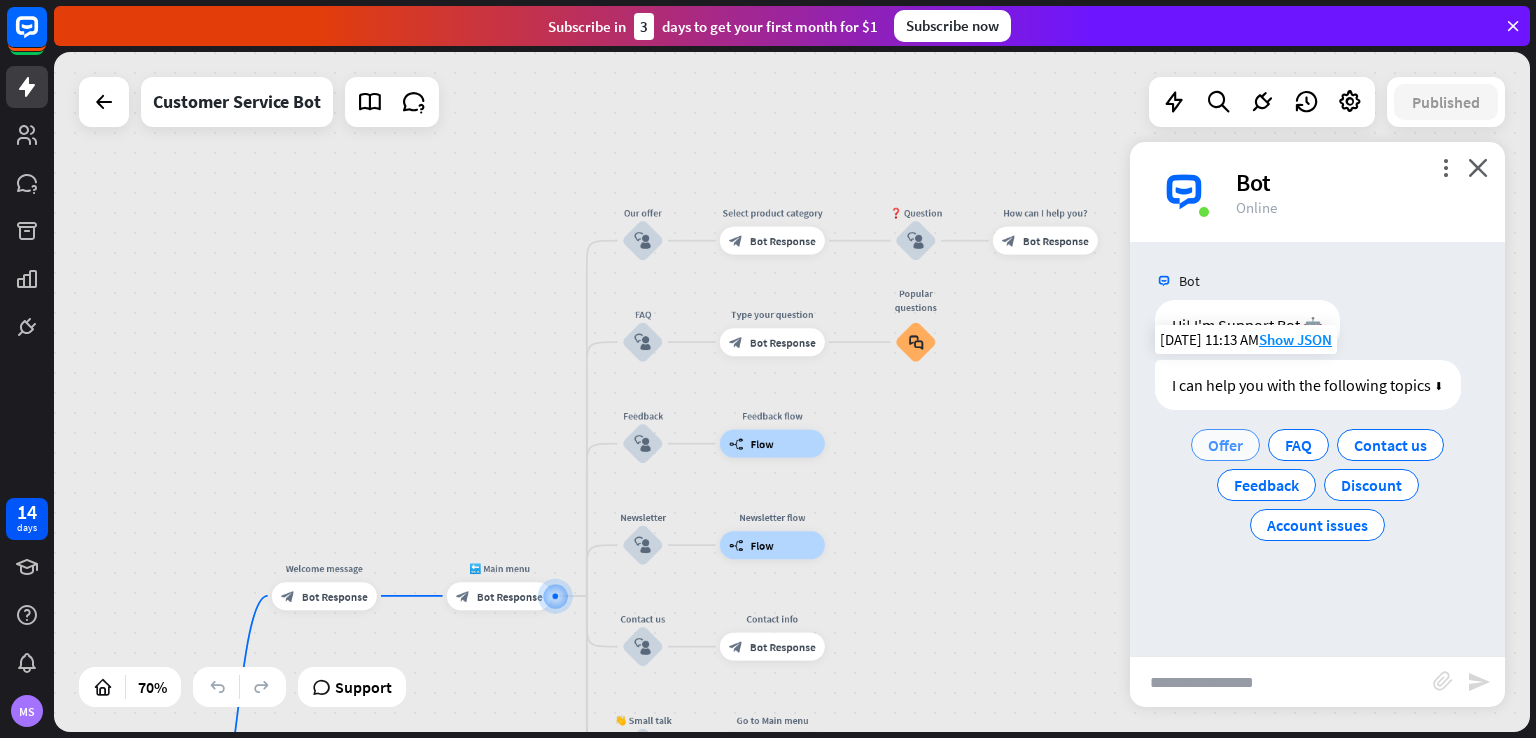 click on "Offer" at bounding box center (1225, 445) 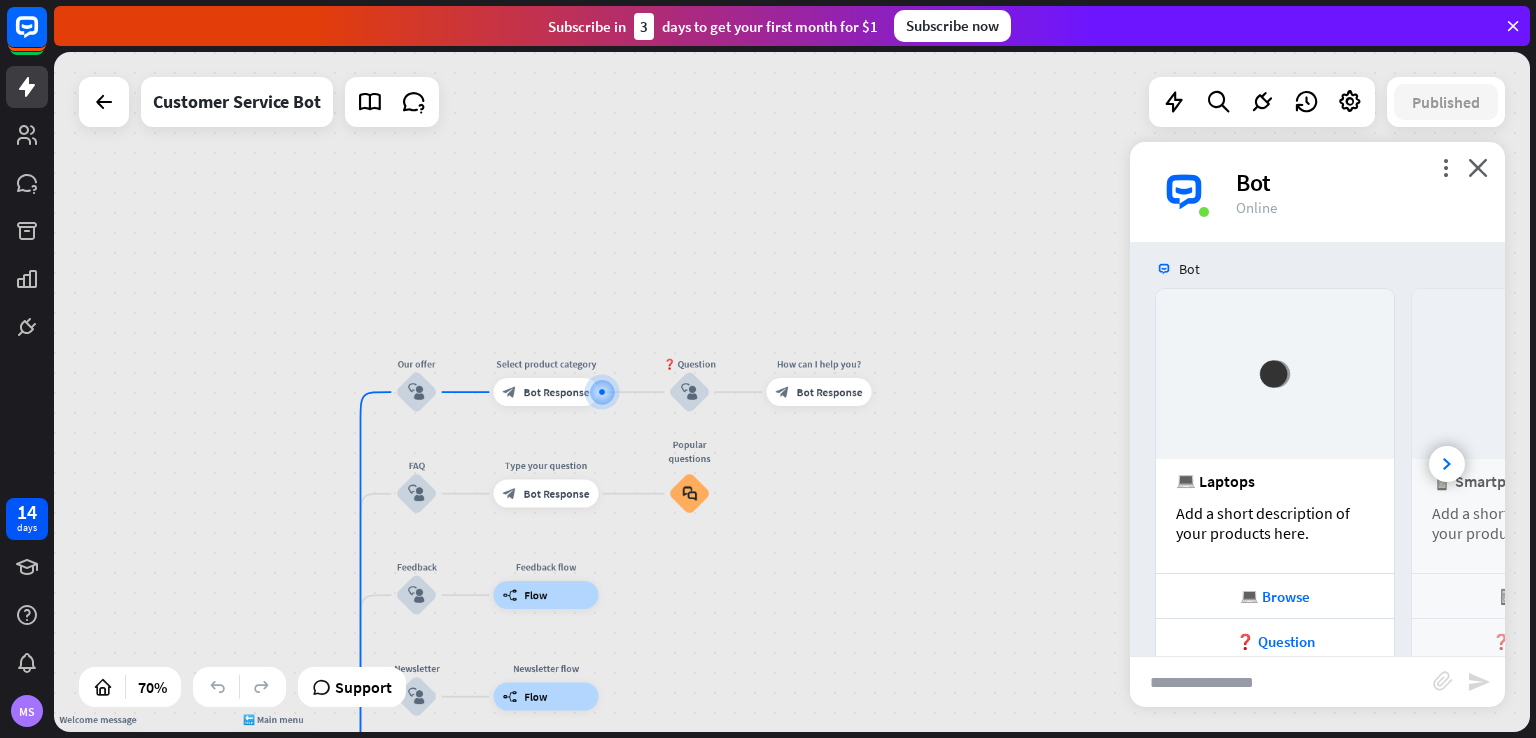 scroll, scrollTop: 351, scrollLeft: 0, axis: vertical 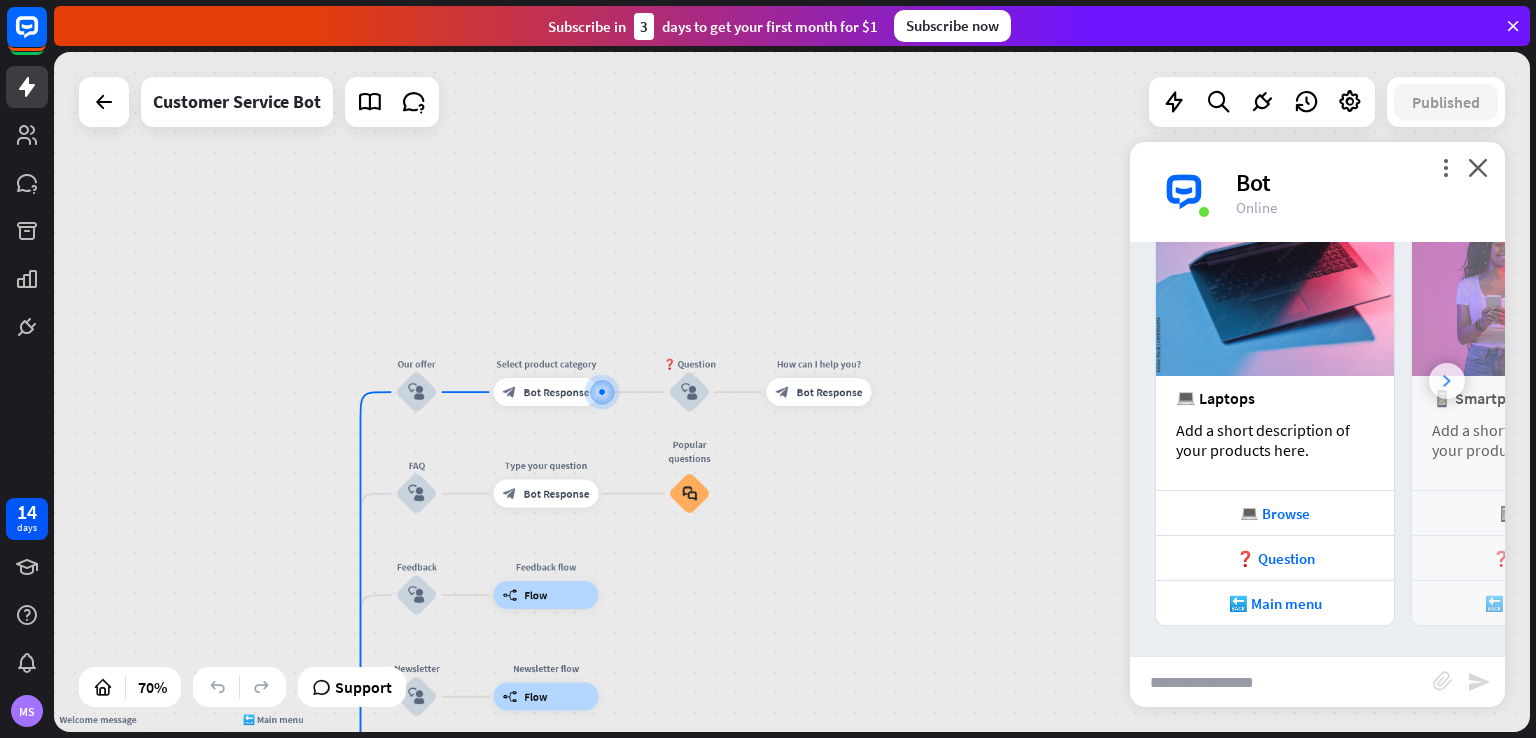 click at bounding box center [1447, 381] 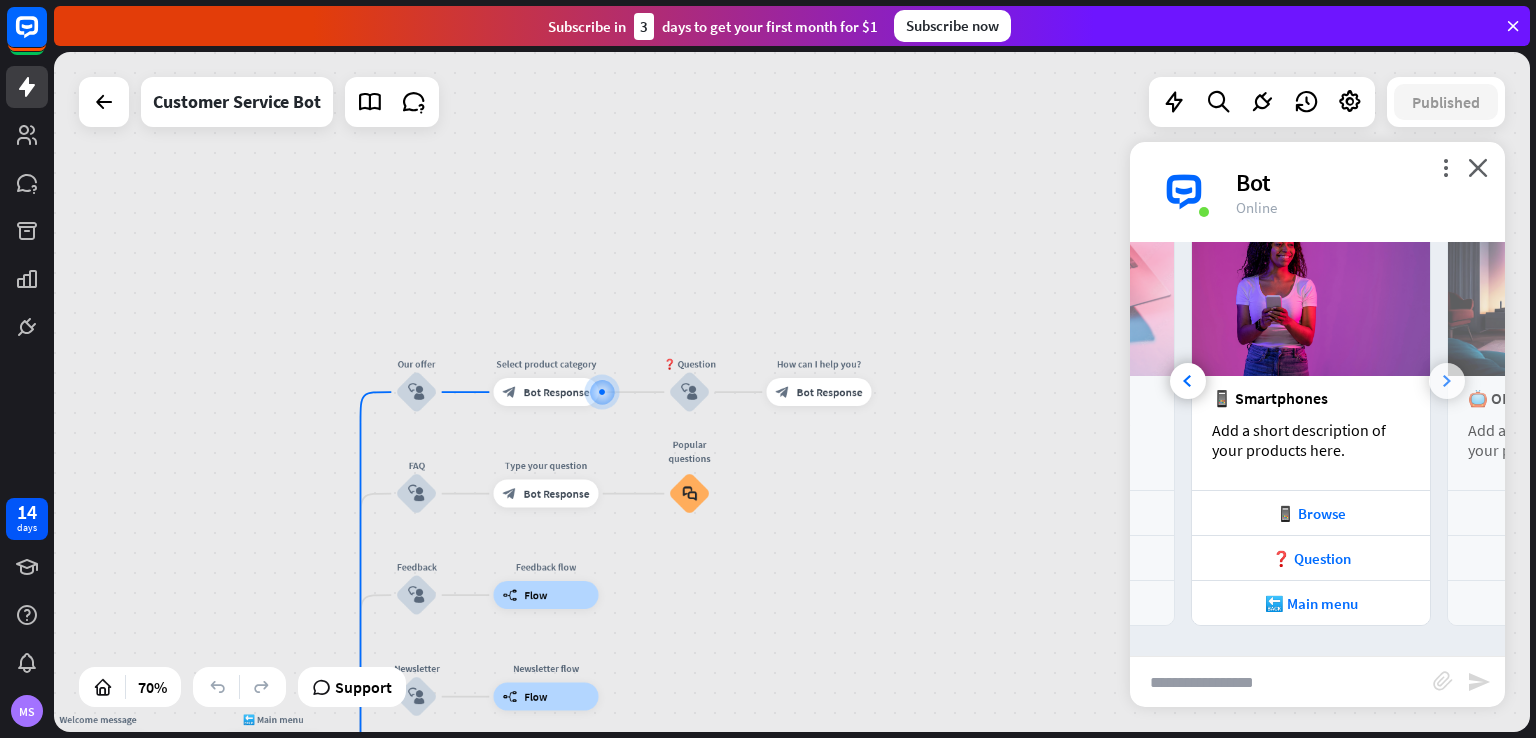 click at bounding box center (1447, 381) 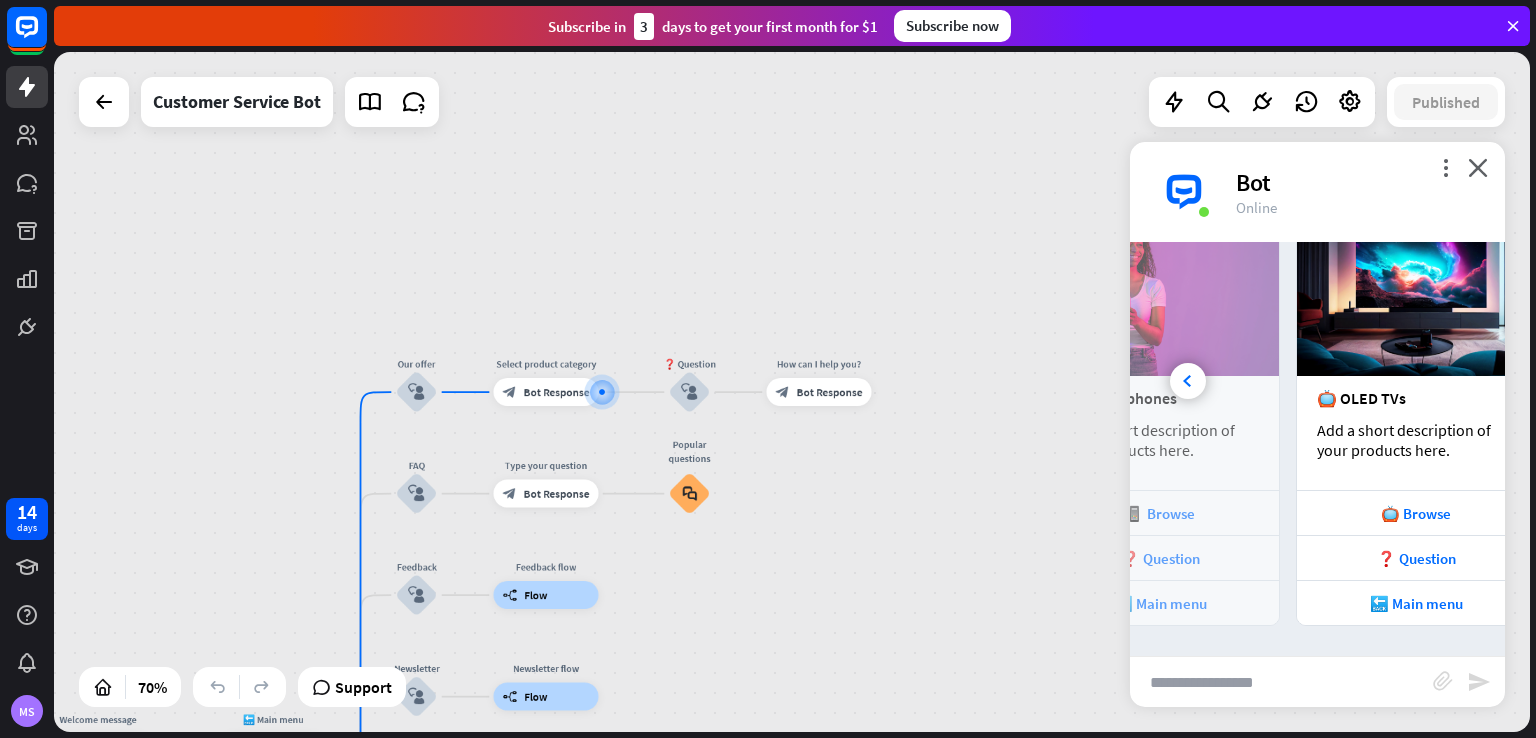 scroll, scrollTop: 0, scrollLeft: 442, axis: horizontal 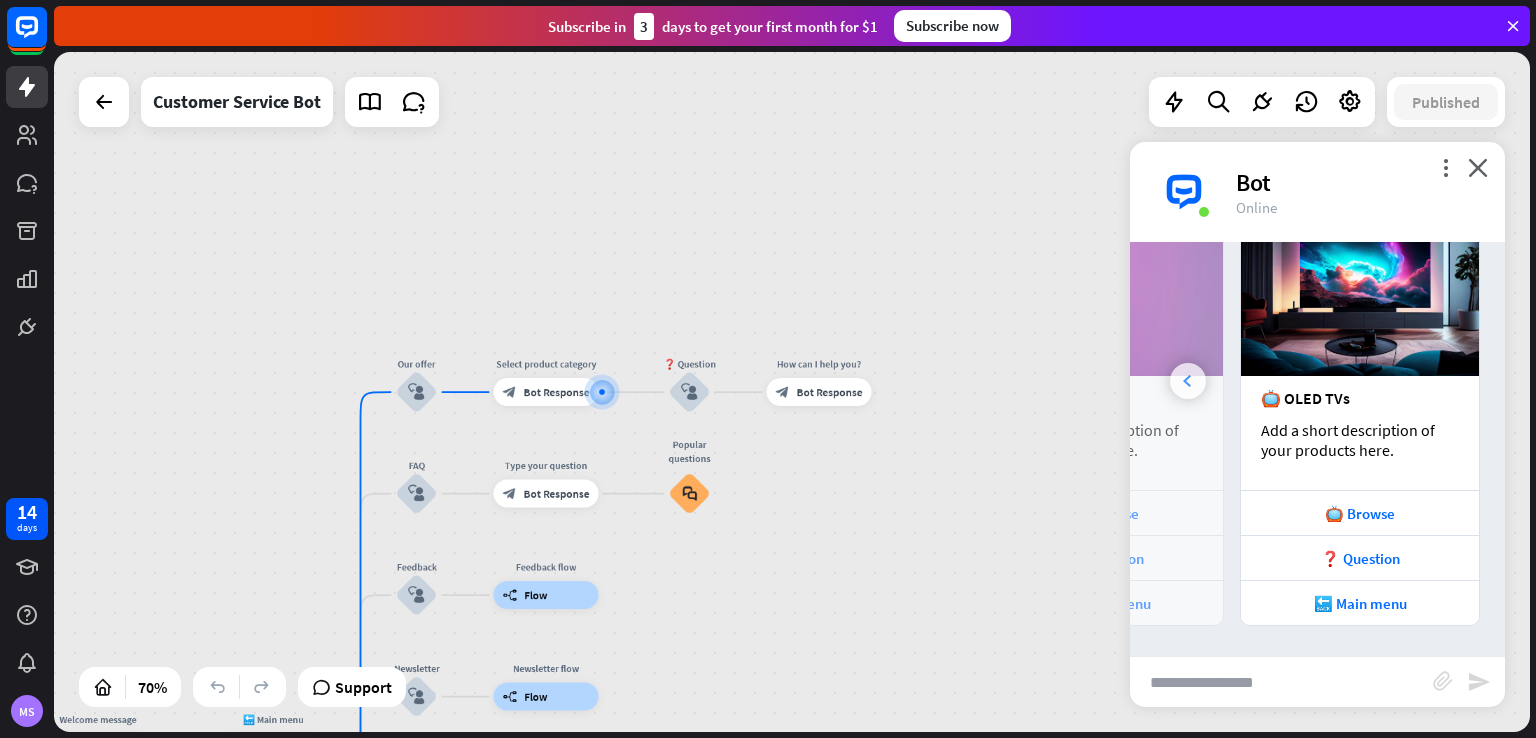 click 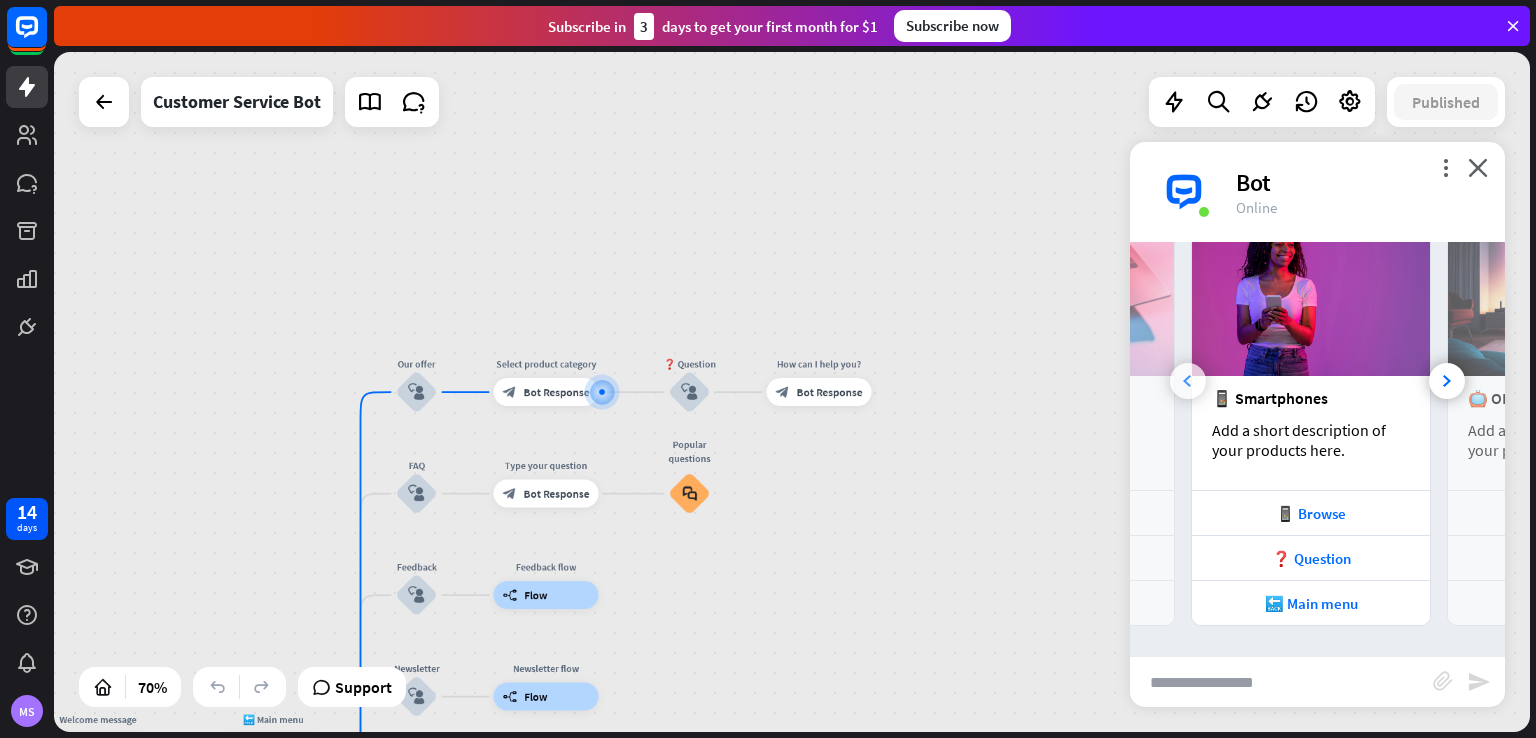 click 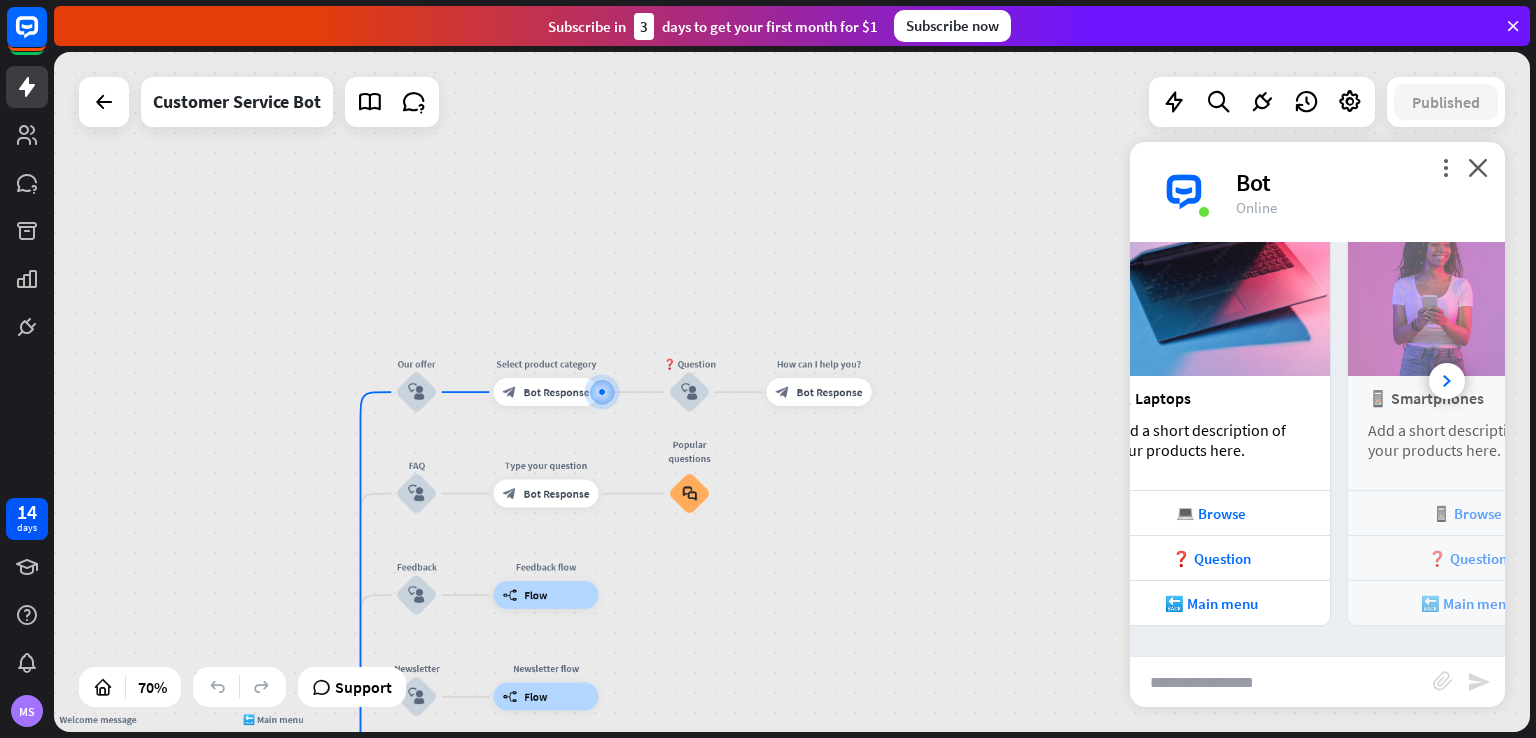 scroll, scrollTop: 0, scrollLeft: 0, axis: both 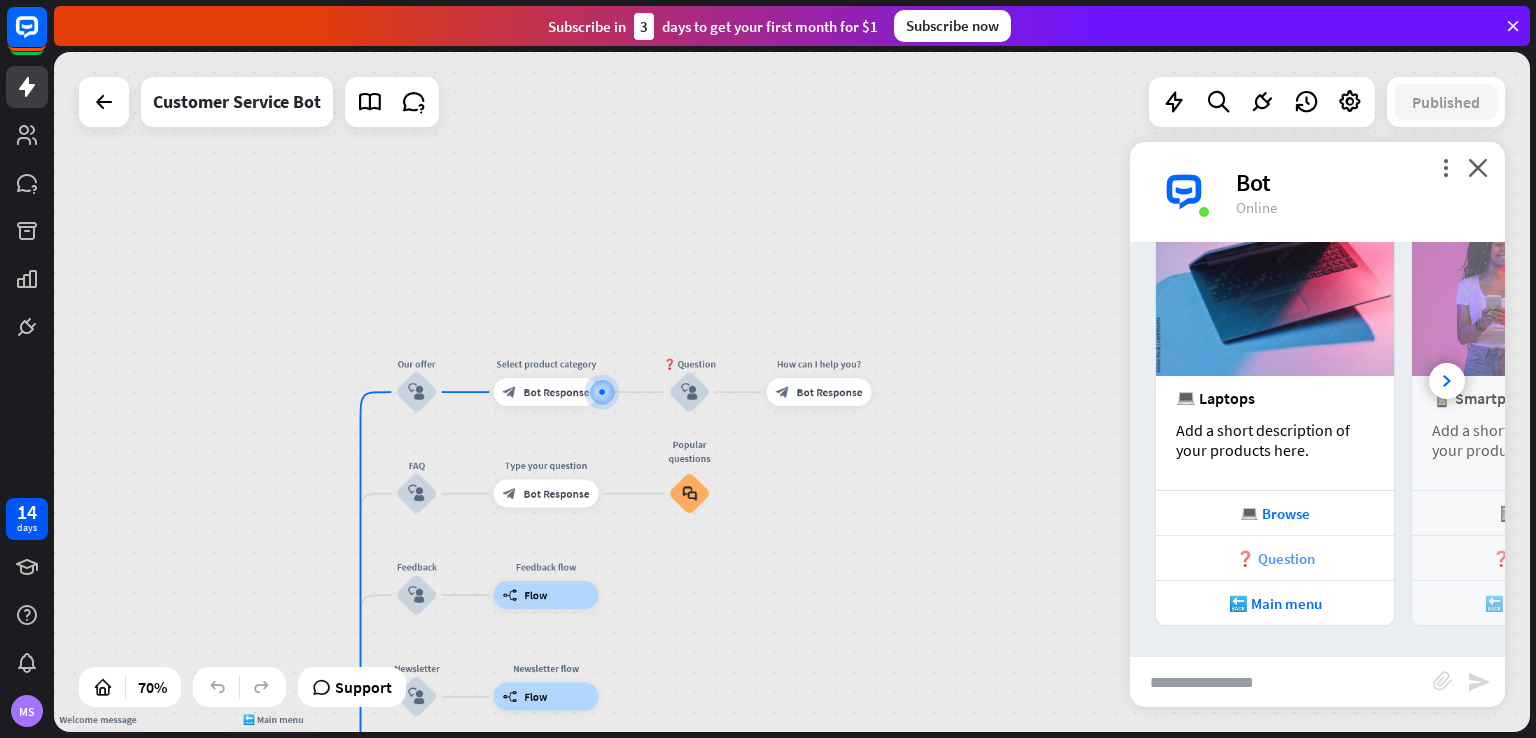 click on "❓ Question" at bounding box center (1275, 558) 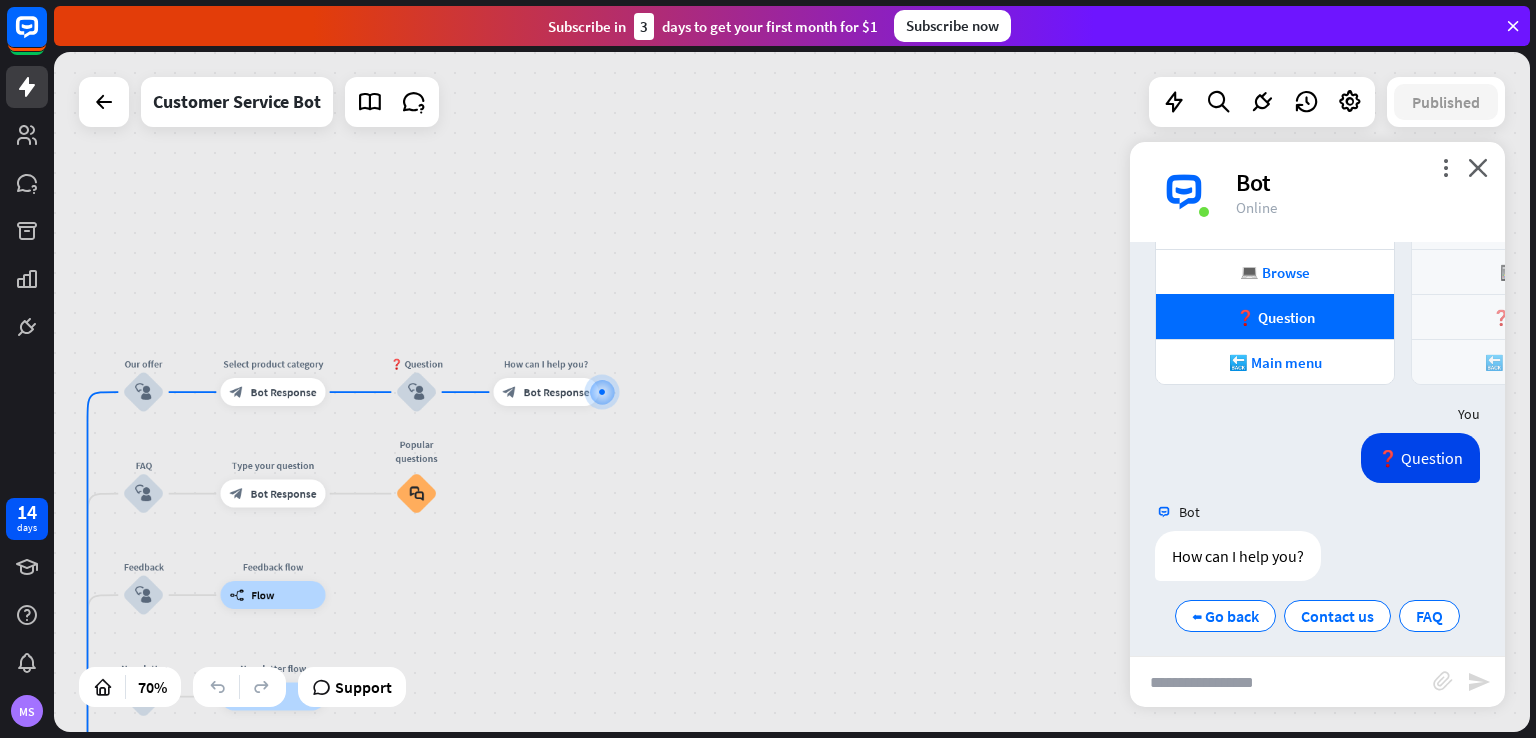 scroll, scrollTop: 602, scrollLeft: 0, axis: vertical 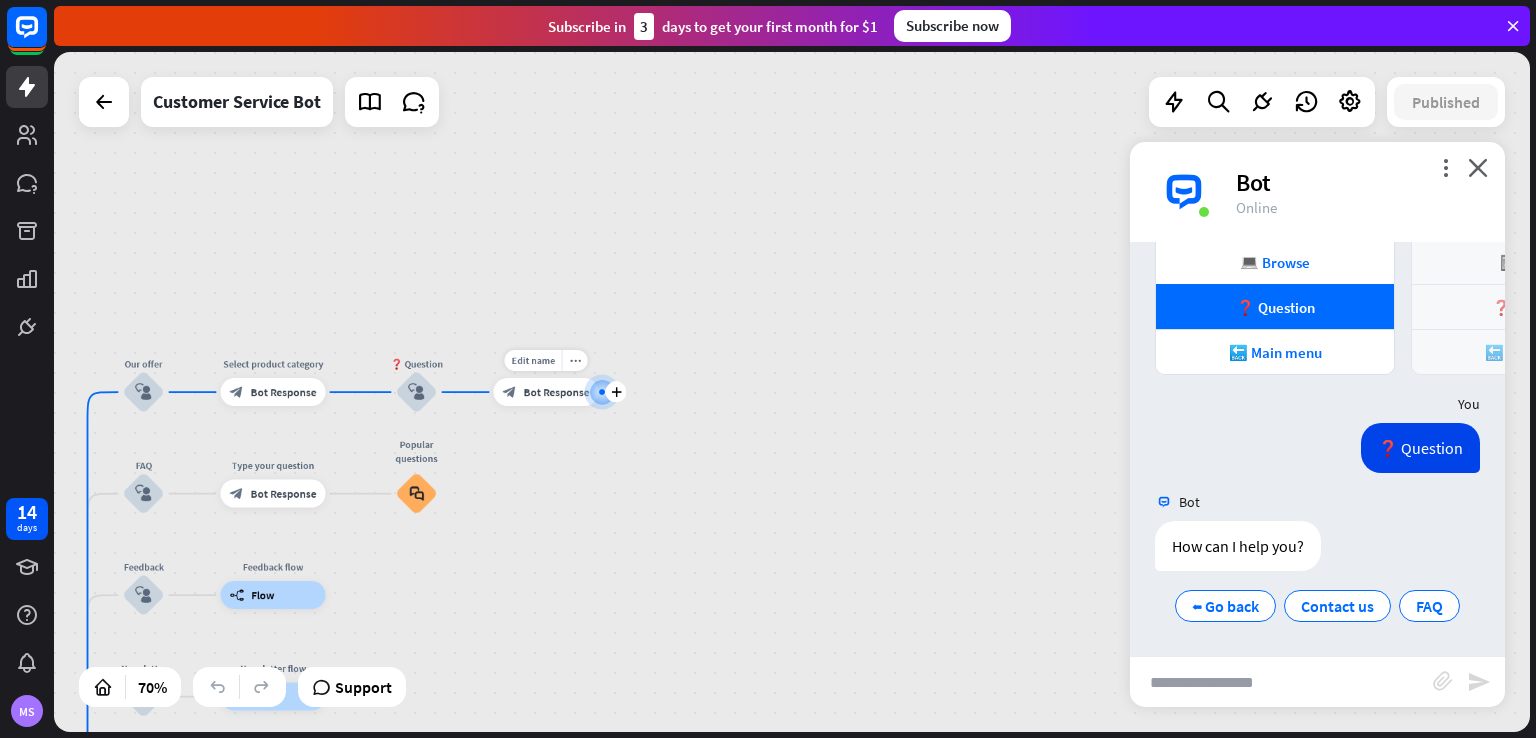 click on "Bot Response" at bounding box center (557, 392) 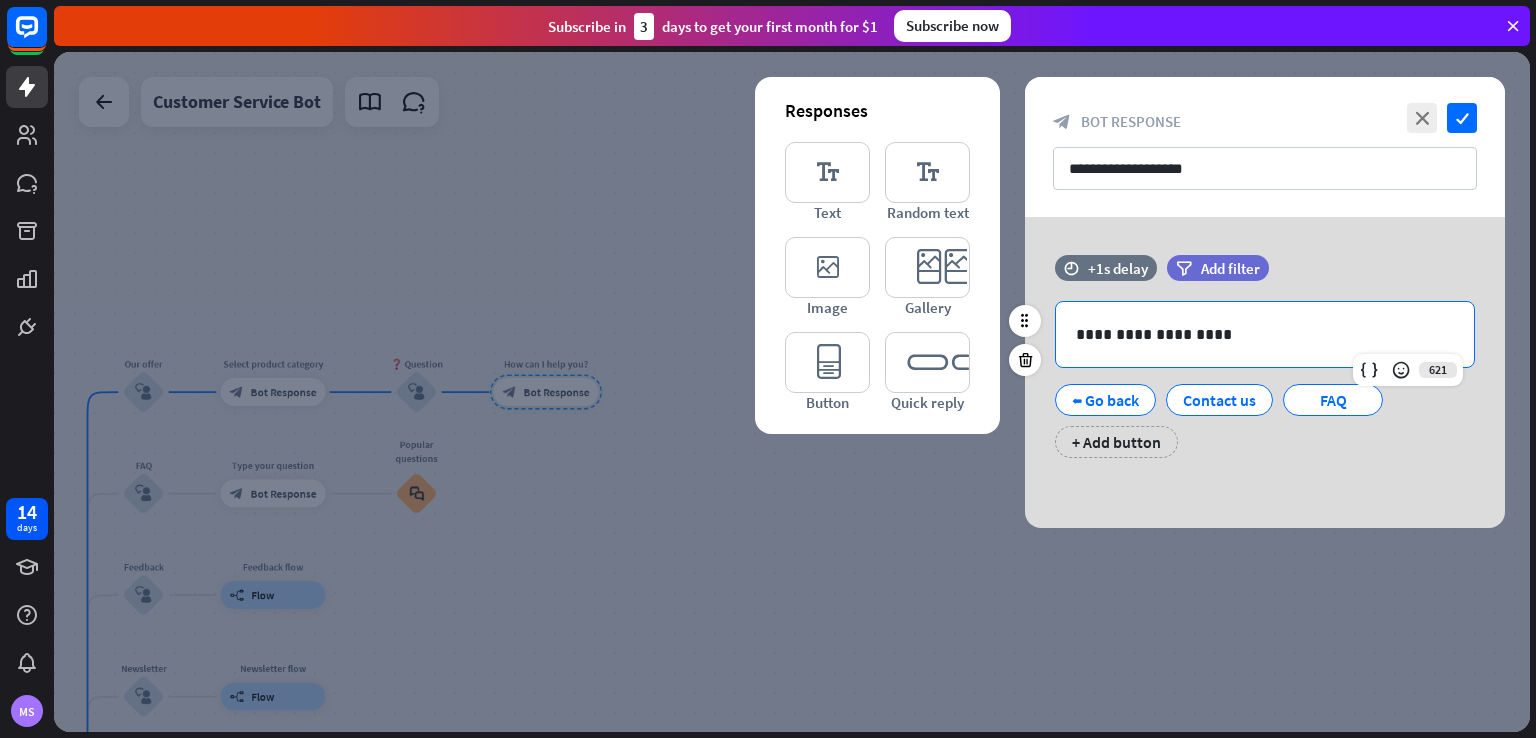 click on "**********" at bounding box center [1265, 334] 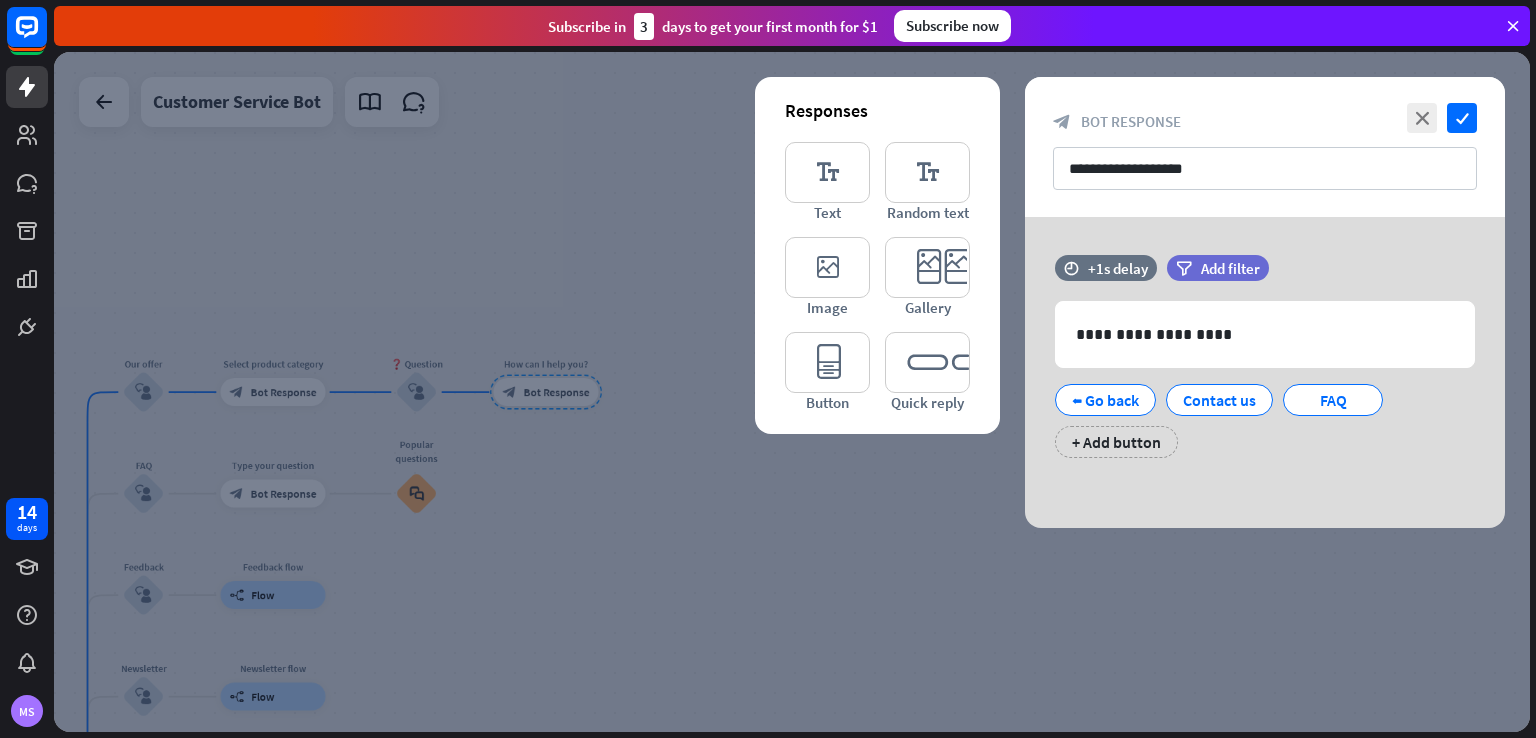 click at bounding box center [792, 392] 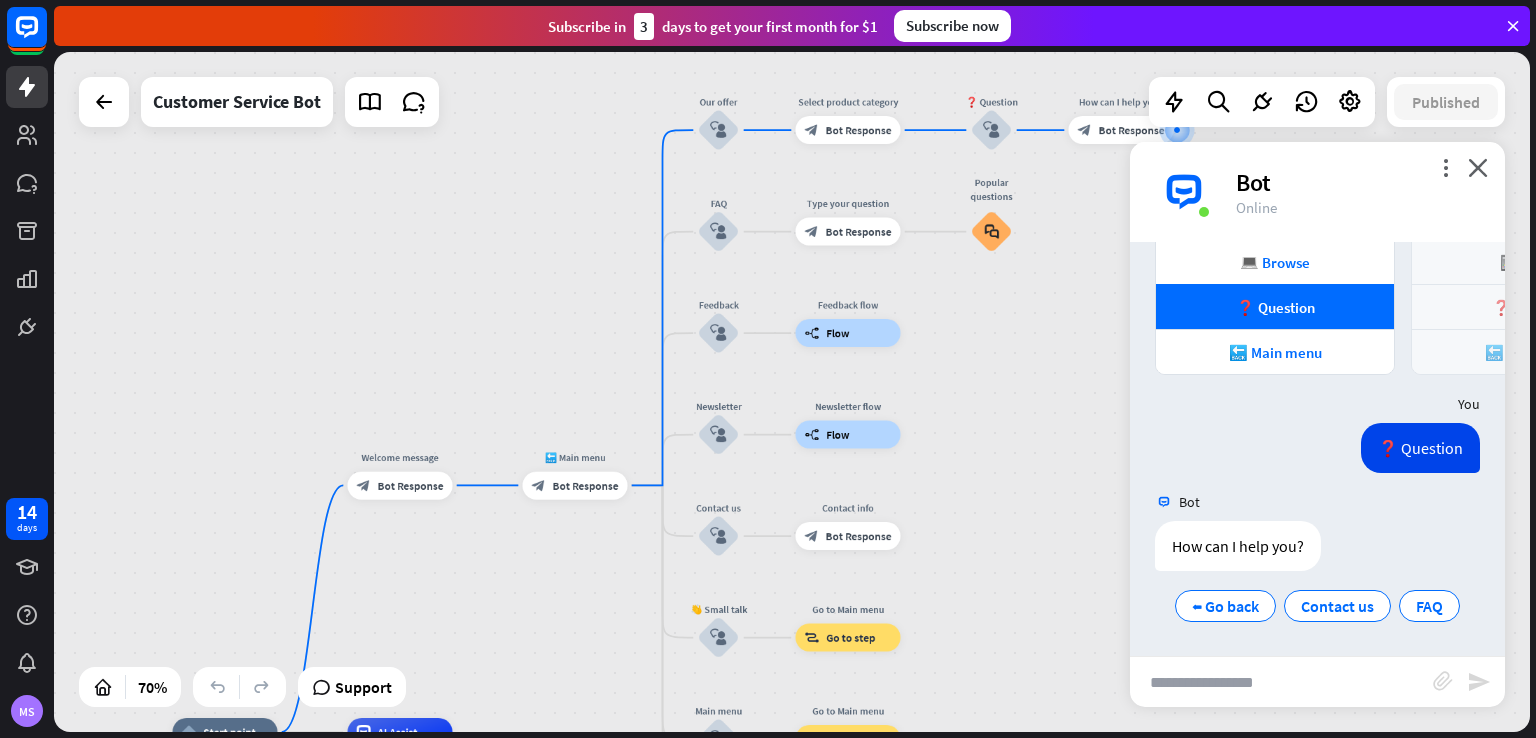 drag, startPoint x: 516, startPoint y: 680, endPoint x: 1084, endPoint y: 400, distance: 633.2646 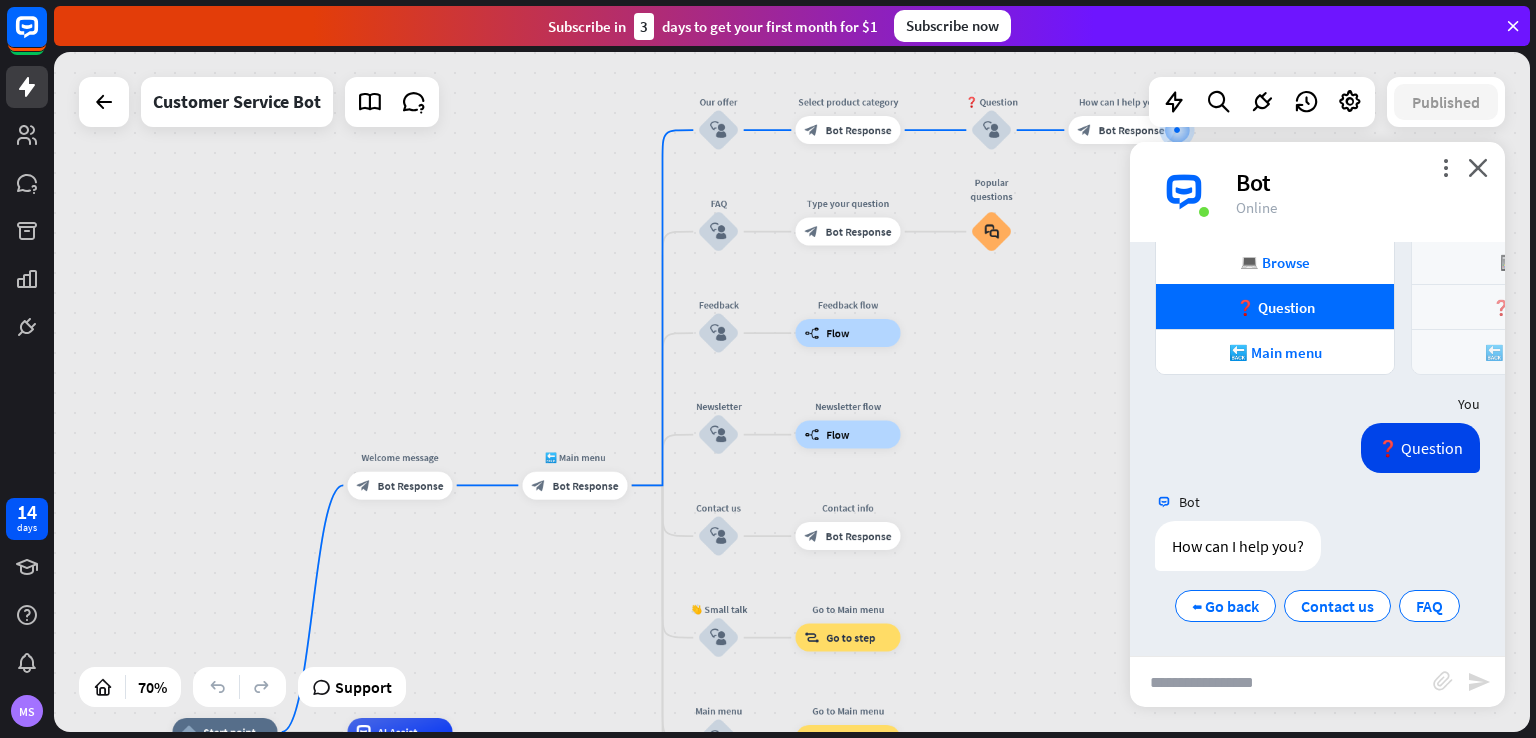 click on "home_2   Start point                 Welcome message   block_bot_response   Bot Response                 🔙 Main menu   block_bot_response   Bot Response                 Our offer   block_user_input                 Select product category   block_bot_response   Bot Response                 ❓ Question   block_user_input                 How can I help you?   block_bot_response   Bot Response                     FAQ   block_user_input                 Type your question   block_bot_response   Bot Response                 Popular questions   block_faq                 Feedback   block_user_input                 Feedback flow   builder_tree   Flow                 Newsletter   block_user_input                 Newsletter flow   builder_tree   Flow                 Contact us   block_user_input                 Contact info   block_bot_response   Bot Response                 👋 Small talk   block_user_input                 Go to Main menu   block_goto   Go to step                 Main menu" at bounding box center (792, 392) 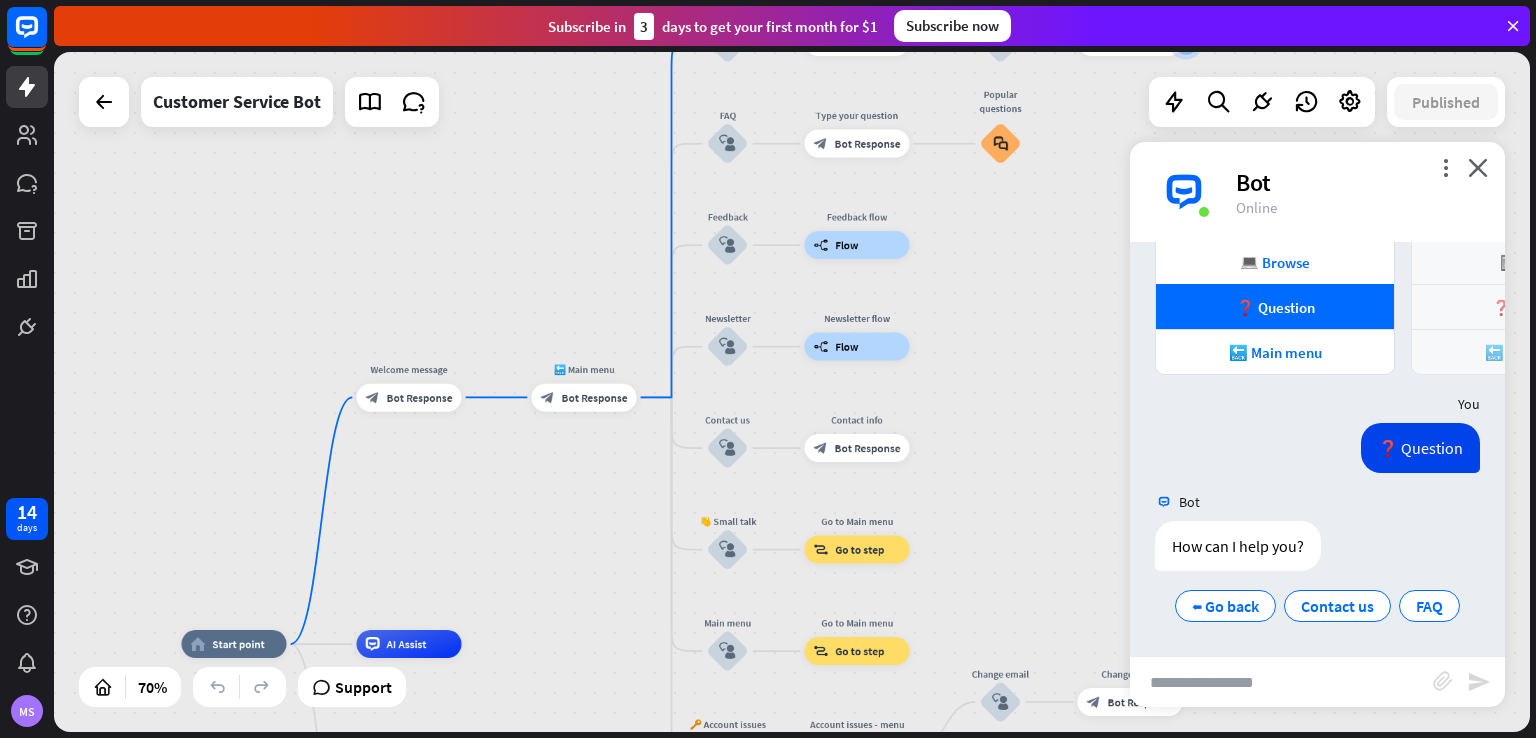 drag, startPoint x: 503, startPoint y: 611, endPoint x: 519, endPoint y: 530, distance: 82.565125 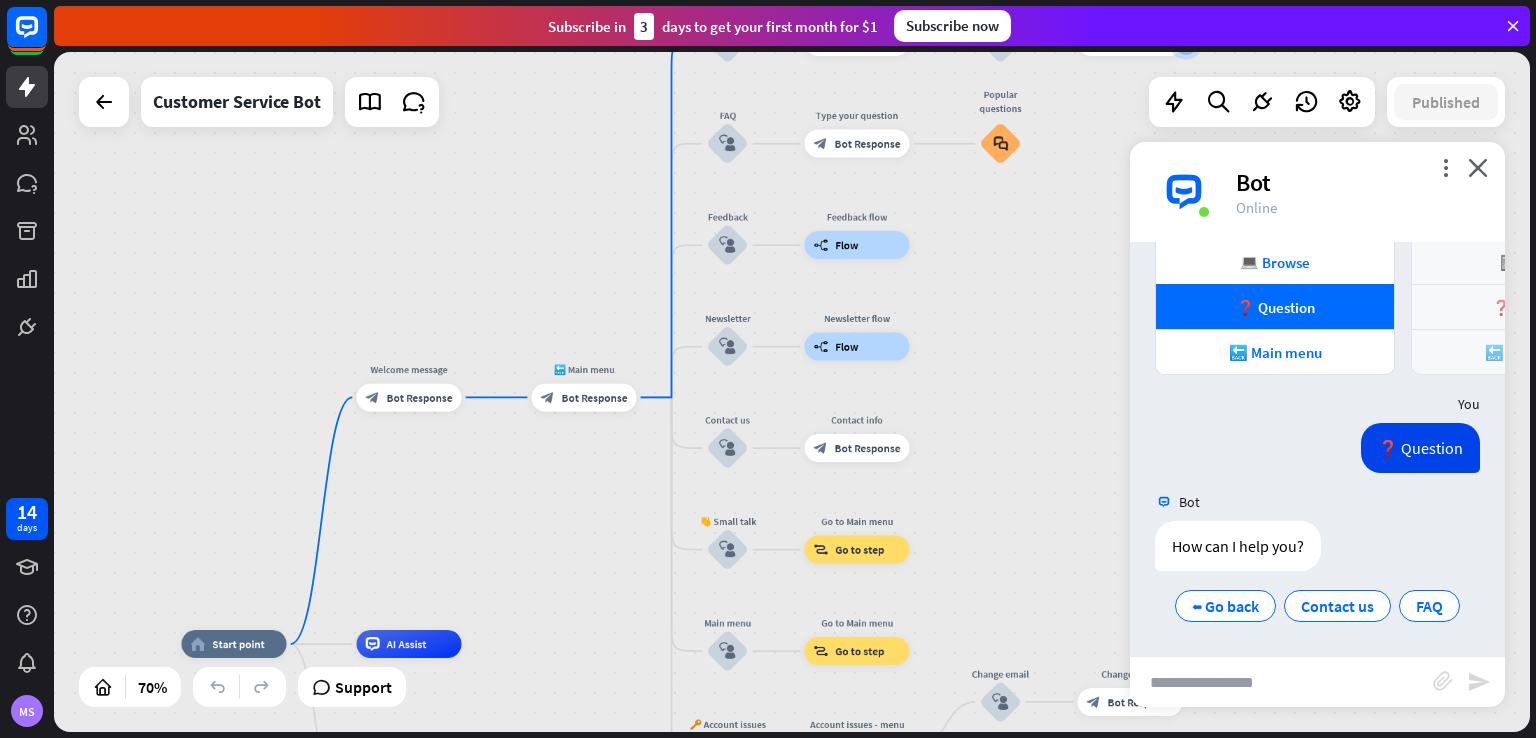 click on "home_2   Start point                 Welcome message   block_bot_response   Bot Response                 🔙 Main menu   block_bot_response   Bot Response                 Our offer   block_user_input                 Select product category   block_bot_response   Bot Response                 ❓ Question   block_user_input                 How can I help you?   block_bot_response   Bot Response                     FAQ   block_user_input                 Type your question   block_bot_response   Bot Response                 Popular questions   block_faq                 Feedback   block_user_input                 Feedback flow   builder_tree   Flow                 Newsletter   block_user_input                 Newsletter flow   builder_tree   Flow                 Contact us   block_user_input                 Contact info   block_bot_response   Bot Response                 👋 Small talk   block_user_input                 Go to Main menu   block_goto   Go to step                 Main menu" at bounding box center (792, 392) 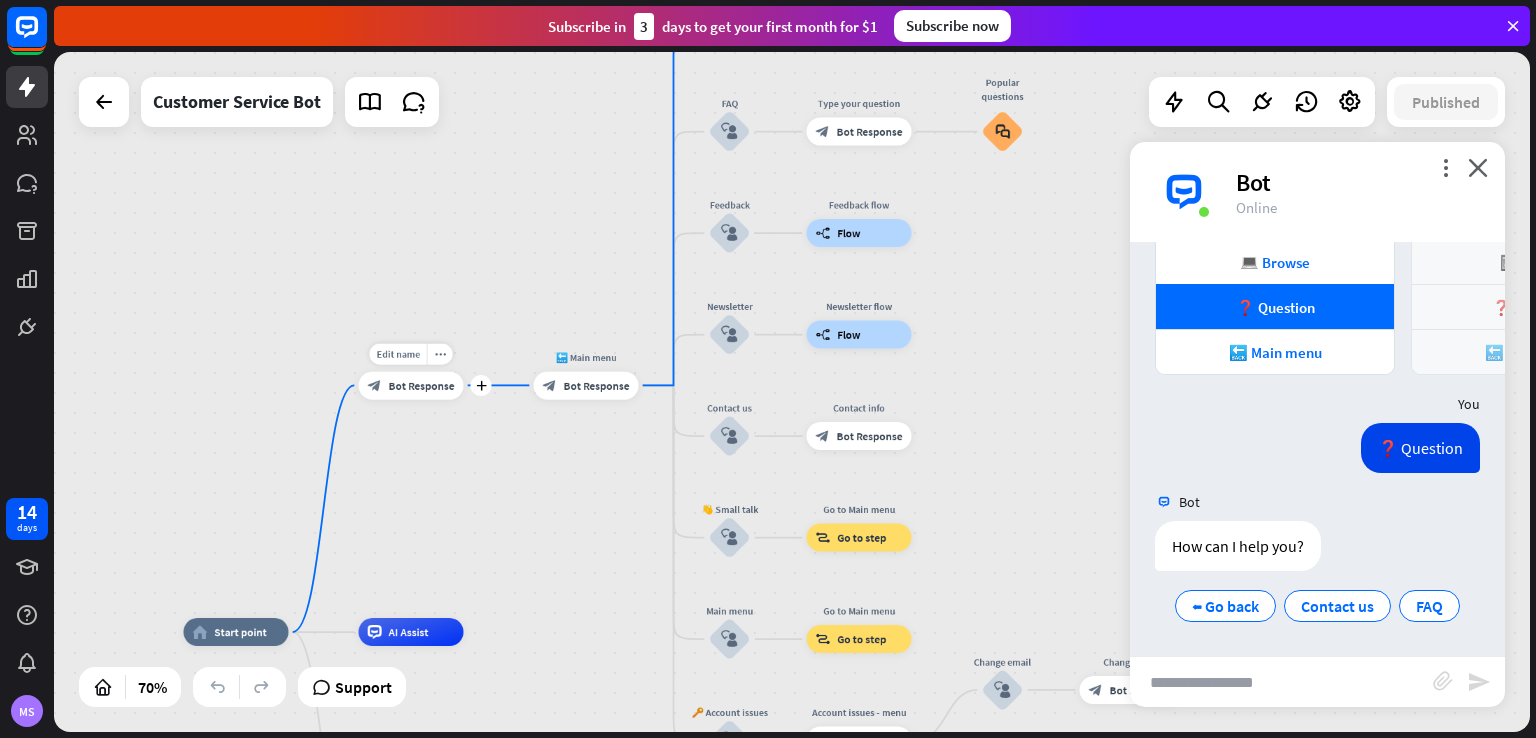 click on "Edit name   more_horiz         plus   Welcome message   block_bot_response   Bot Response" at bounding box center [411, 385] 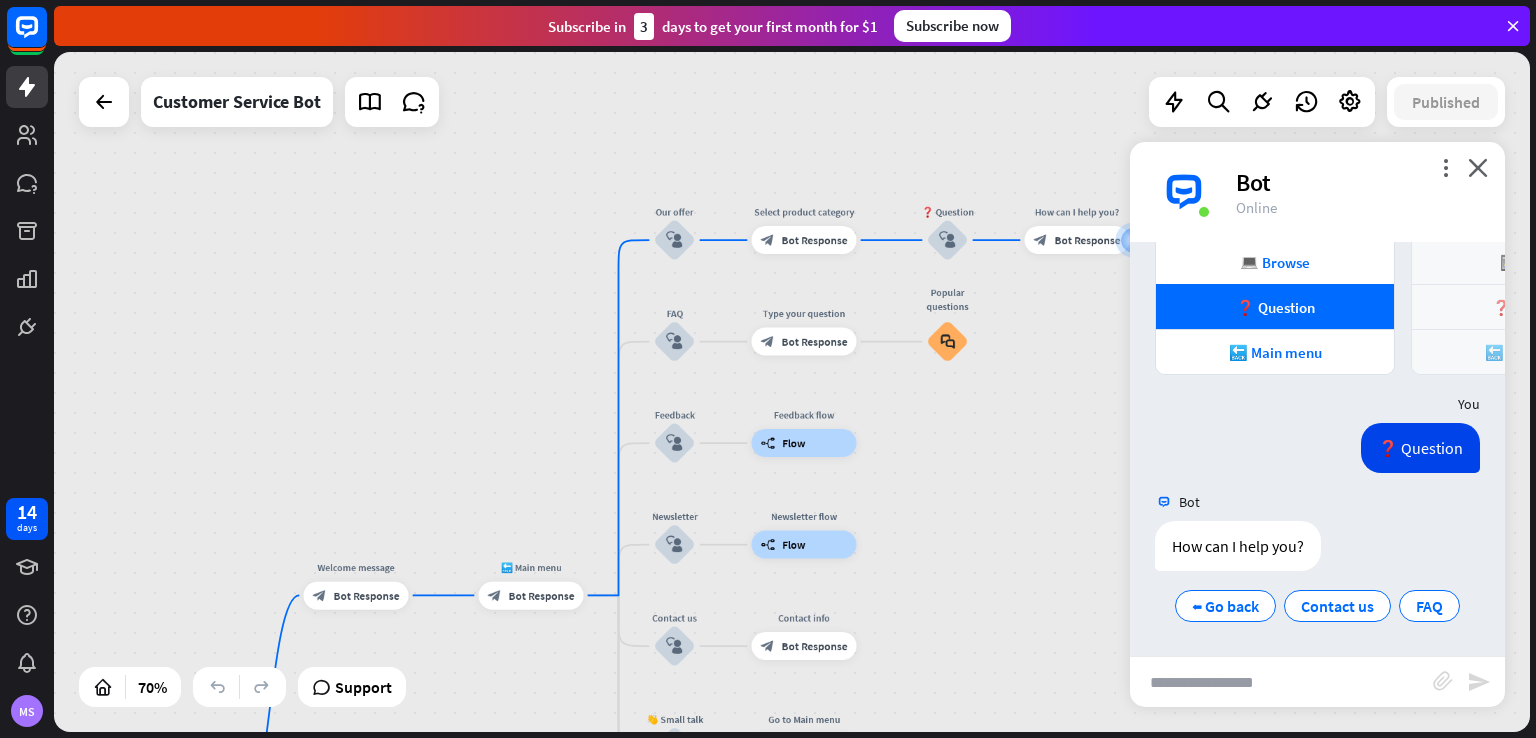 drag, startPoint x: 556, startPoint y: 435, endPoint x: 476, endPoint y: 745, distance: 320.15622 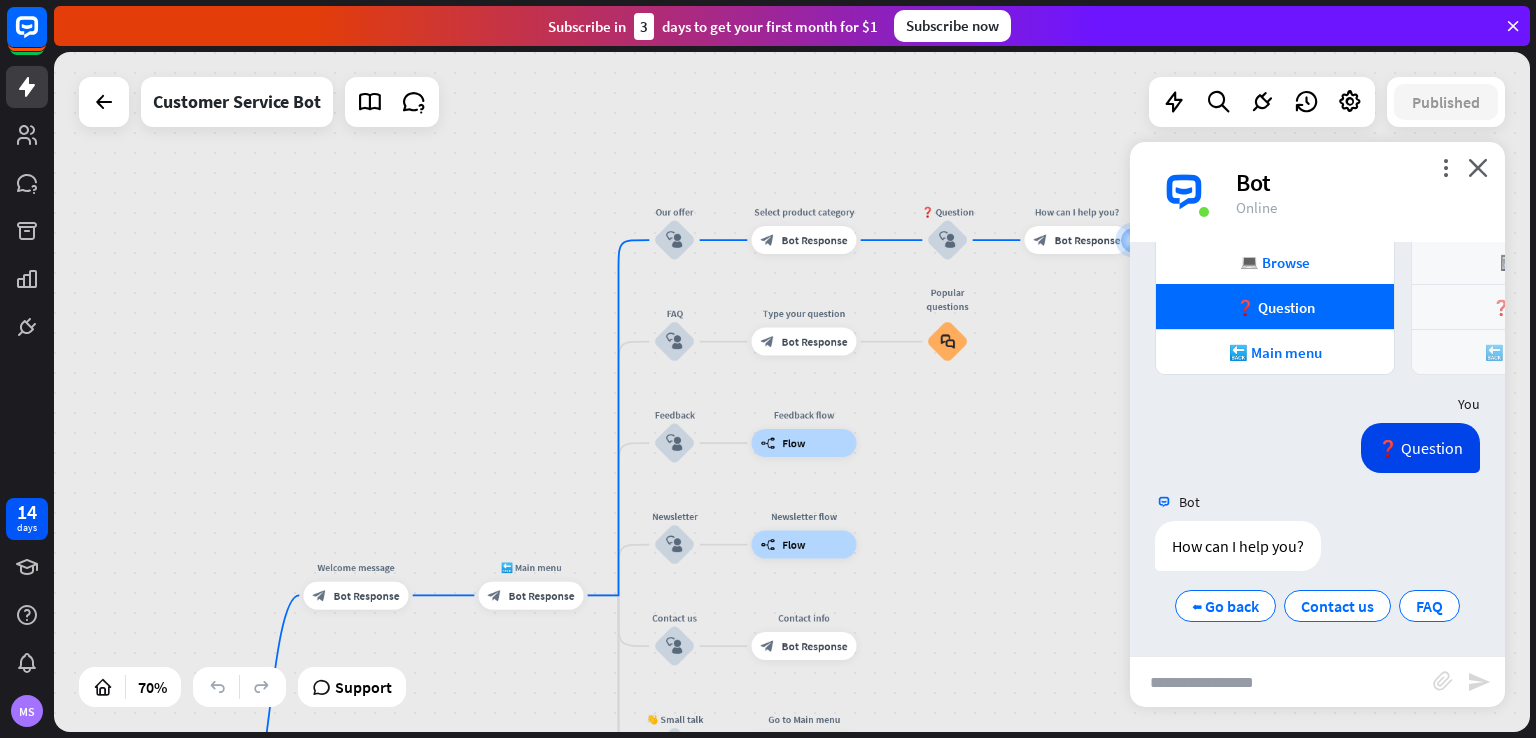 click on "14   days
MS
close
Product Help
First steps   Get started with ChatBot       Help Center   Follow step-by-step tutorials       Academy   Level up your skill set       Contact us   Connect with our Product Experts
Subscribe [DATE]
to get your first month for $1
Subscribe now                         home_2   Start point                 Welcome message   block_bot_response   Bot Response                 🔙 Main menu   block_bot_response   Bot Response                 Our offer   block_user_input                 Select product category   block_bot_response   Bot Response                 ❓ Question" at bounding box center (768, 369) 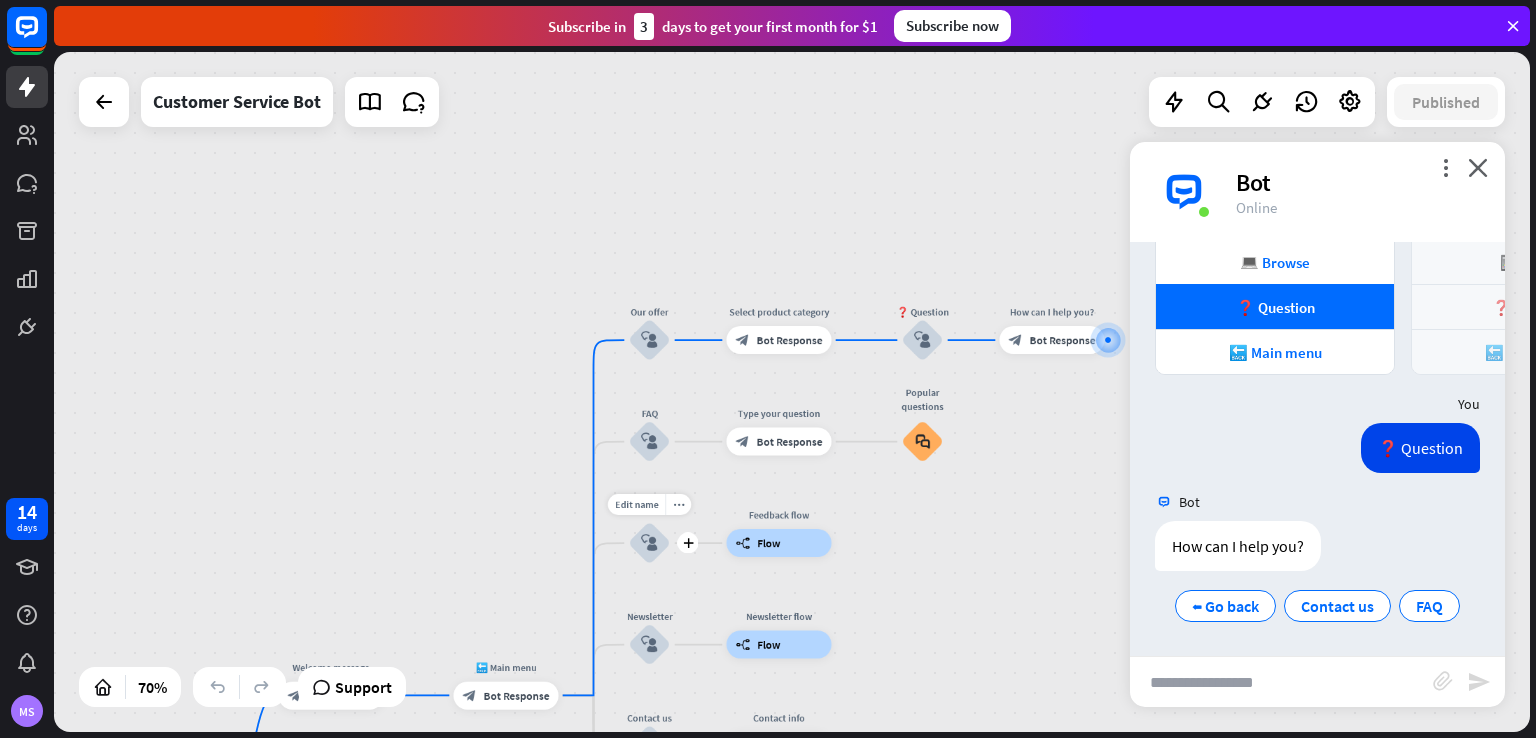 click on "block_user_input" at bounding box center [649, 543] 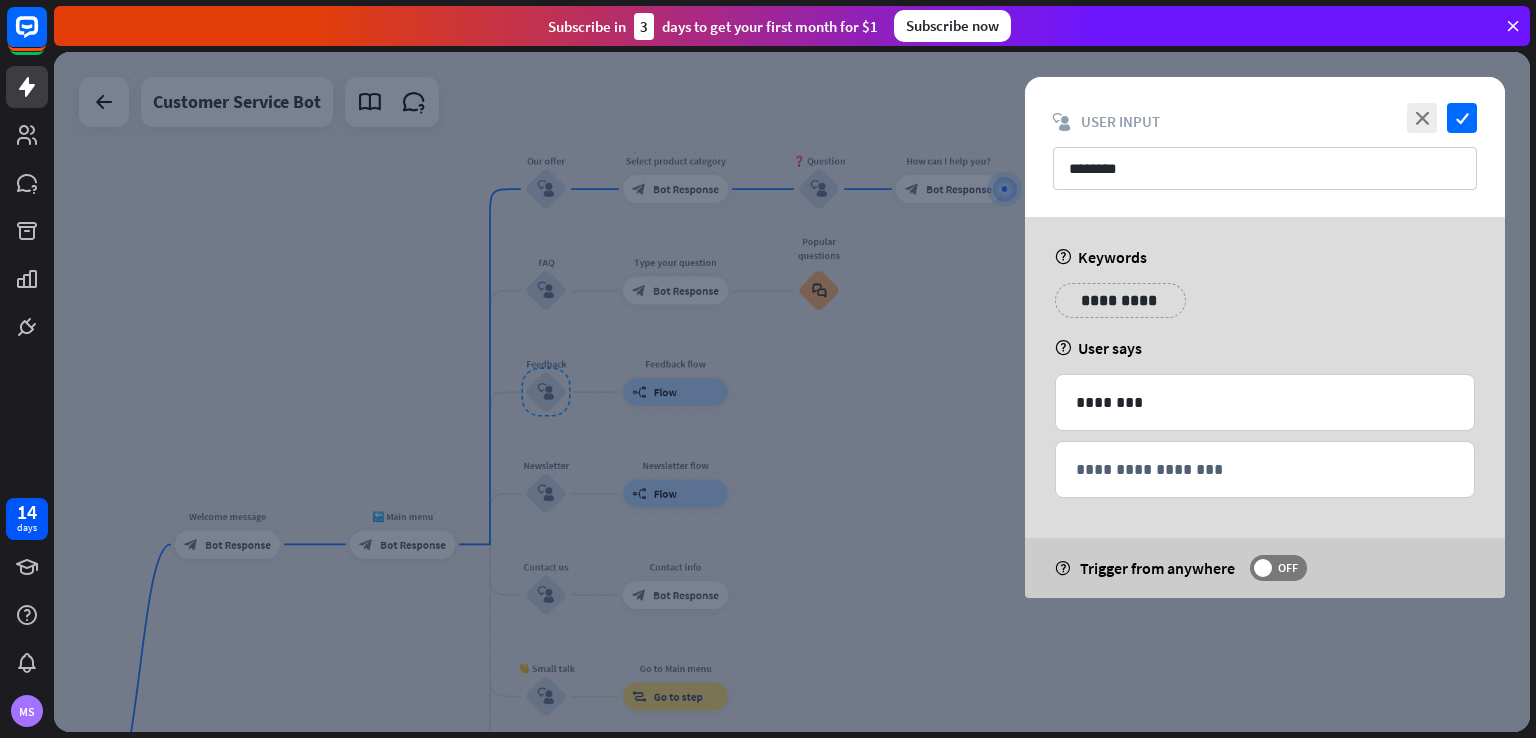 click at bounding box center (792, 392) 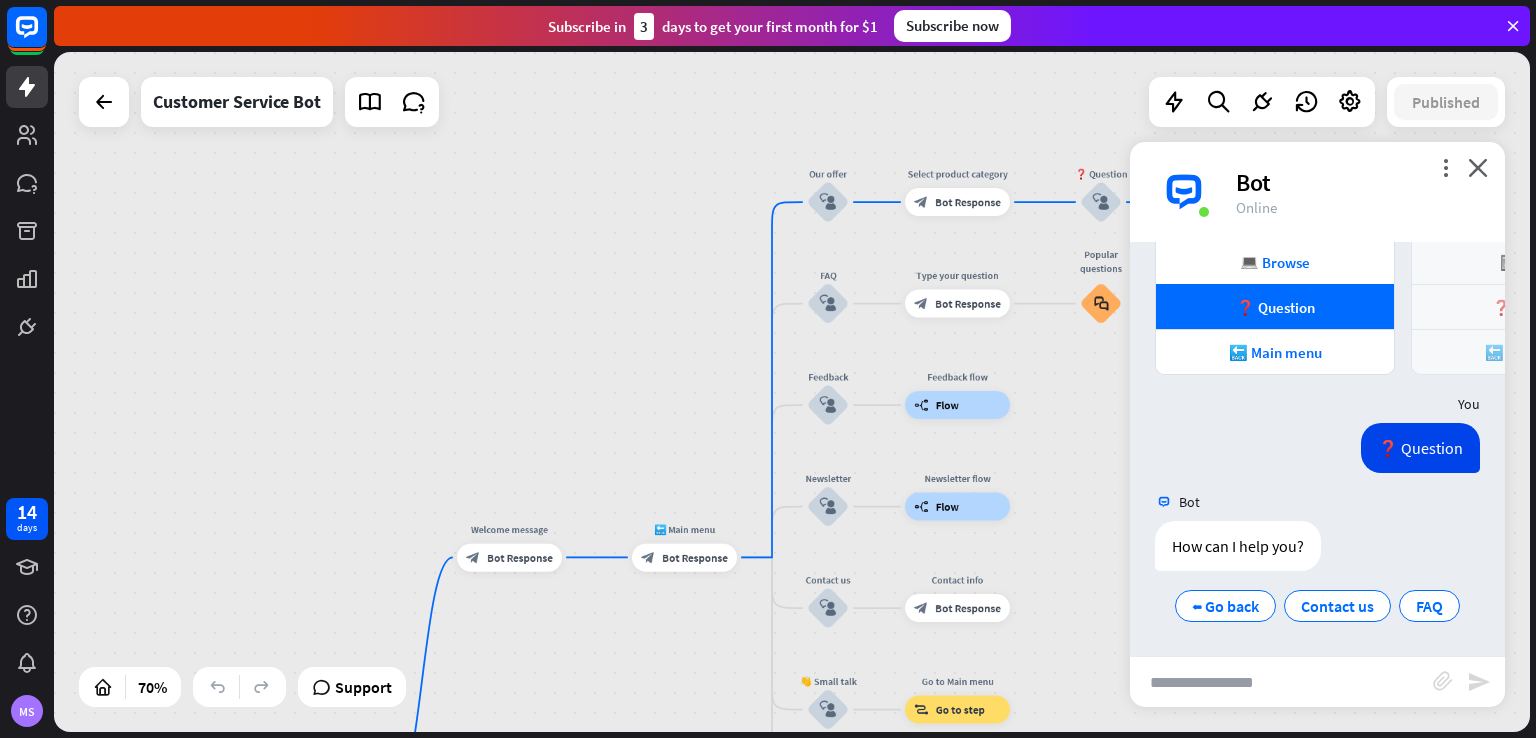 drag, startPoint x: 298, startPoint y: 318, endPoint x: 585, endPoint y: 331, distance: 287.29428 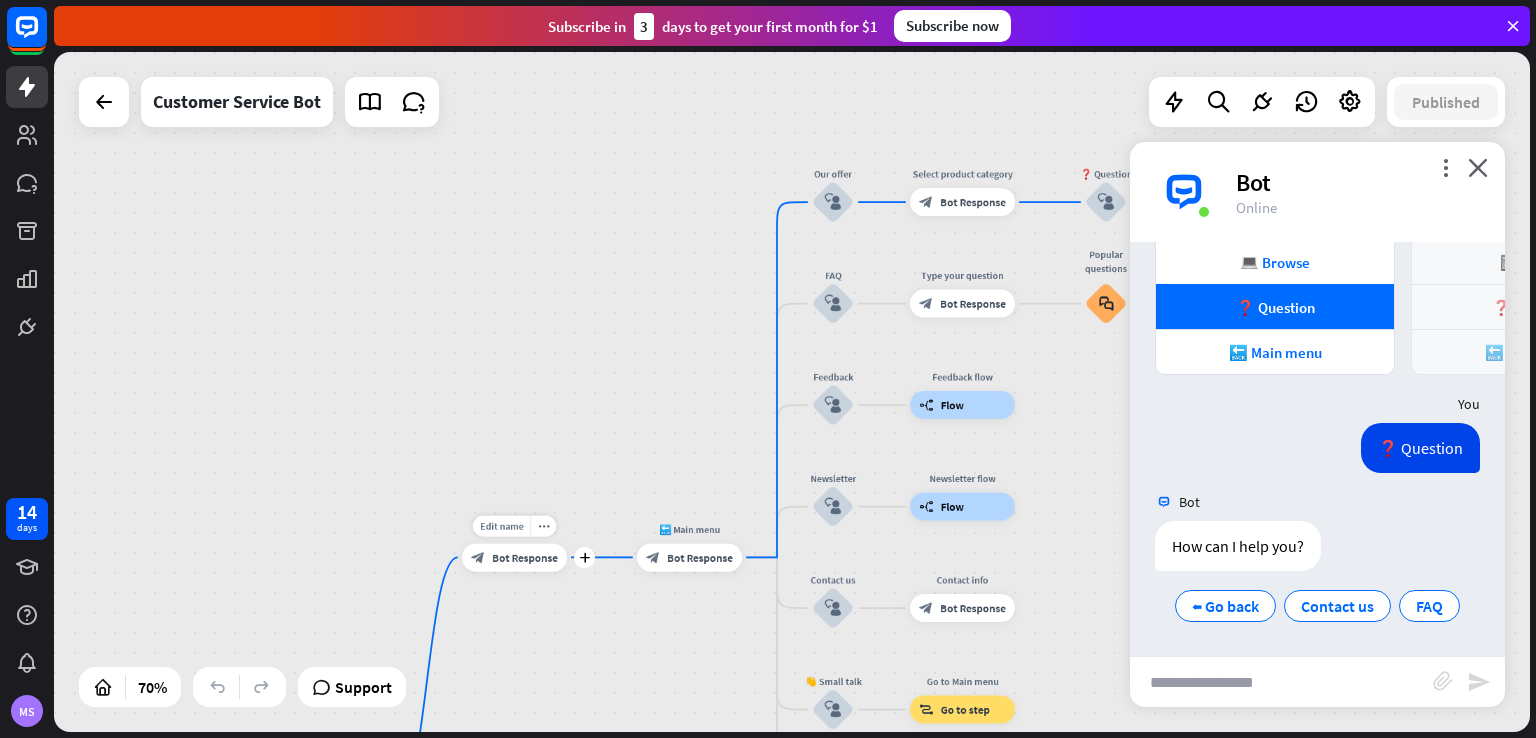 click on "Bot Response" at bounding box center (525, 557) 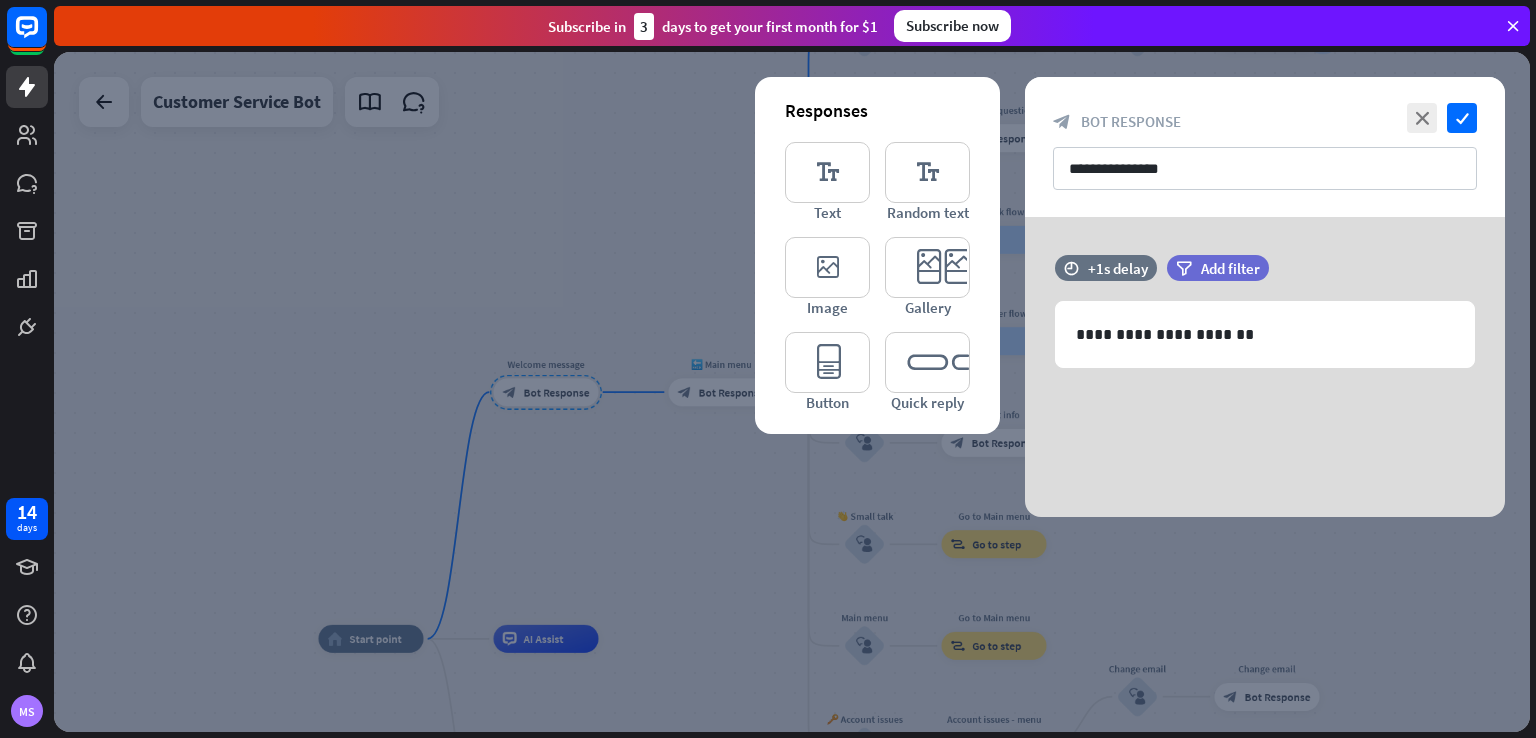 click at bounding box center [792, 392] 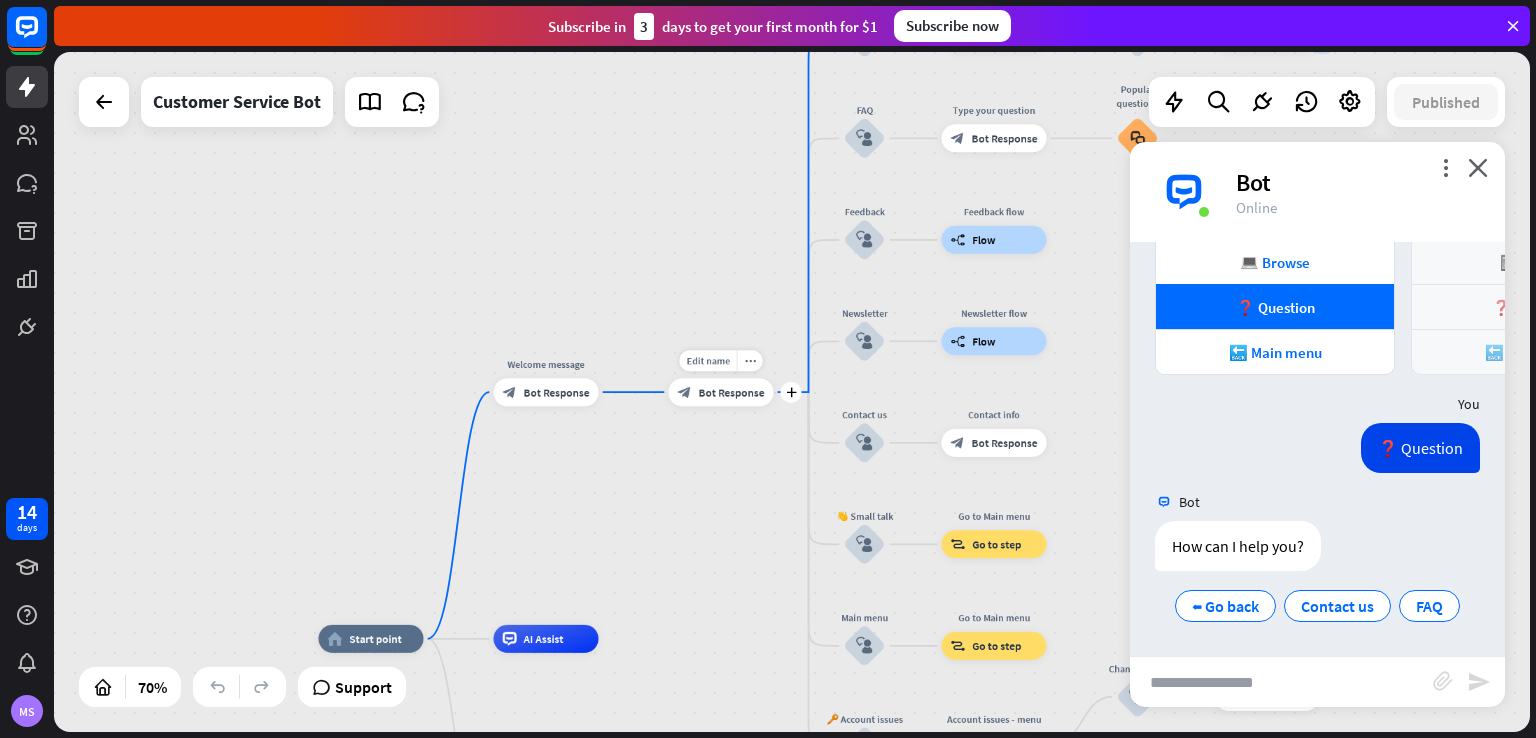 click on "block_bot_response   Bot Response" at bounding box center (721, 392) 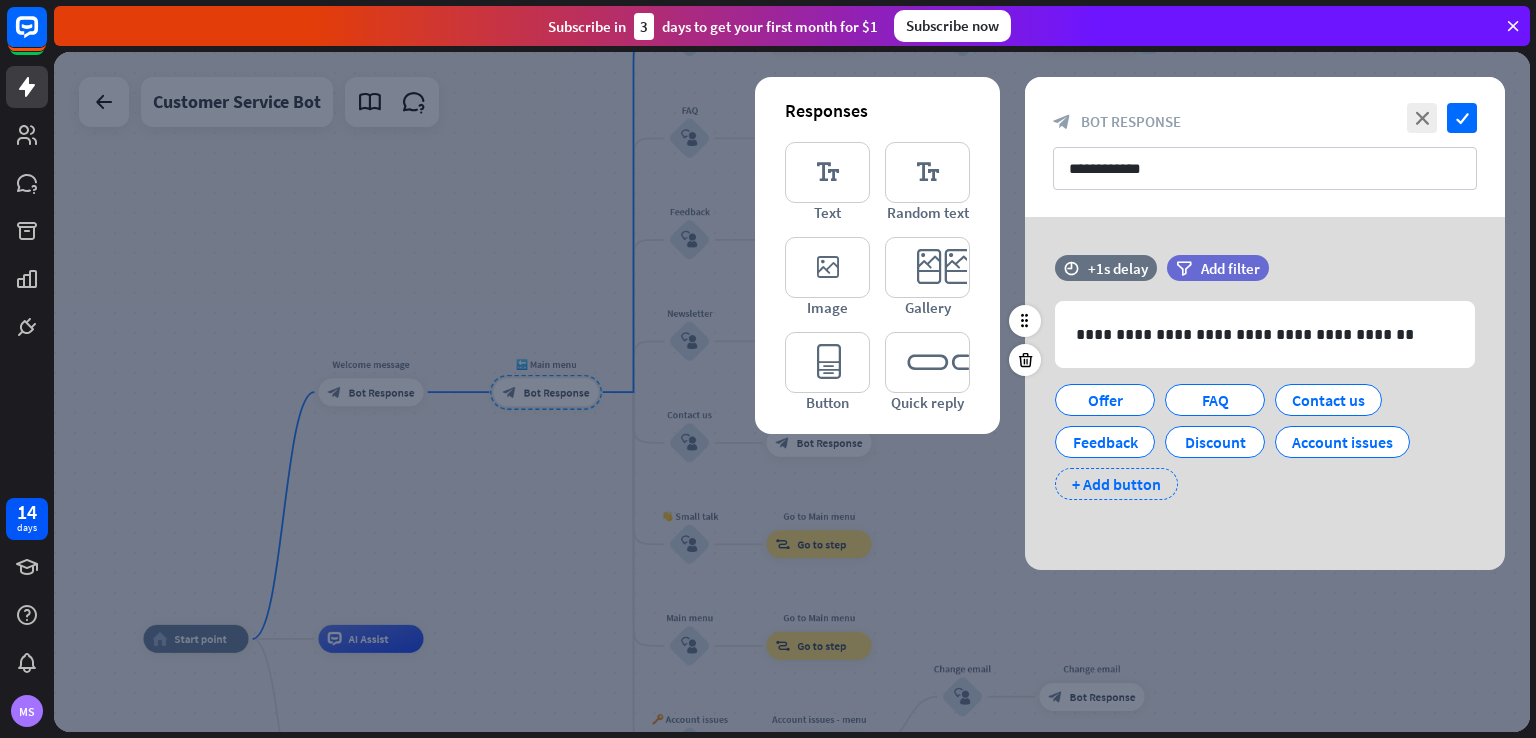 click on "+ Add button" at bounding box center (1116, 484) 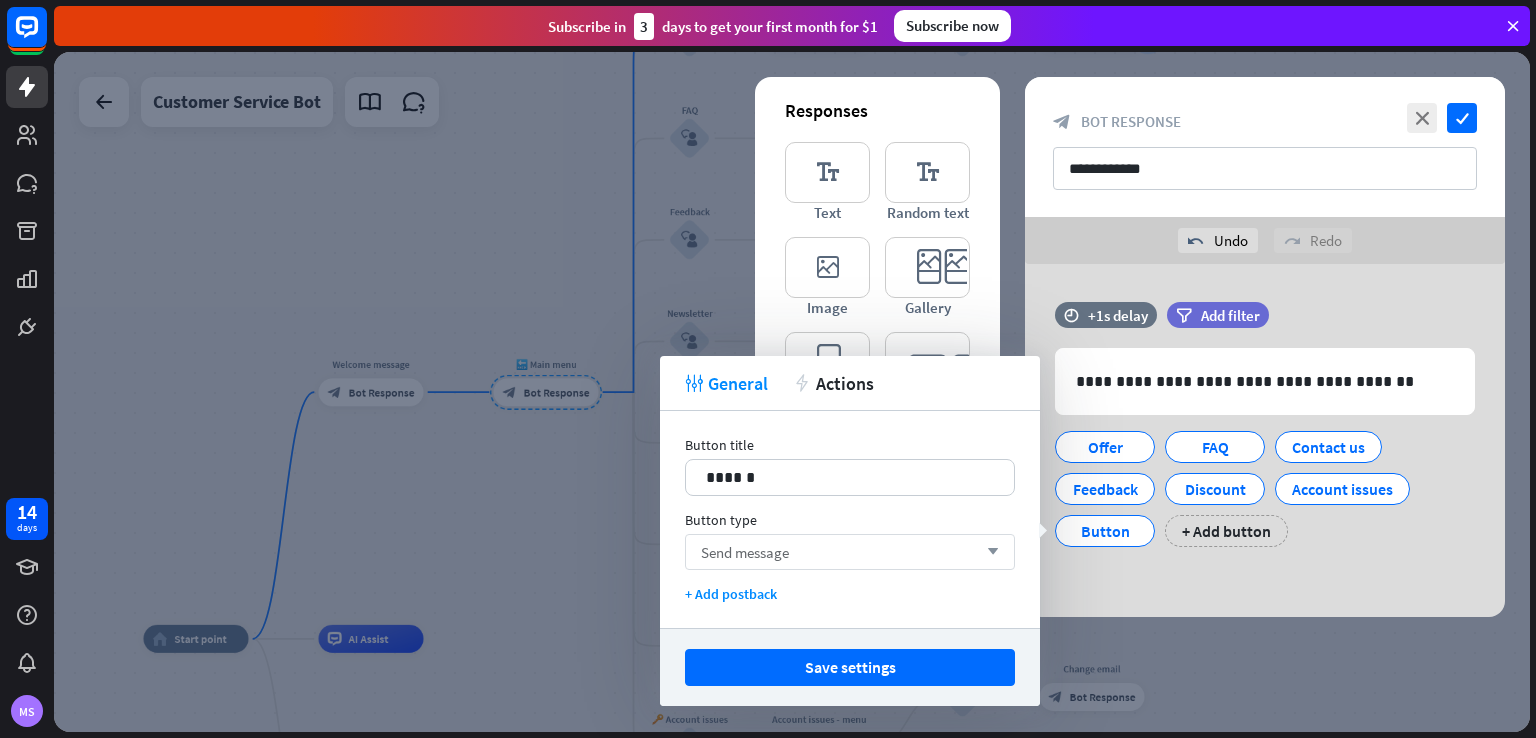 click on "Send message
arrow_down" at bounding box center (850, 552) 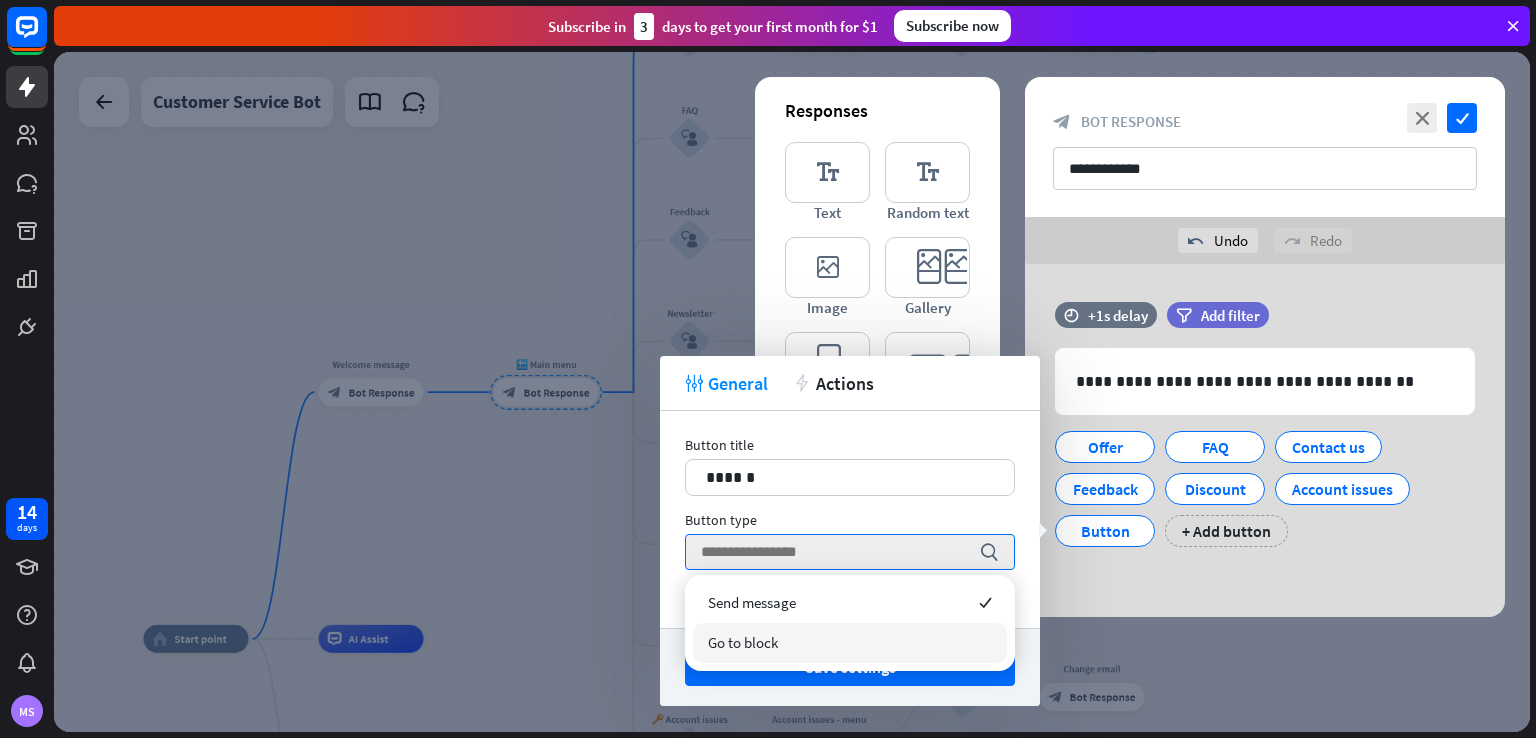 click on "Go to block" at bounding box center [850, 643] 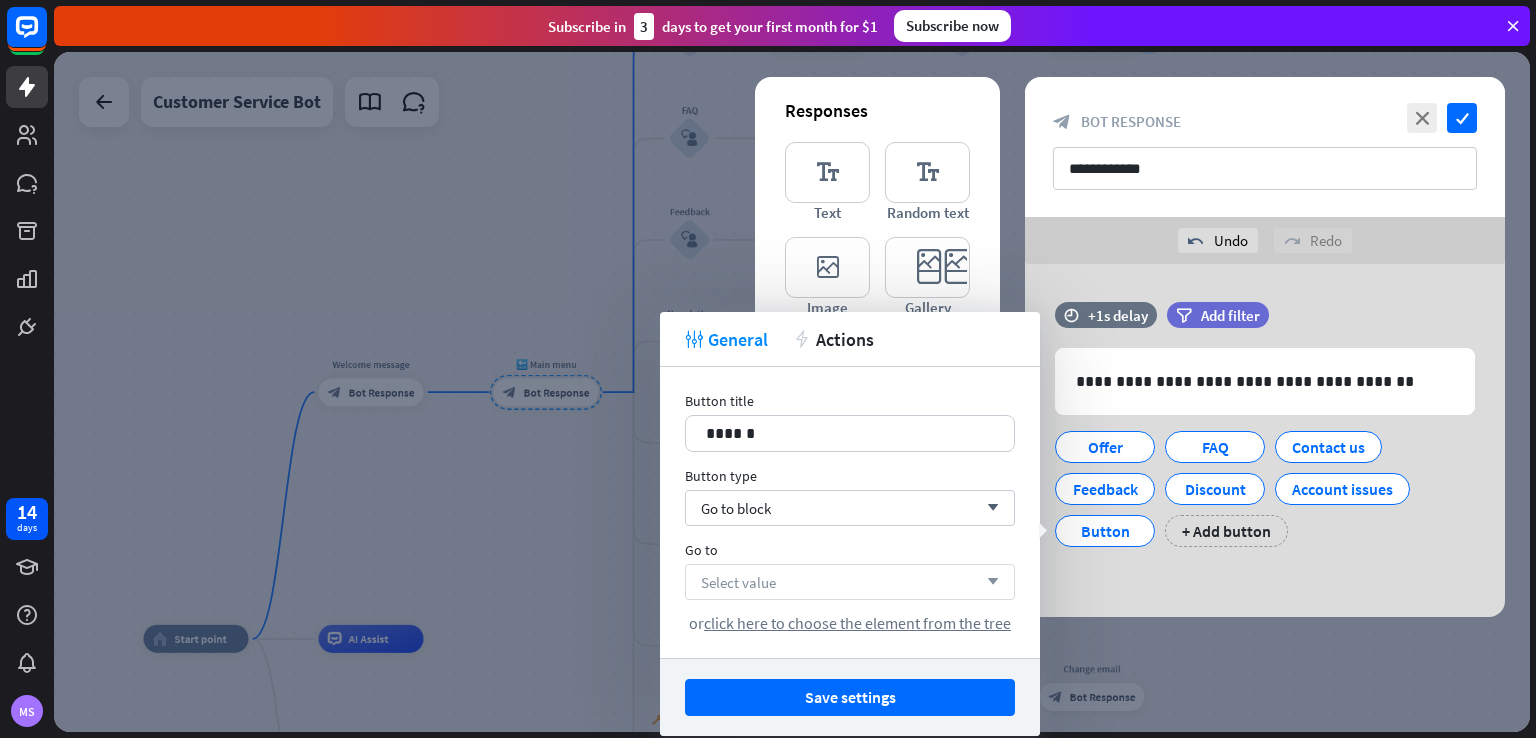 click on "Select value
arrow_down" at bounding box center [850, 582] 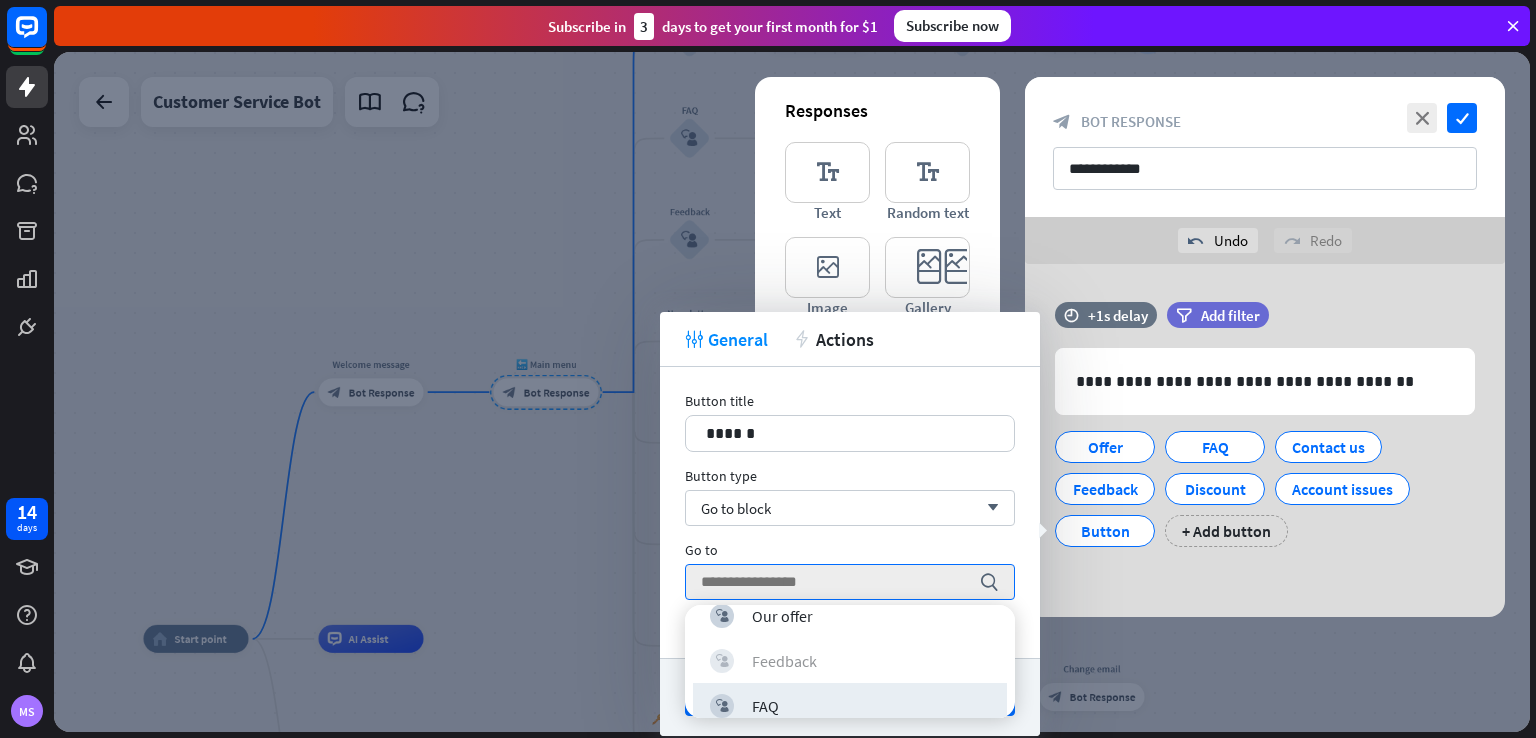 scroll, scrollTop: 300, scrollLeft: 0, axis: vertical 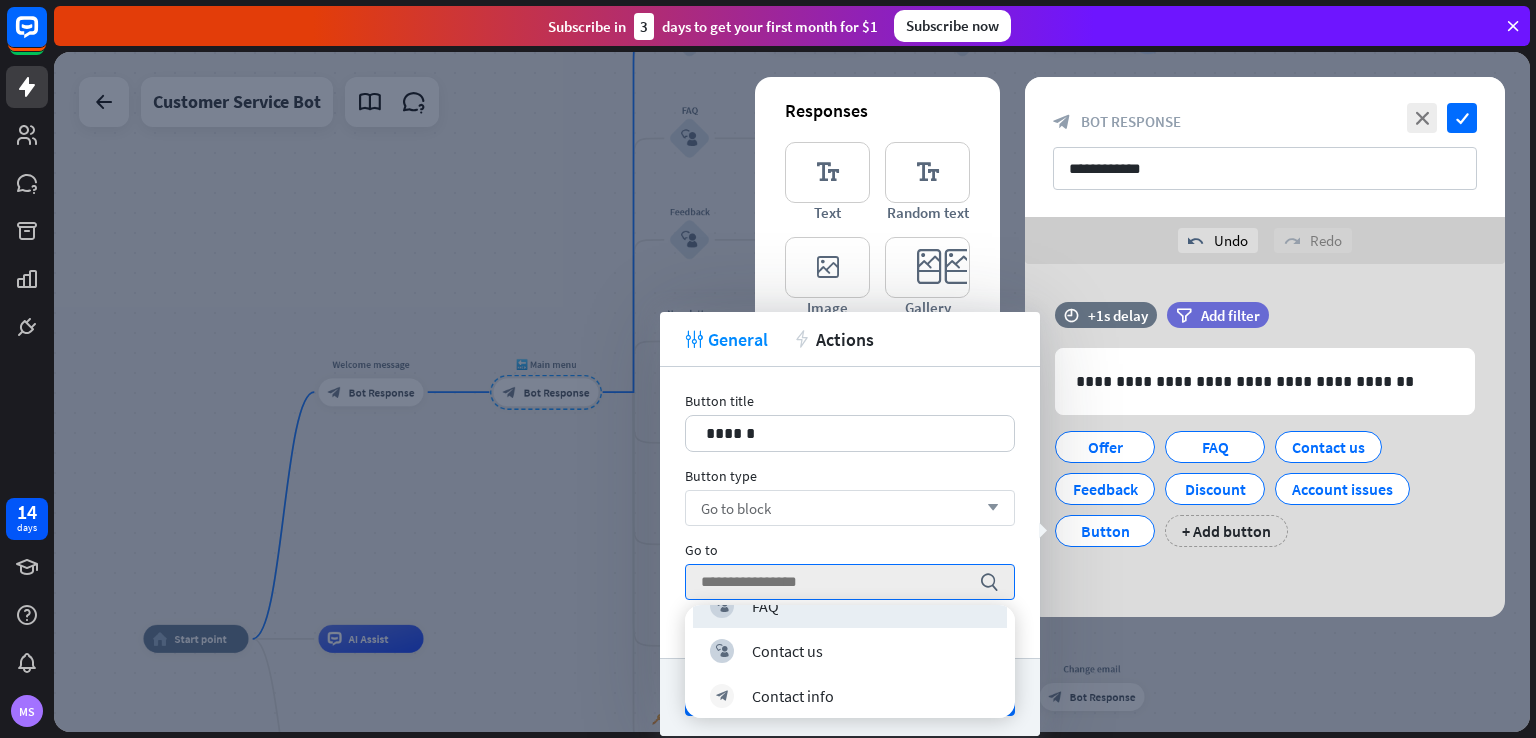 click on "Go to block
arrow_down" at bounding box center (850, 508) 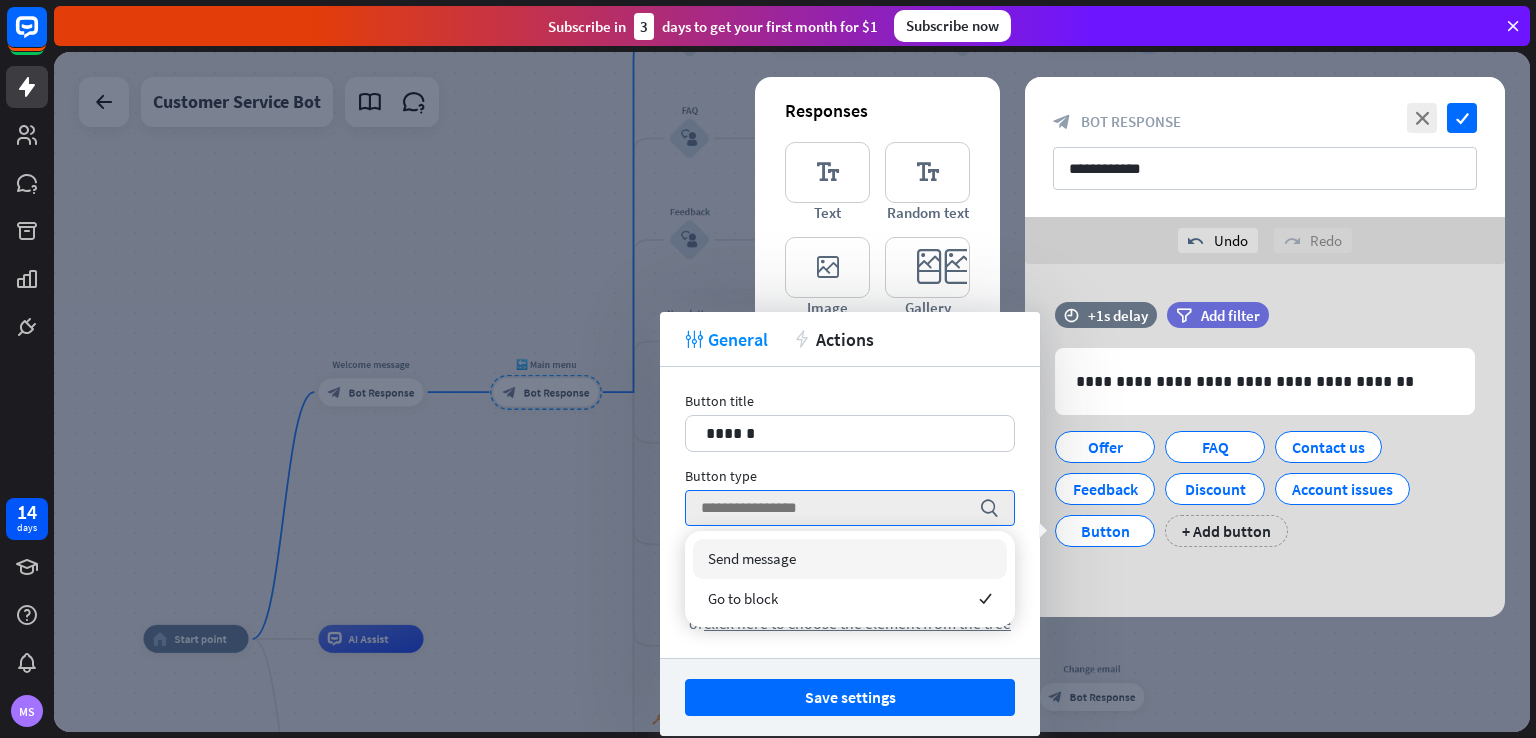 click on "Send message" at bounding box center [850, 559] 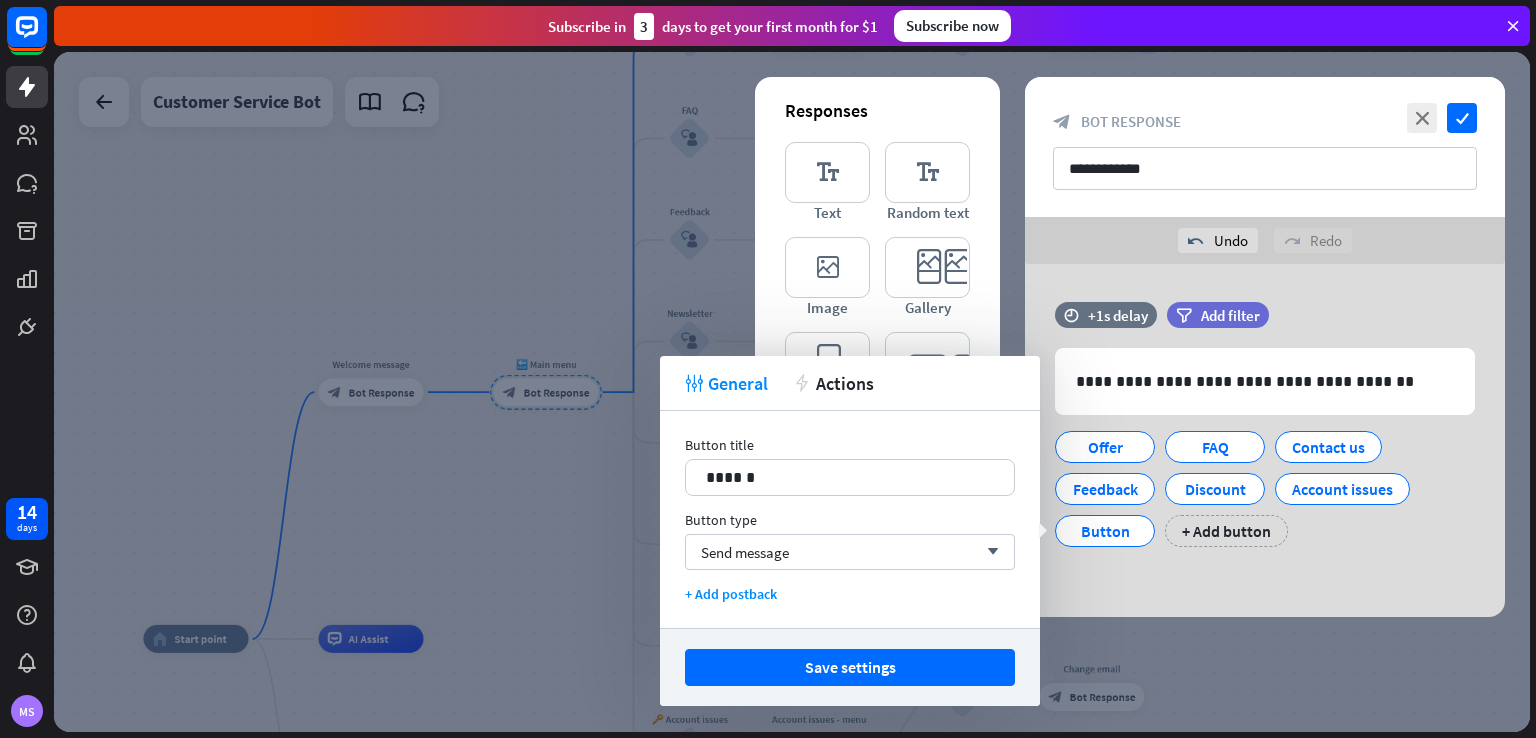 click on "Send message
arrow_down" at bounding box center [850, 552] 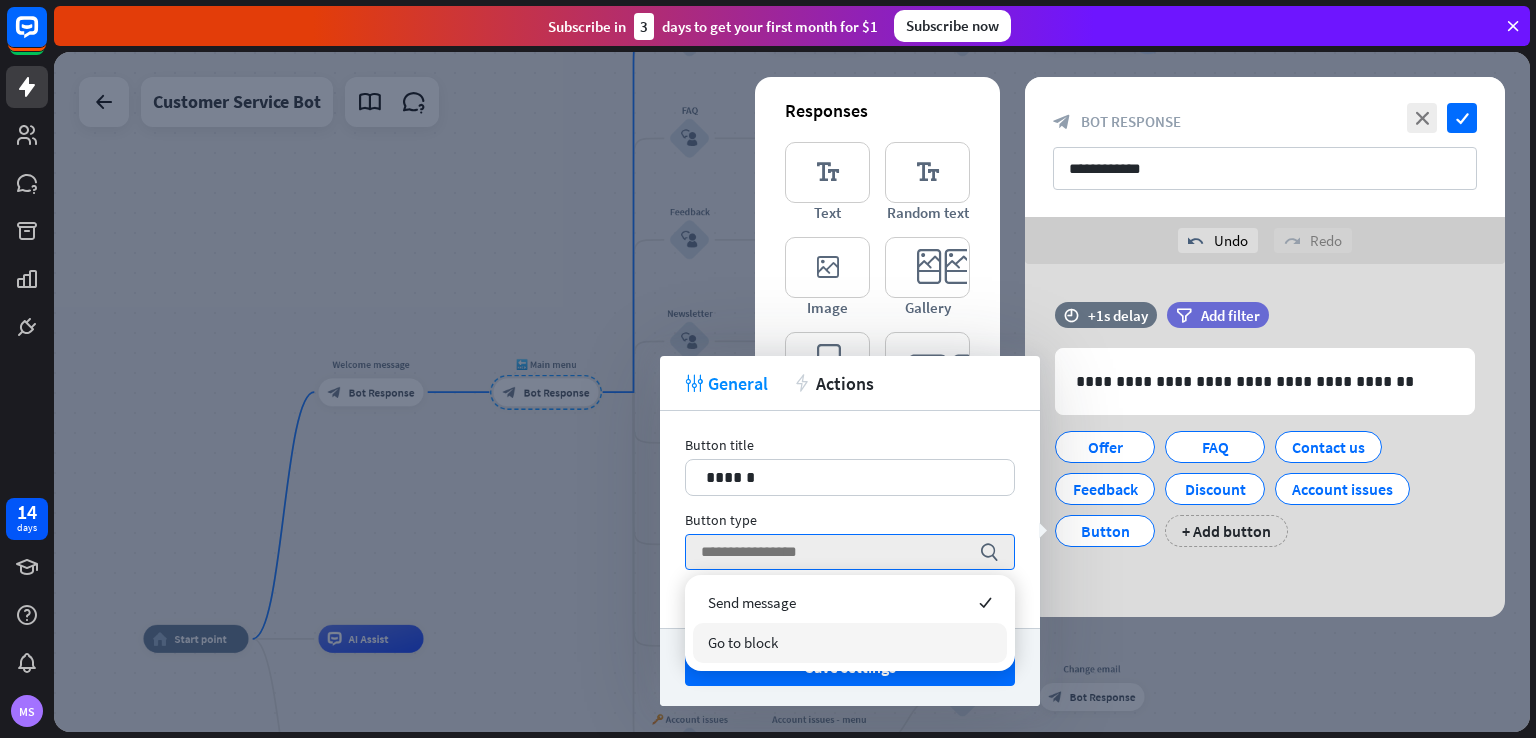 click on "Go to block" at bounding box center (850, 643) 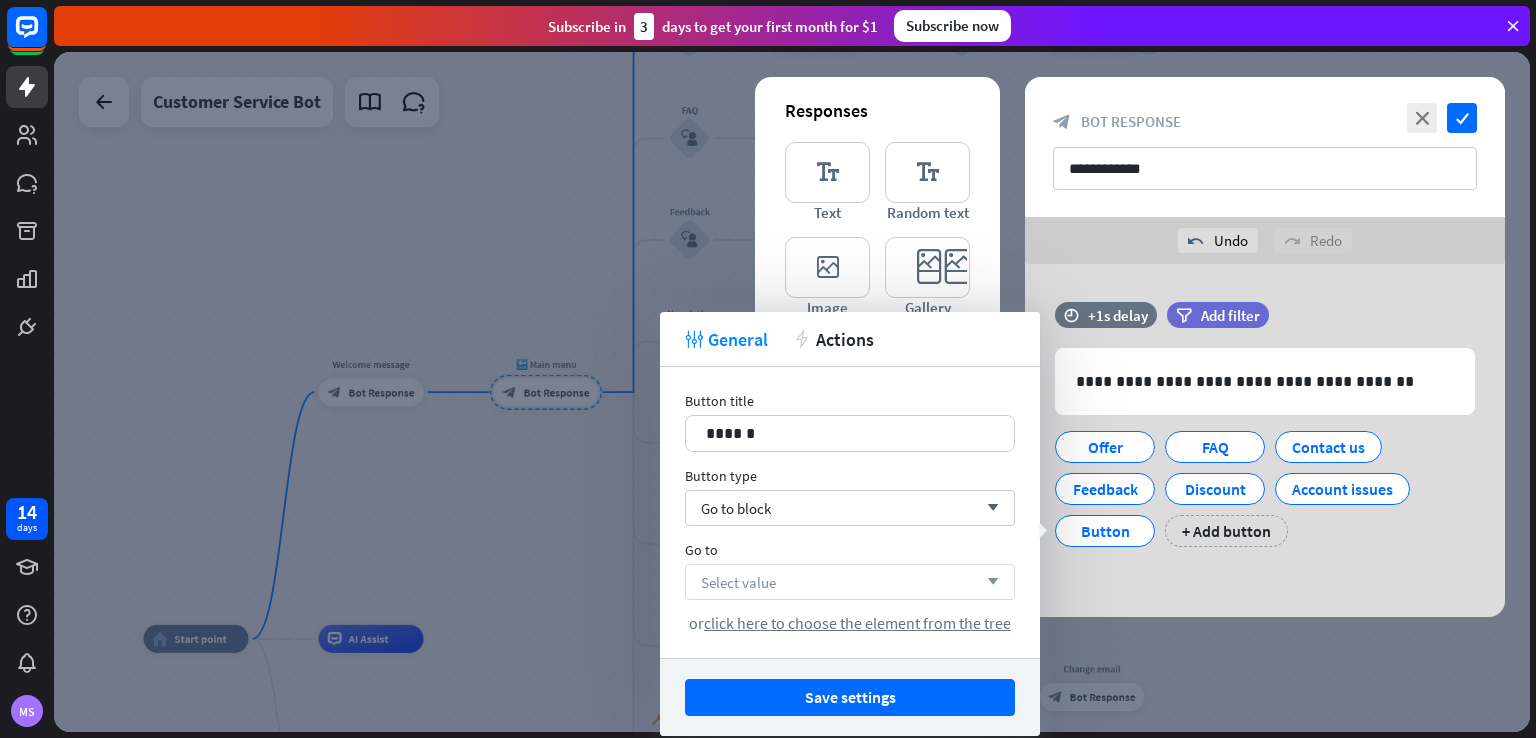 click on "Select value
arrow_down" at bounding box center [850, 582] 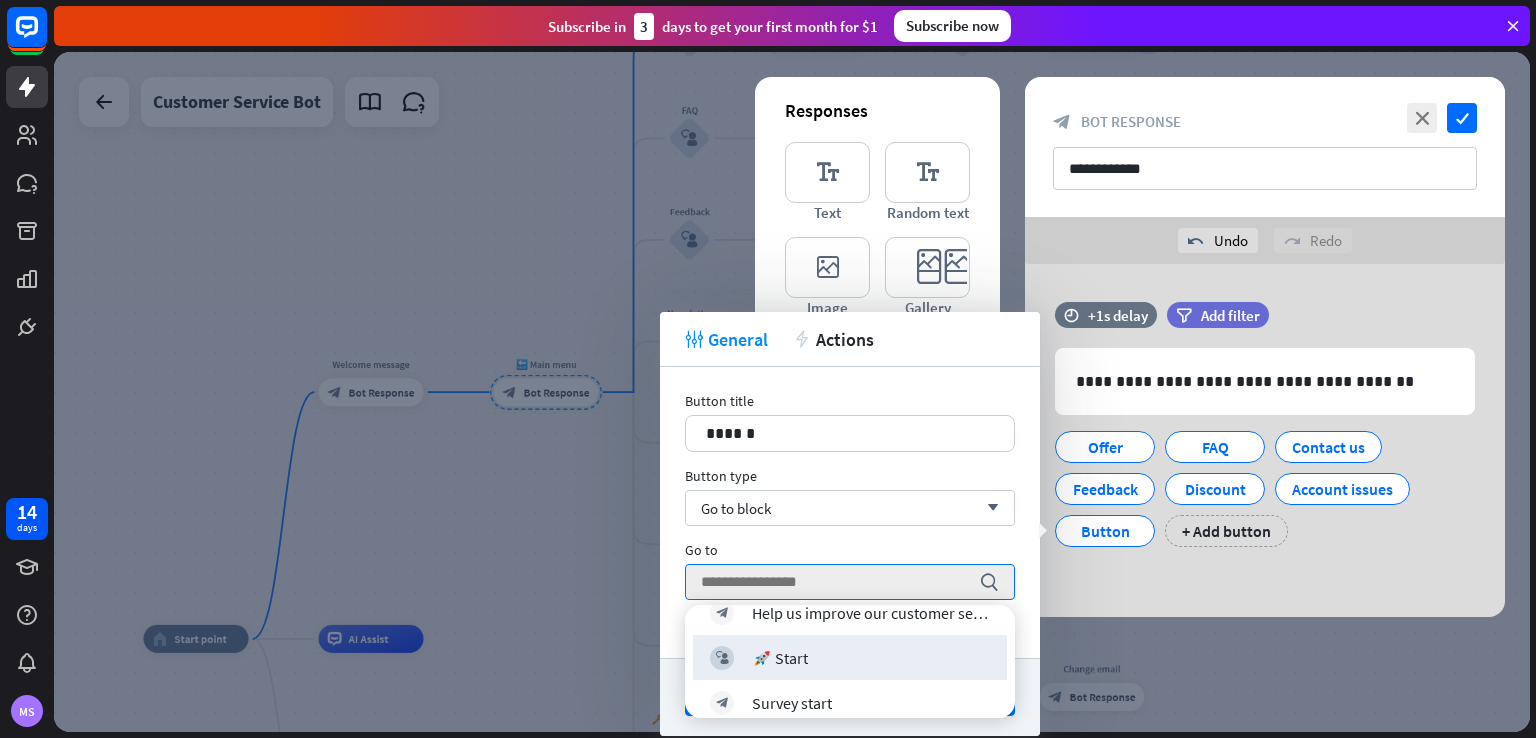 scroll, scrollTop: 1000, scrollLeft: 0, axis: vertical 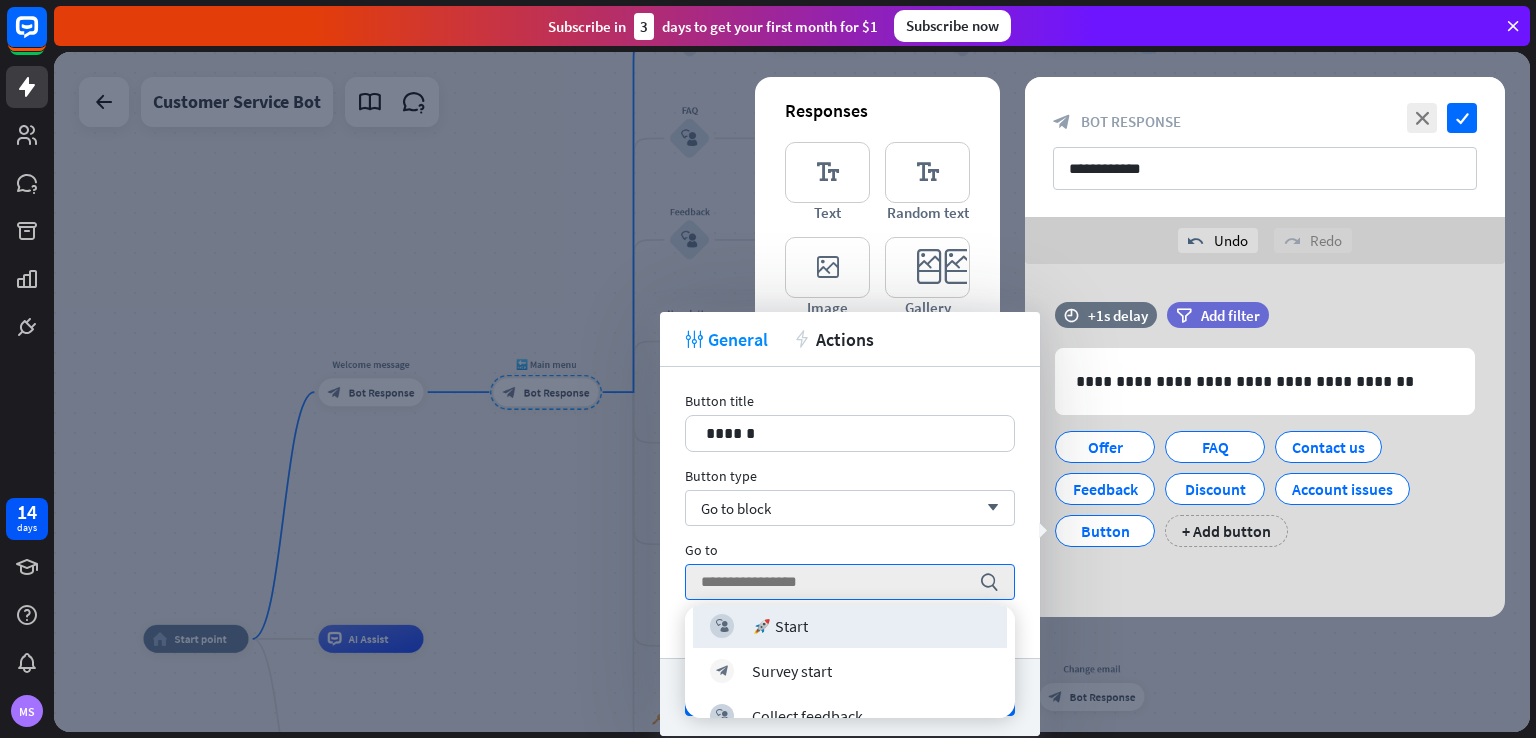 click at bounding box center (792, 392) 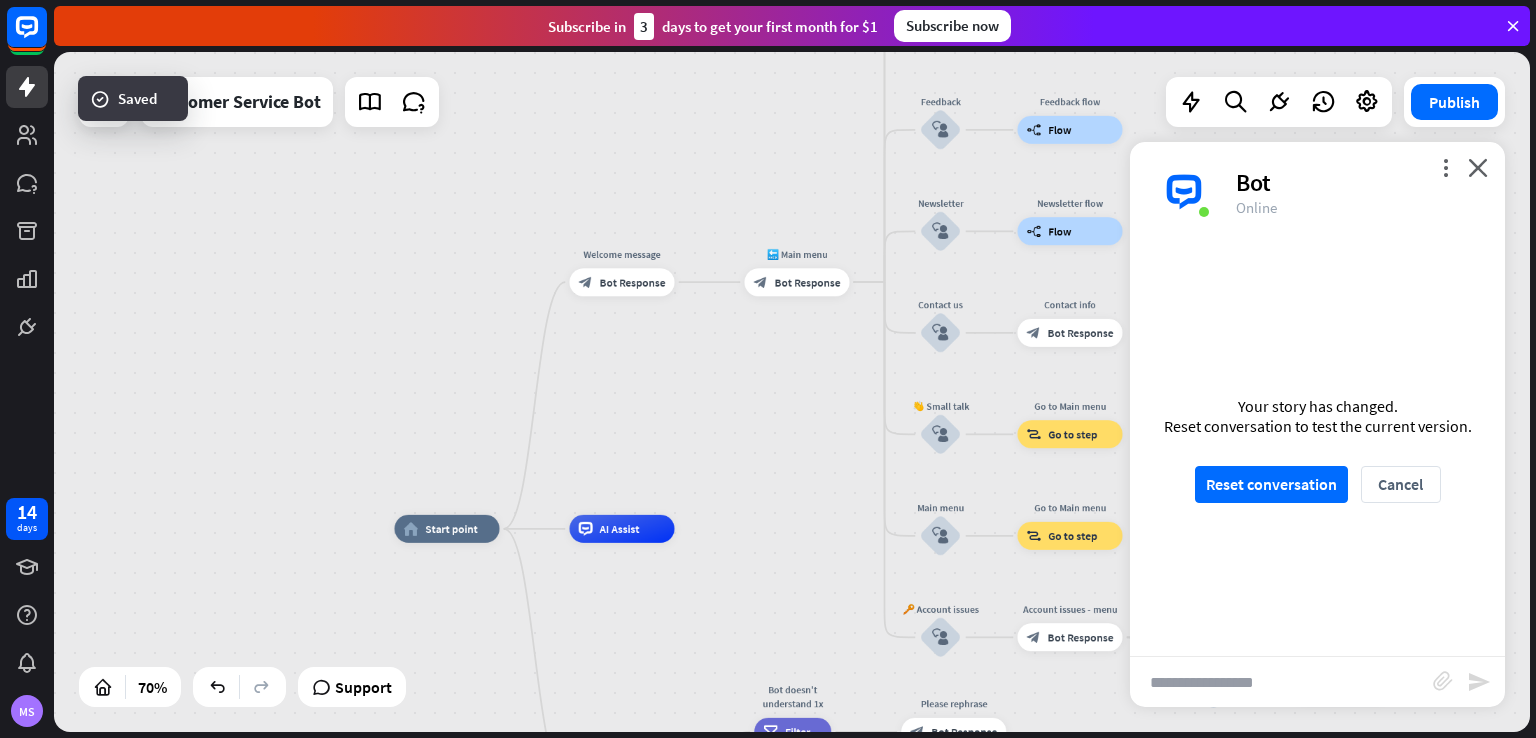 drag, startPoint x: 516, startPoint y: 447, endPoint x: 767, endPoint y: 337, distance: 274.04562 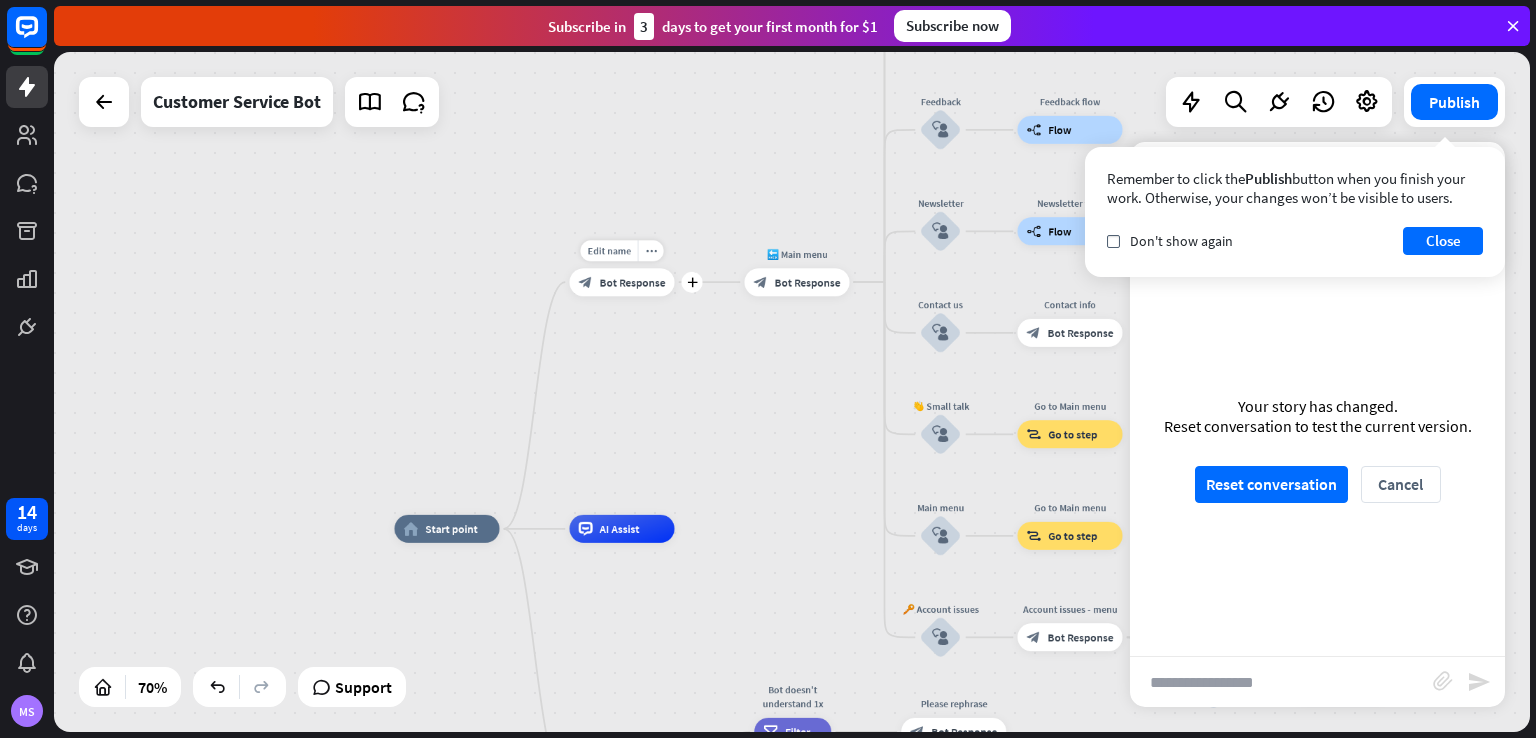 click on "Bot Response" at bounding box center [633, 282] 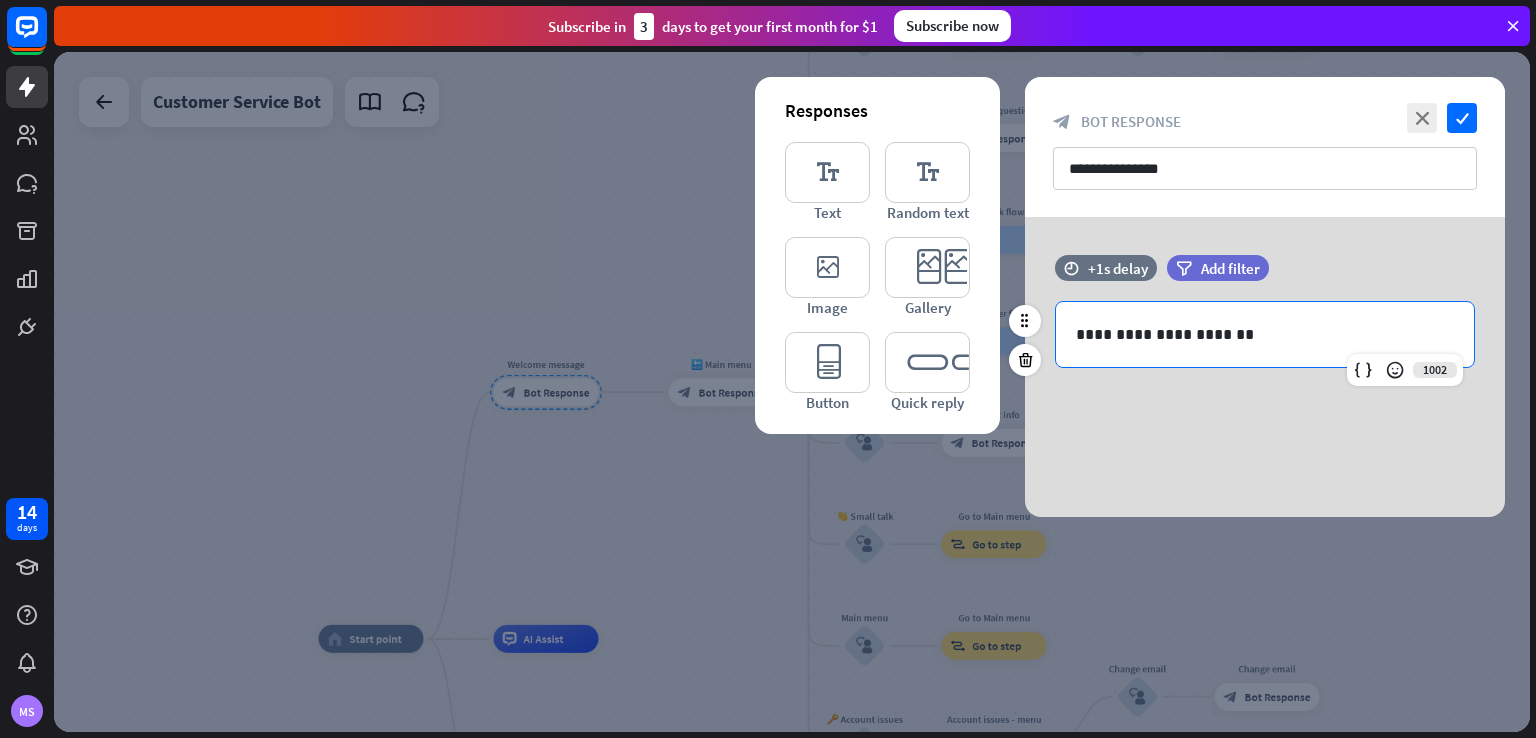 click on "**********" at bounding box center (1265, 334) 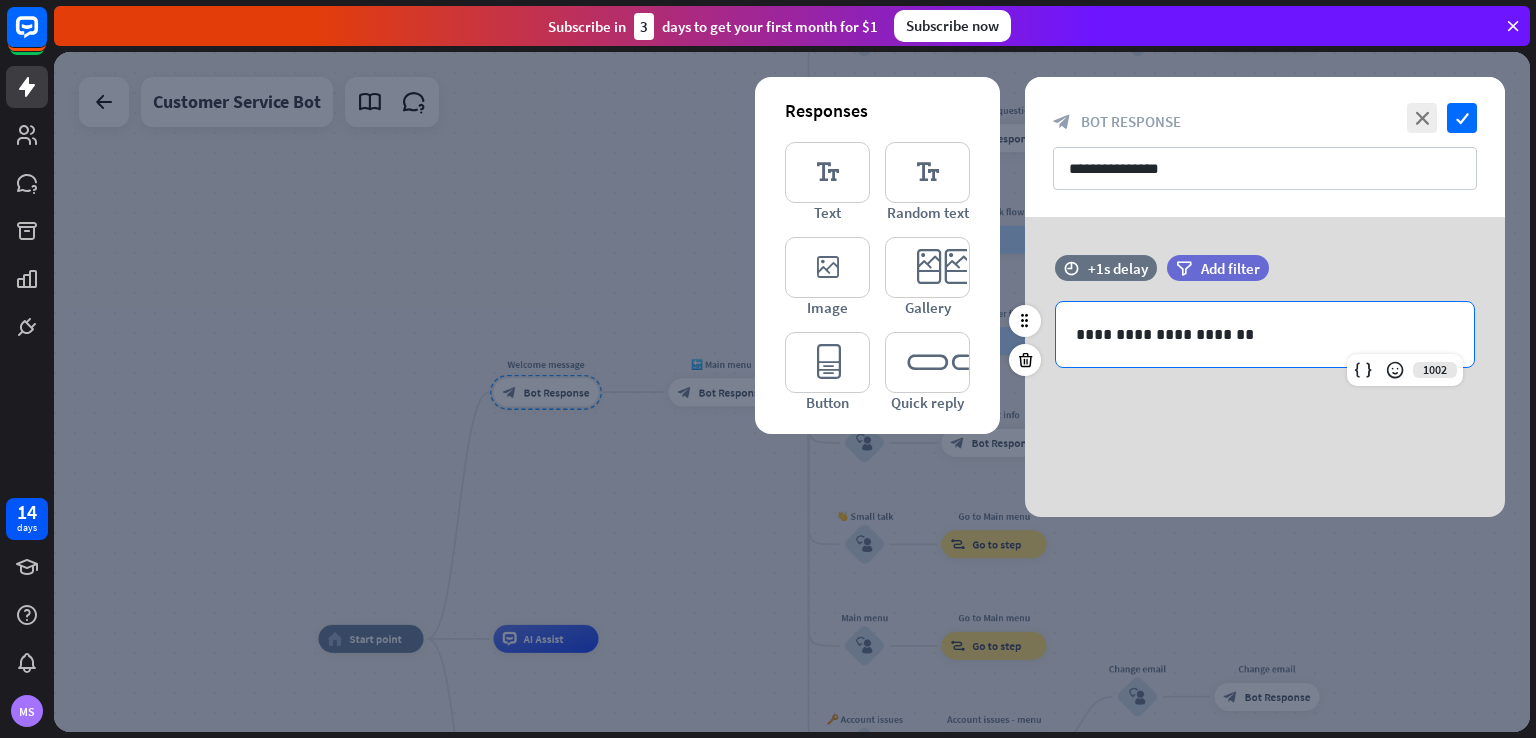 type 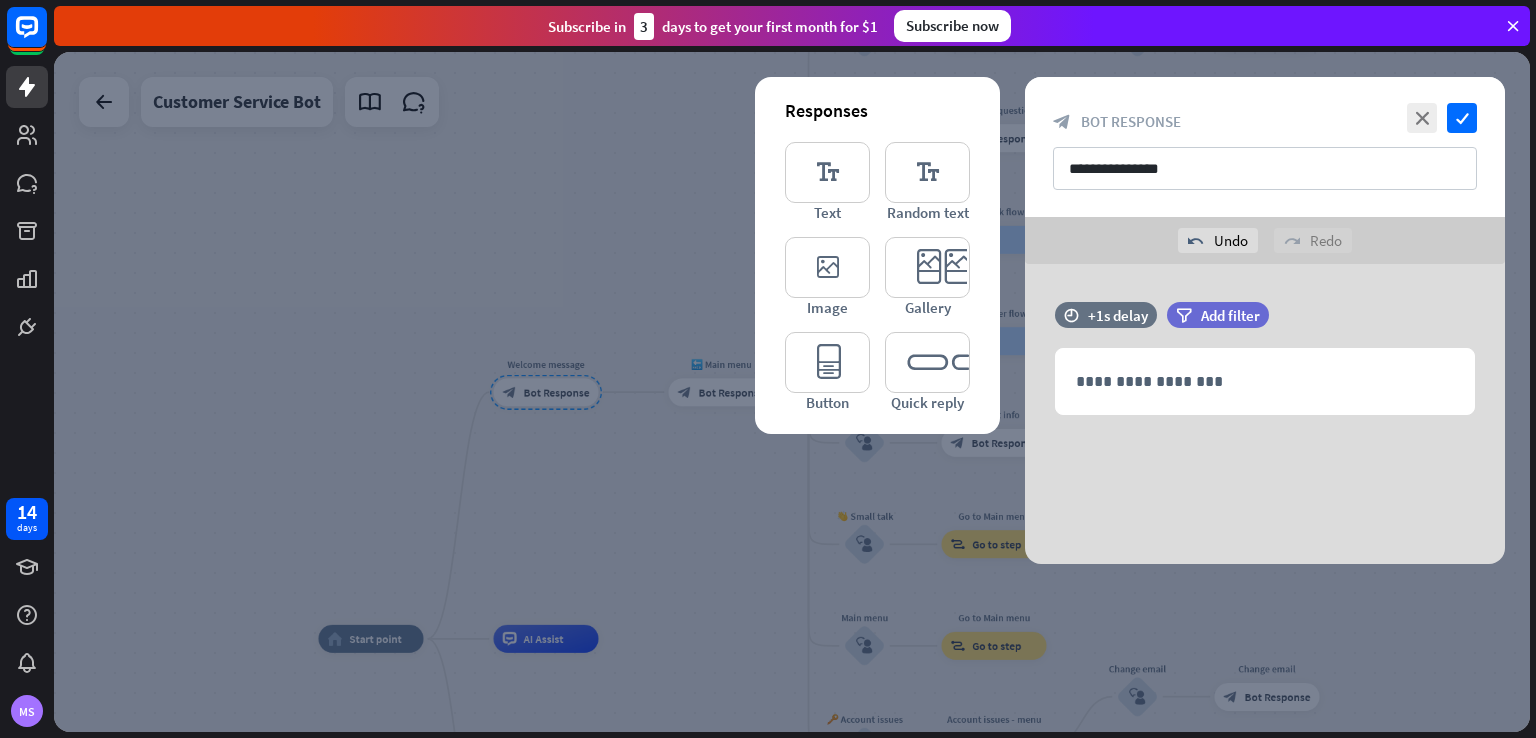 click on "**********" at bounding box center (1265, 147) 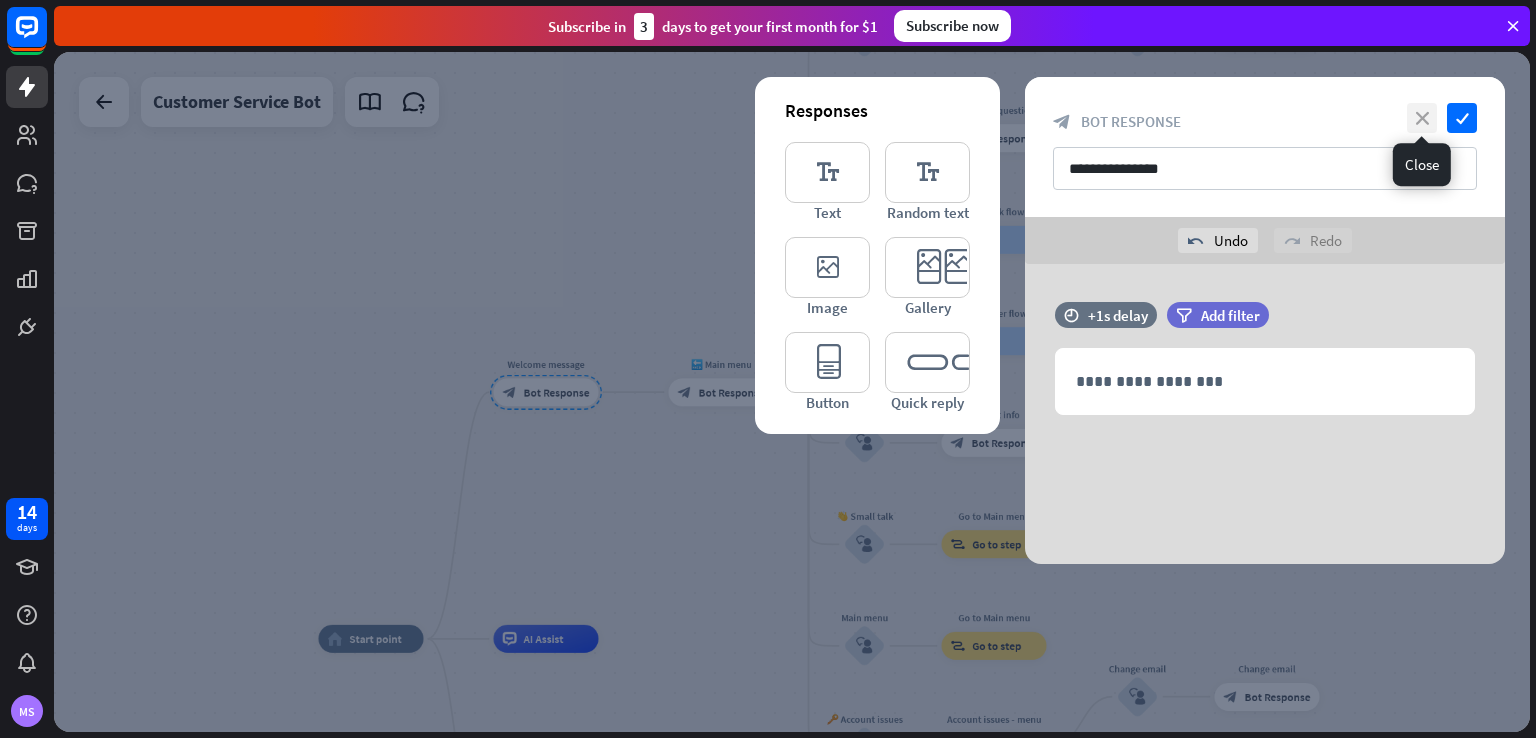 click on "close" at bounding box center (1422, 118) 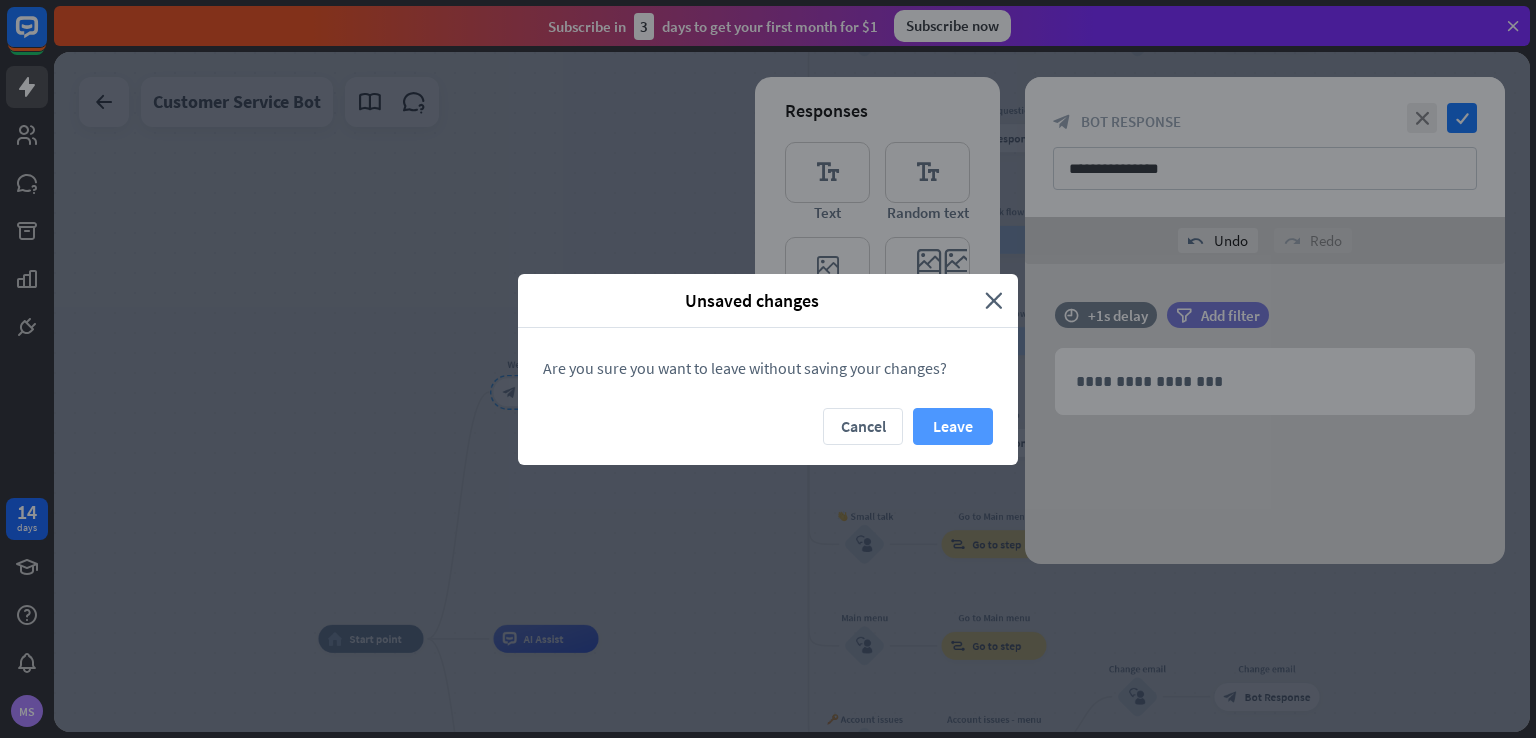 click on "Leave" at bounding box center [953, 426] 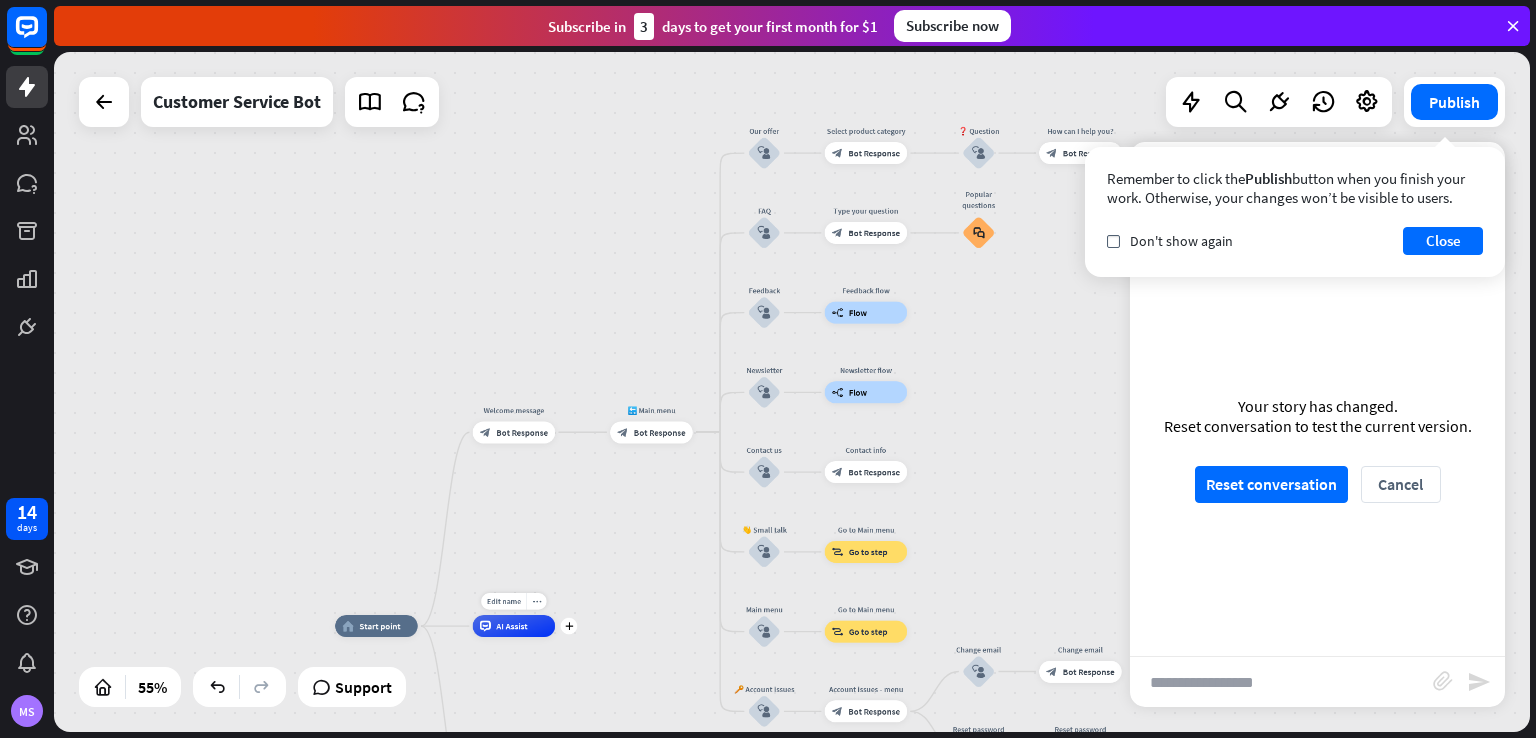 click on "Edit name   more_horiz         plus       AI Assist" at bounding box center (514, 626) 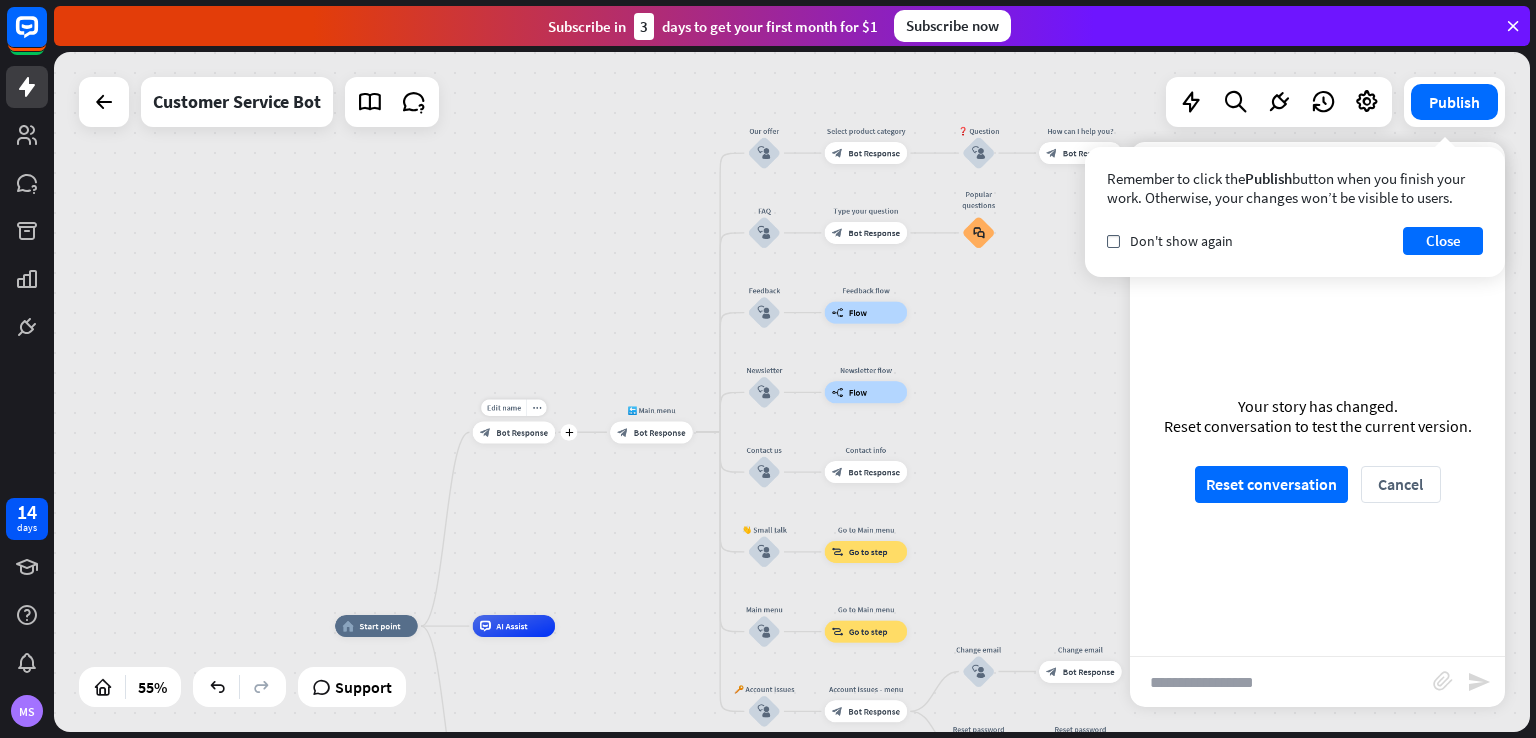 click on "Bot Response" at bounding box center [522, 432] 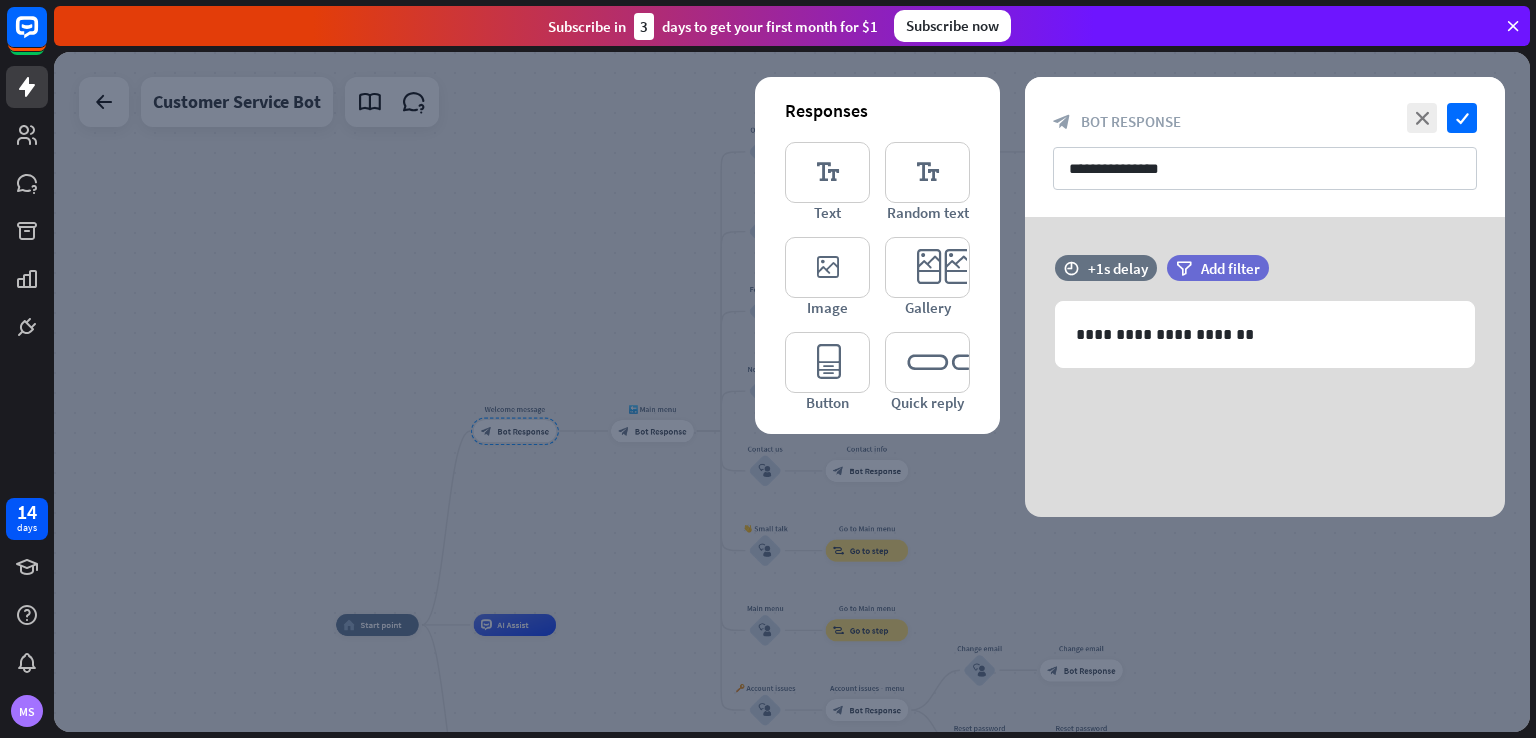 click at bounding box center [792, 392] 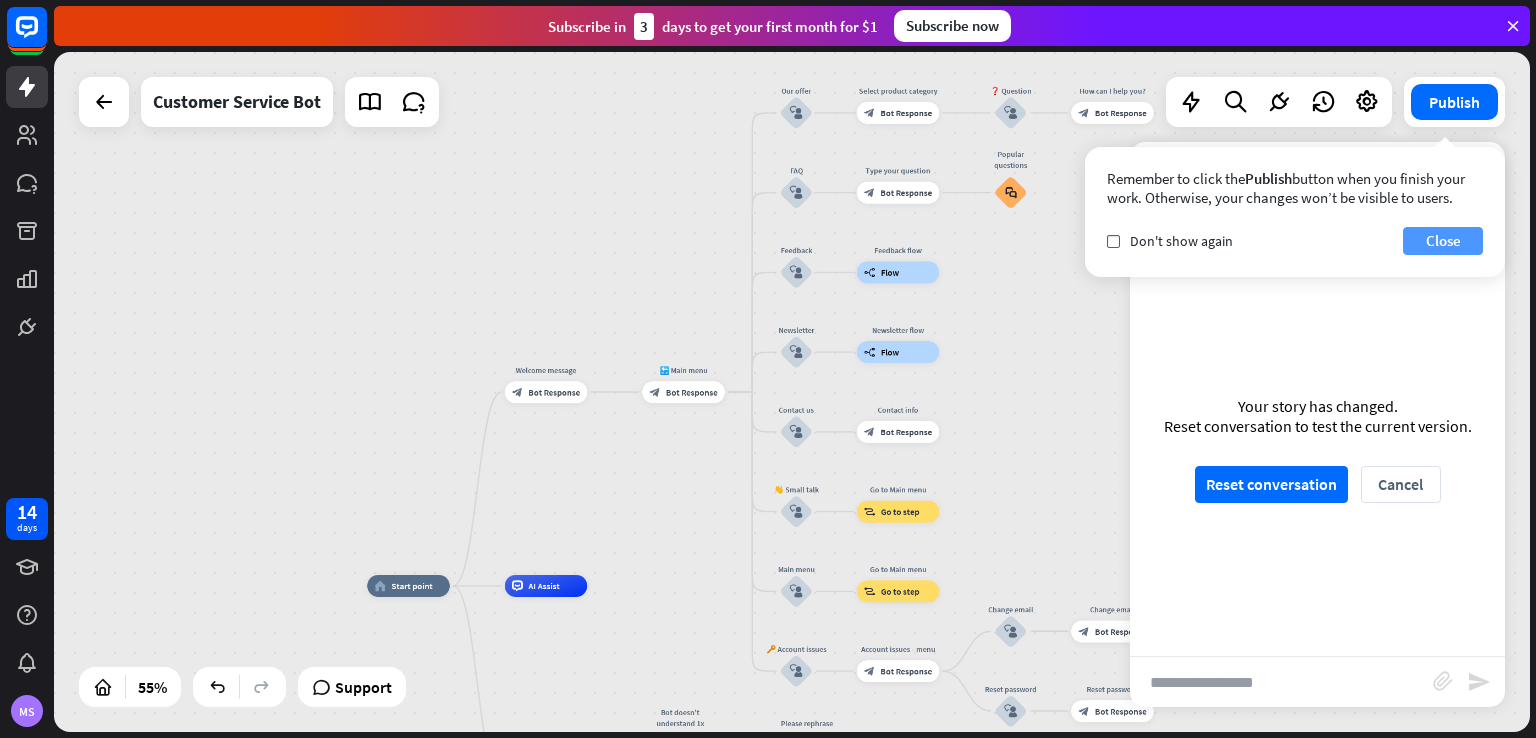 click on "Close" at bounding box center (1443, 241) 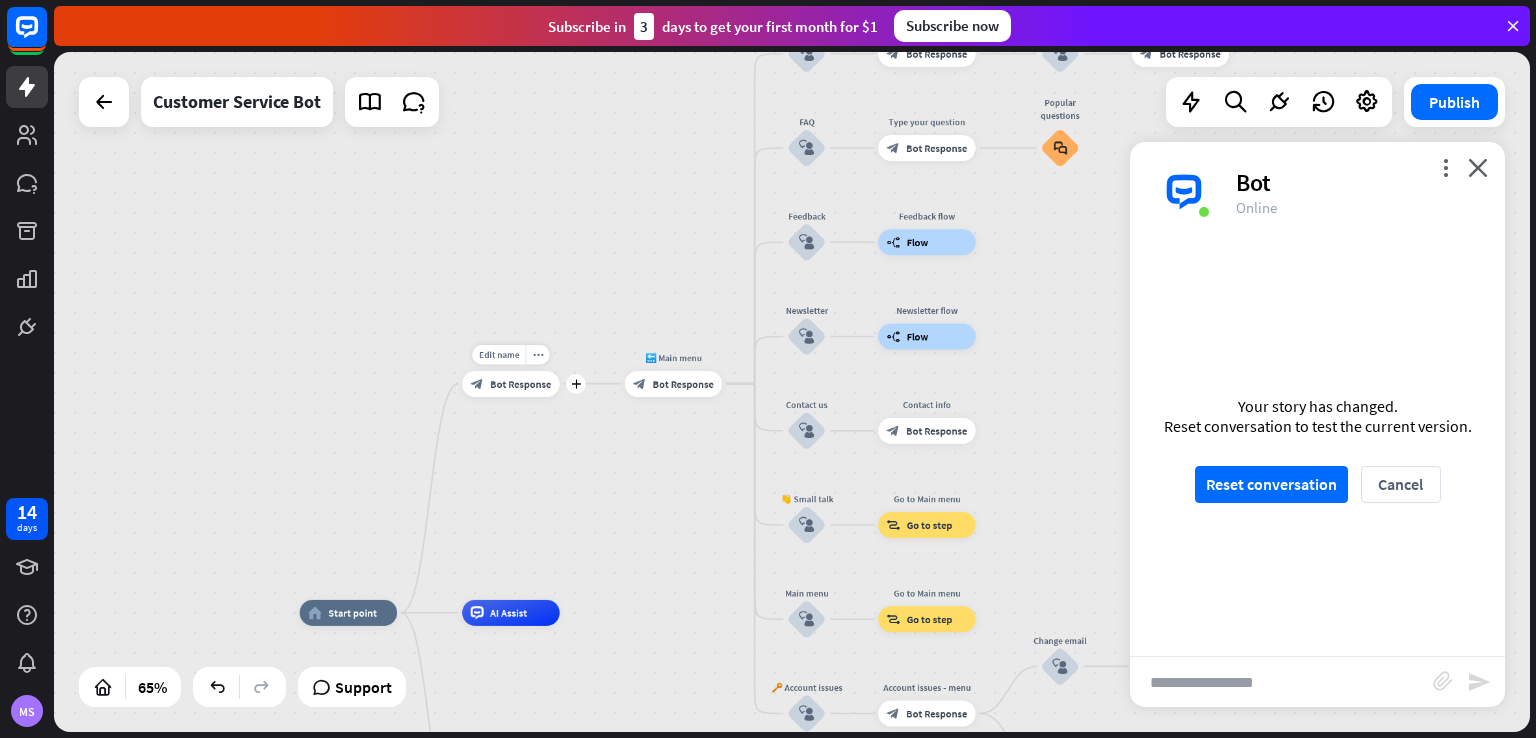 click on "block_bot_response   Bot Response" at bounding box center (511, 384) 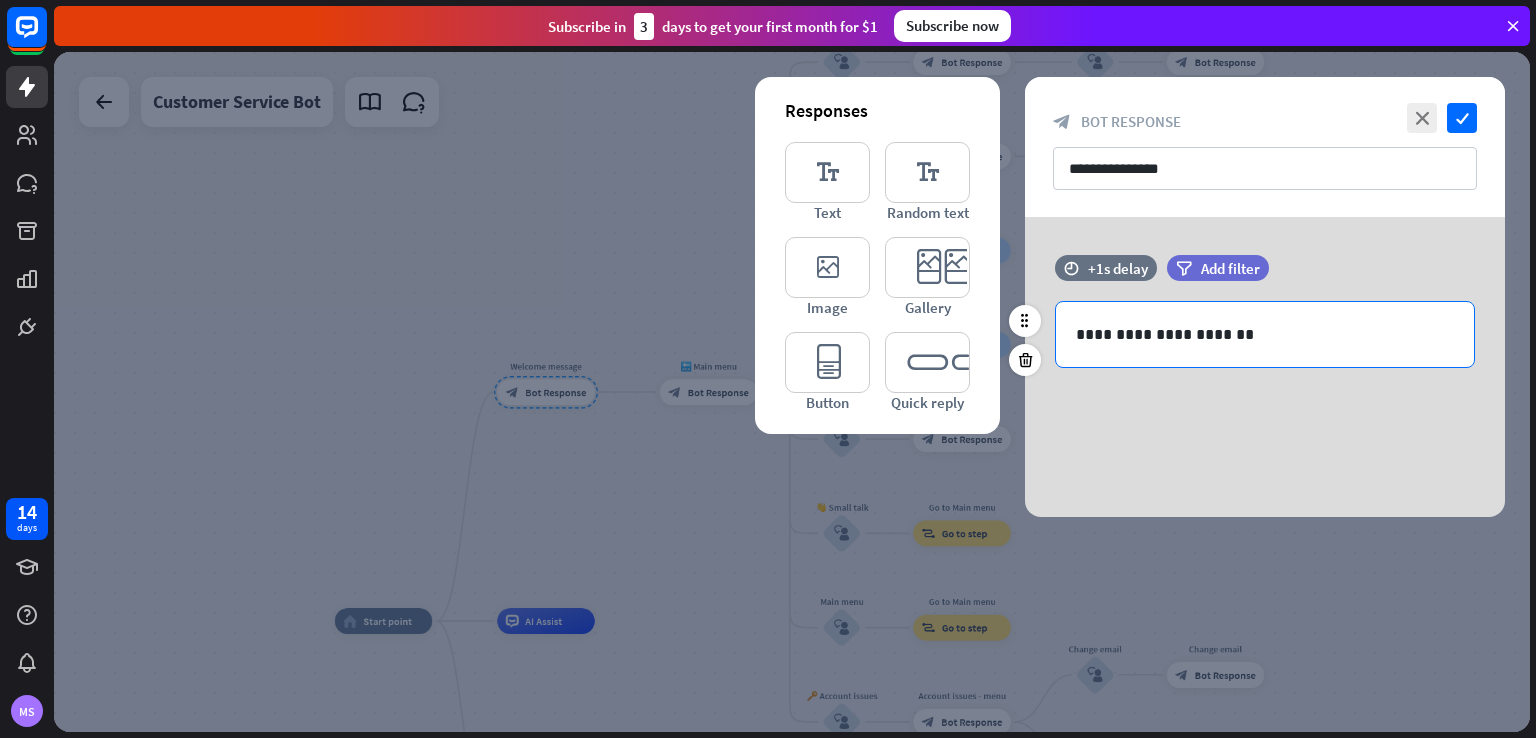 click on "**********" at bounding box center [1265, 334] 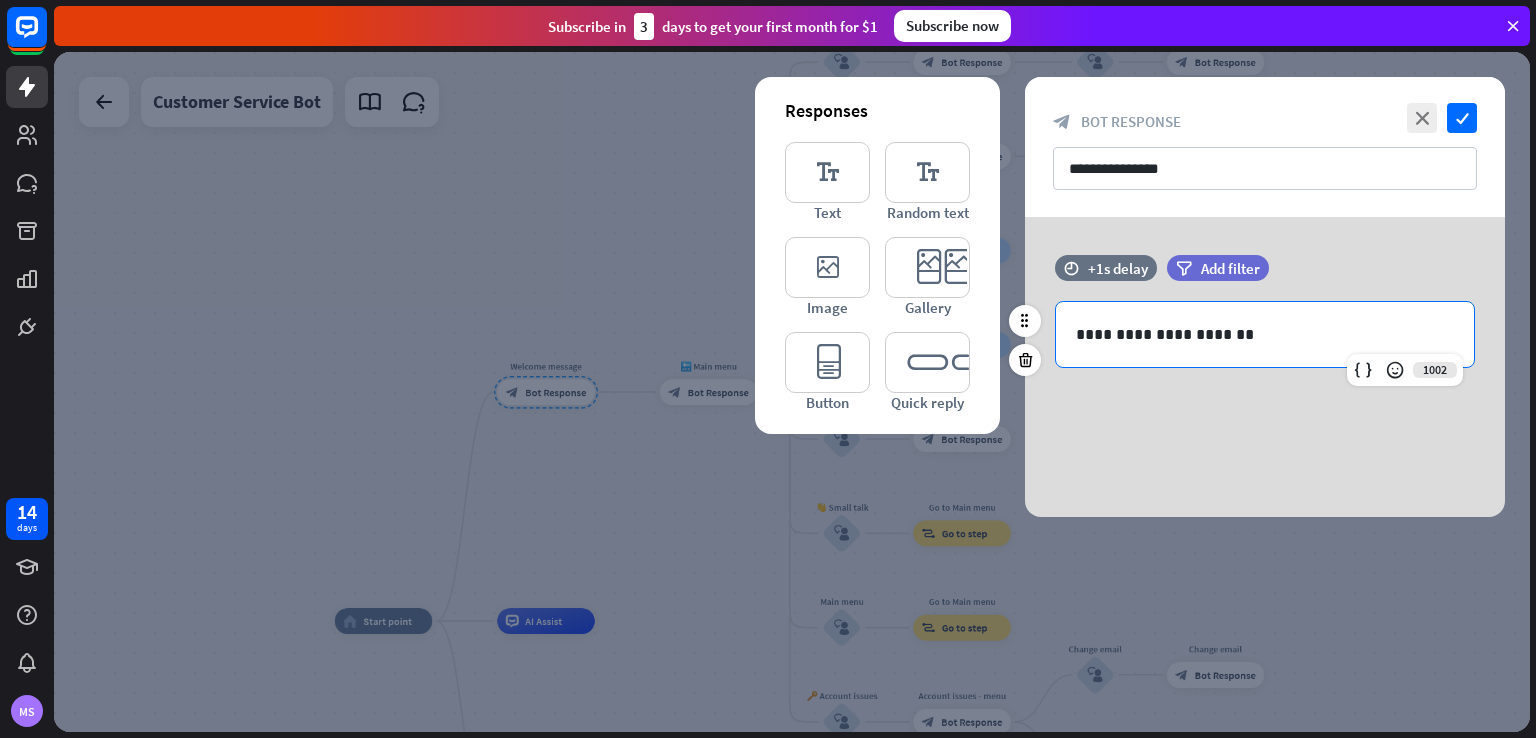 type 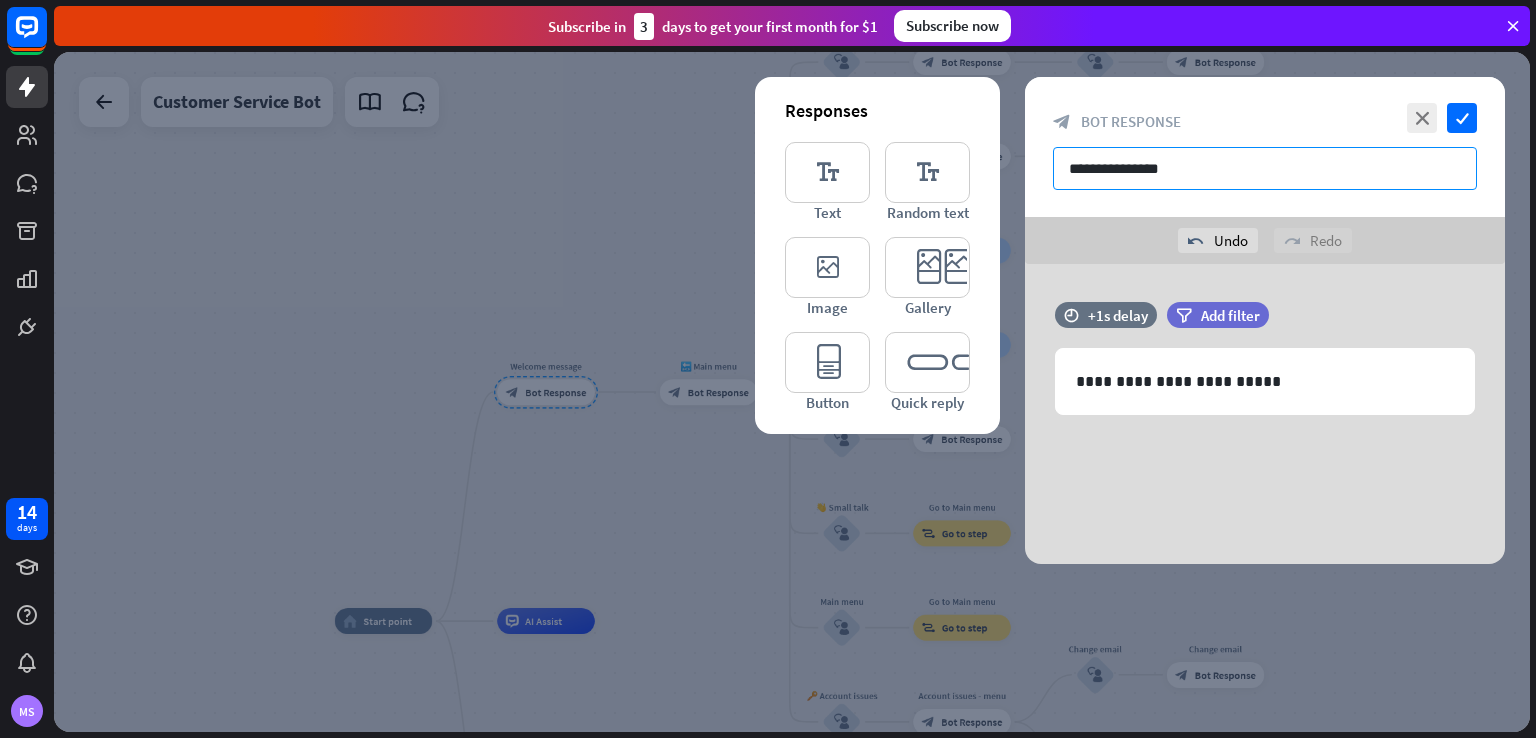 click on "**********" at bounding box center (1265, 168) 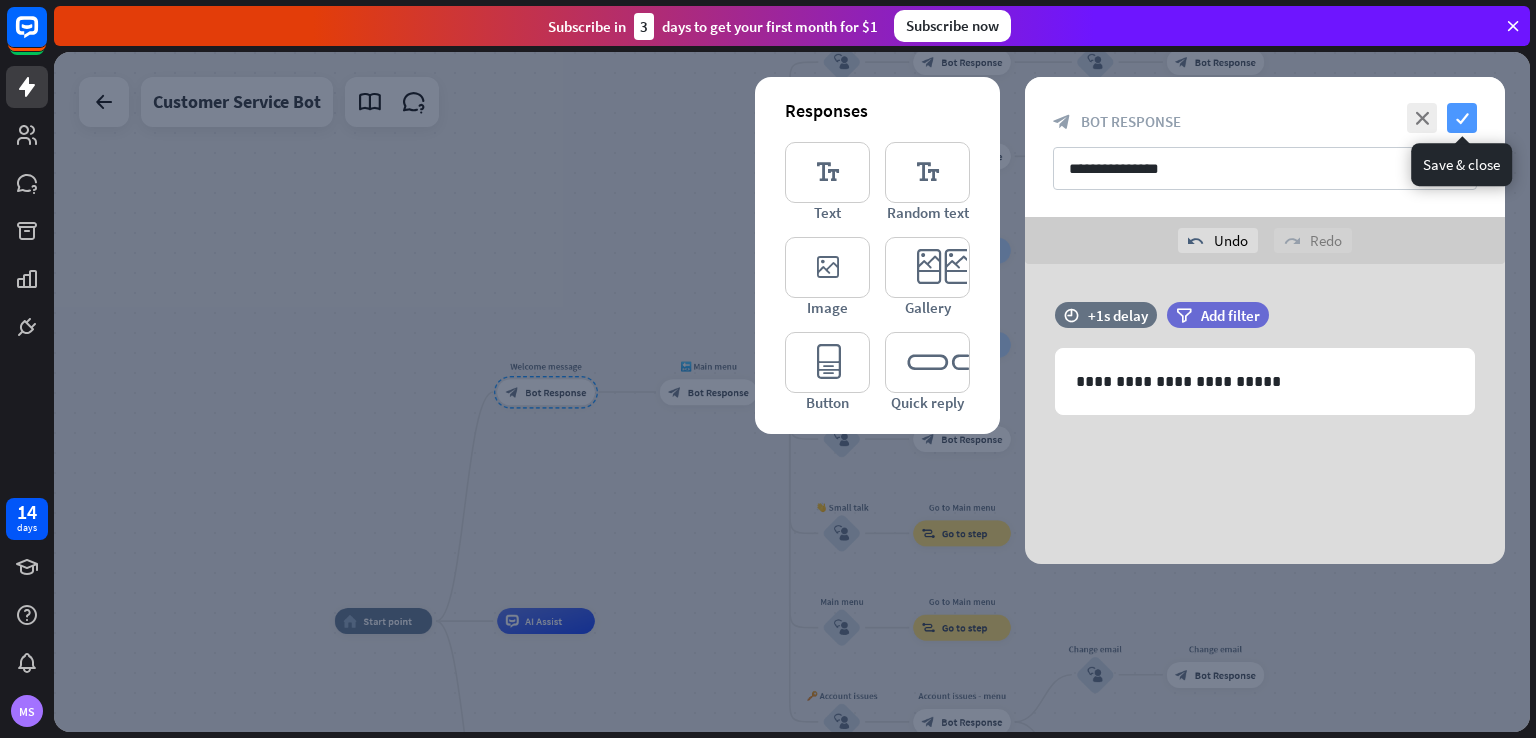 click on "check" at bounding box center [1462, 118] 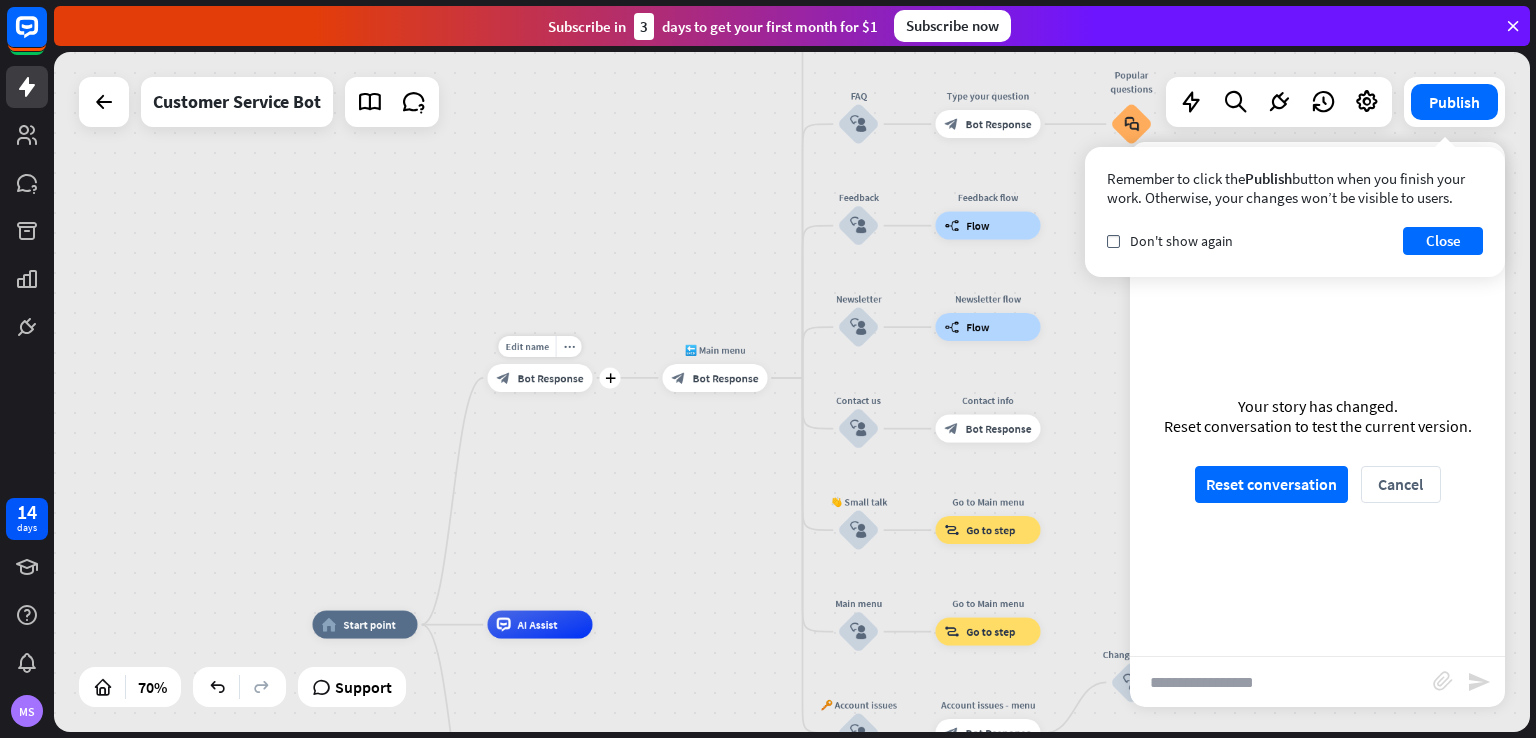 click on "Bot Response" at bounding box center (551, 378) 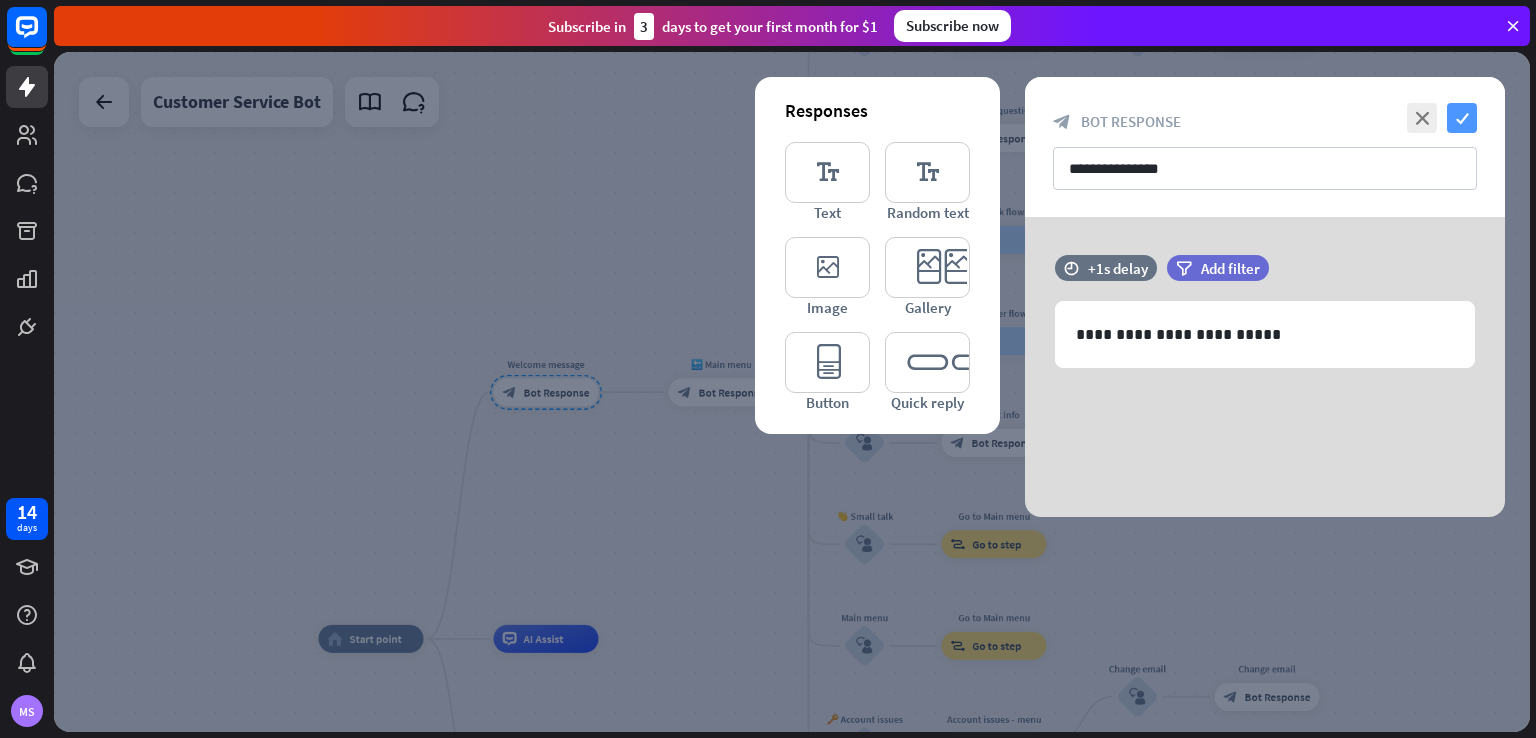 click on "check" at bounding box center (1462, 118) 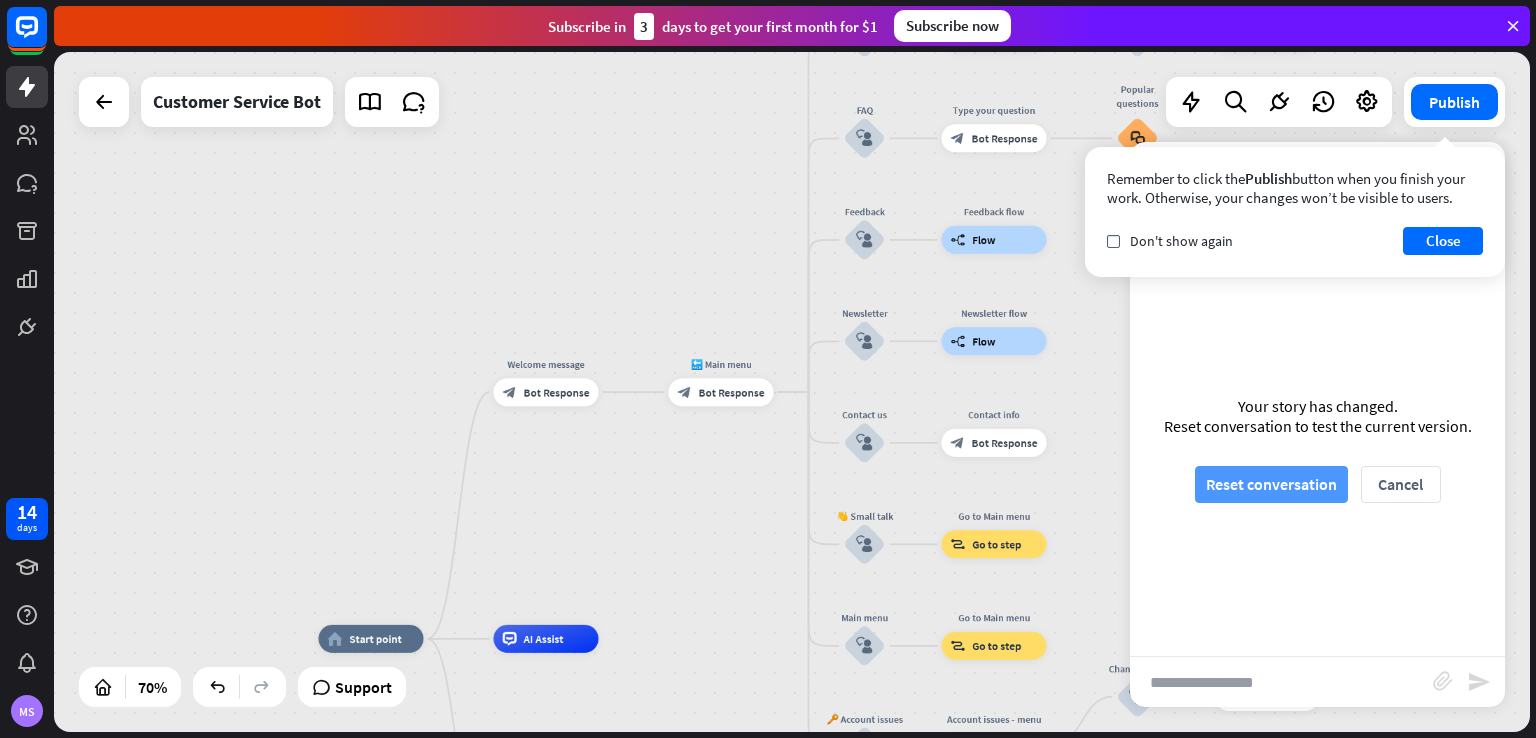 click on "Reset conversation" at bounding box center (1271, 484) 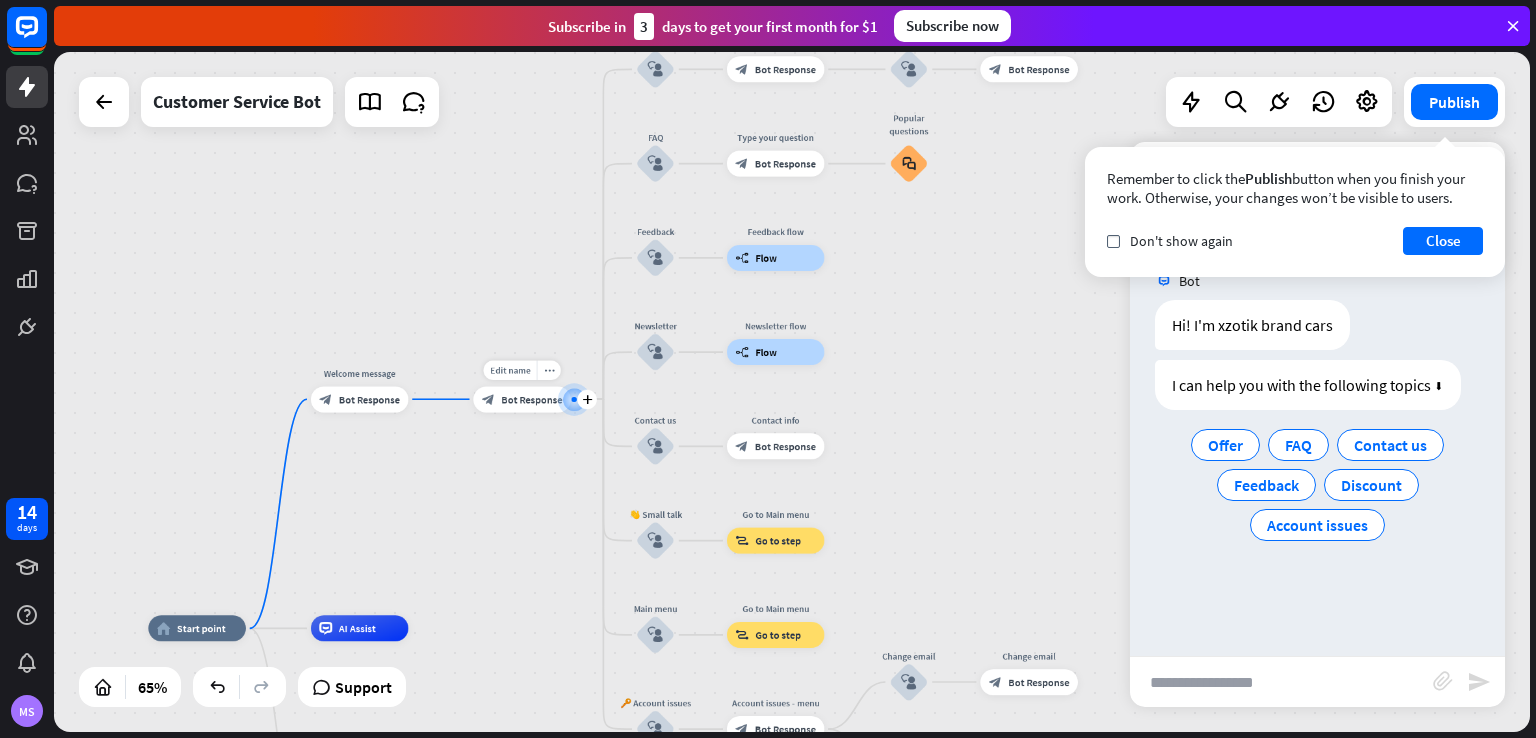 click on "Bot Response" at bounding box center [531, 399] 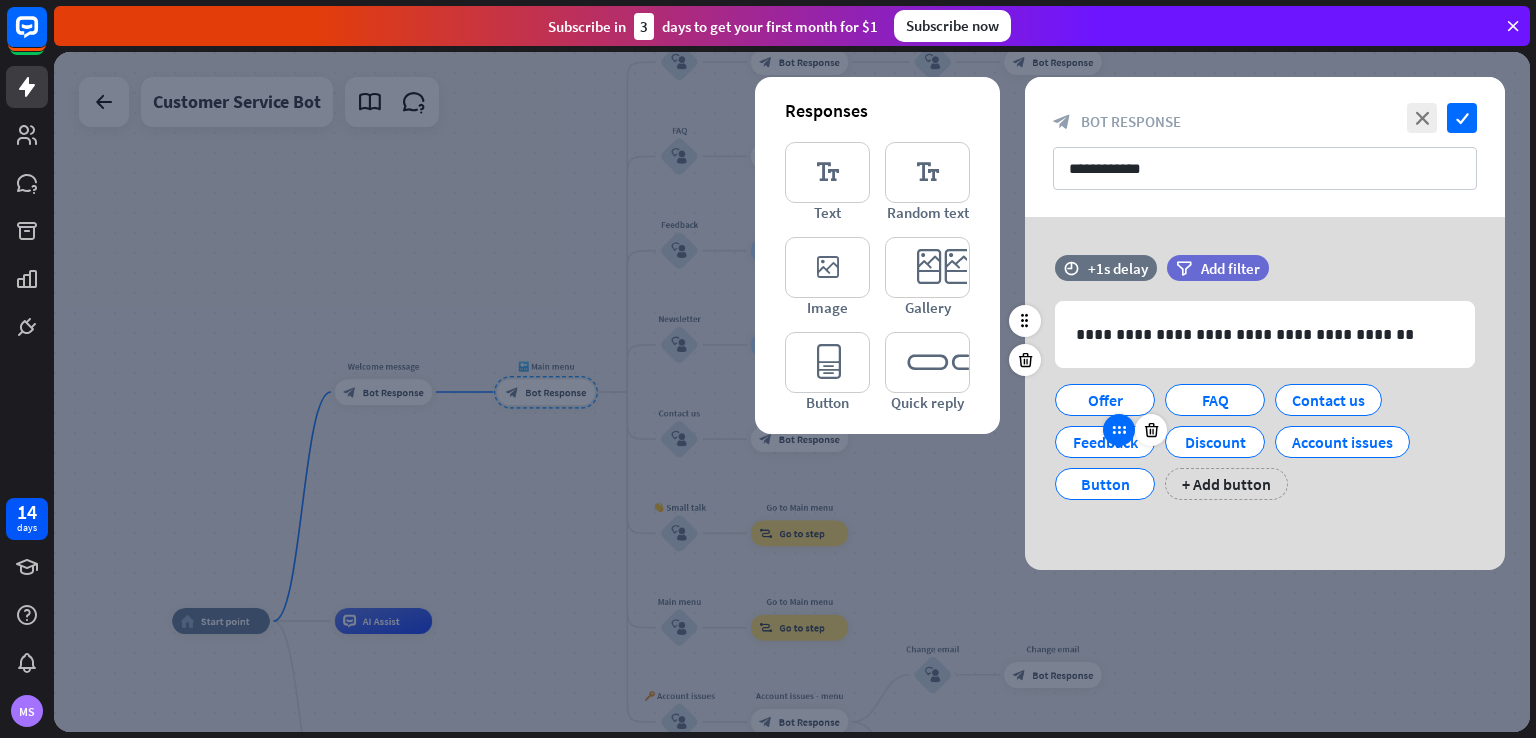 click at bounding box center [1119, 430] 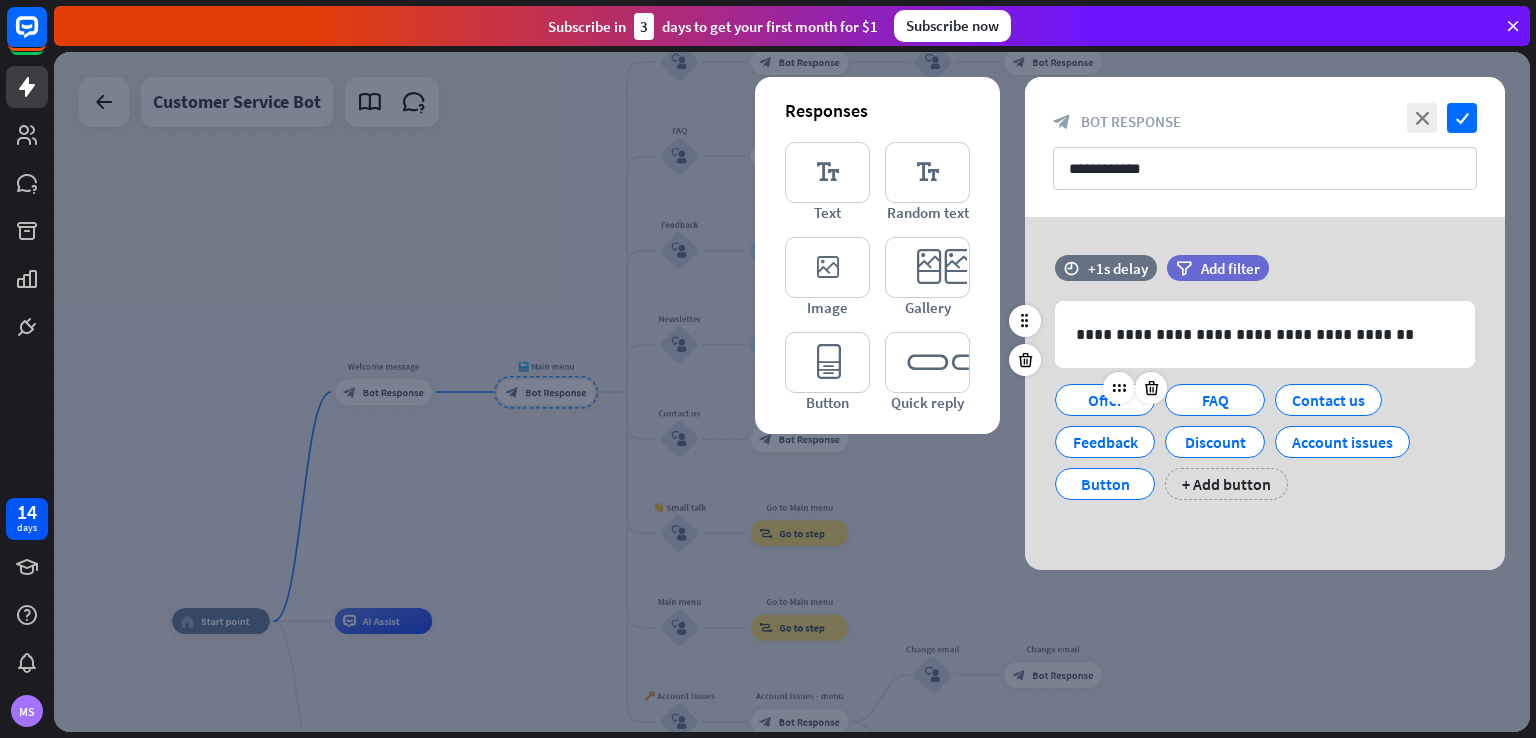 click on "Offer" at bounding box center [1105, 400] 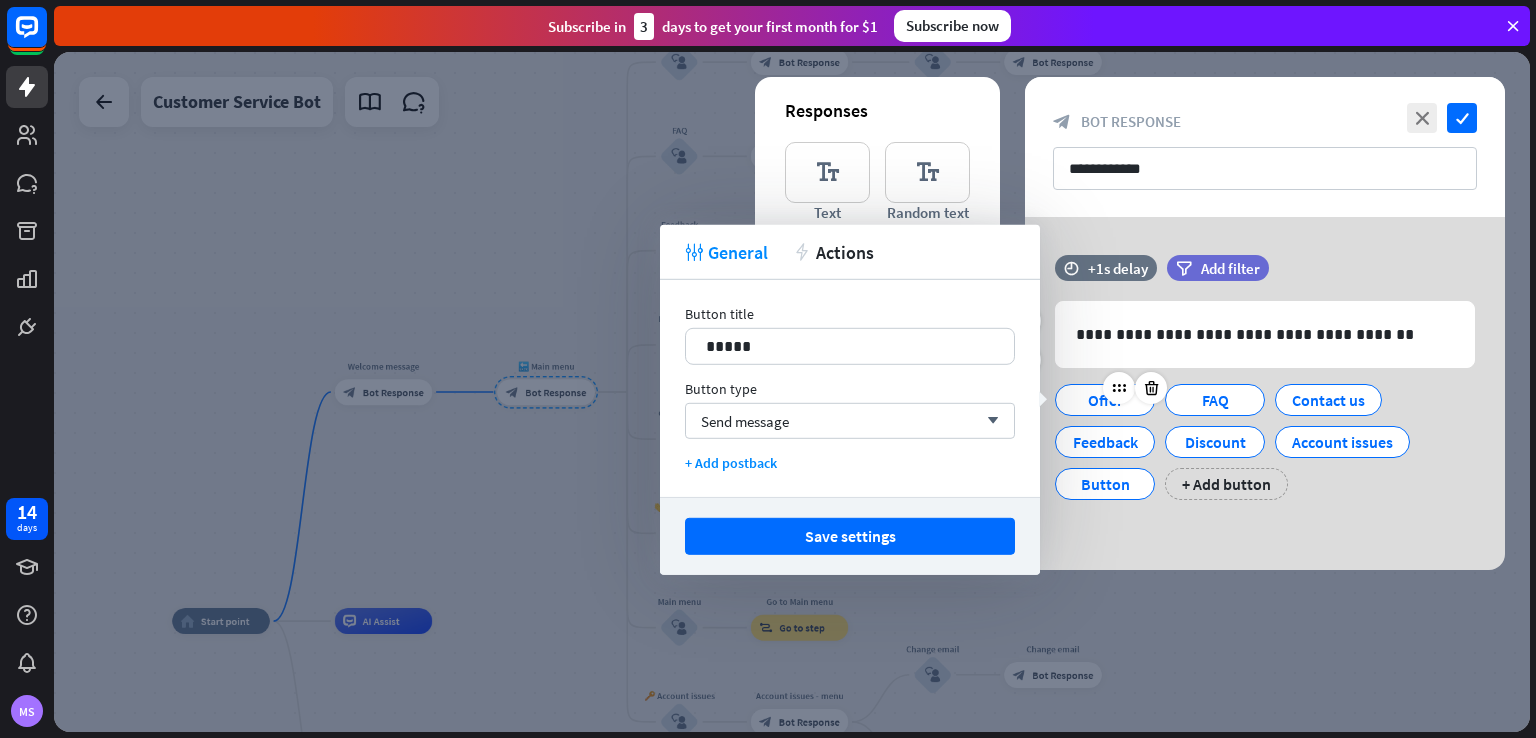 click on "Offer" at bounding box center [1105, 400] 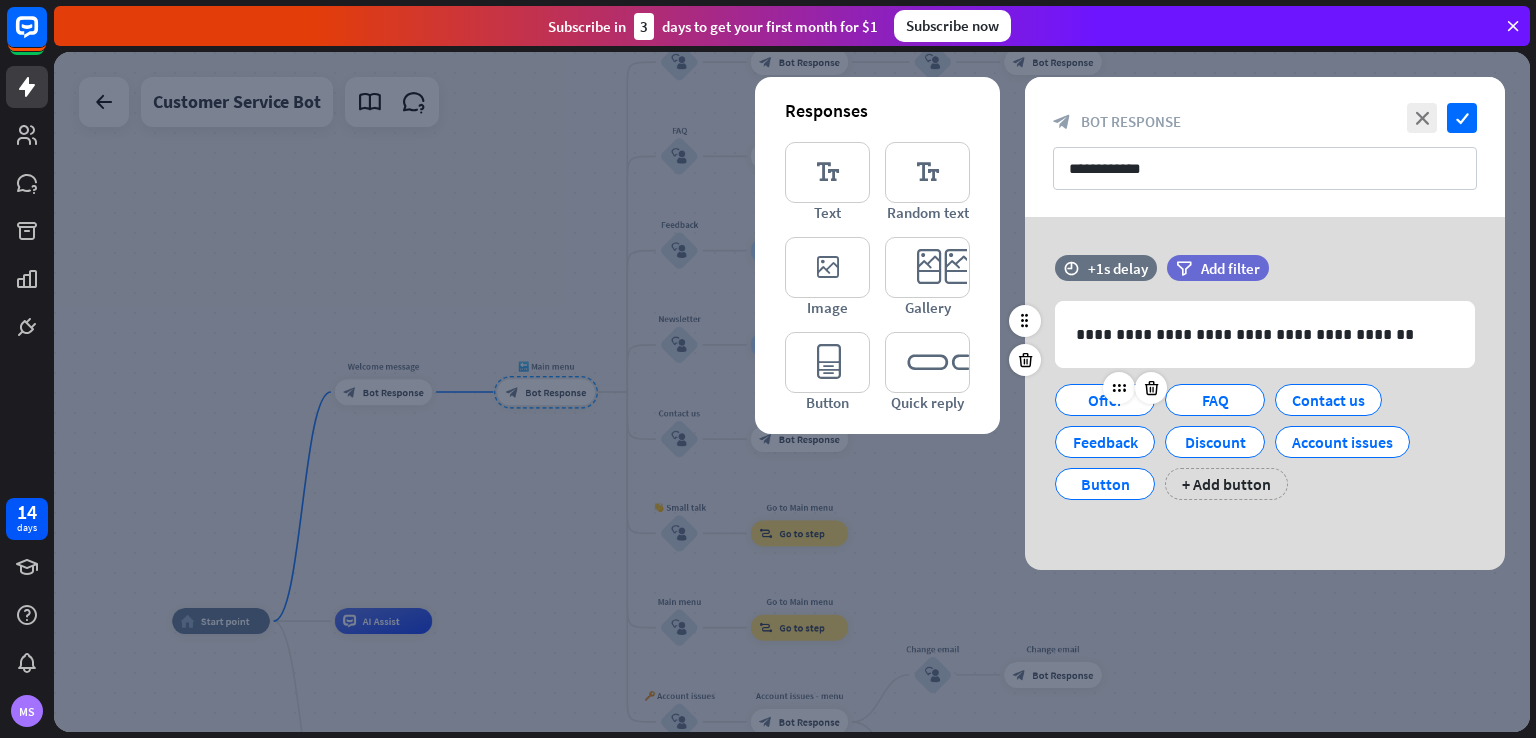 click on "Offer" at bounding box center [1105, 400] 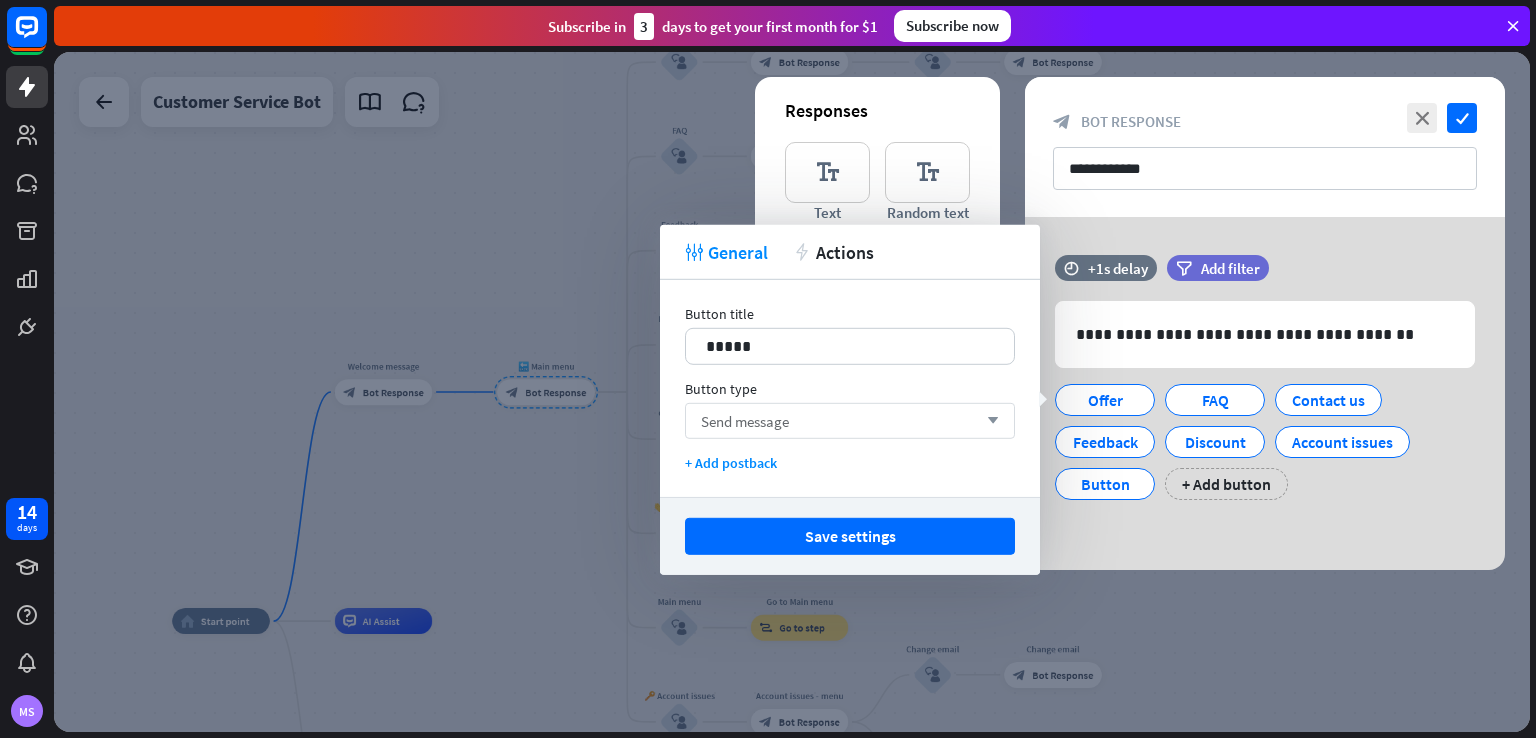 click on "arrow_down" at bounding box center [988, 421] 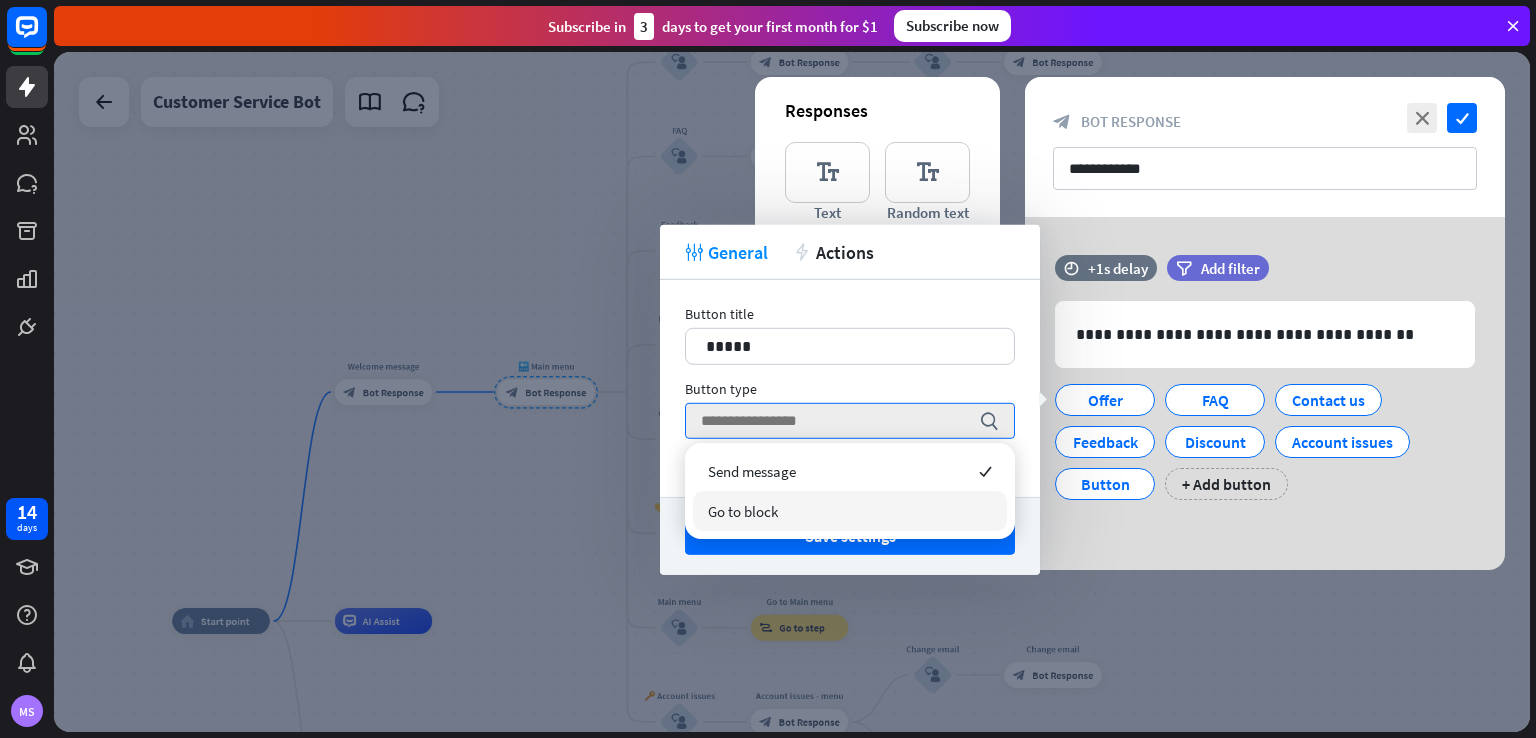 click on "Go to block" at bounding box center (850, 511) 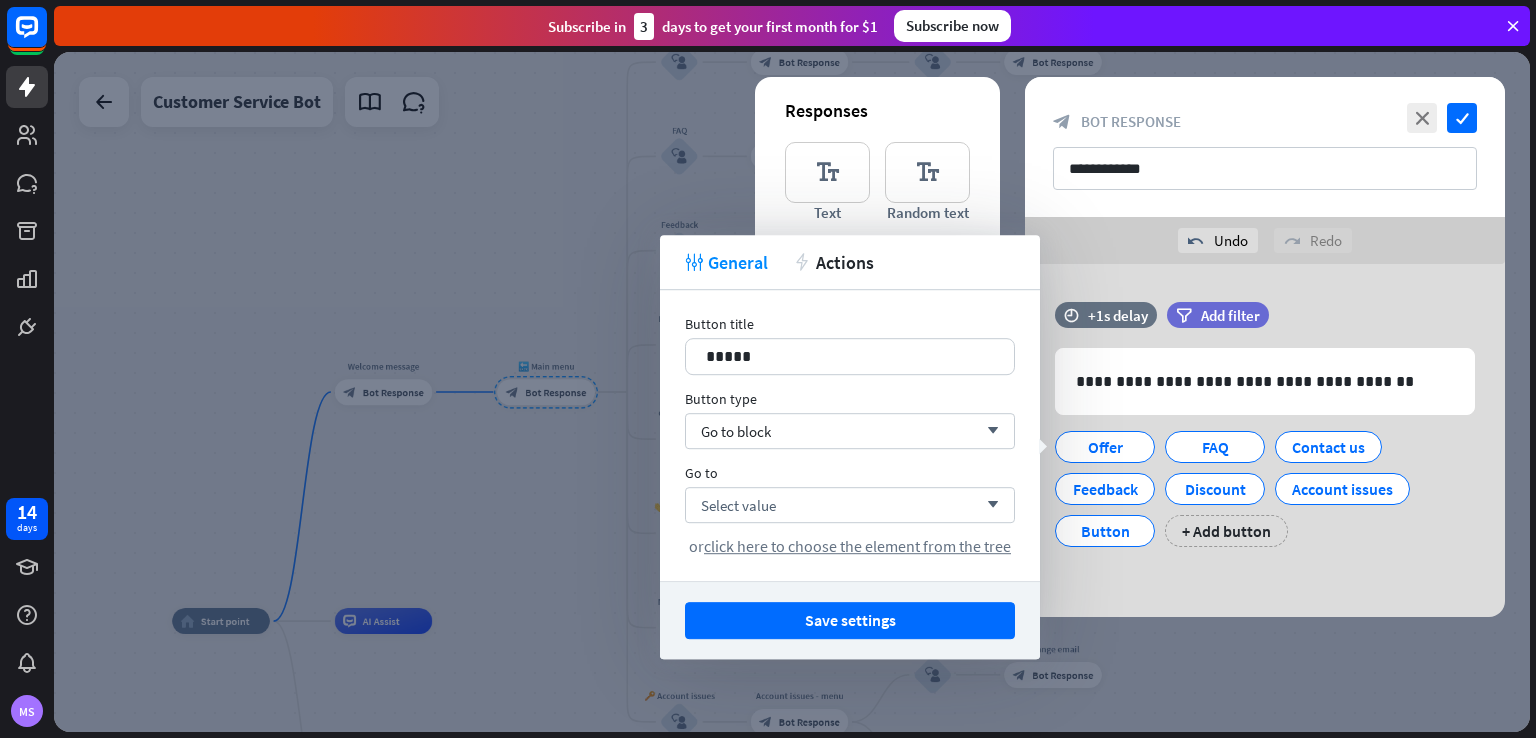 click at bounding box center (792, 392) 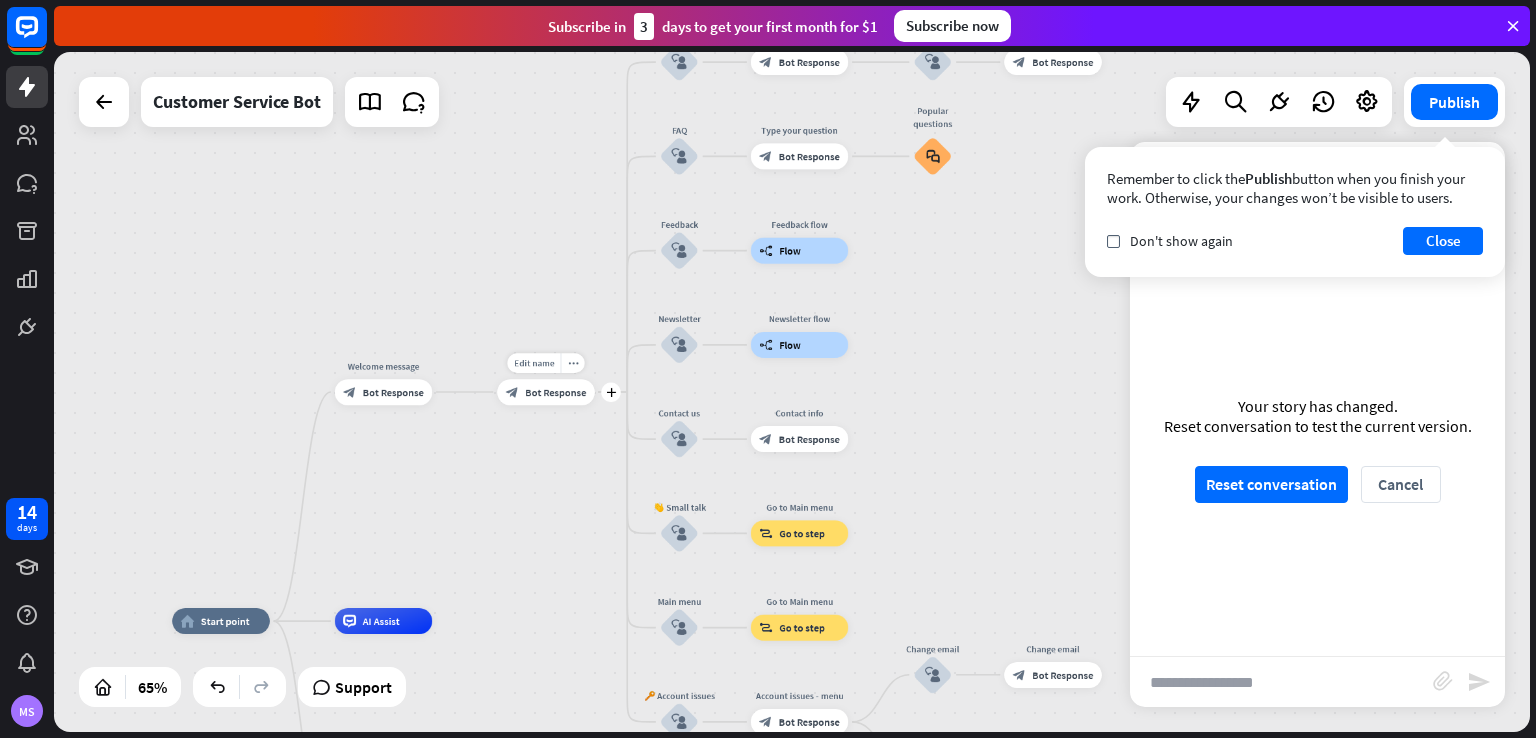 click on "Edit name   more_horiz         plus     block_bot_response   Bot Response" at bounding box center (546, 392) 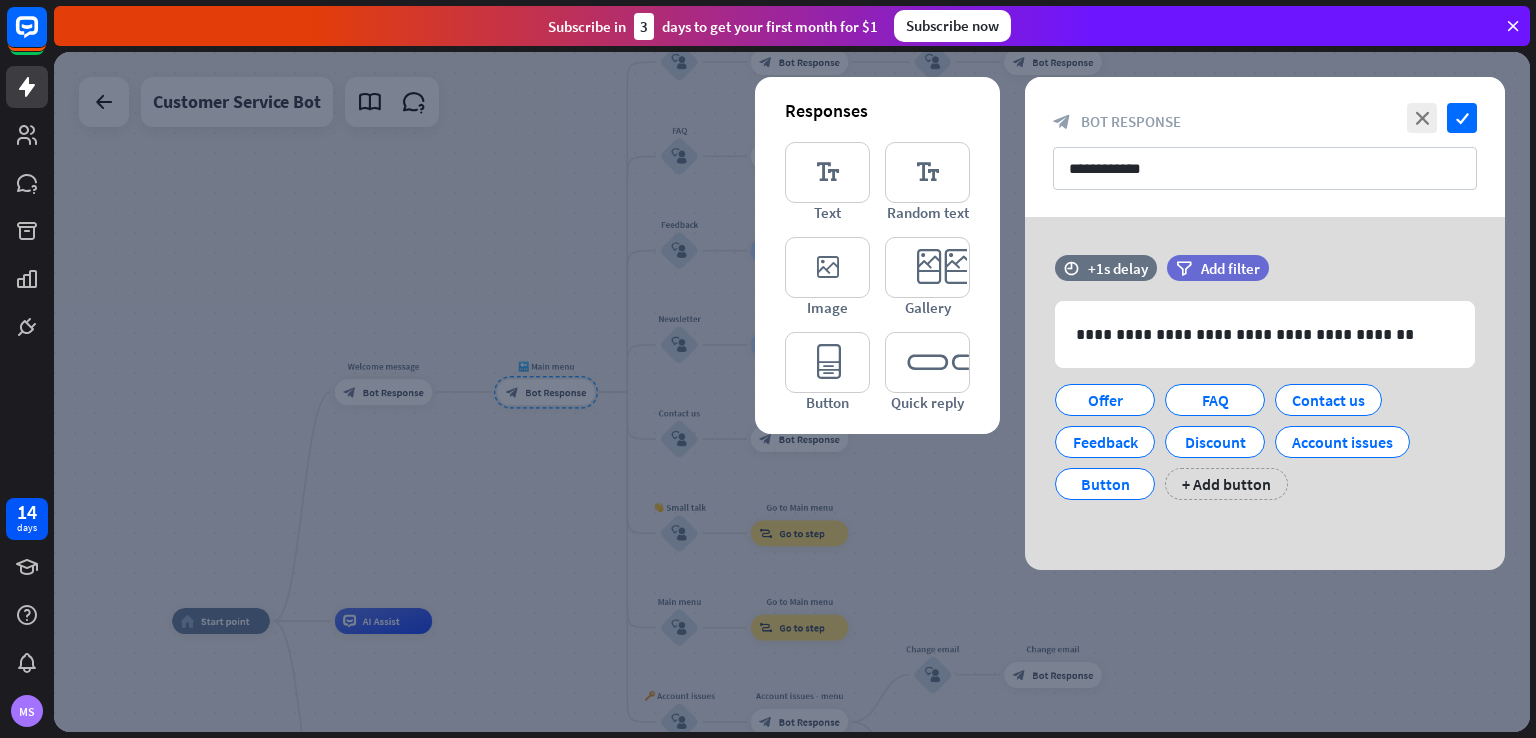 click at bounding box center [792, 392] 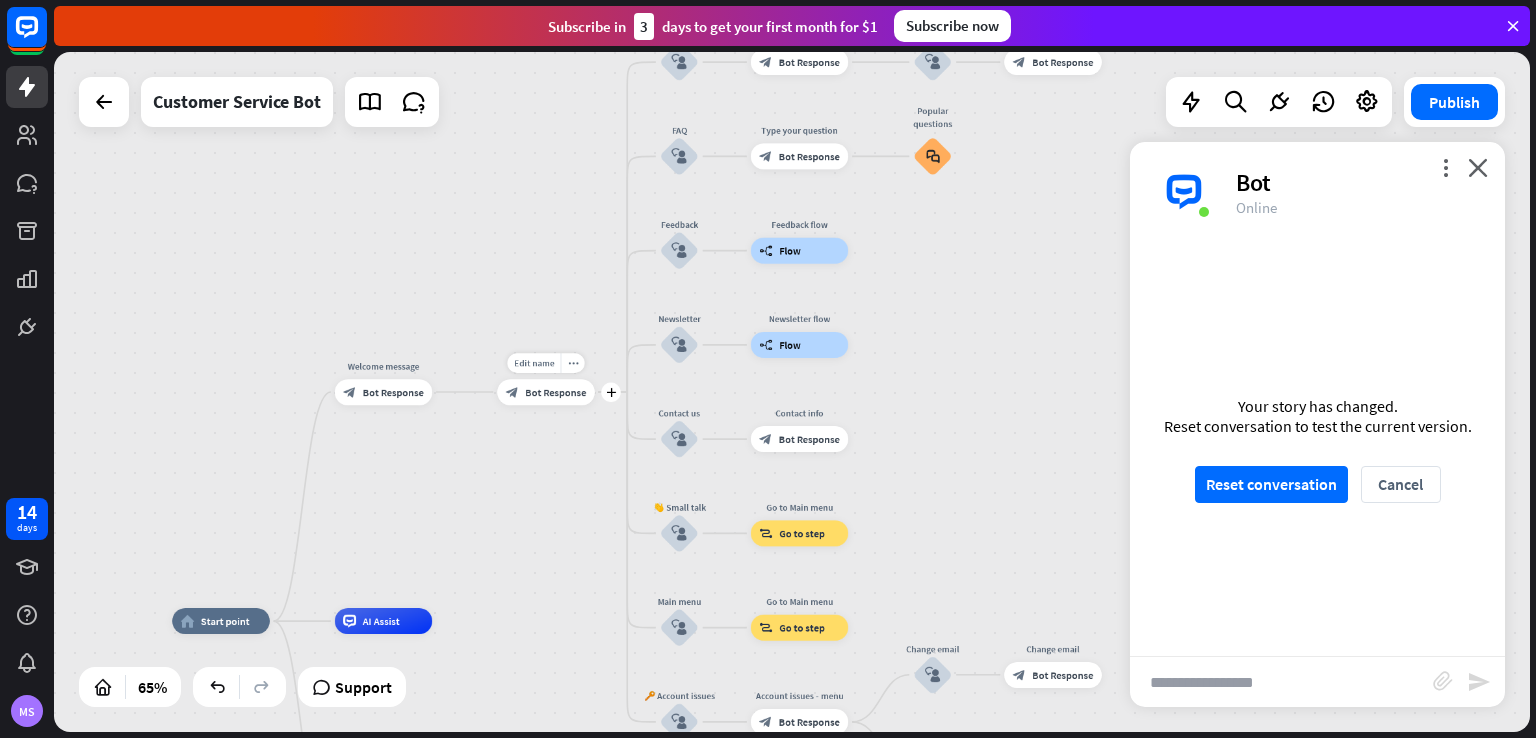 click on "Edit name   more_horiz         plus   🔙 Main menu   block_bot_response   Bot Response" at bounding box center (546, 392) 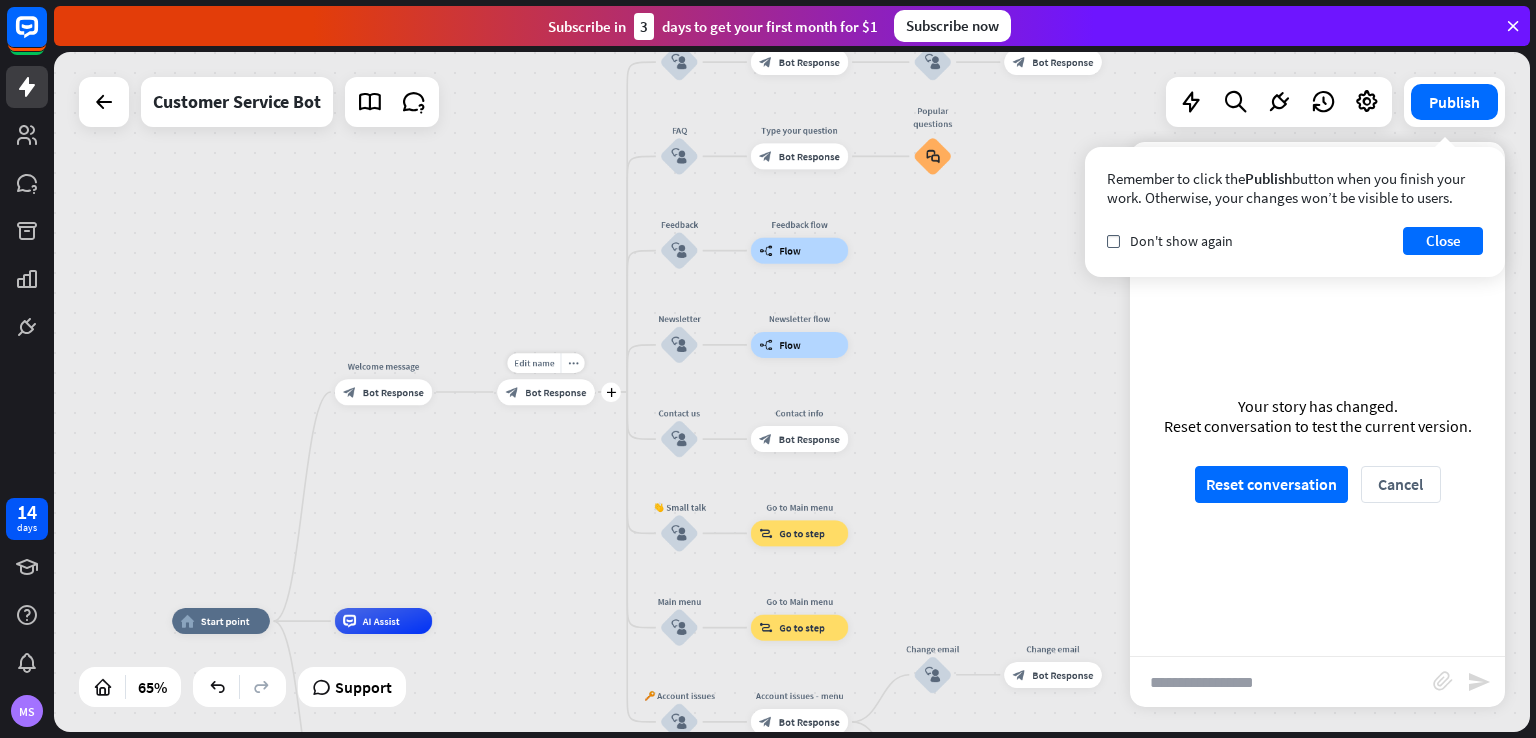 click on "Edit name   more_horiz         plus     block_bot_response   Bot Response" at bounding box center [546, 392] 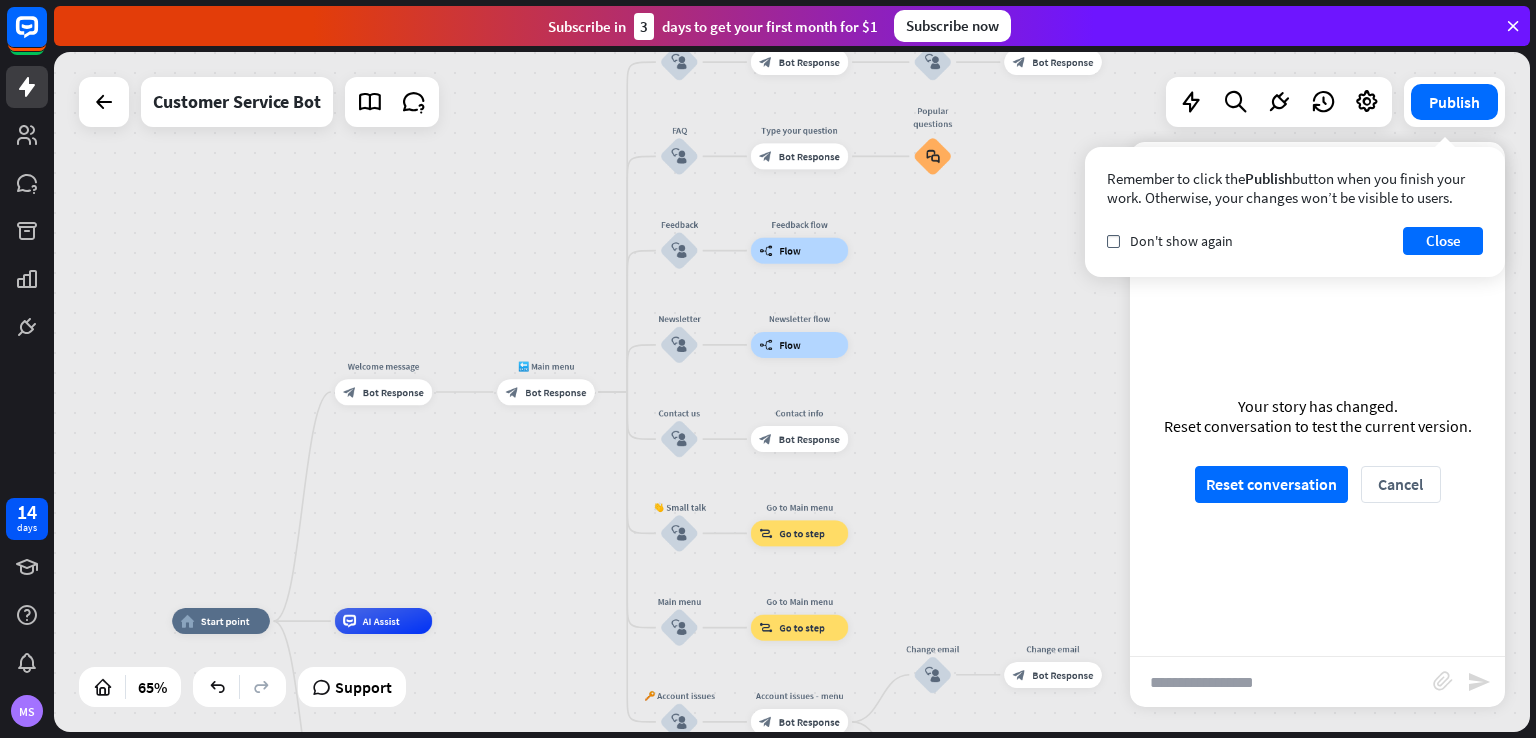 click on "Remember to click the
Publish
button when you finish your work. Otherwise, your changes won’t
be visible to users.
check   Don't show again    Close" at bounding box center [1295, 212] 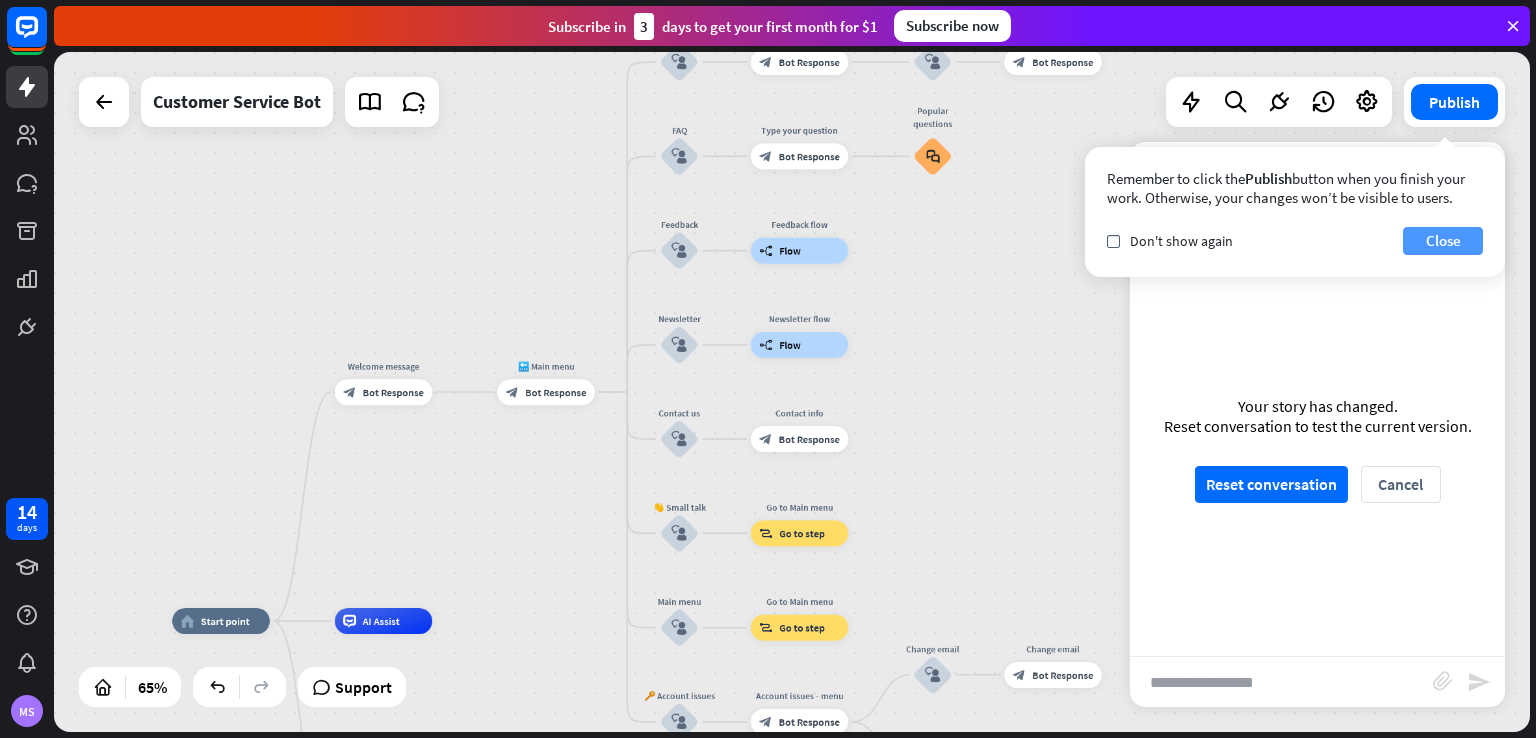 click on "Close" at bounding box center (1443, 241) 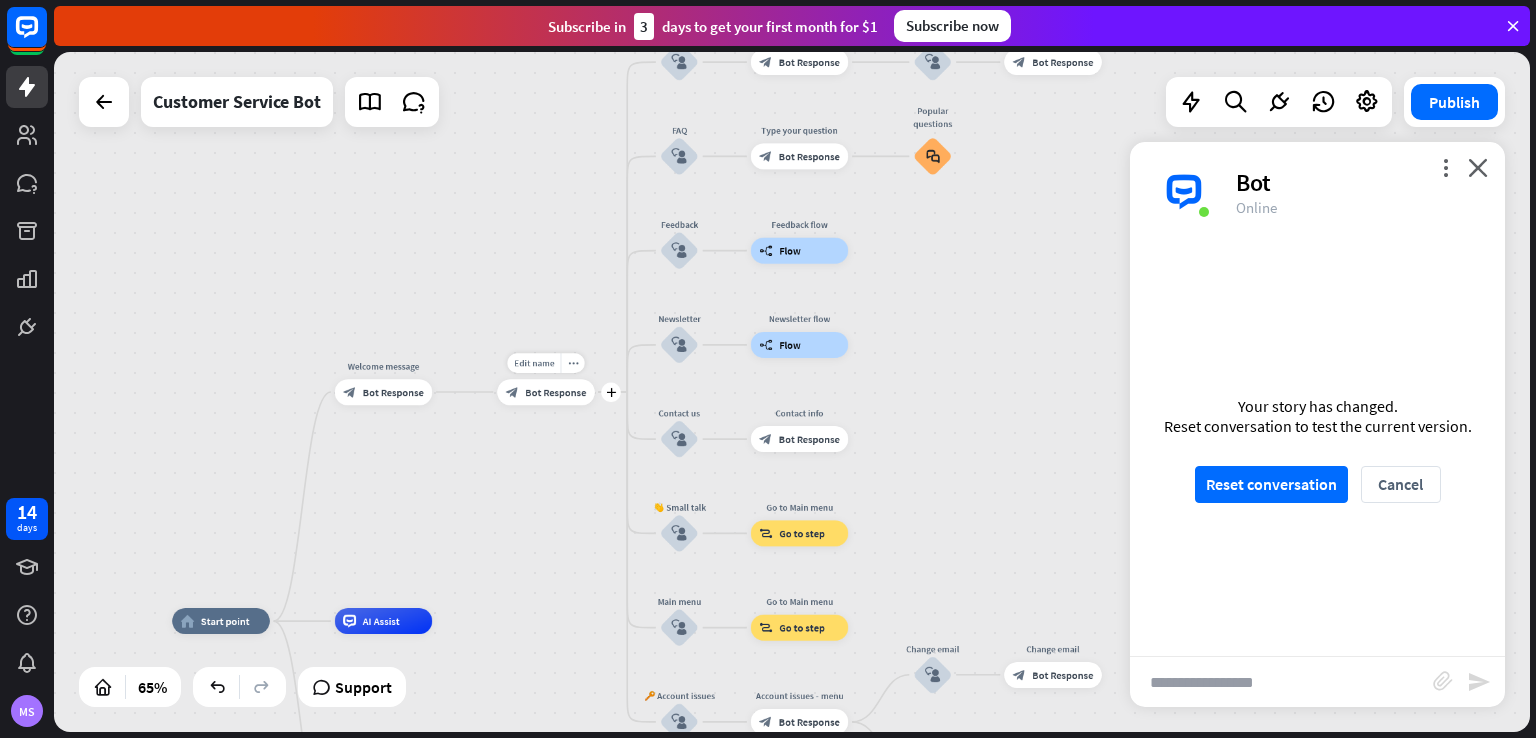 click on "Edit name   more_horiz         plus   🔙 Main menu   block_bot_response   Bot Response" at bounding box center [546, 392] 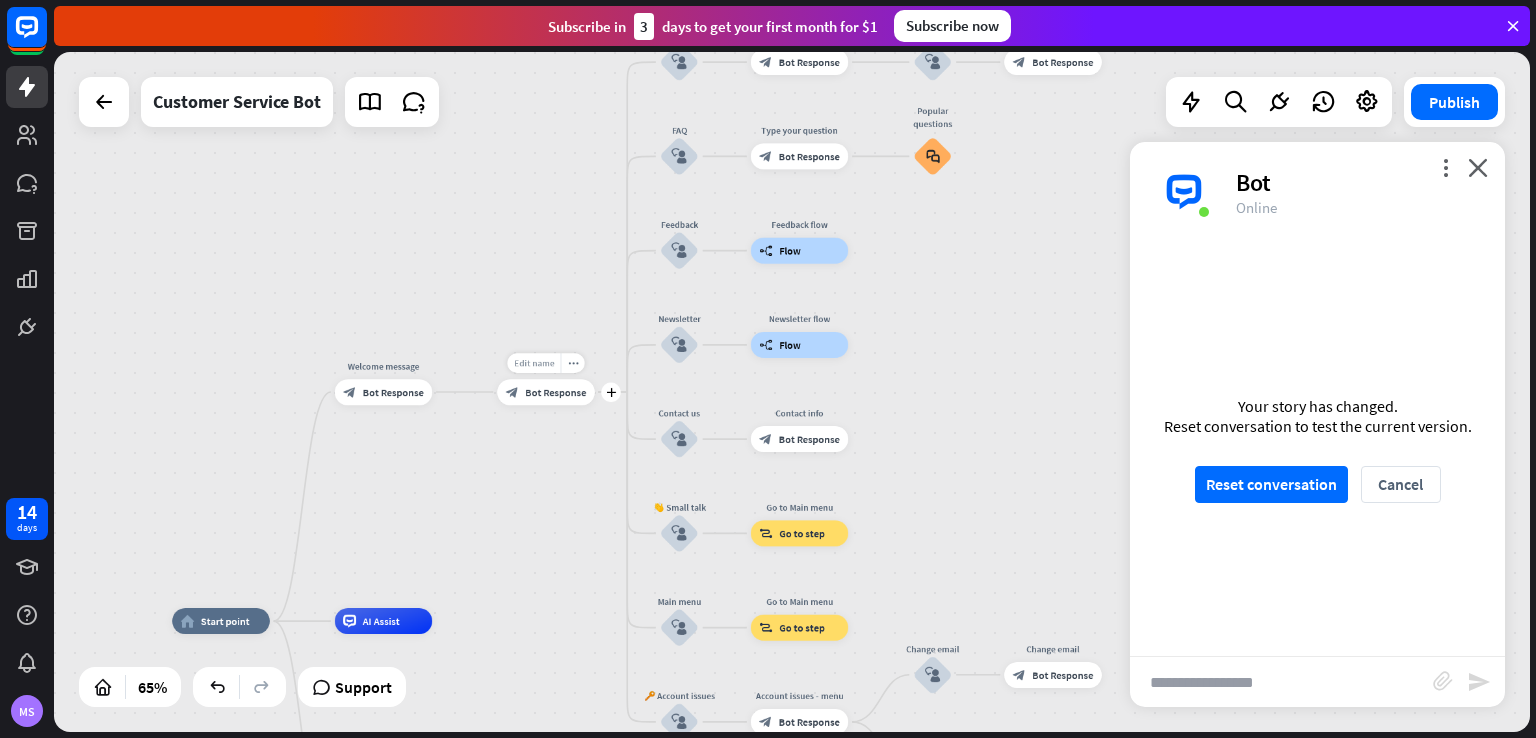 click on "Edit name" at bounding box center [534, 363] 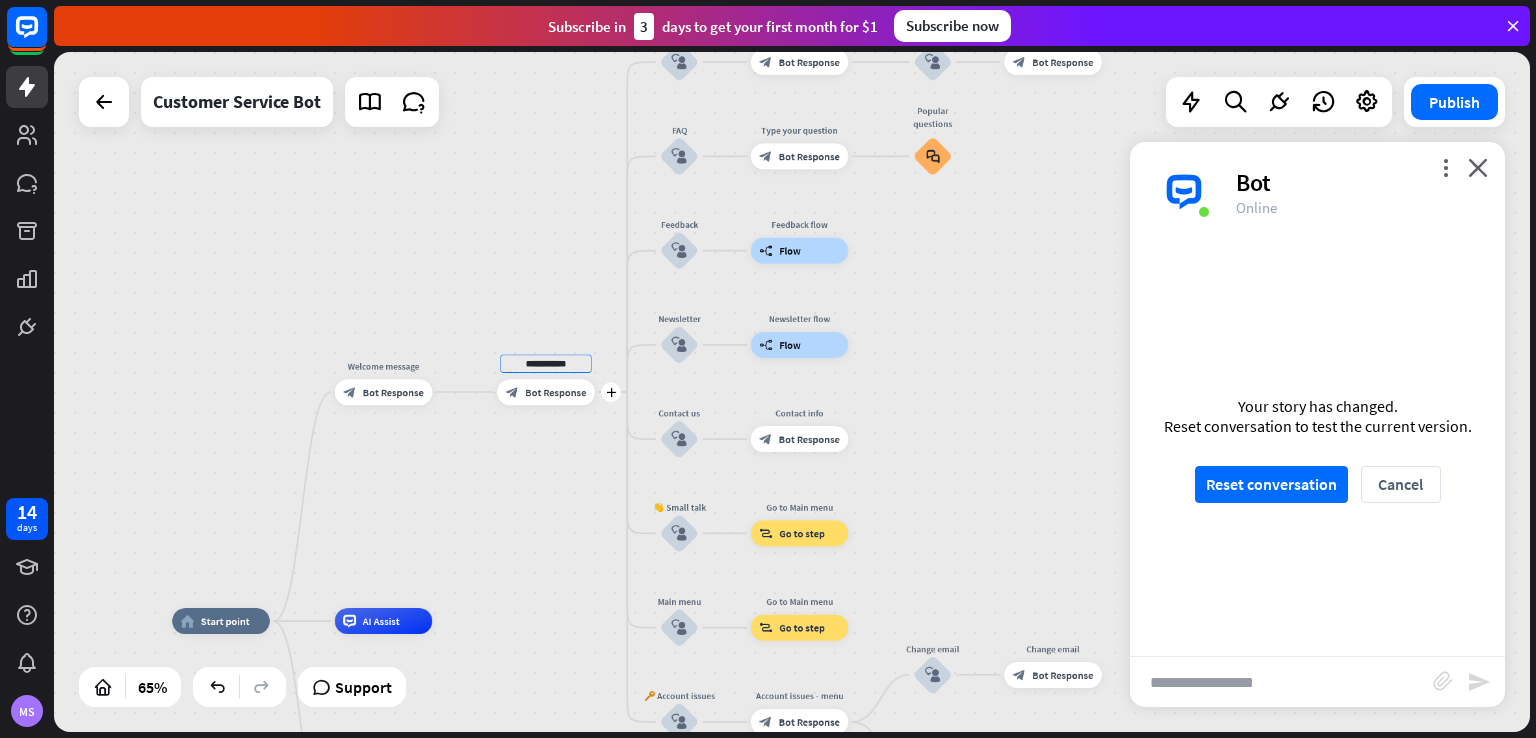 click on "**********" at bounding box center (546, 392) 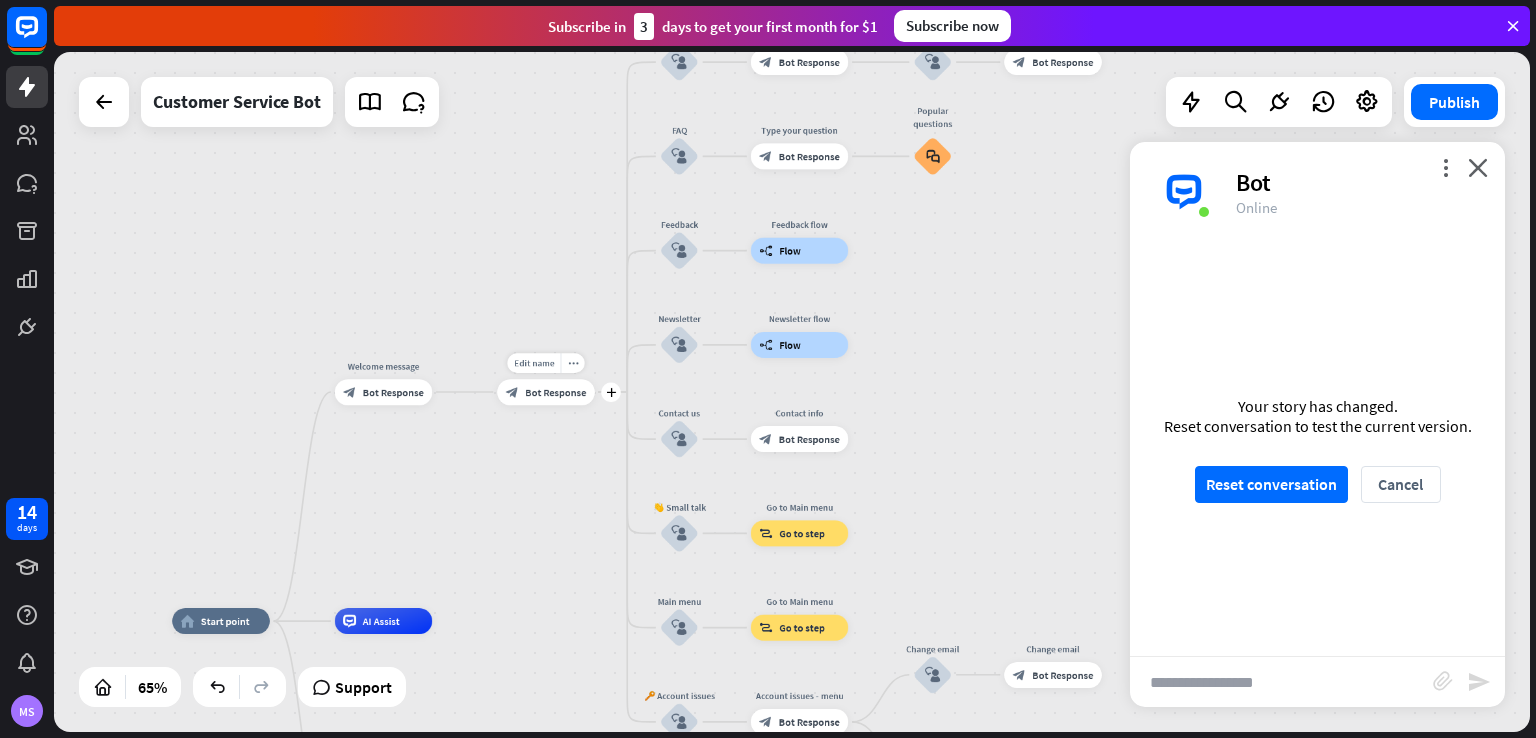 click on "Bot Response" at bounding box center [555, 392] 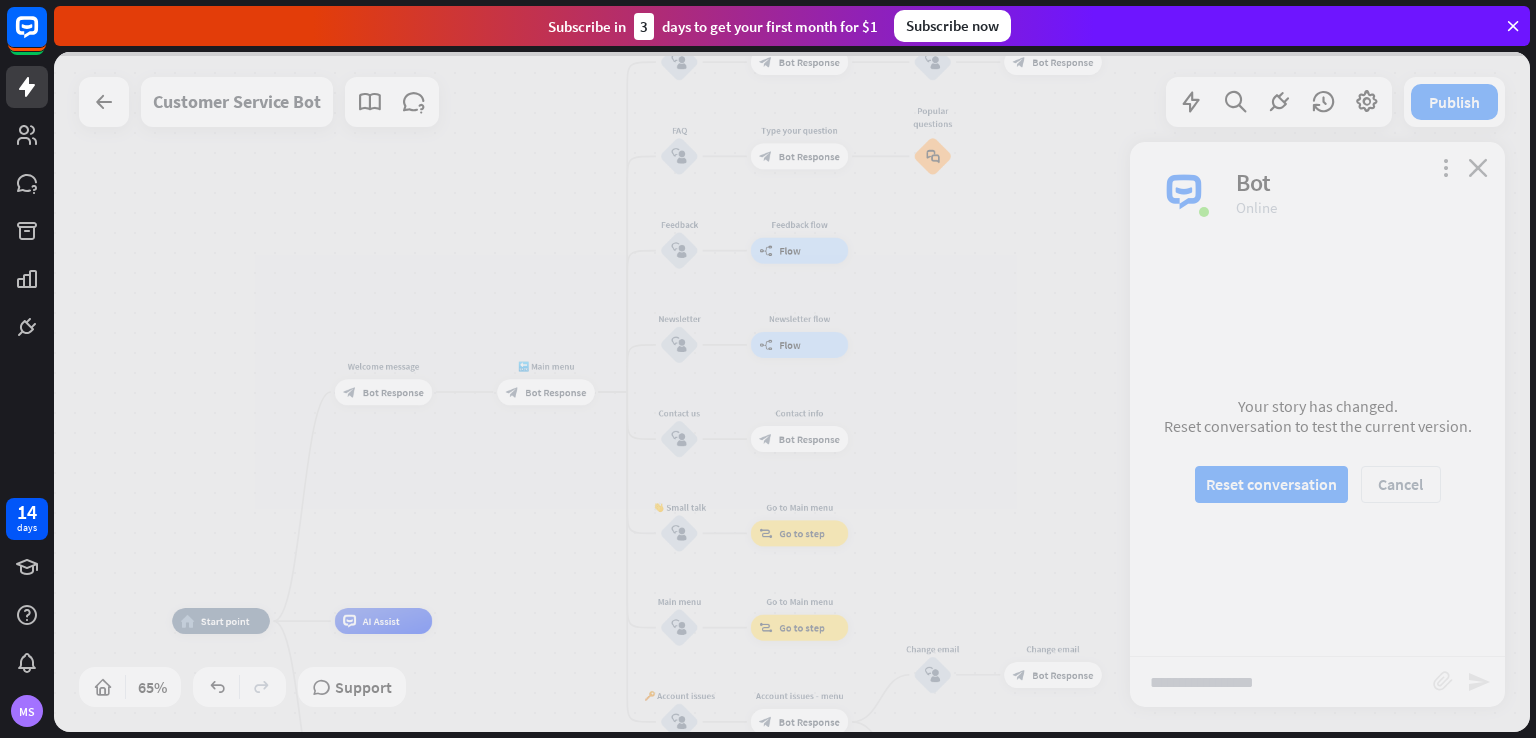 click at bounding box center [792, 392] 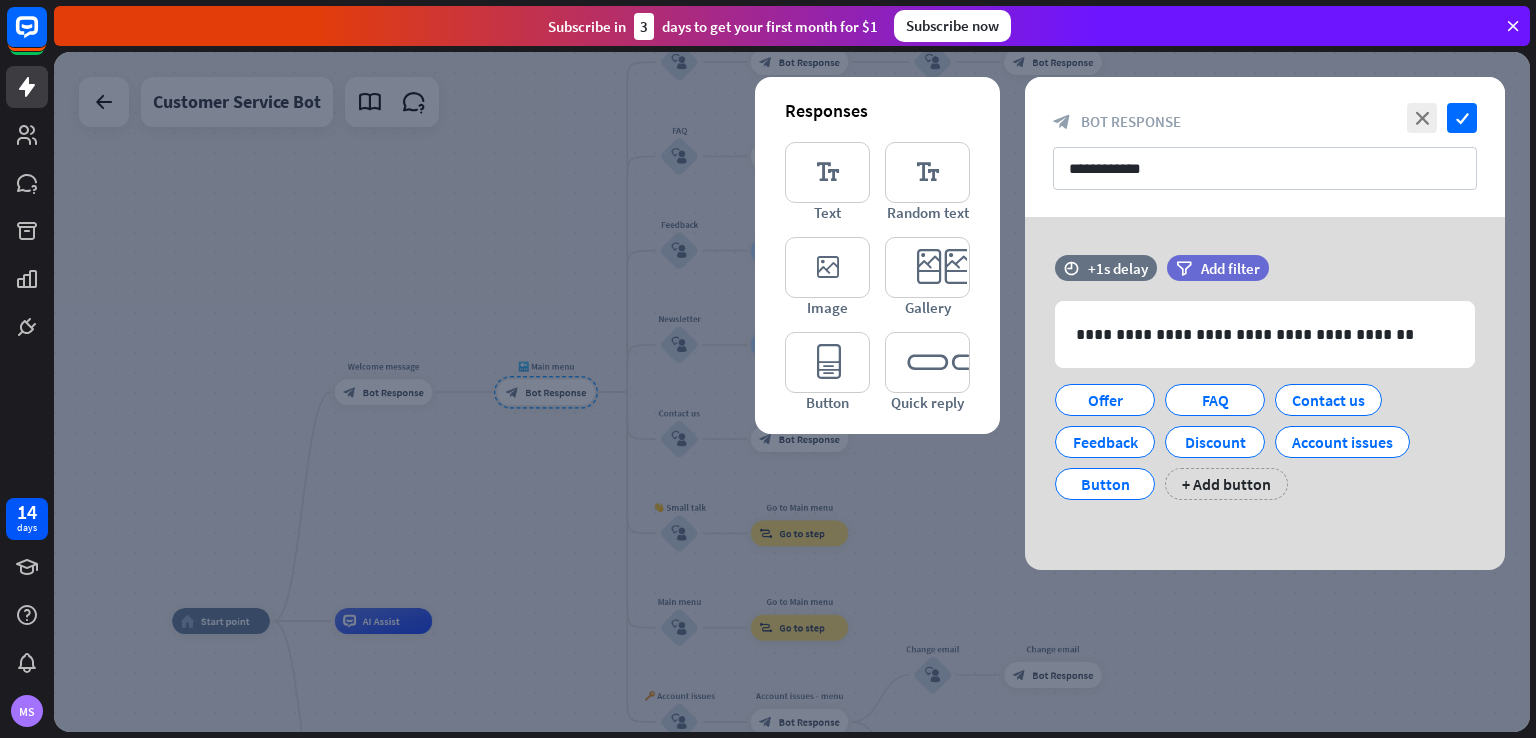 click at bounding box center (792, 392) 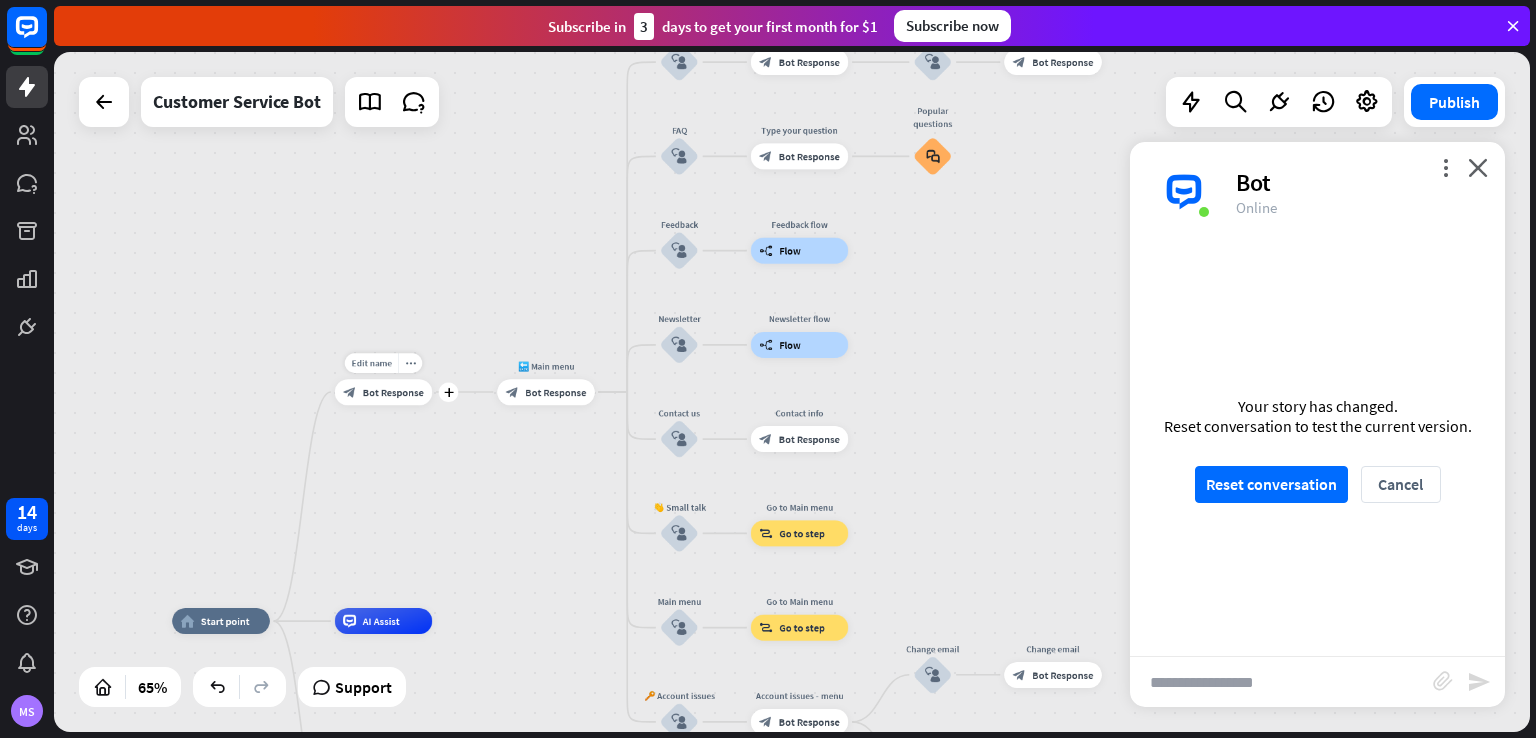click on "block_bot_response   Bot Response" at bounding box center (384, 392) 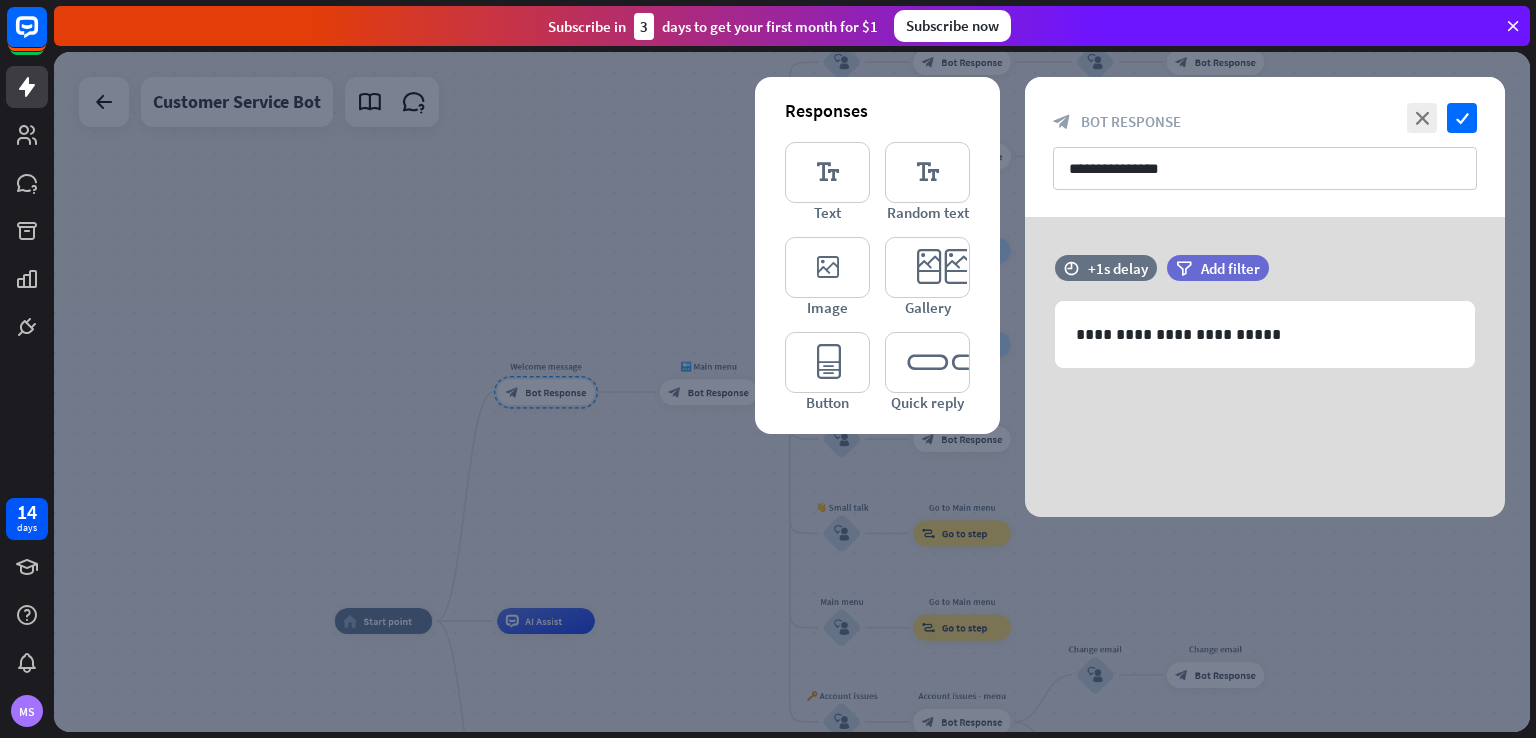 click at bounding box center (792, 392) 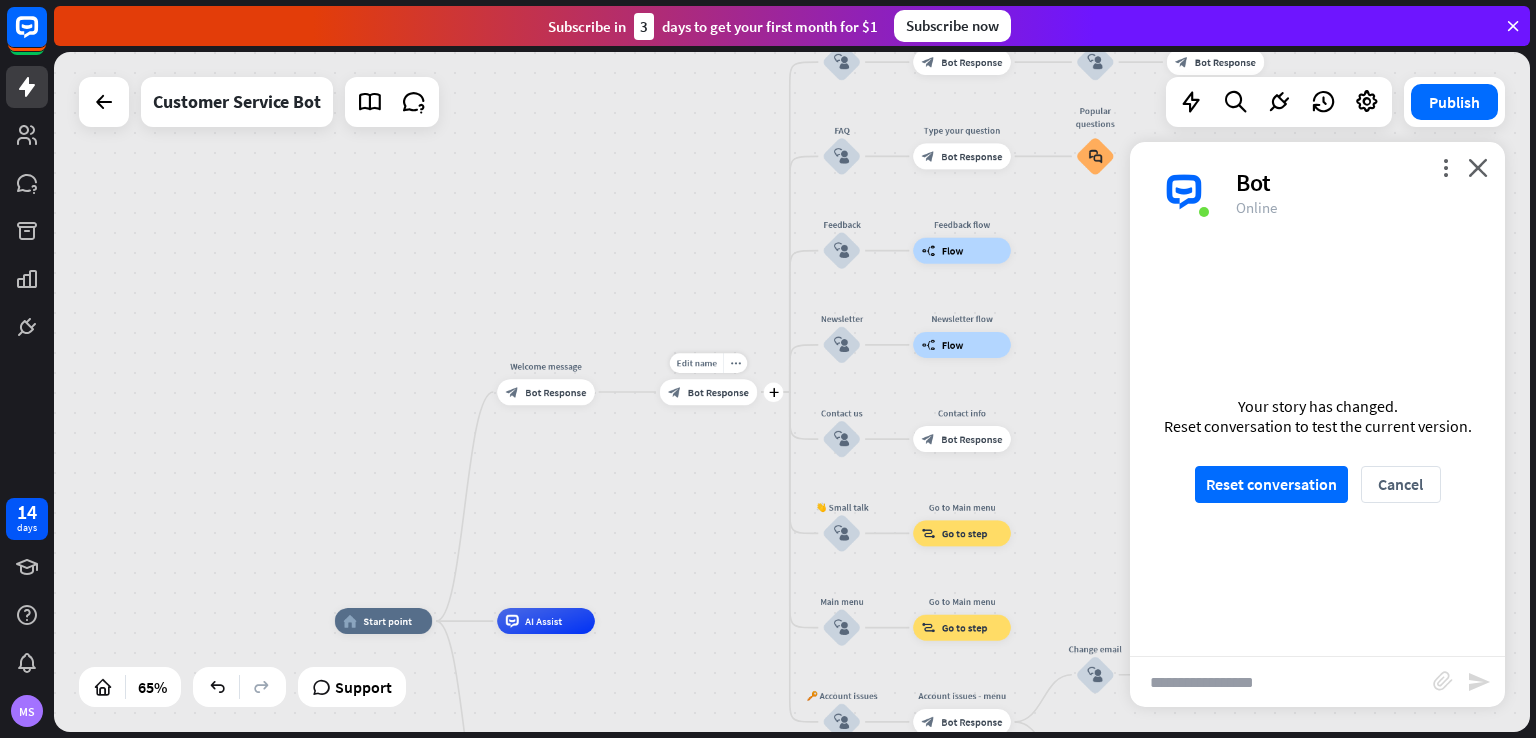 click on "Bot Response" at bounding box center [718, 392] 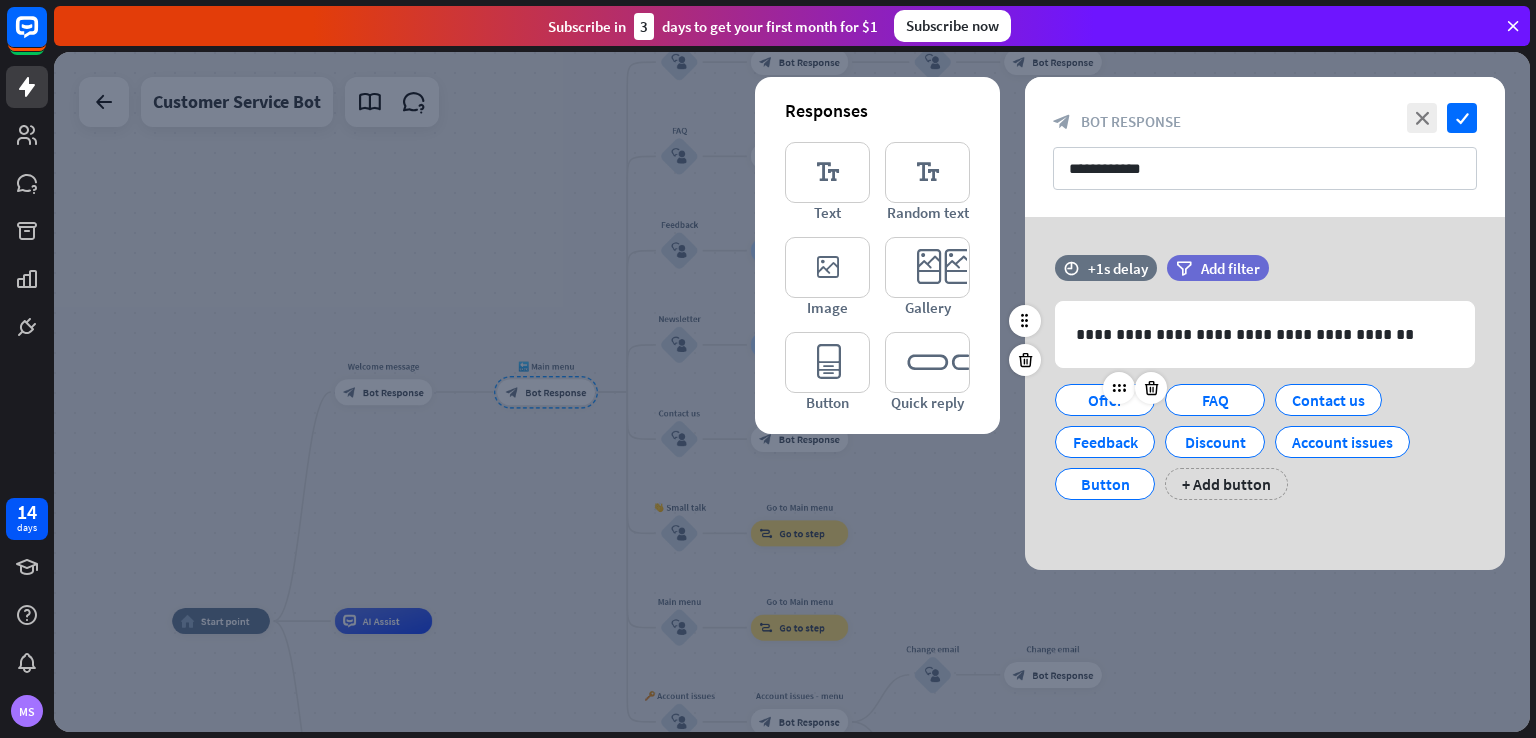 click on "Offer" at bounding box center (1105, 400) 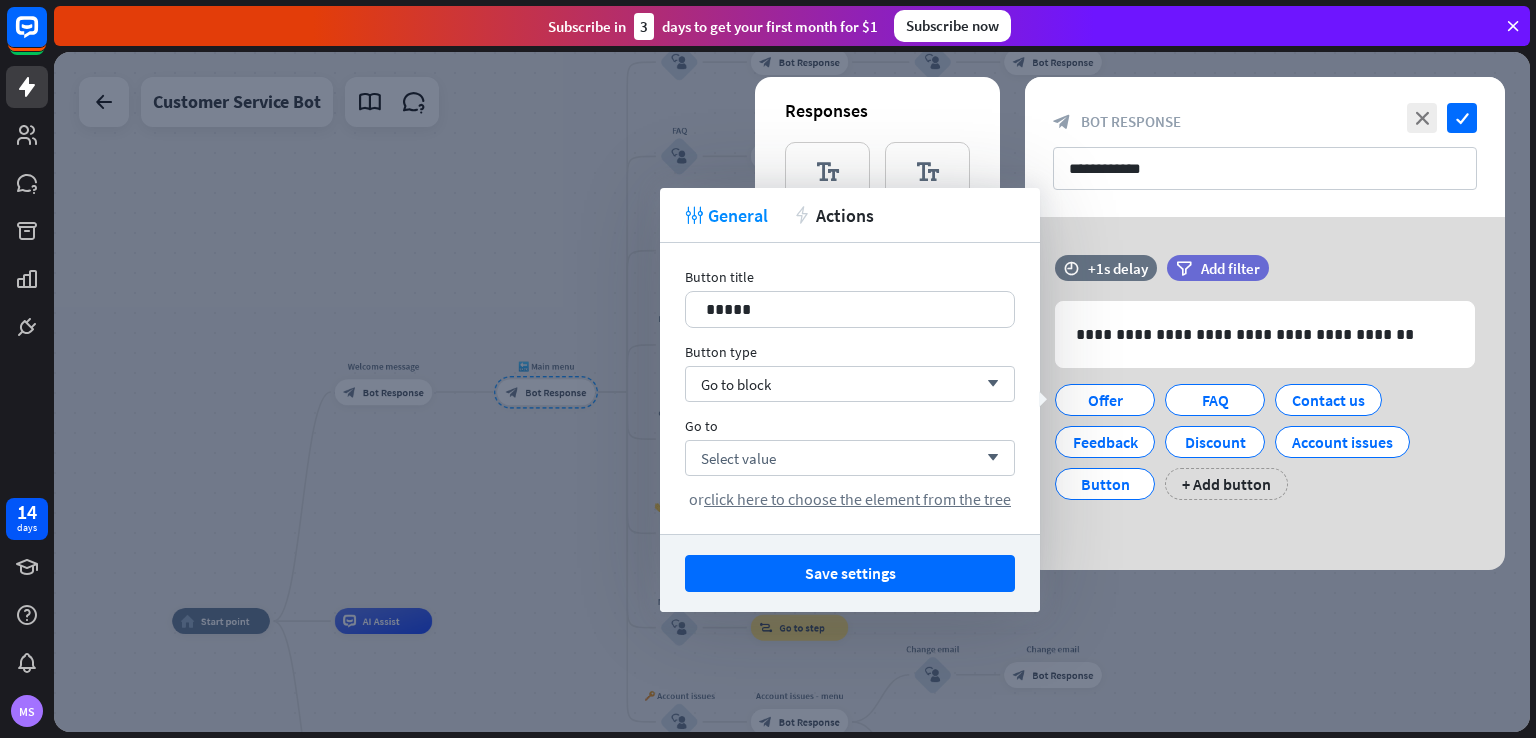 click at bounding box center [792, 392] 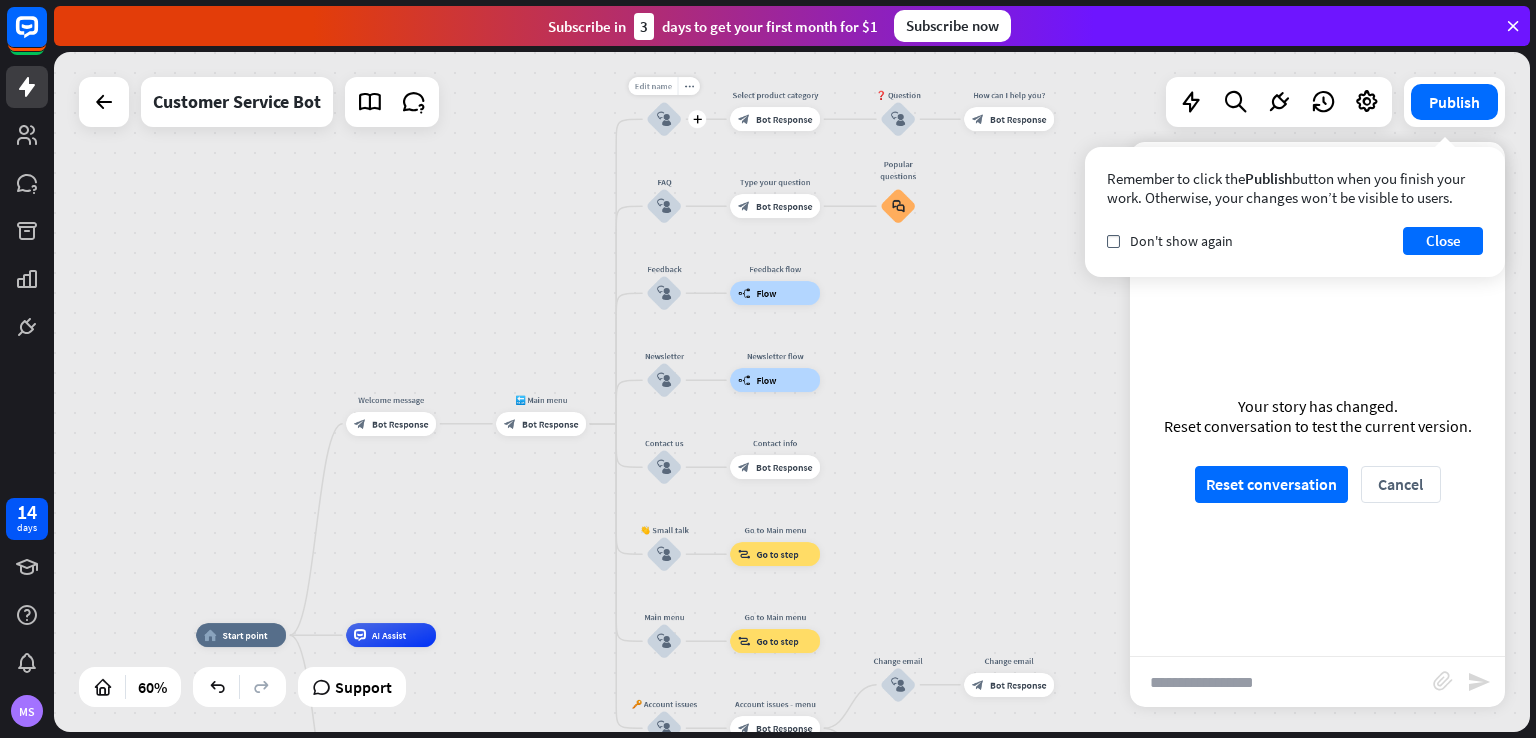 click on "Edit name" at bounding box center (653, 86) 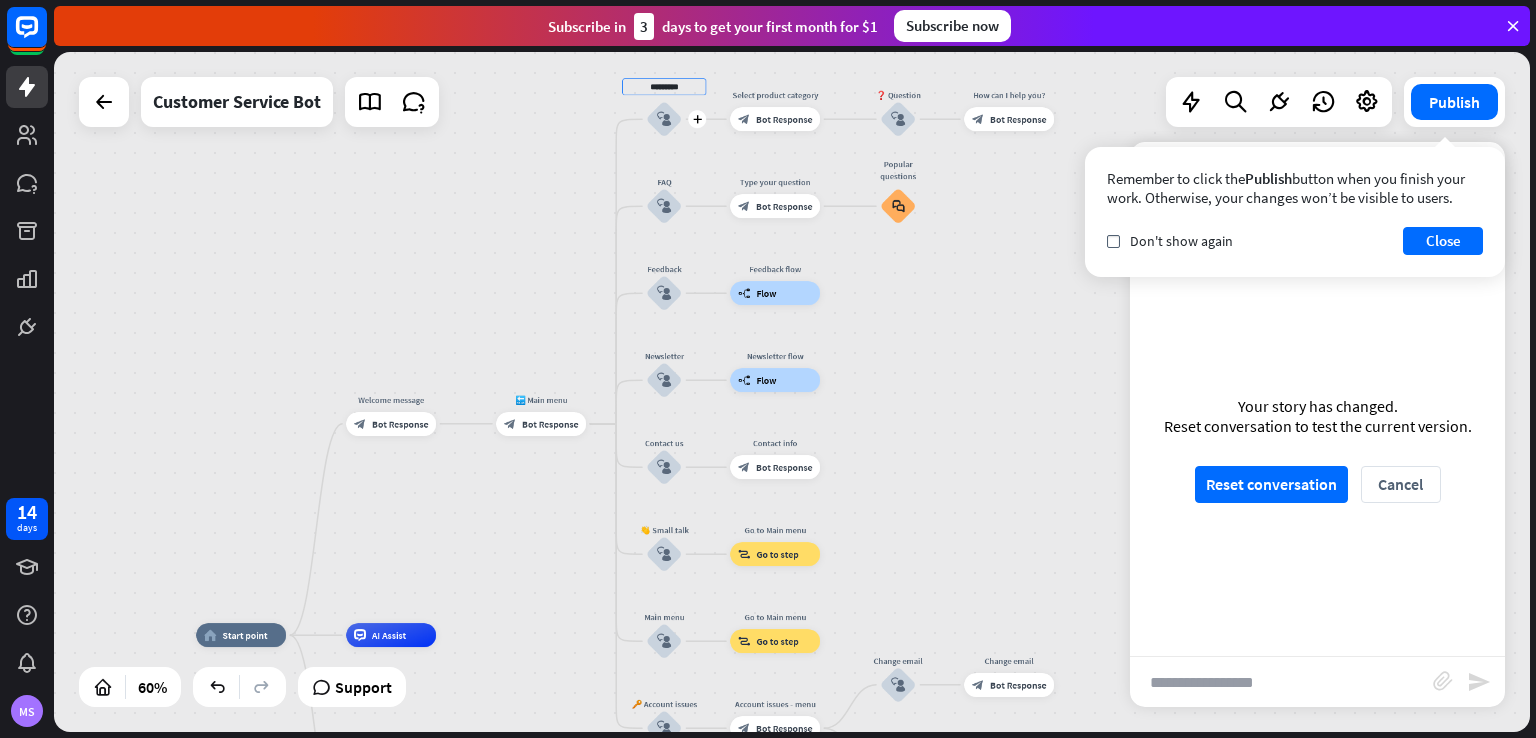 click on "*********" at bounding box center (664, 86) 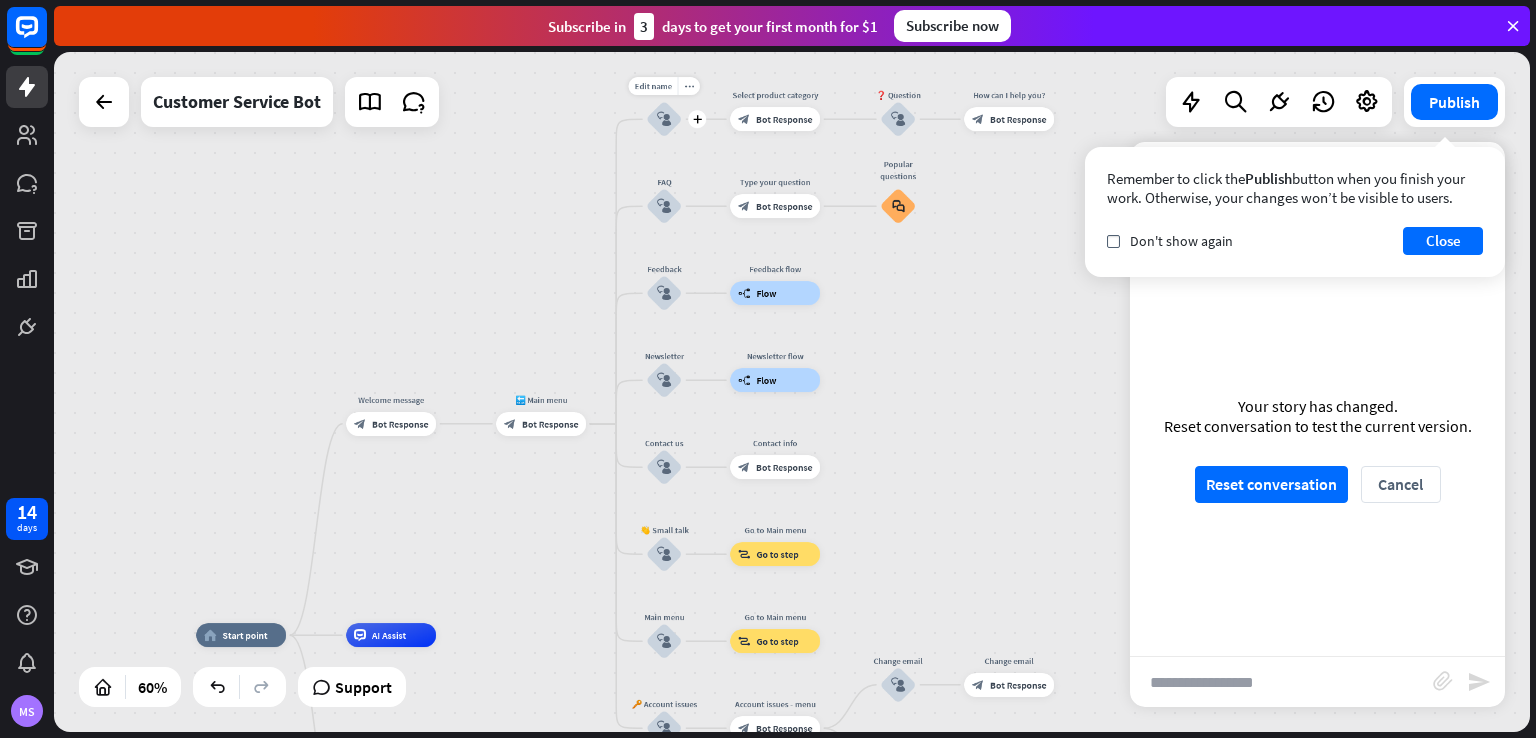click on "block_user_input" at bounding box center [664, 119] 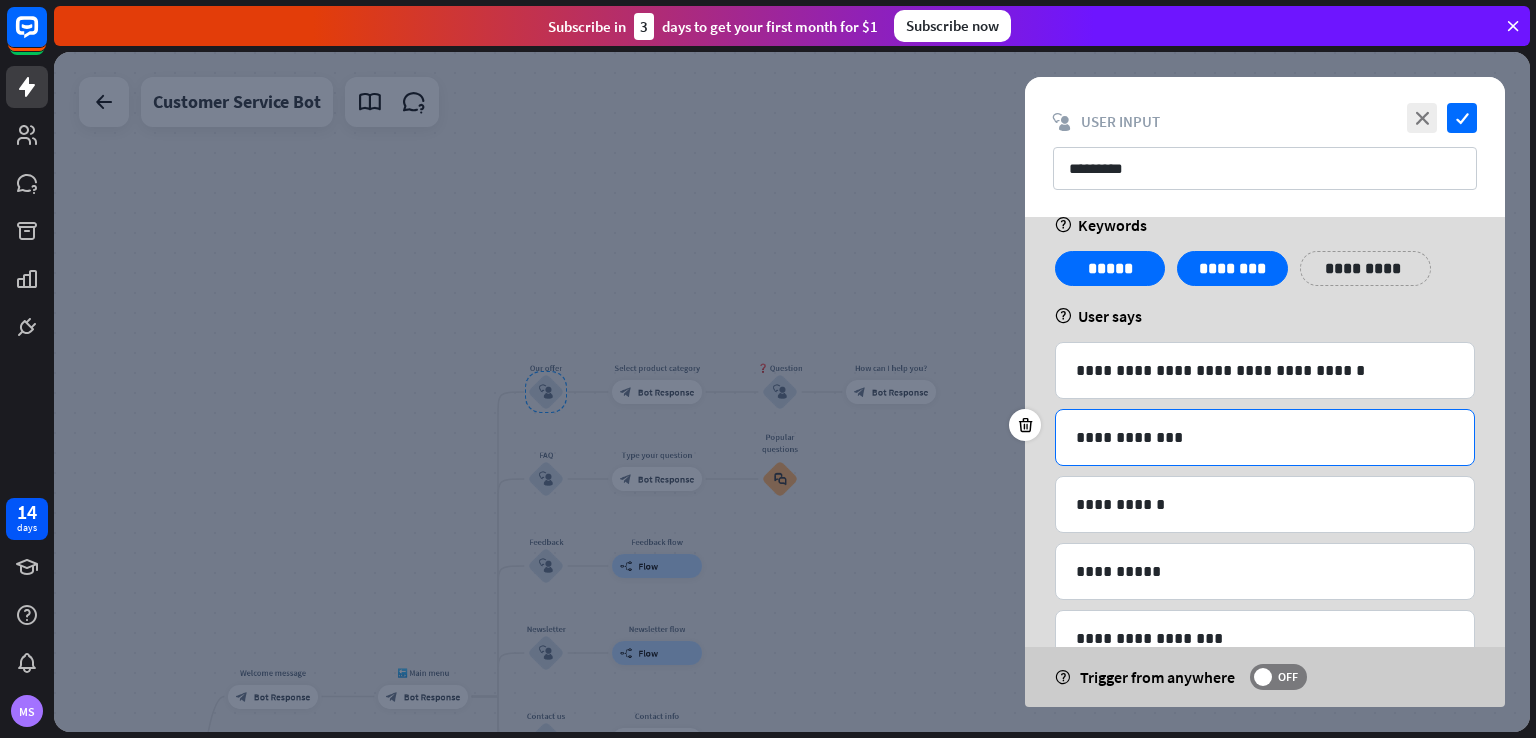scroll, scrollTop: 0, scrollLeft: 0, axis: both 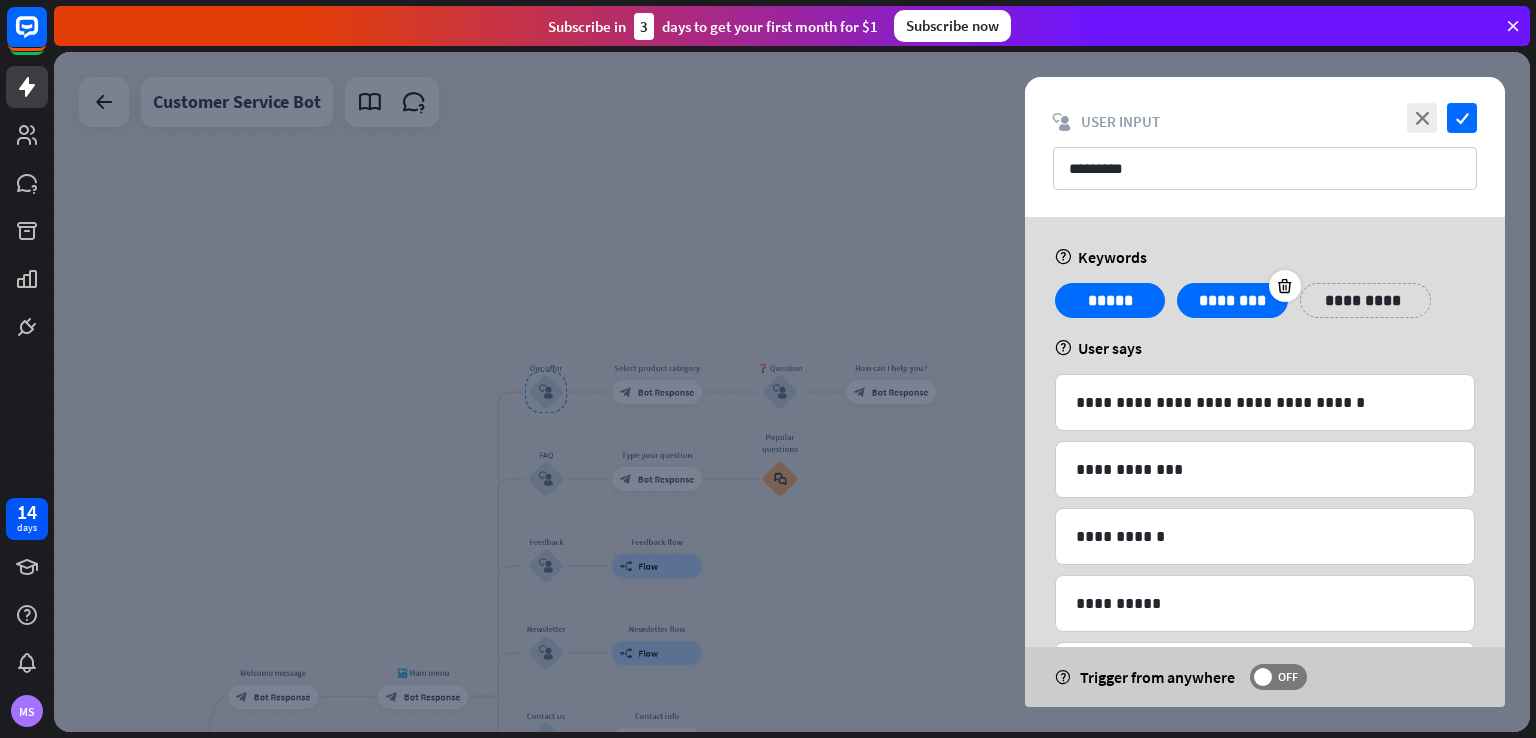 click on "********" at bounding box center [1232, 300] 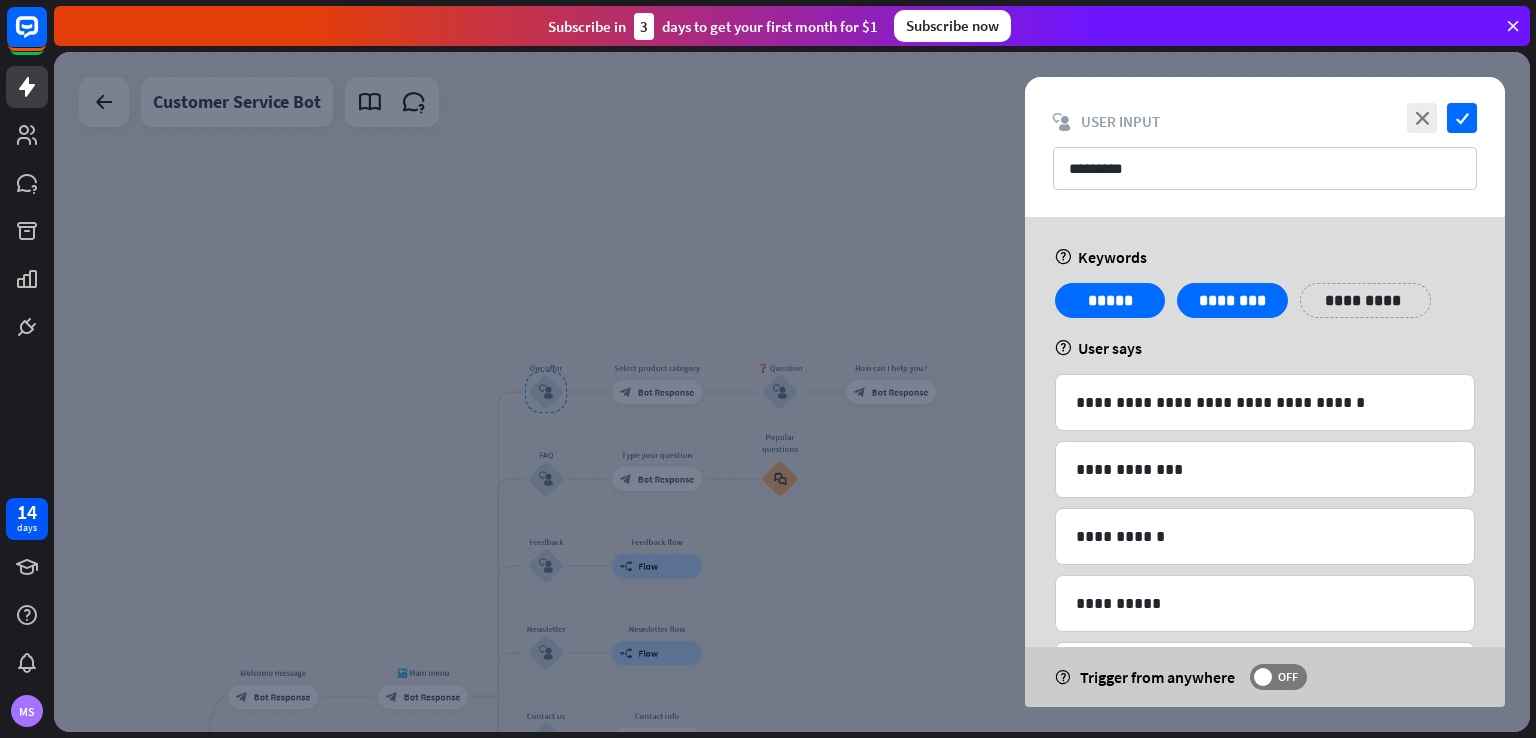 click on "help
Keywords" at bounding box center (1265, 257) 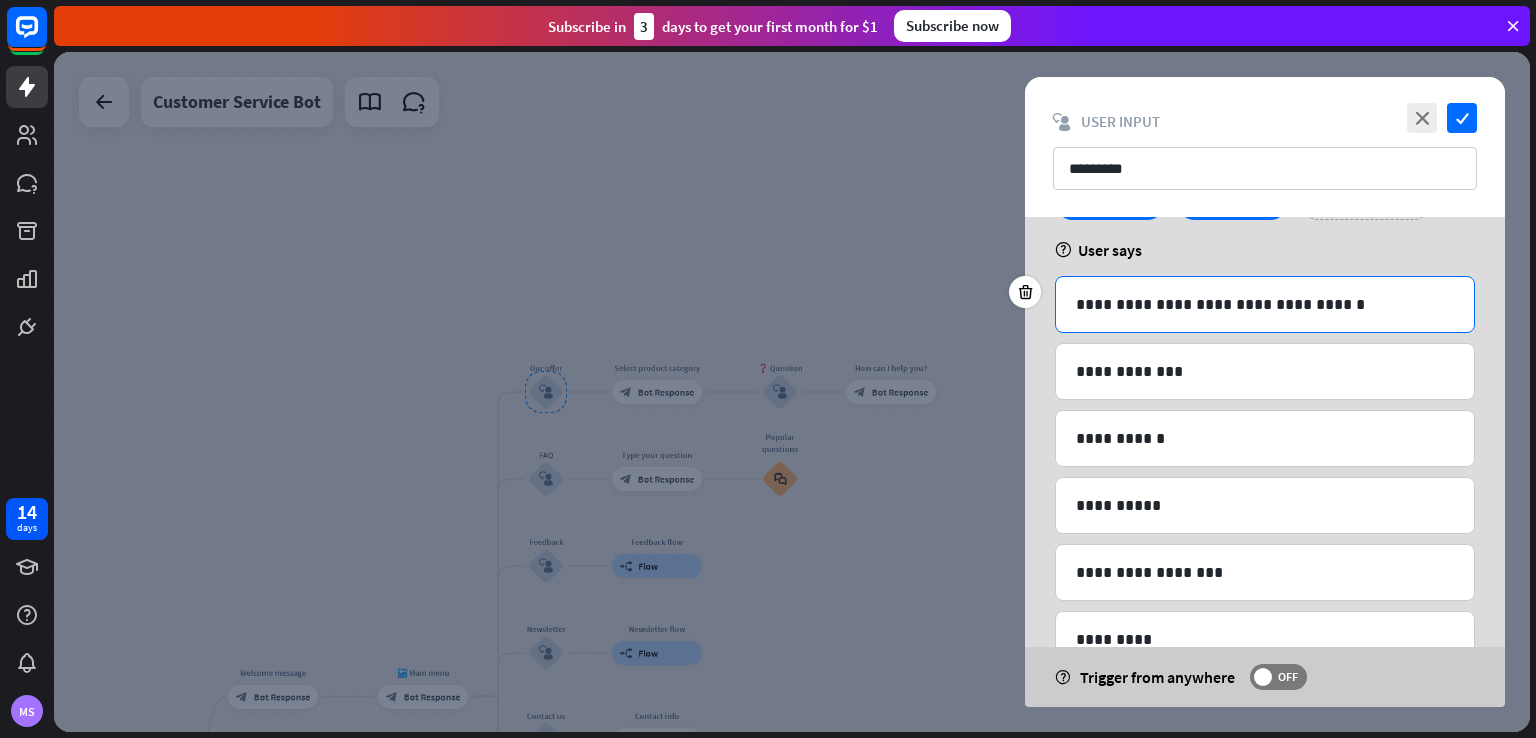 scroll, scrollTop: 0, scrollLeft: 0, axis: both 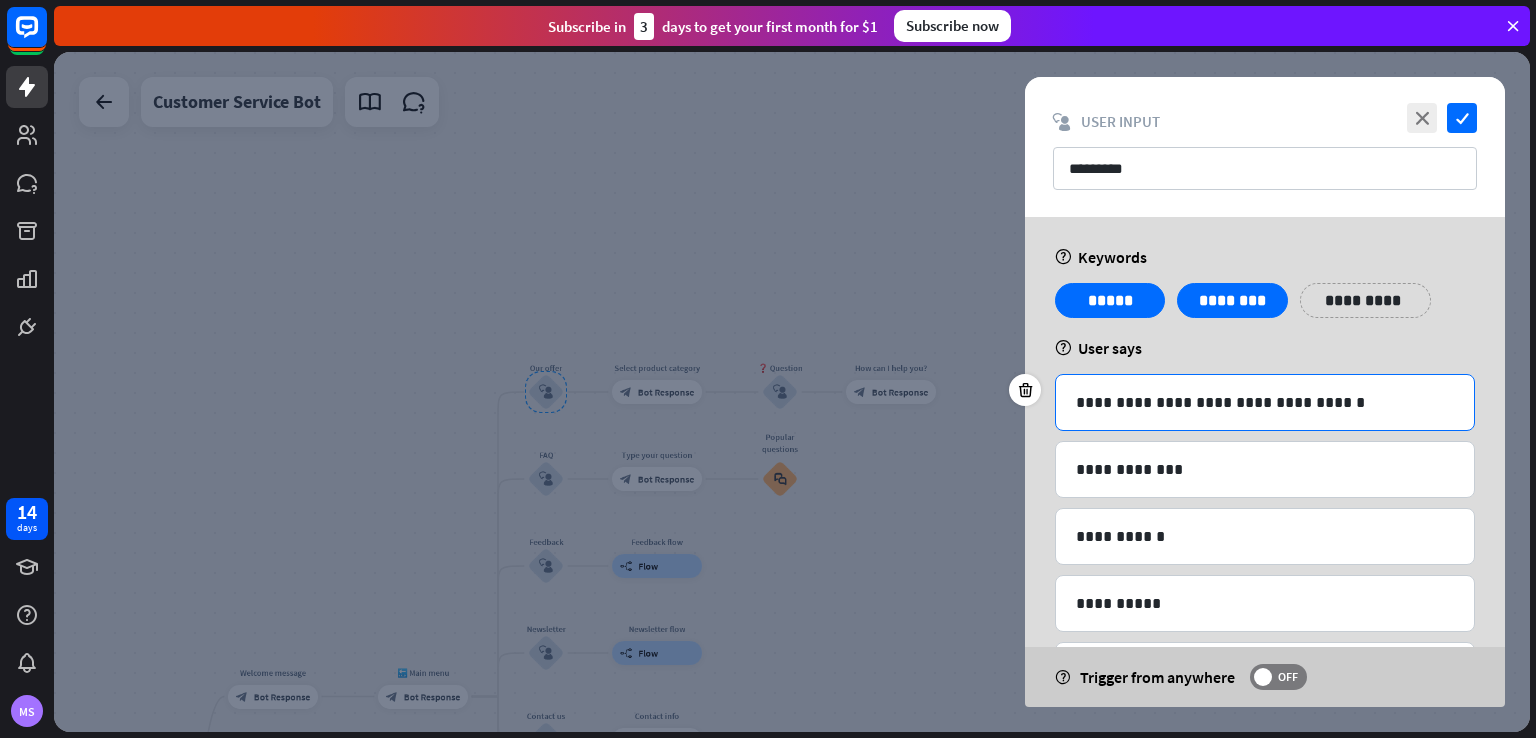 click on "**********" at bounding box center [1265, 402] 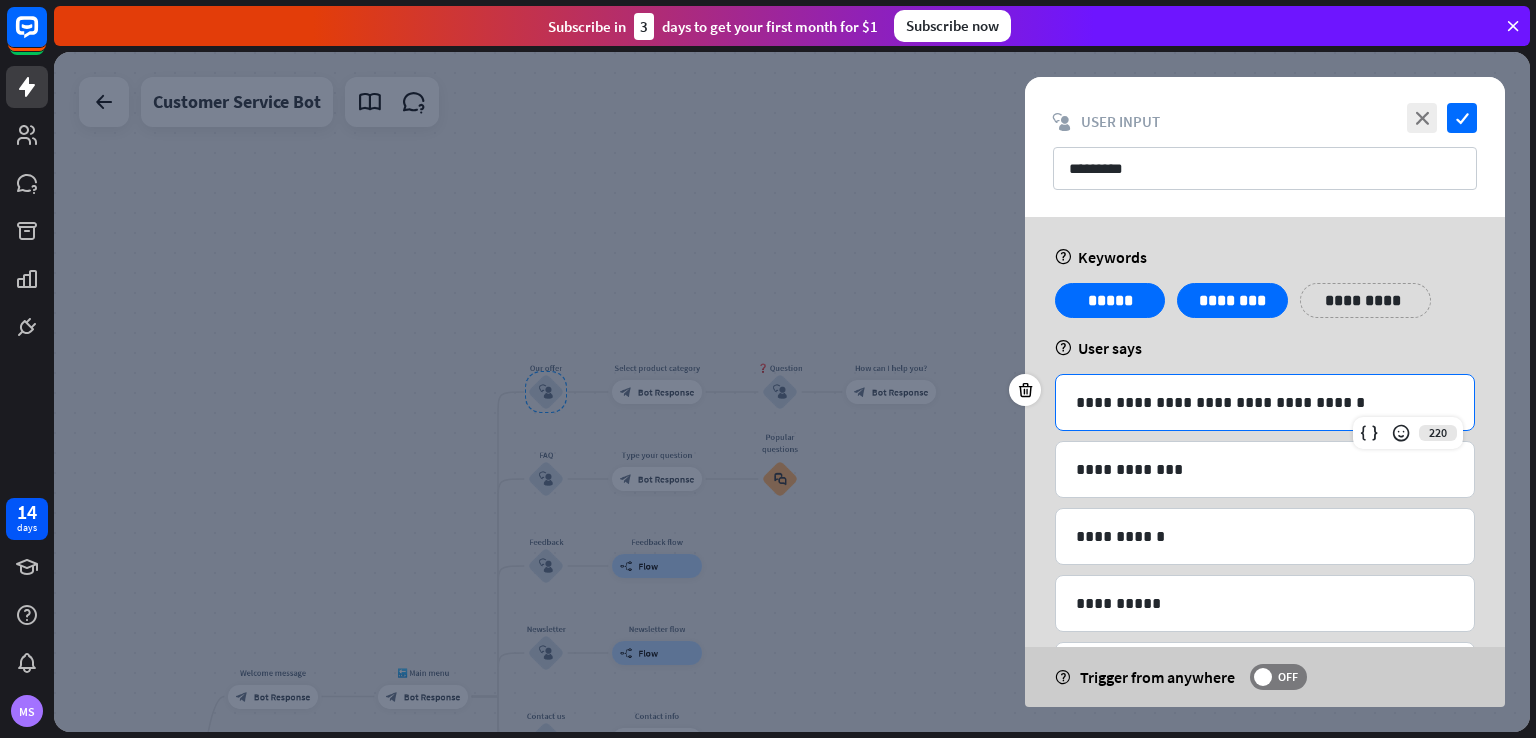 click on "**********" at bounding box center [1265, 402] 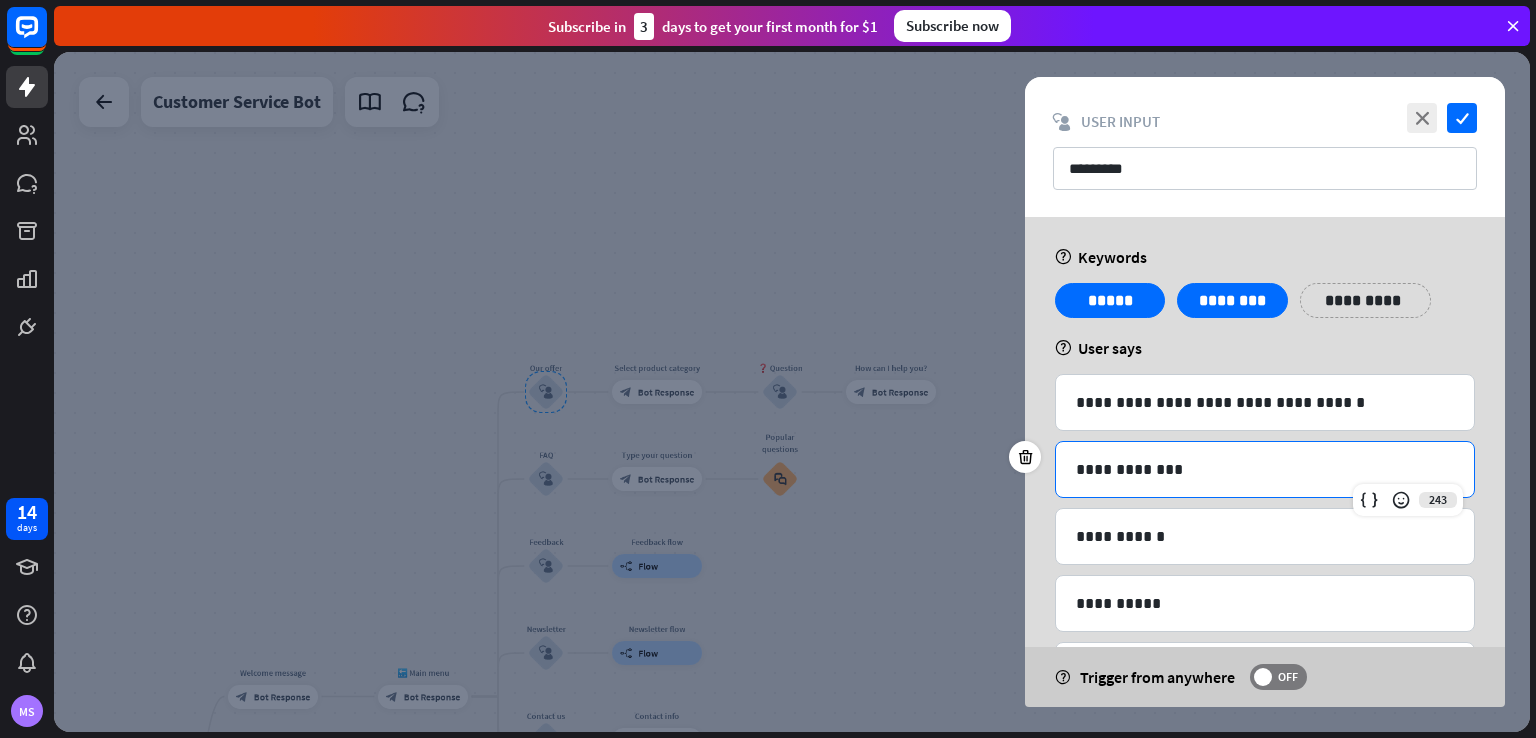 click on "**********" at bounding box center (1265, 469) 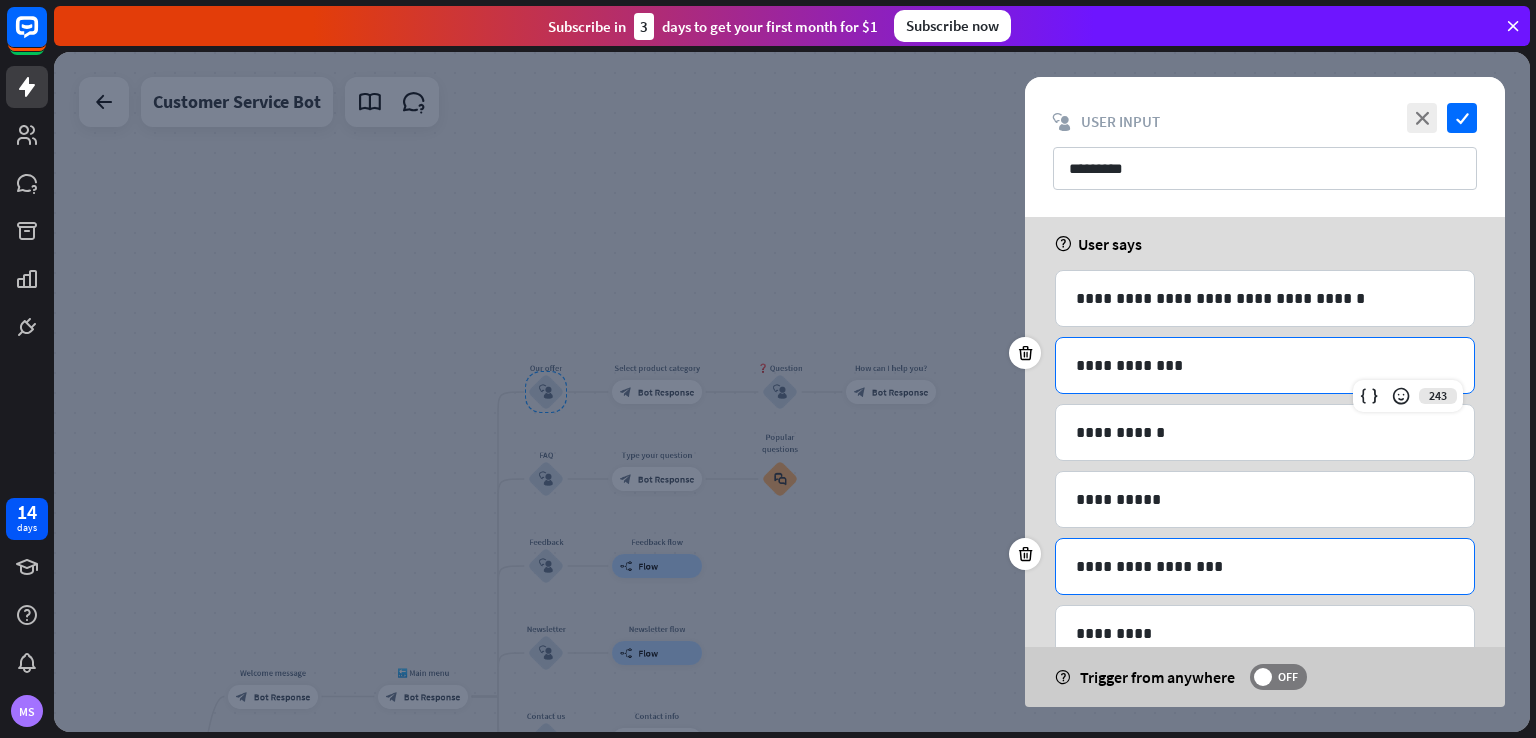 scroll, scrollTop: 0, scrollLeft: 0, axis: both 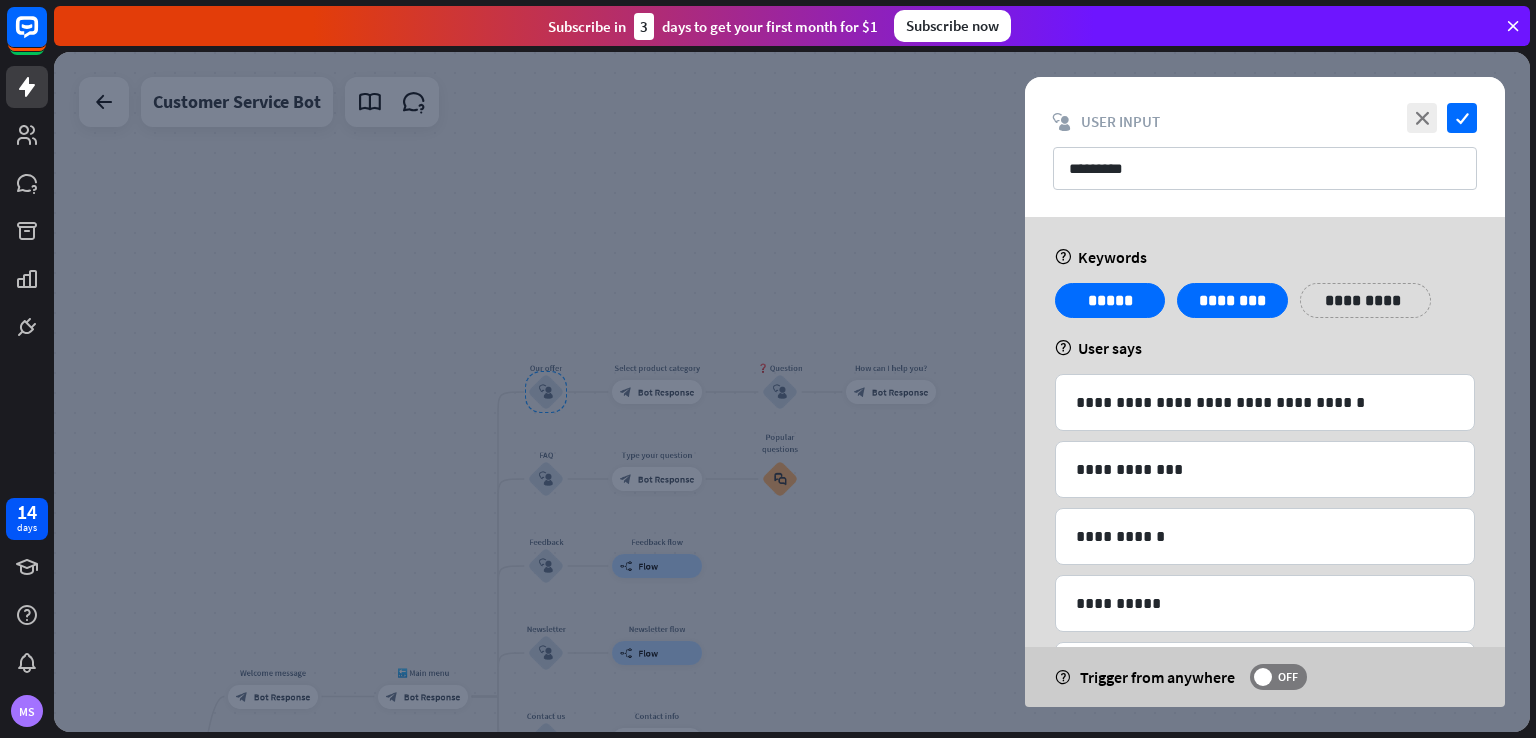 click at bounding box center [792, 392] 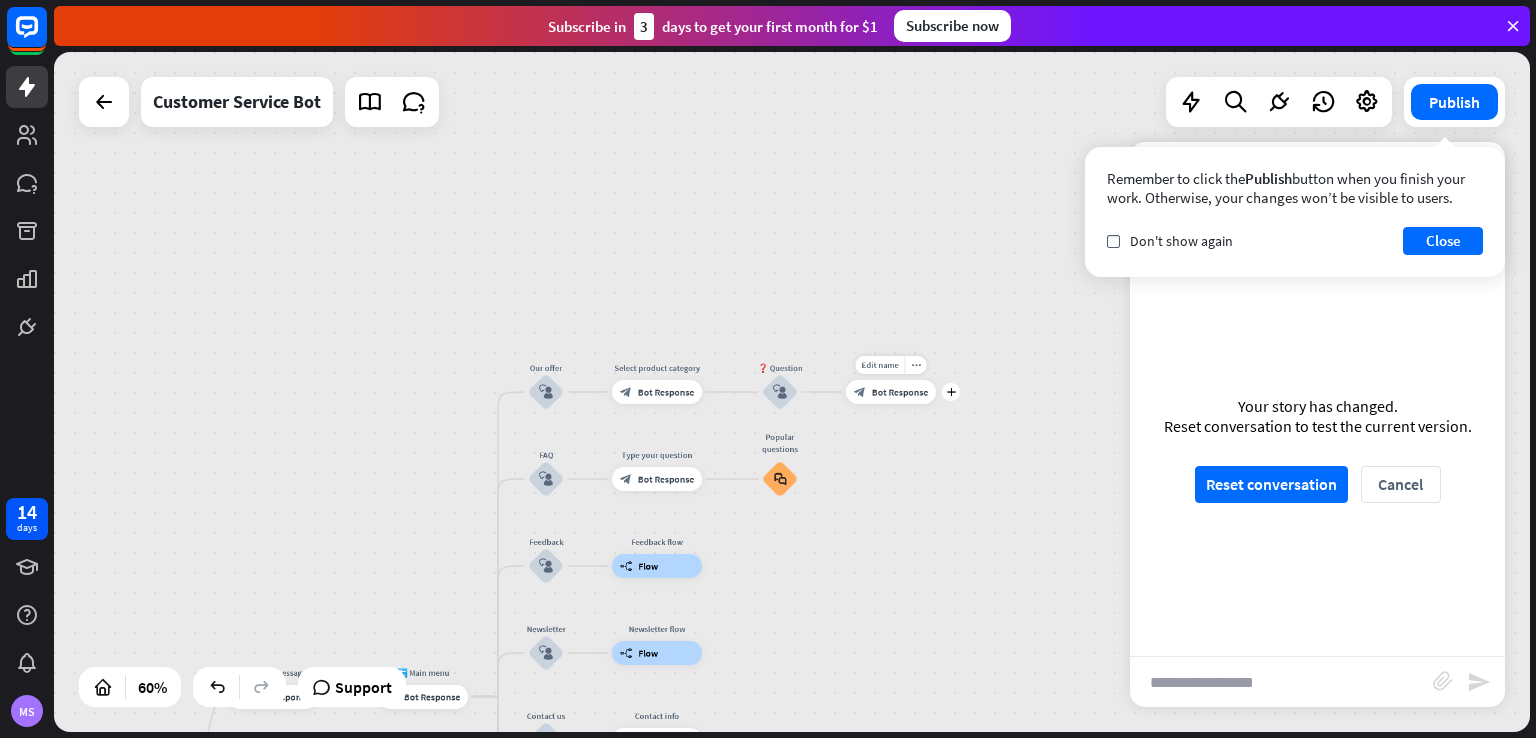 click on "Bot Response" at bounding box center [900, 392] 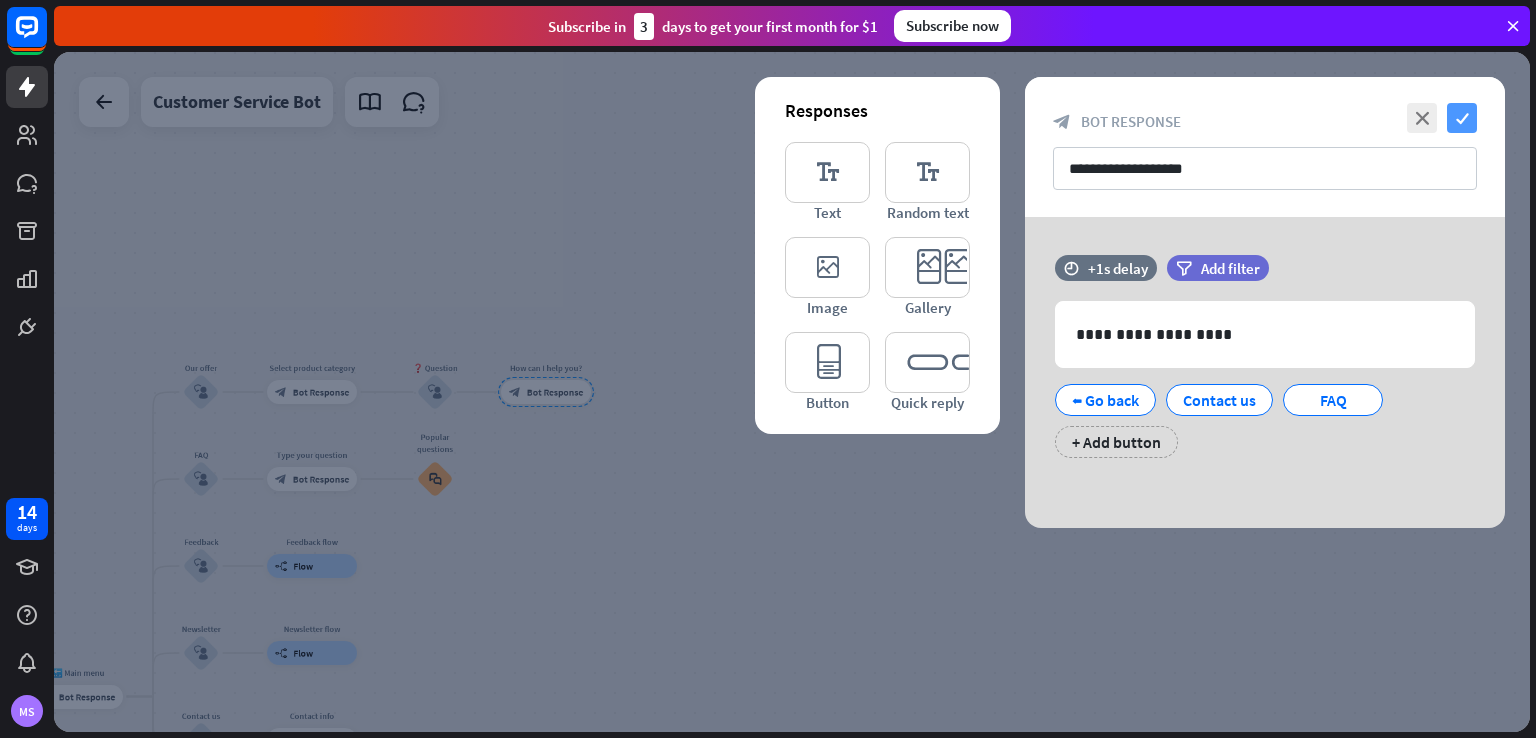 click on "check" at bounding box center [1462, 118] 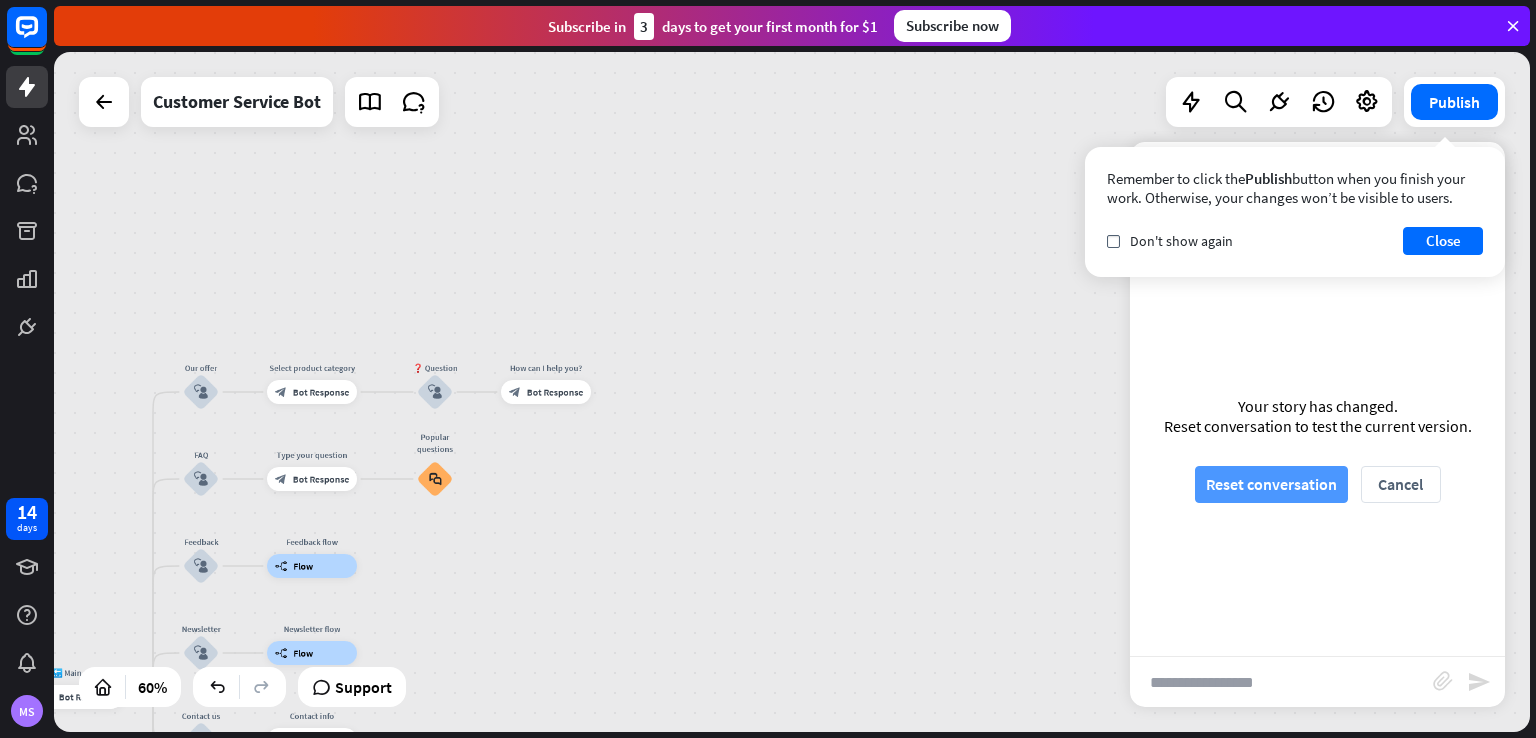 click on "Reset conversation" at bounding box center [1271, 484] 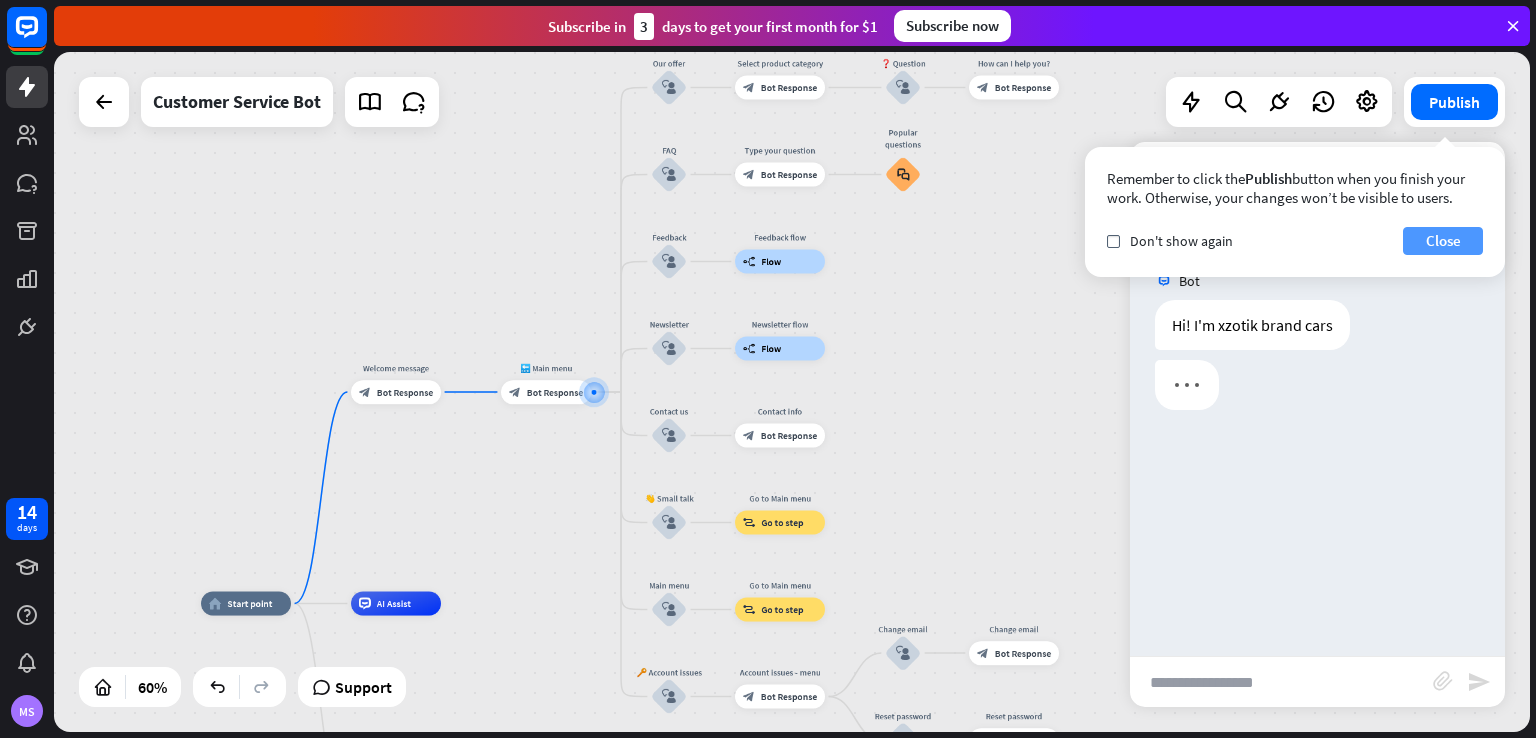 click on "Close" at bounding box center [1443, 241] 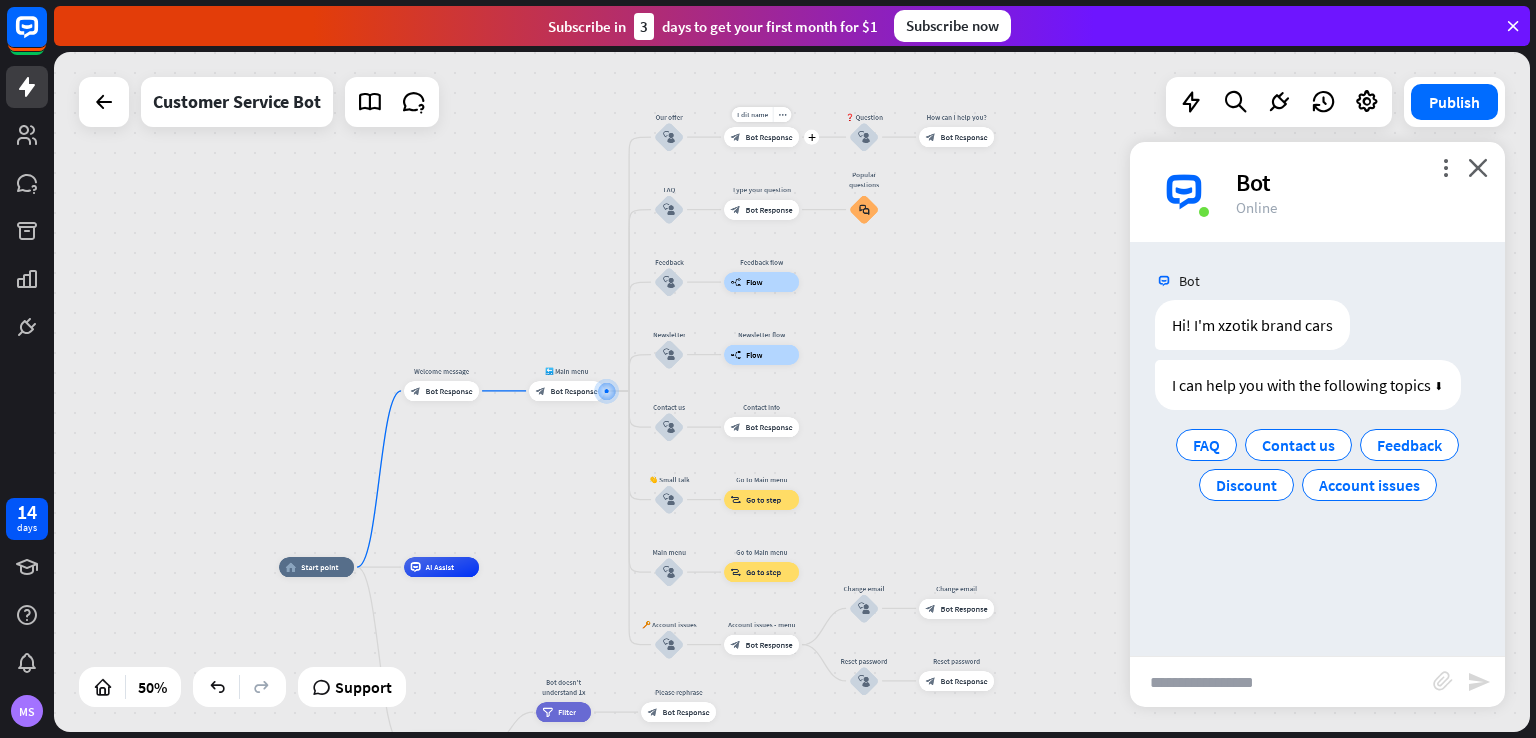 click on "Edit name   more_horiz         plus     block_bot_response   Bot Response" at bounding box center [761, 137] 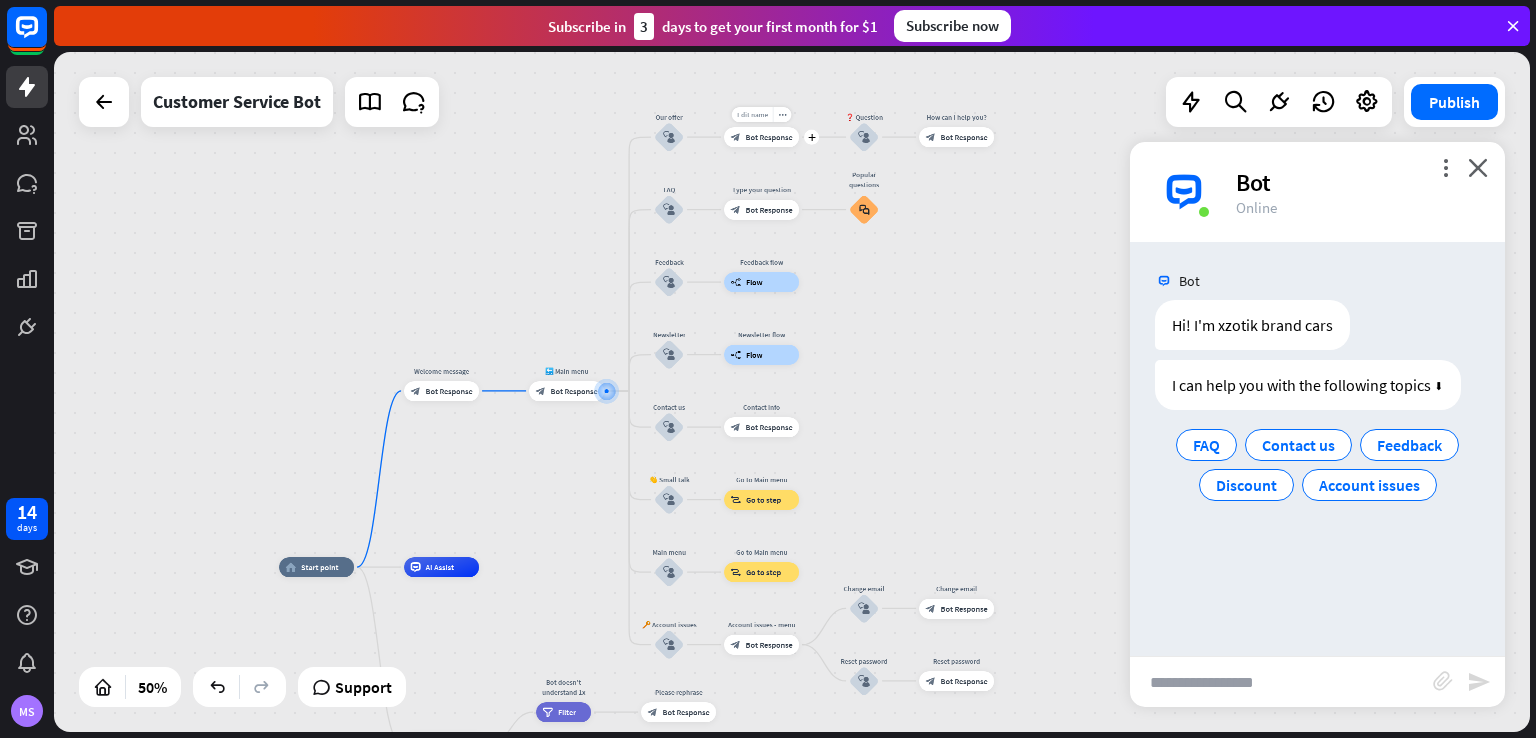 click on "Edit name" at bounding box center [752, 114] 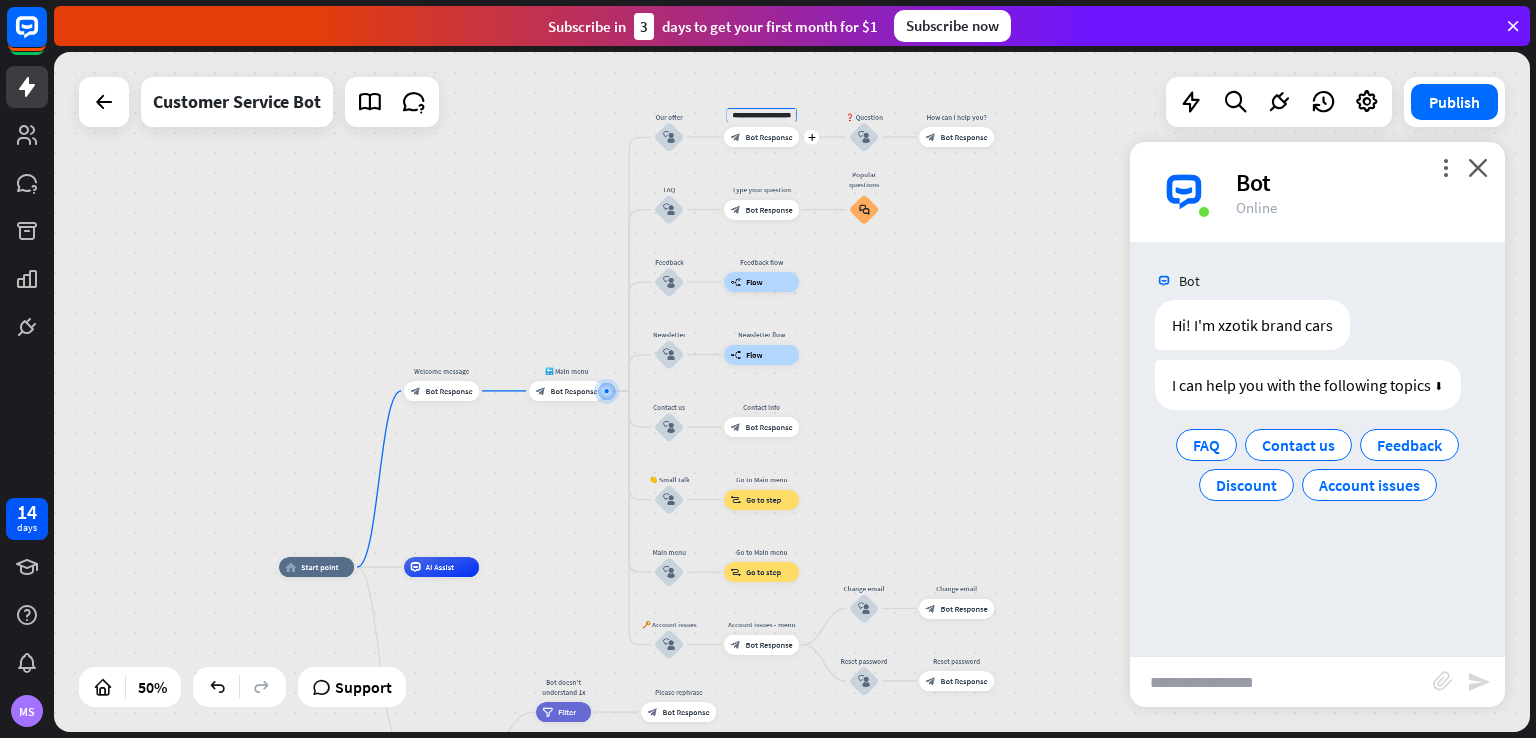 scroll, scrollTop: 0, scrollLeft: 24, axis: horizontal 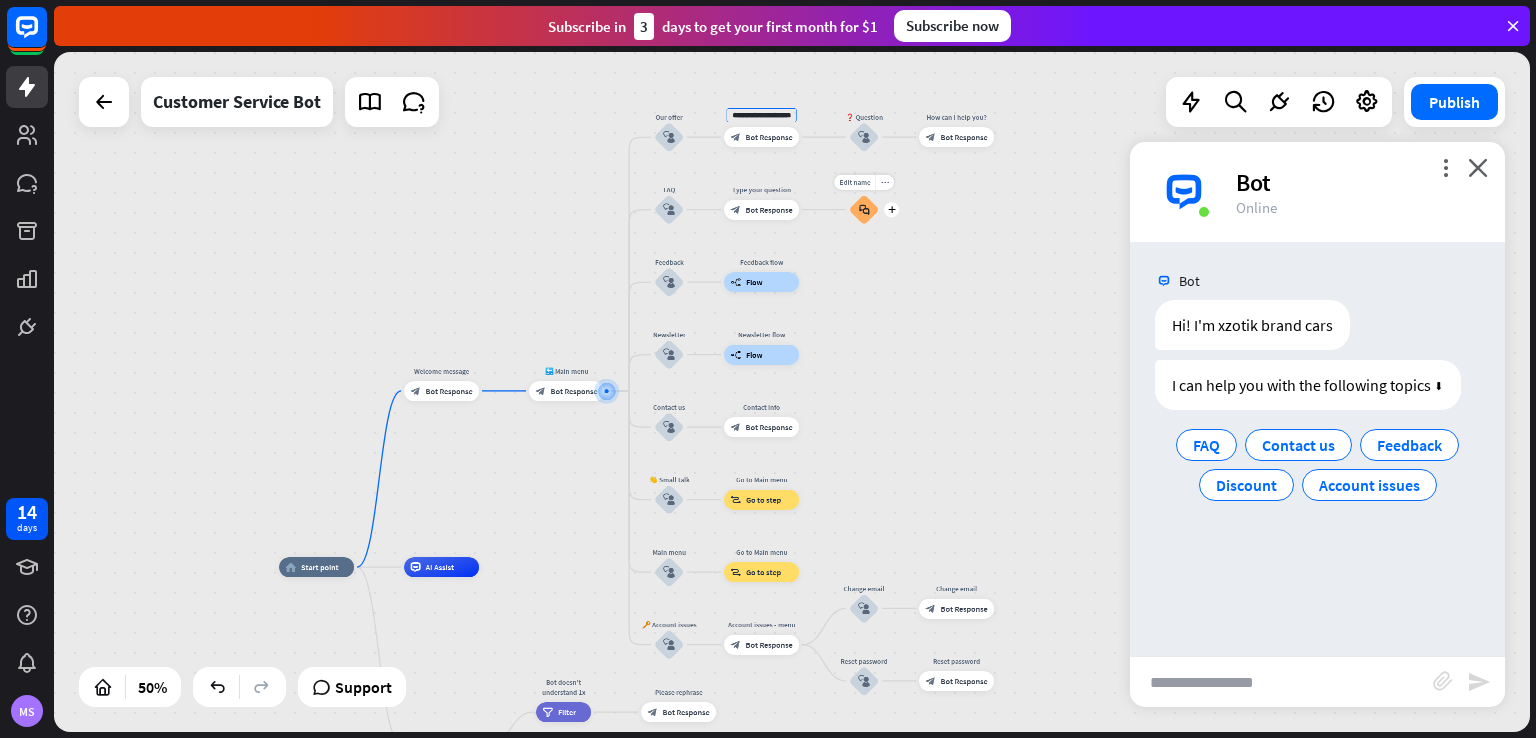 click on "Edit name   more_horiz         plus   Popular questions   block_faq" at bounding box center (864, 210) 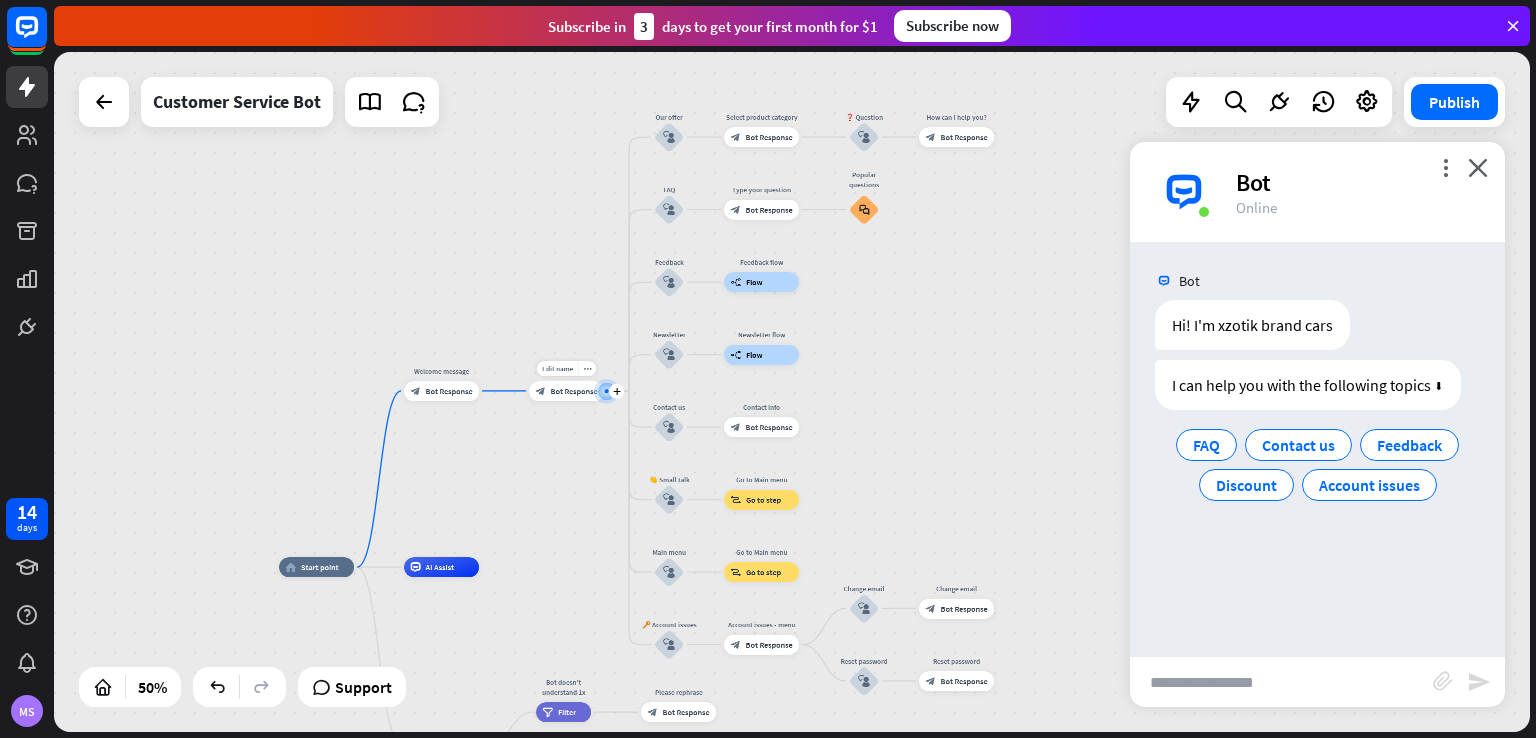 click on "Edit name   more_horiz         plus     block_bot_response   Bot Response" at bounding box center [566, 391] 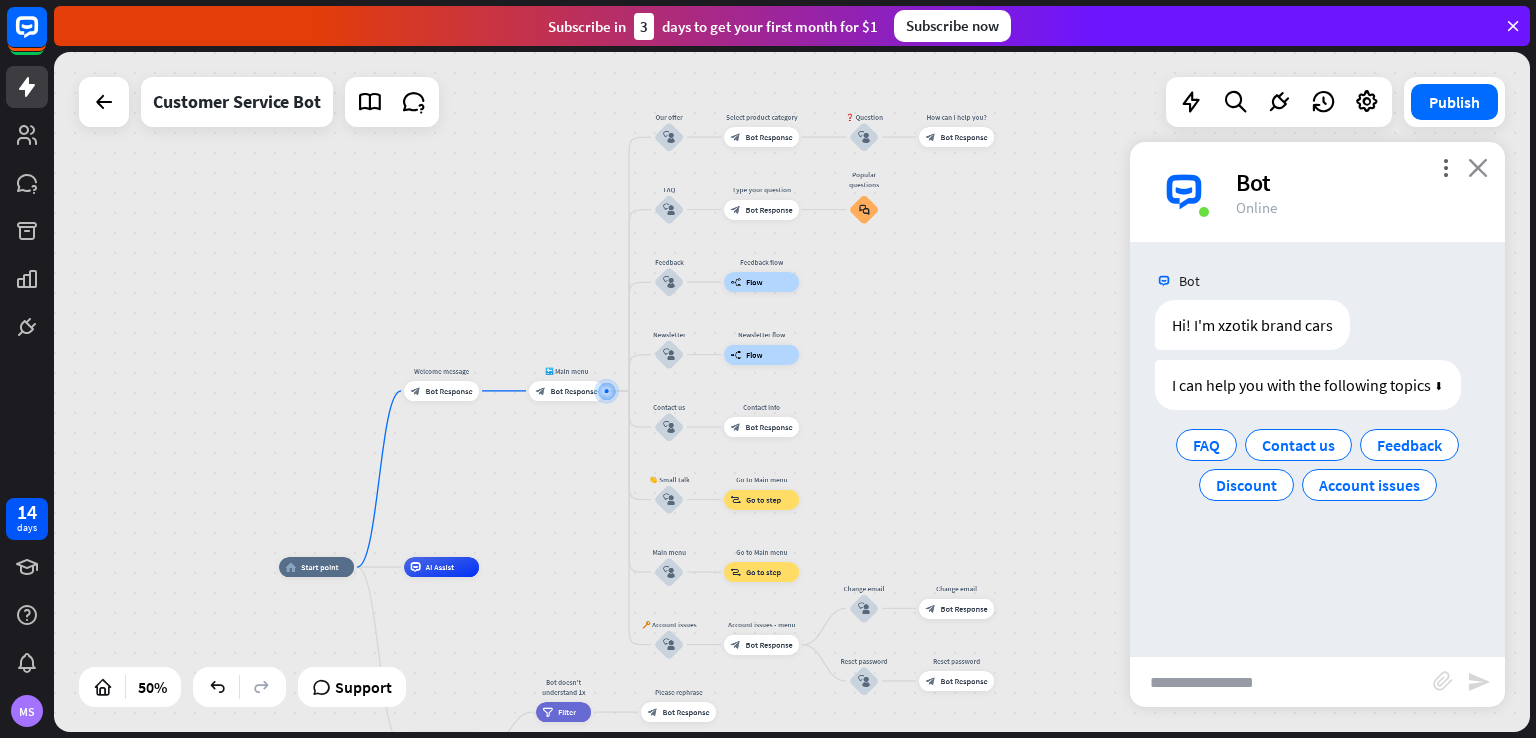 click on "close" at bounding box center [1478, 167] 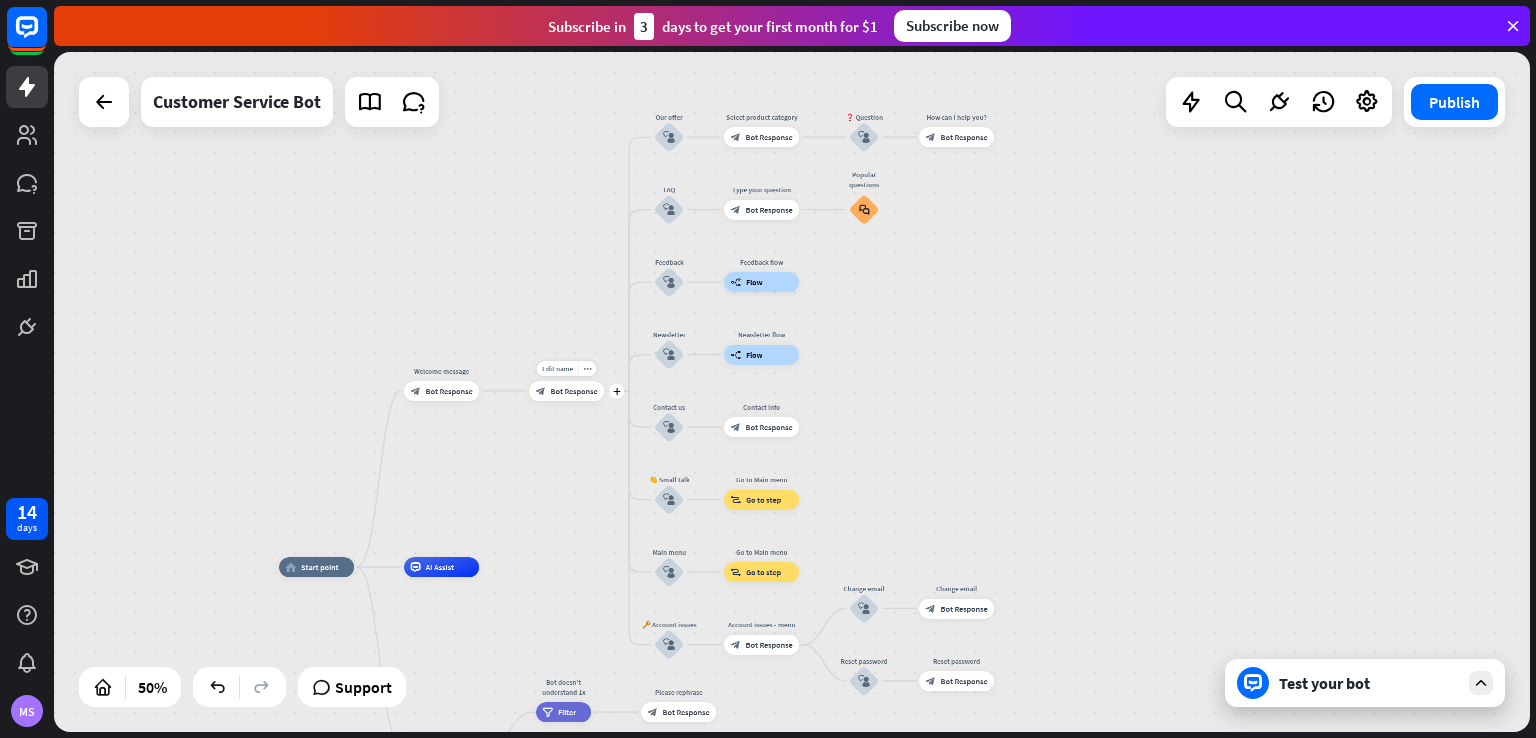 click on "Bot Response" at bounding box center (574, 391) 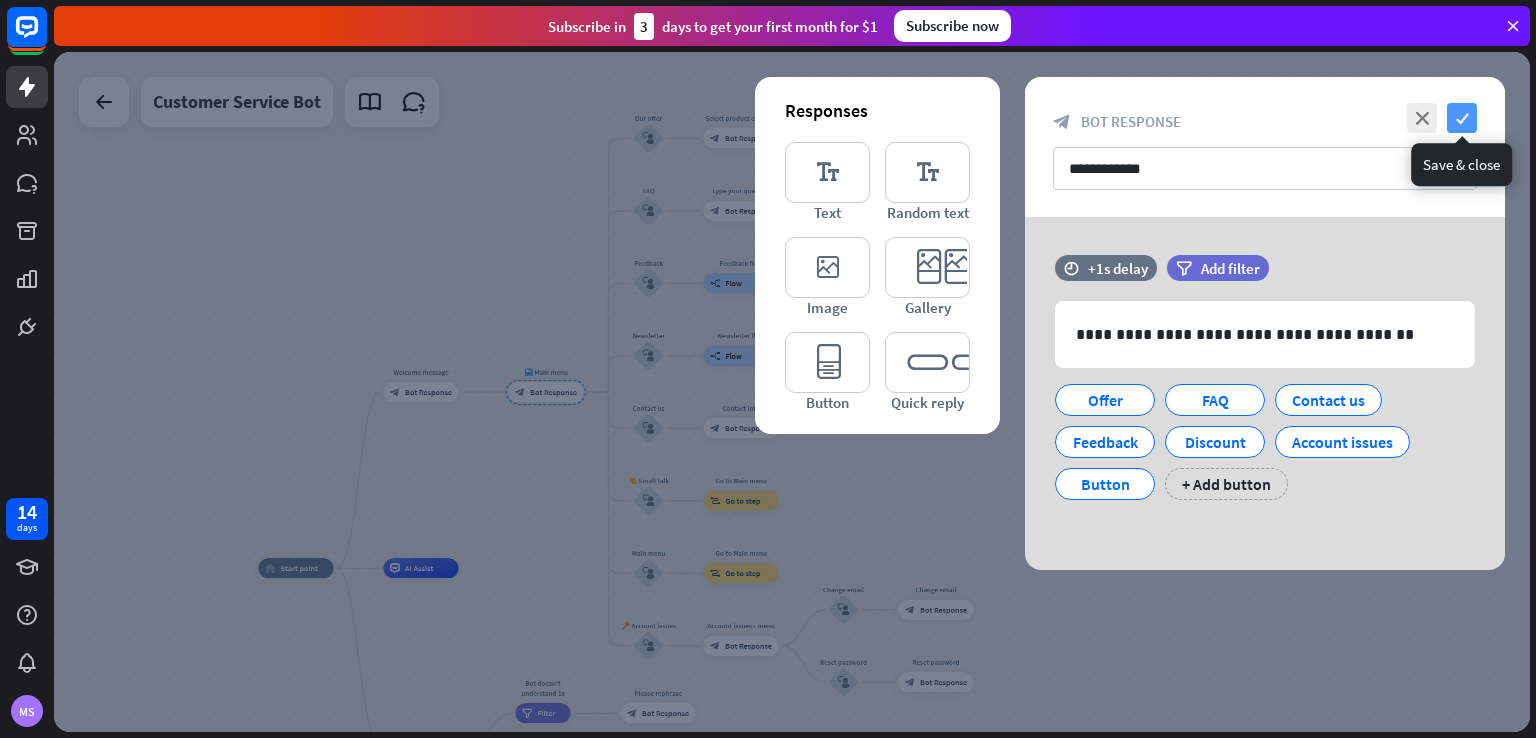click on "check" at bounding box center (1462, 118) 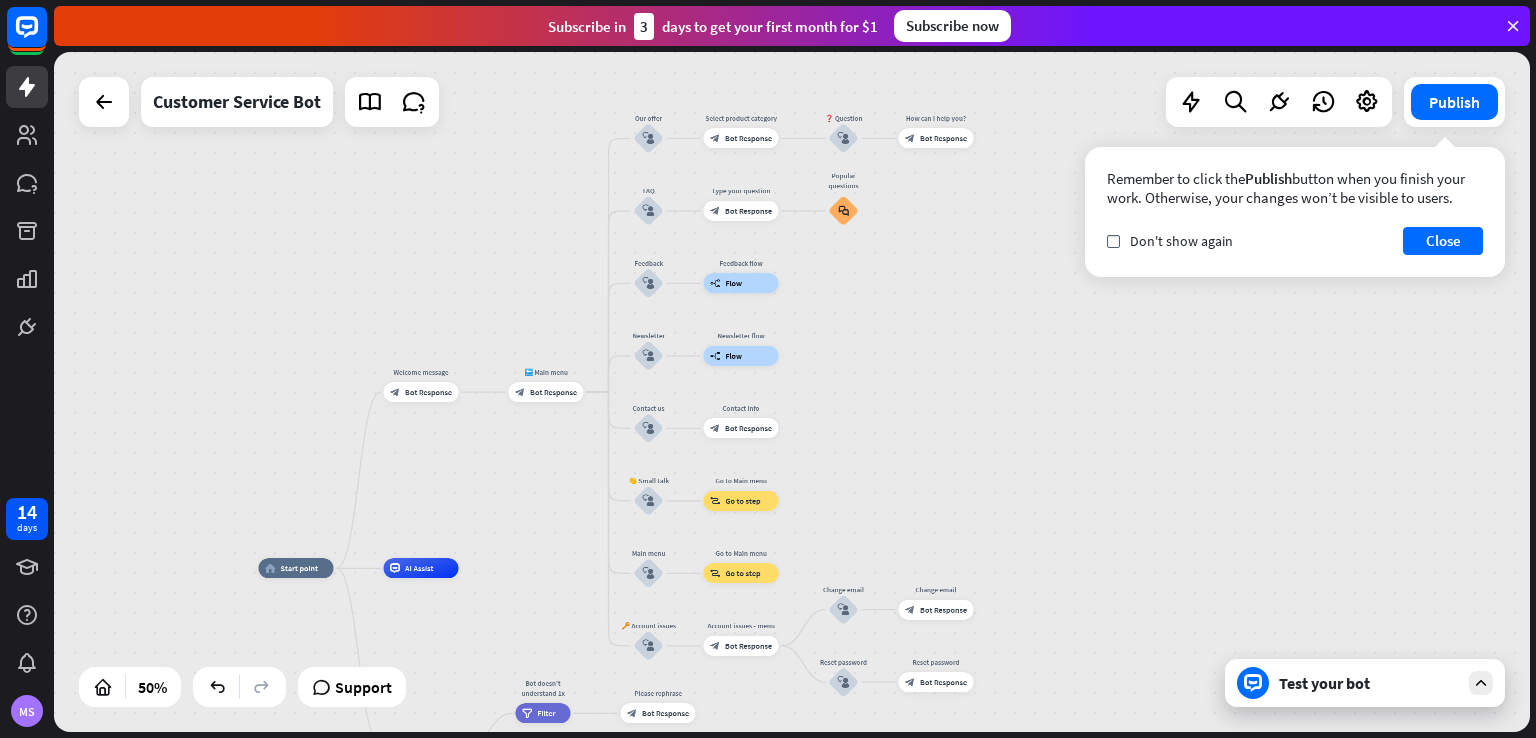 click on "Test your bot" at bounding box center [1365, 683] 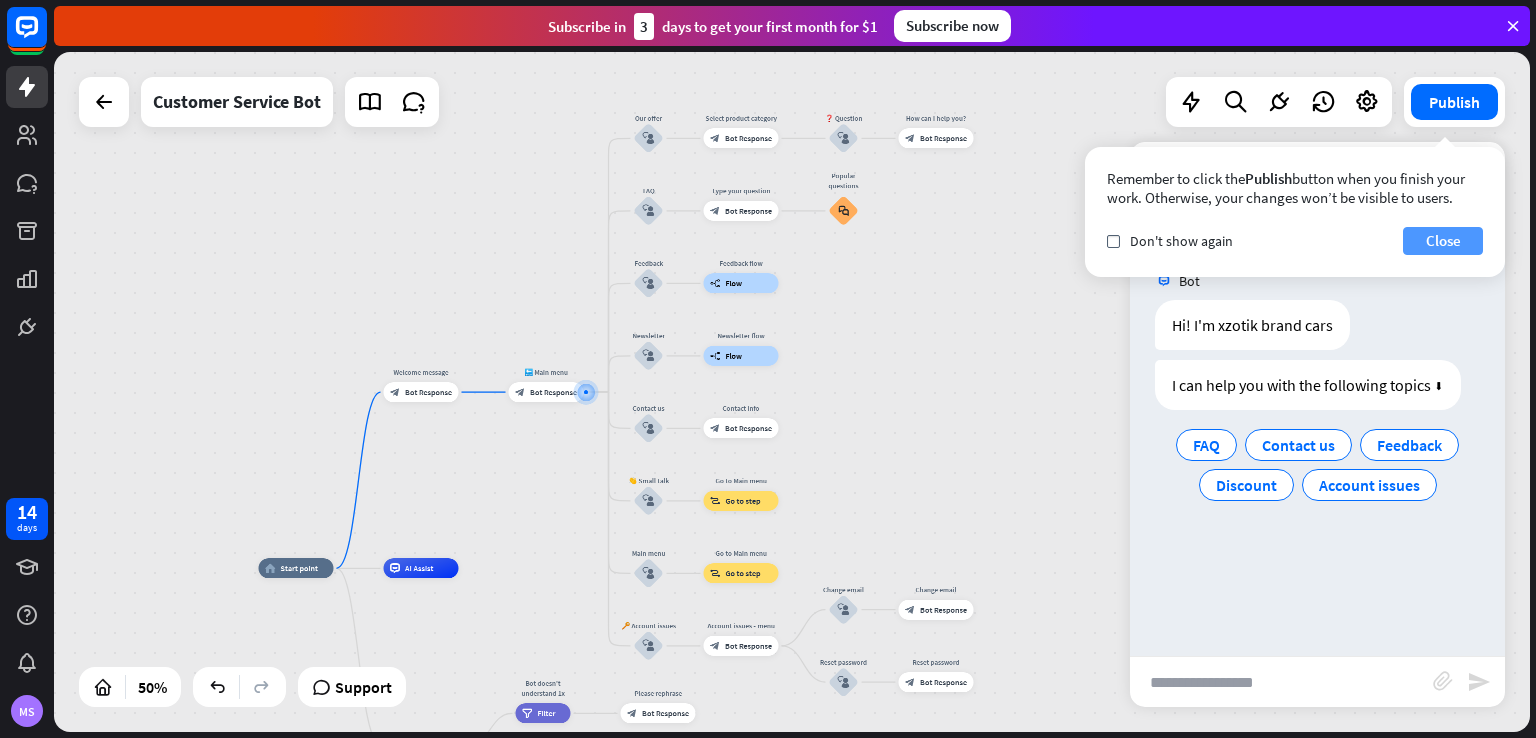 click on "Close" at bounding box center [1443, 241] 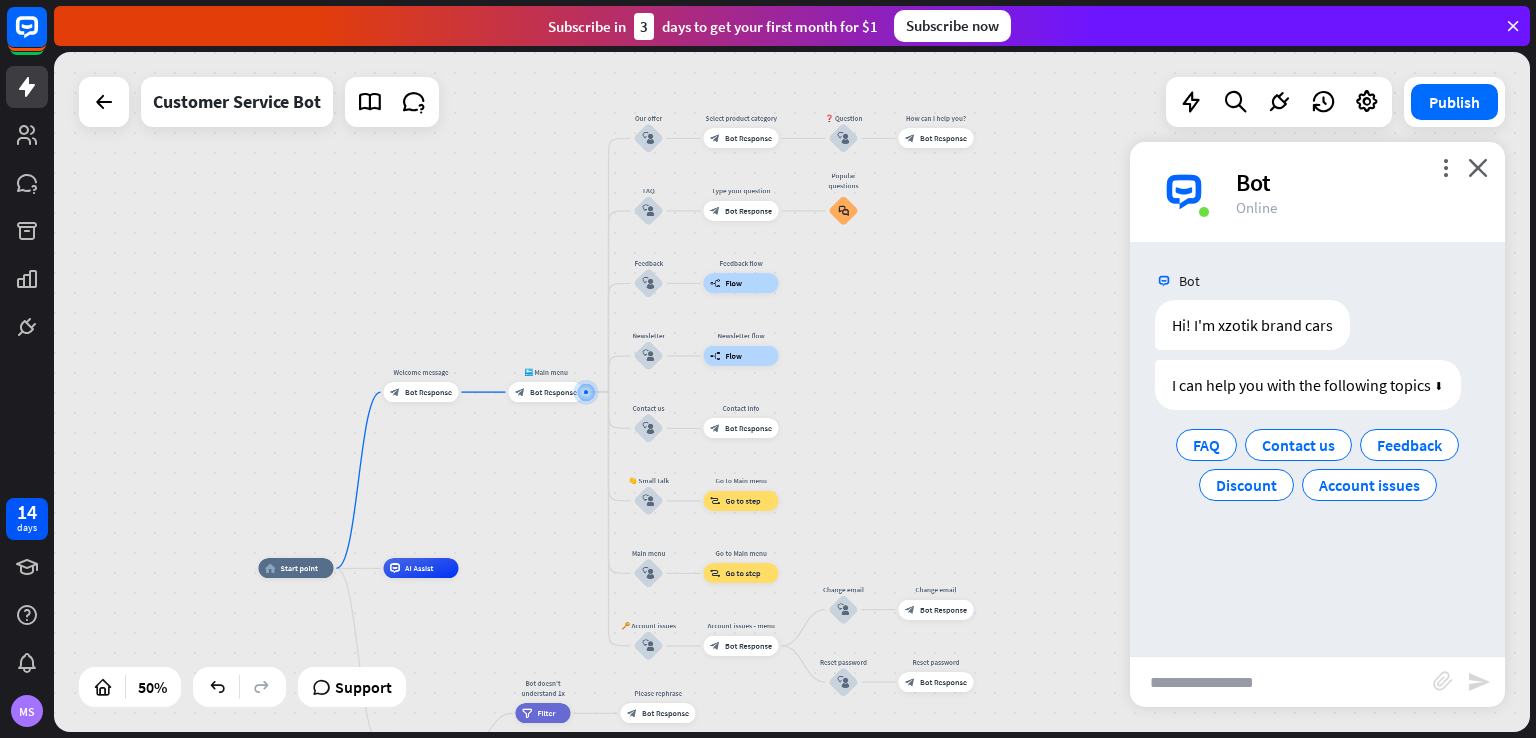 click on "Bot" at bounding box center [1358, 182] 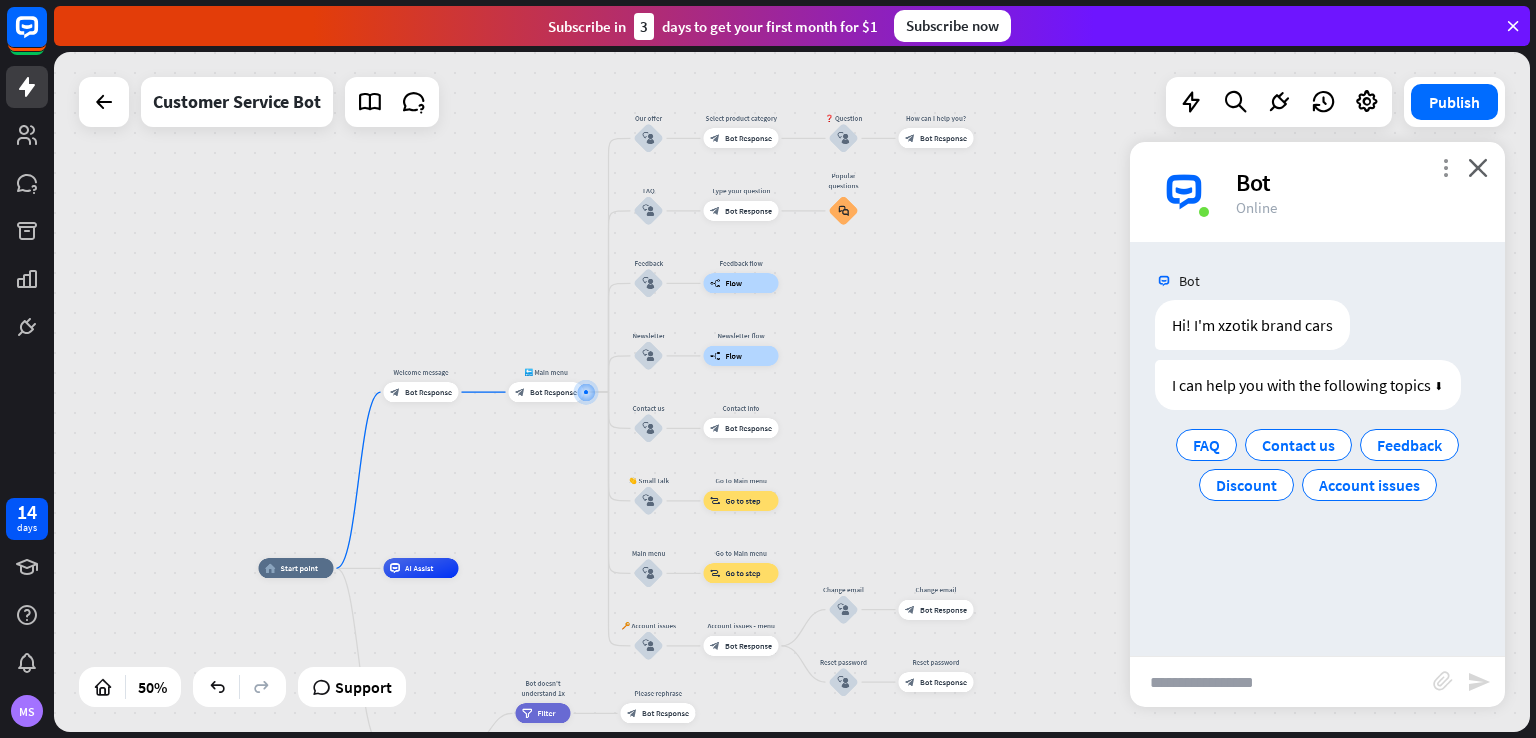 click on "more_vert" at bounding box center (1445, 167) 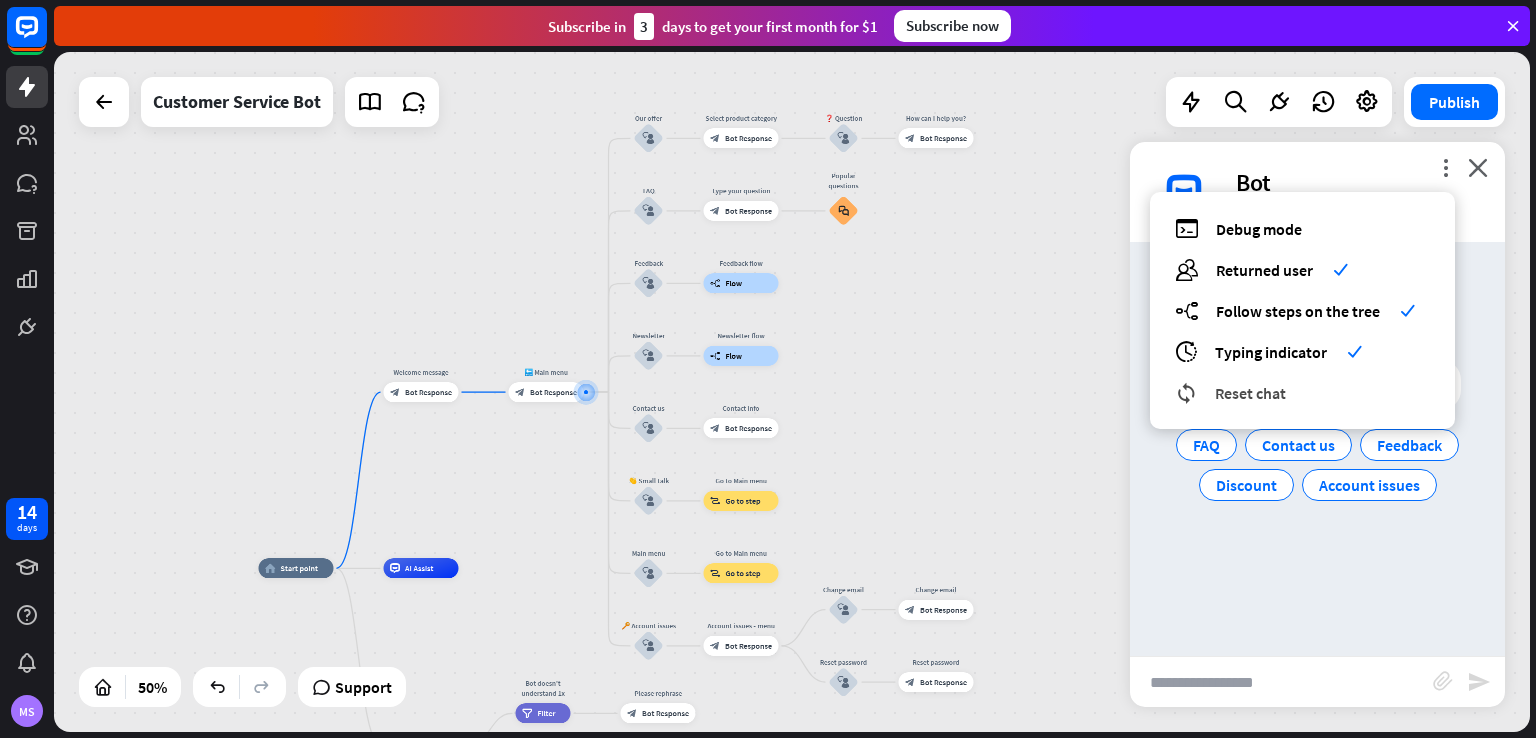 click on "reset_chat   Reset chat" at bounding box center [1302, 392] 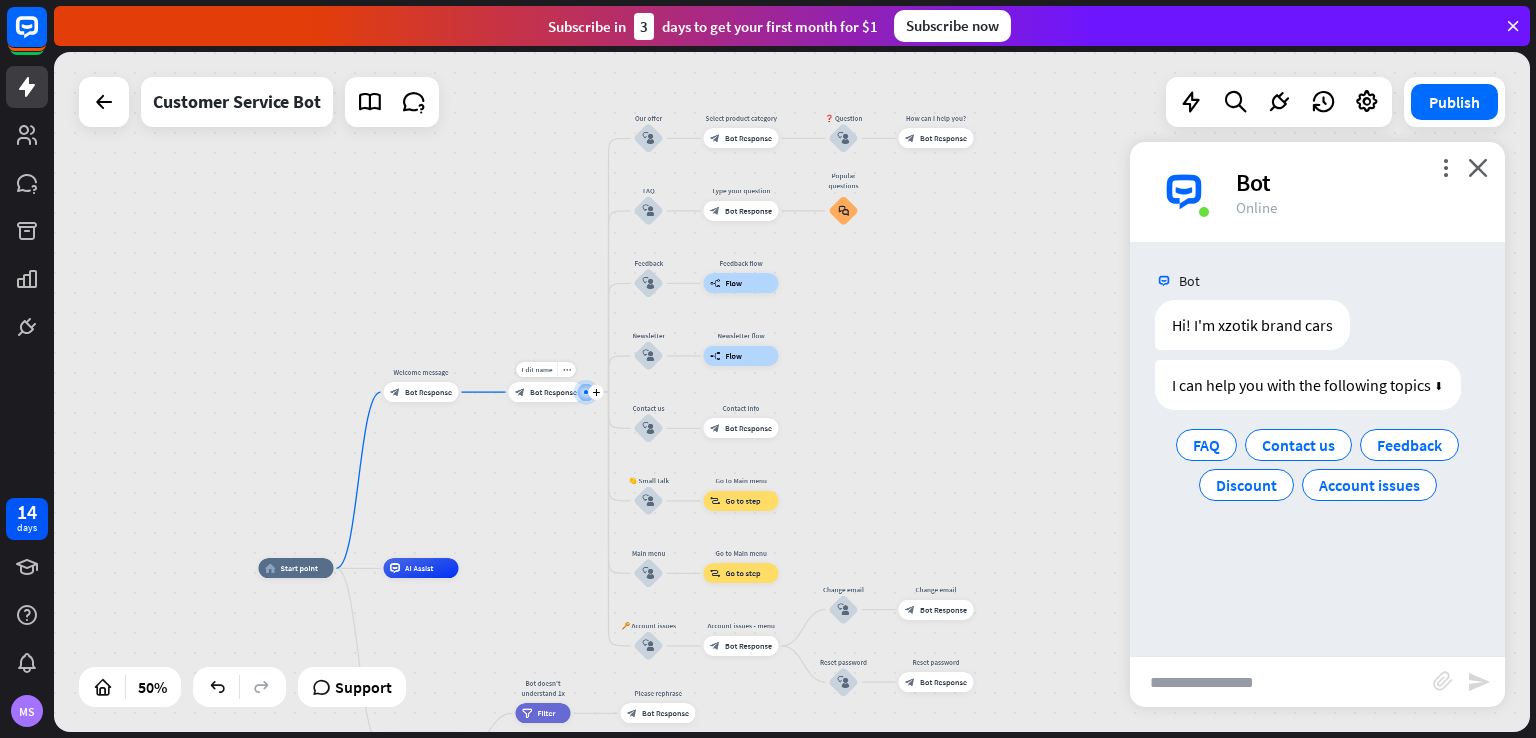 click on "Bot Response" at bounding box center [553, 392] 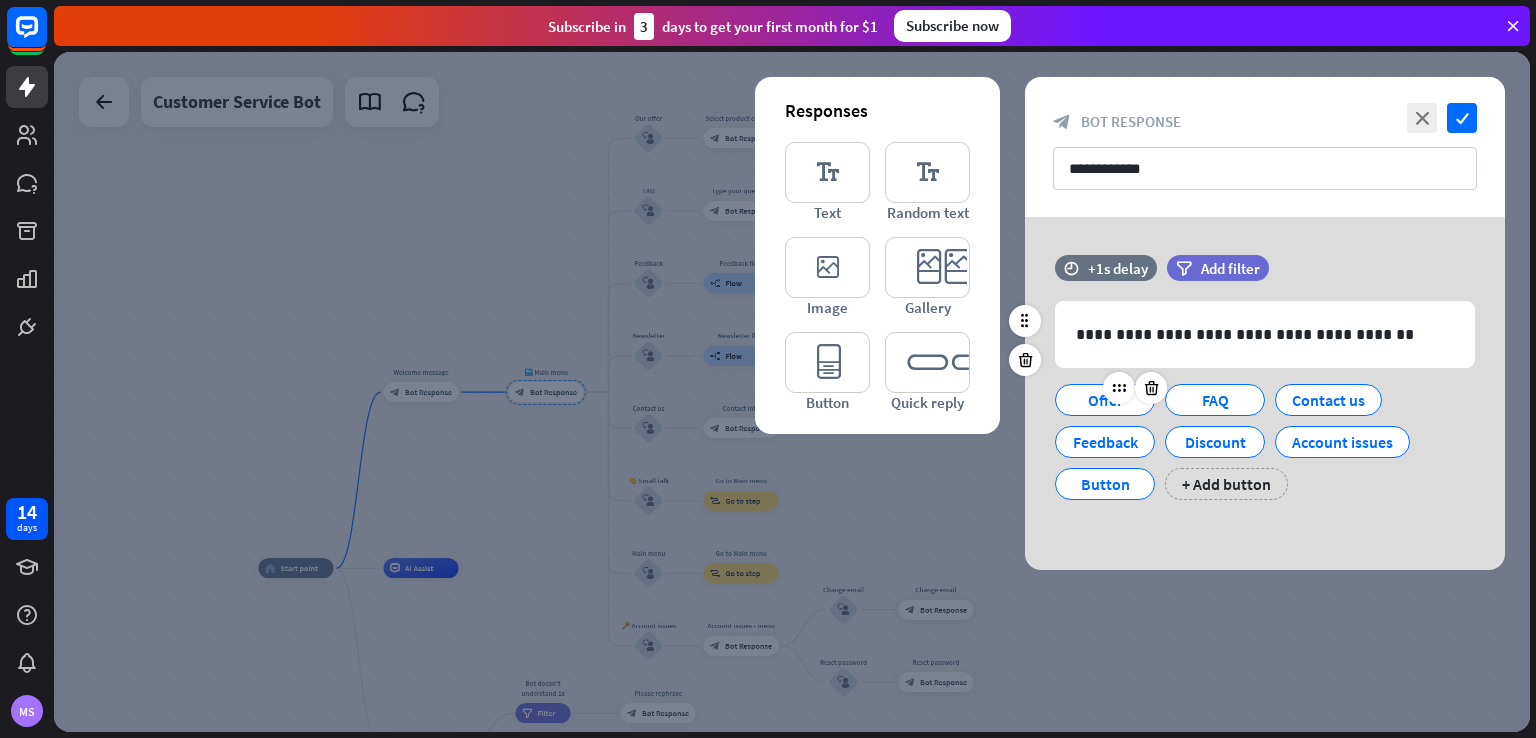 click on "Offer" at bounding box center (1105, 400) 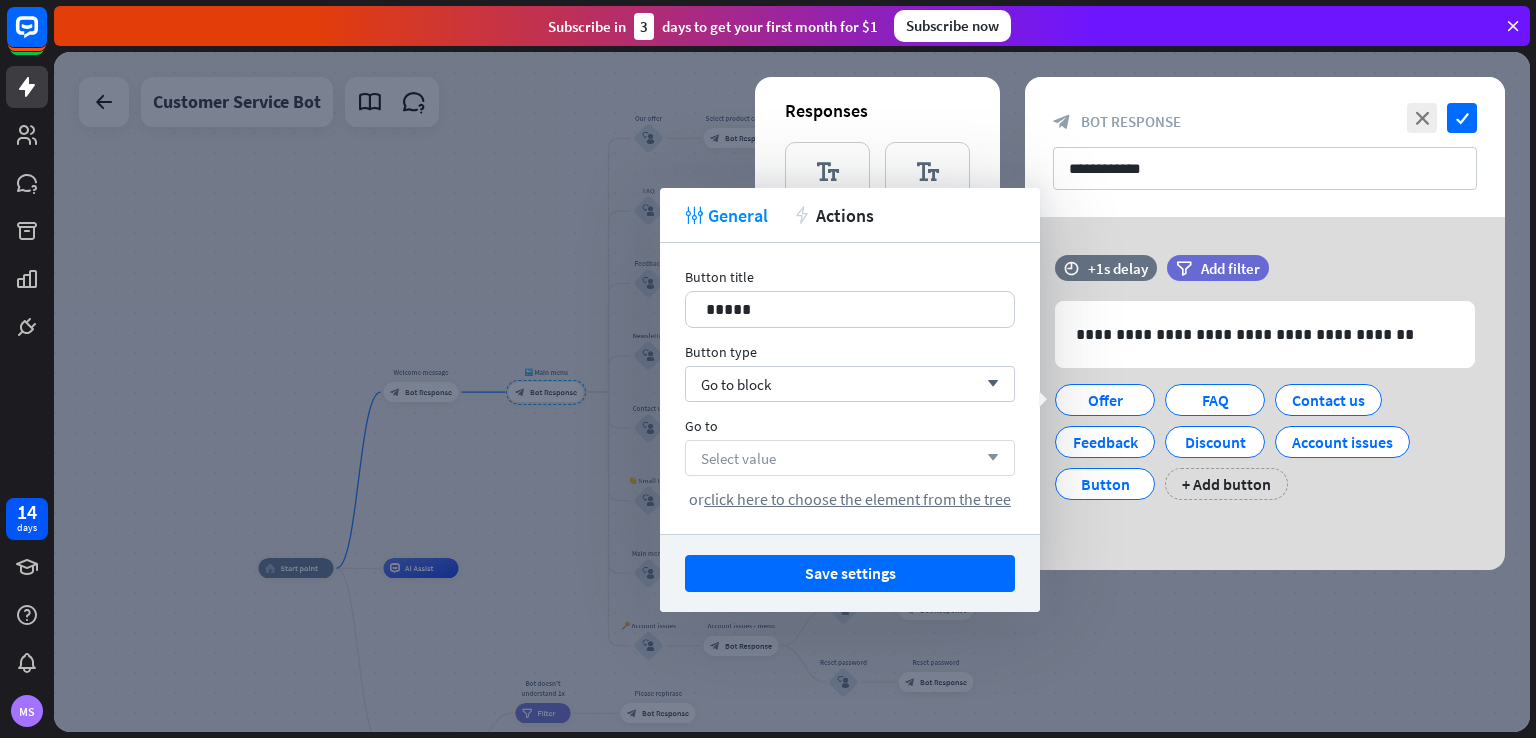 click on "Select value
arrow_down" at bounding box center (850, 458) 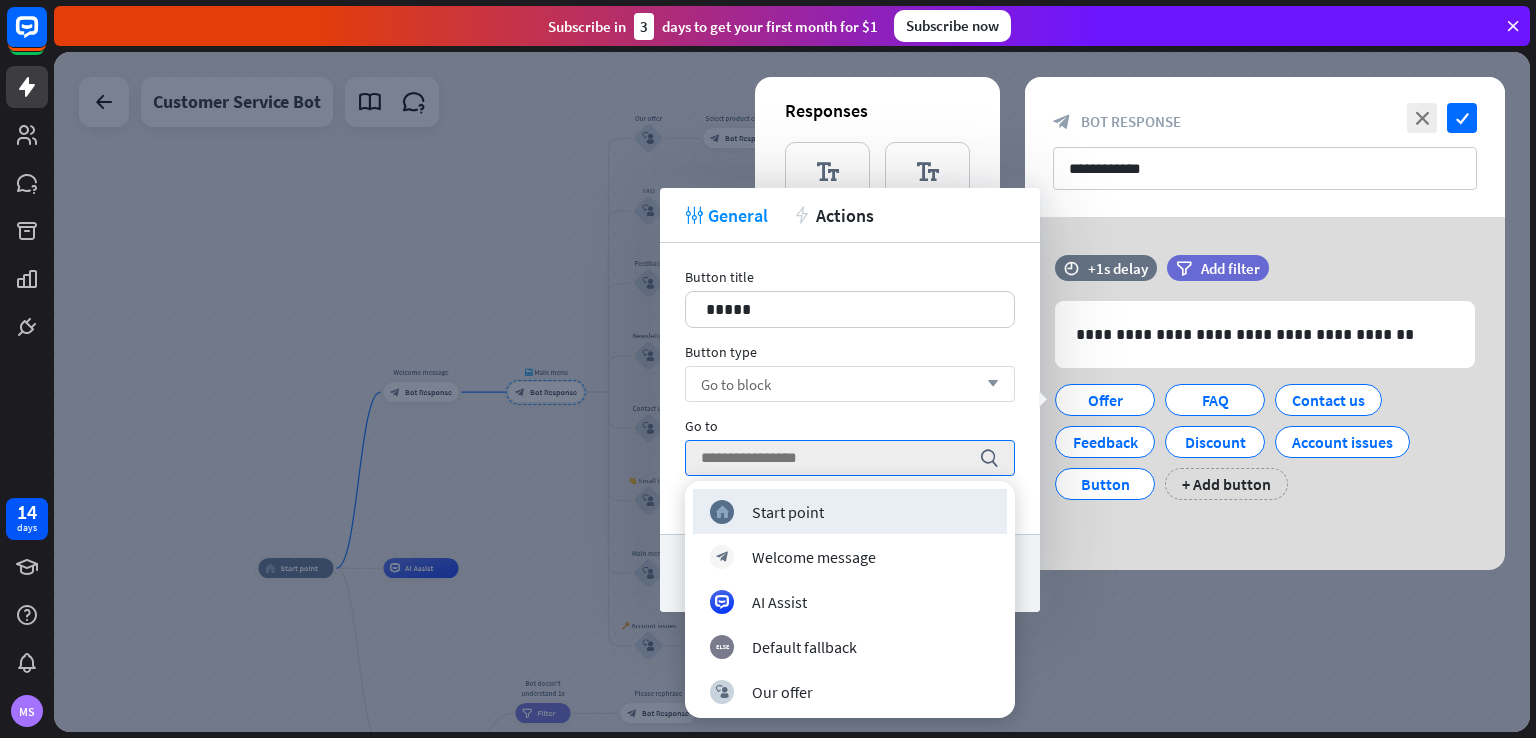 click on "Go to block
arrow_down" at bounding box center (850, 384) 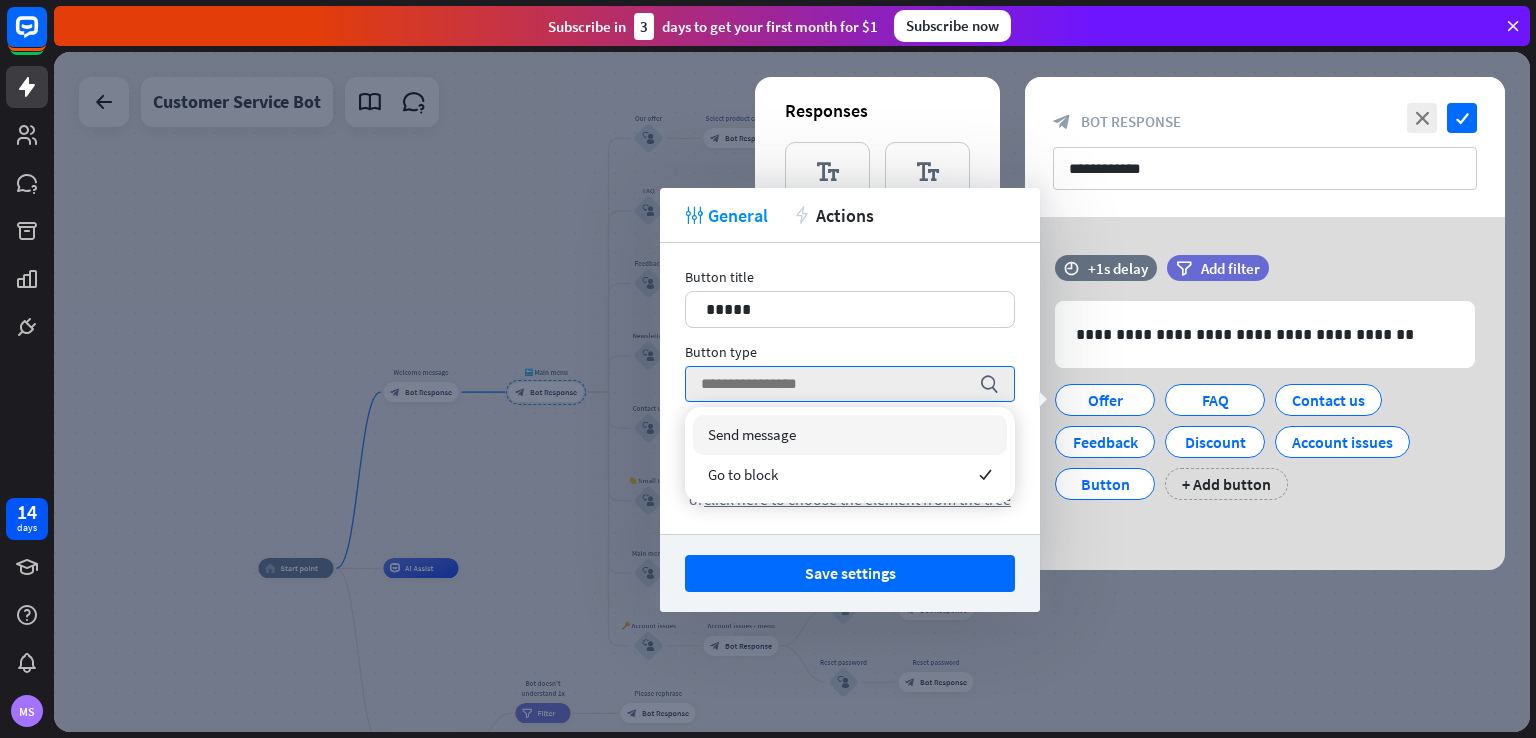 click on "Send message" at bounding box center [850, 435] 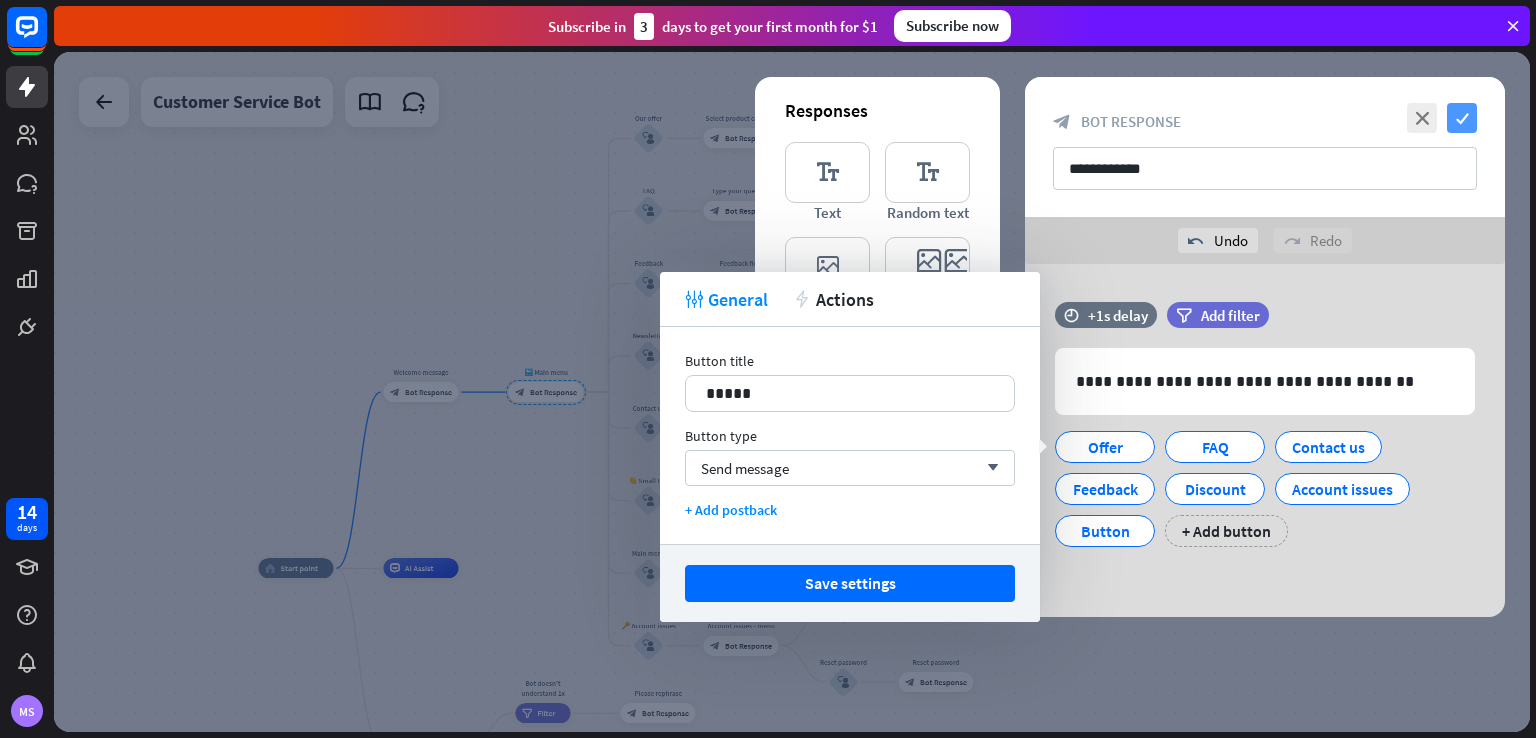 click on "check" at bounding box center (1462, 118) 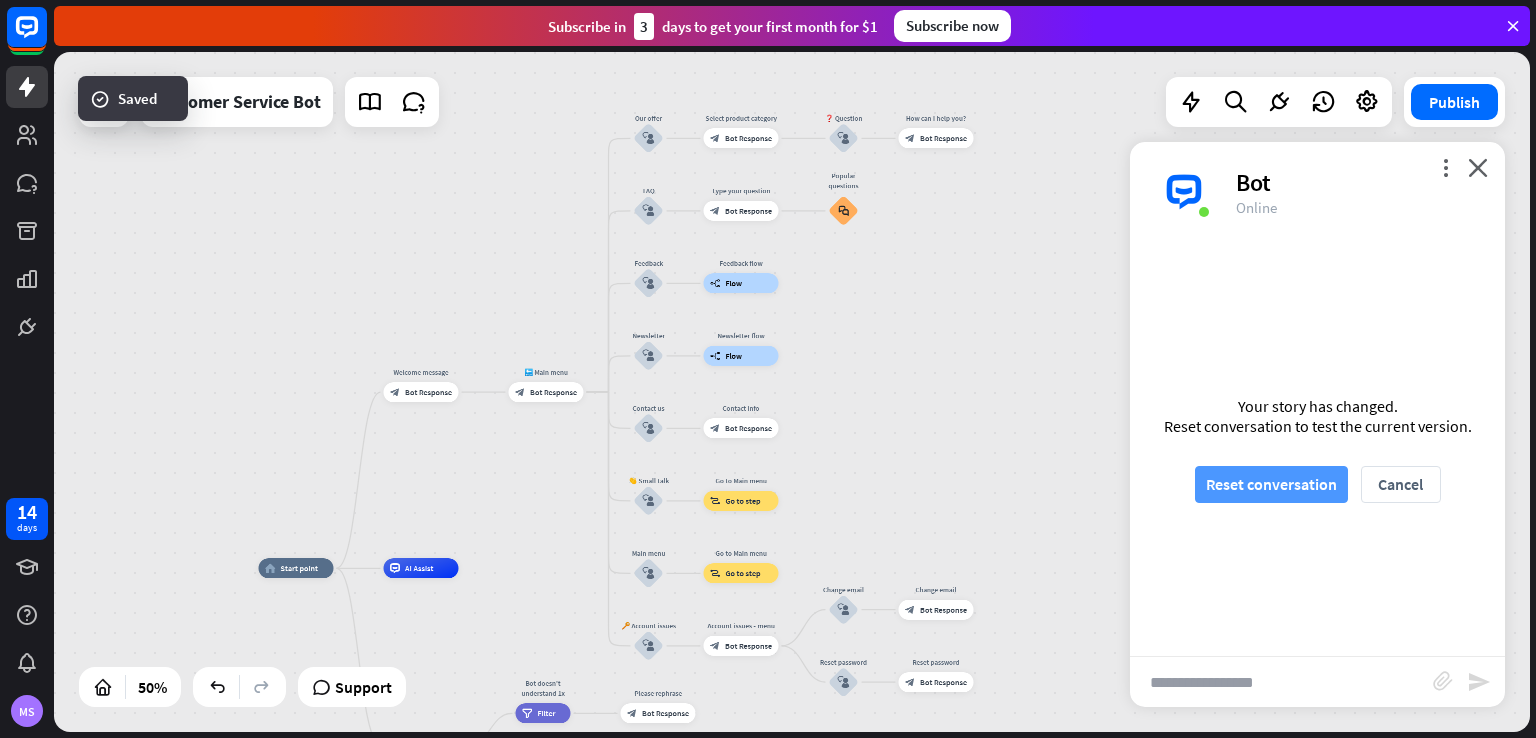 click on "Reset conversation" at bounding box center [1271, 484] 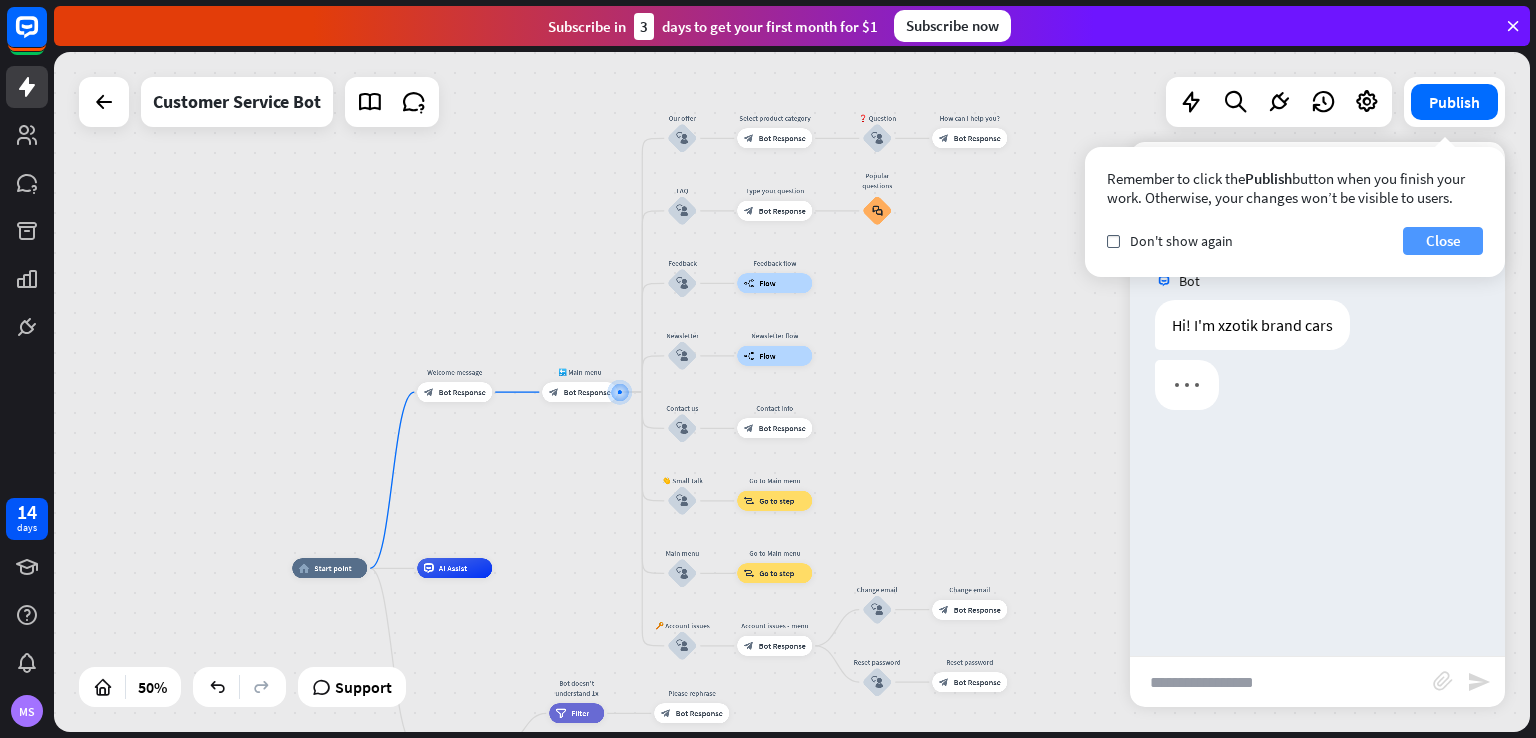 click on "Close" at bounding box center [1443, 241] 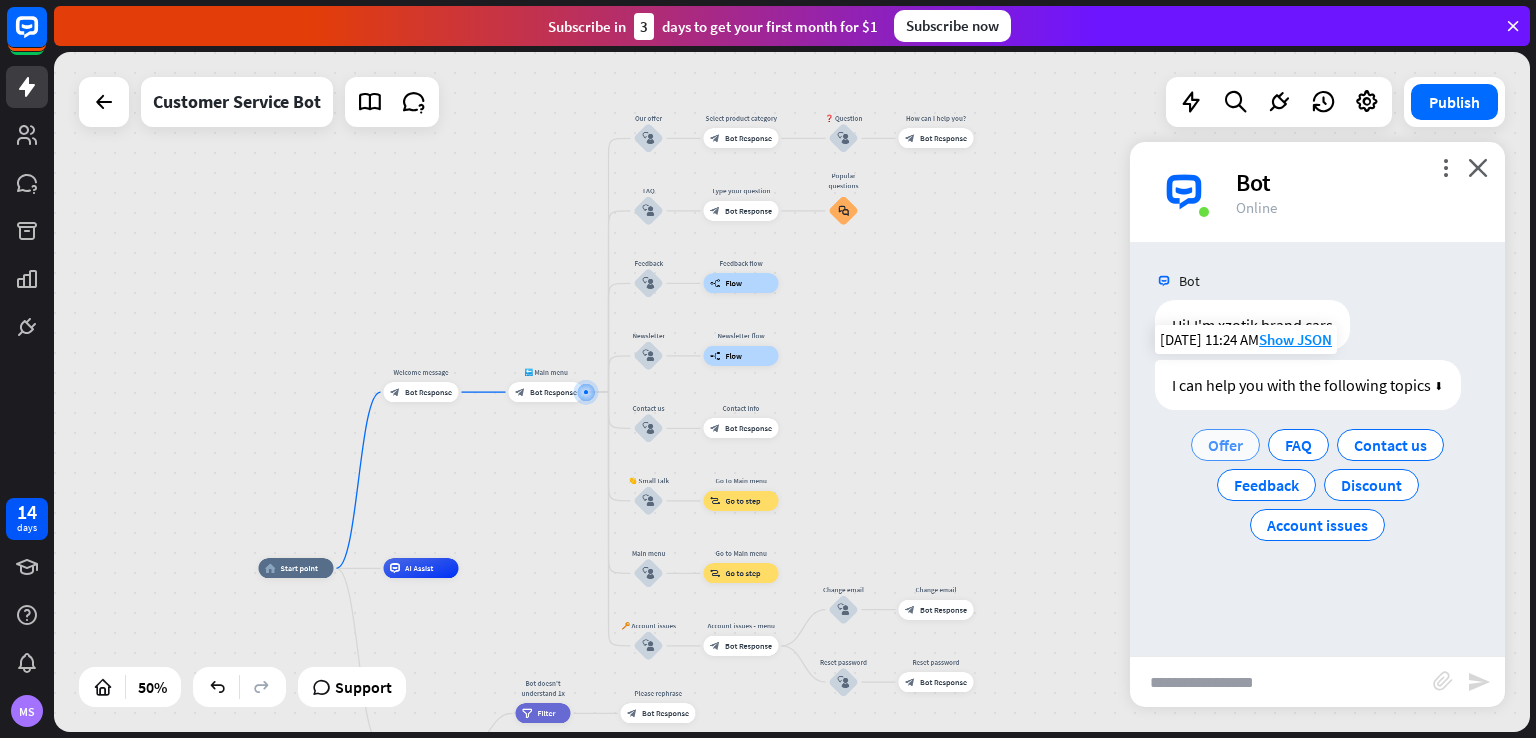click on "Offer" at bounding box center (1225, 445) 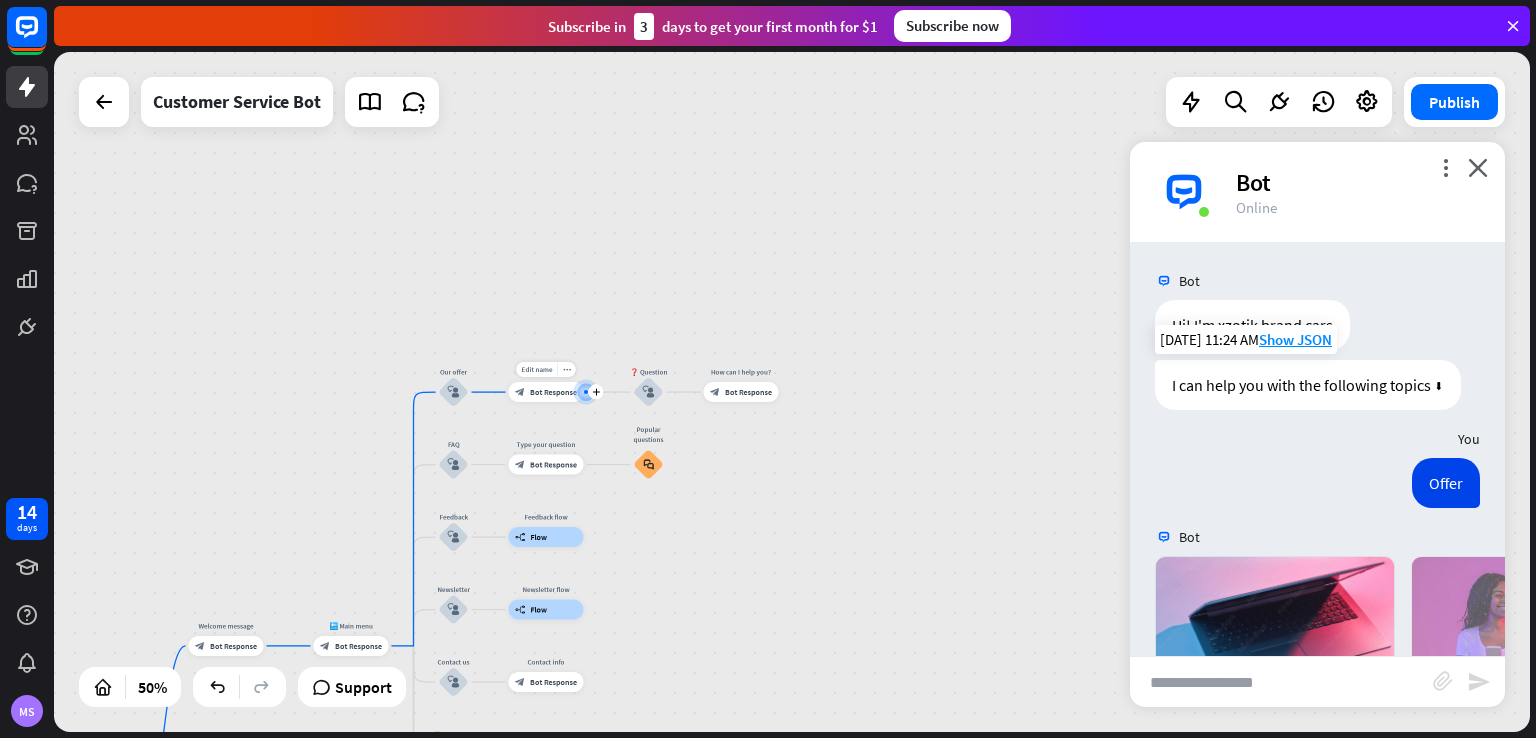 click on "Bot Response" at bounding box center [553, 392] 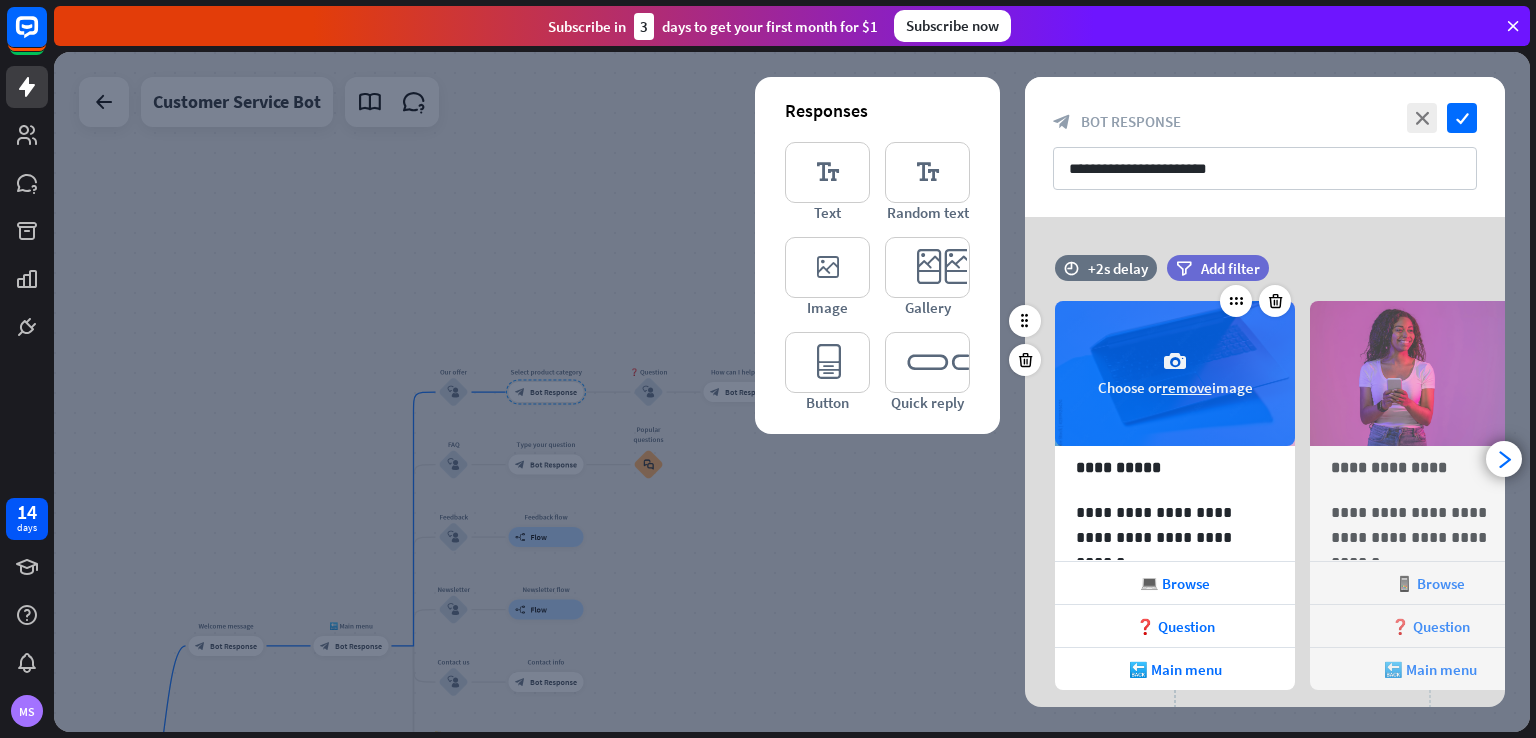 click on "camera
Choose or
remove
image" at bounding box center (1175, 373) 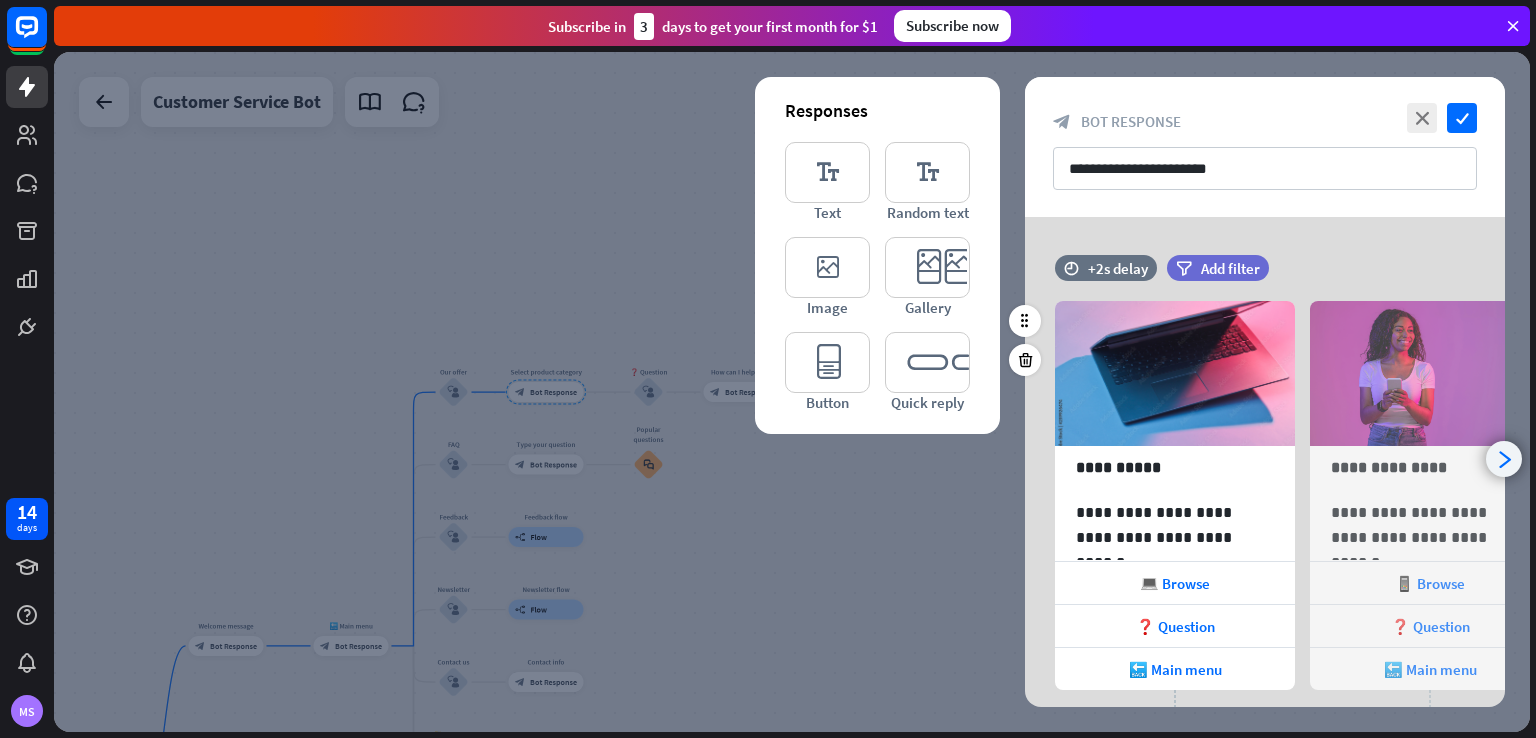 click on "arrowhead_right" at bounding box center [1504, 459] 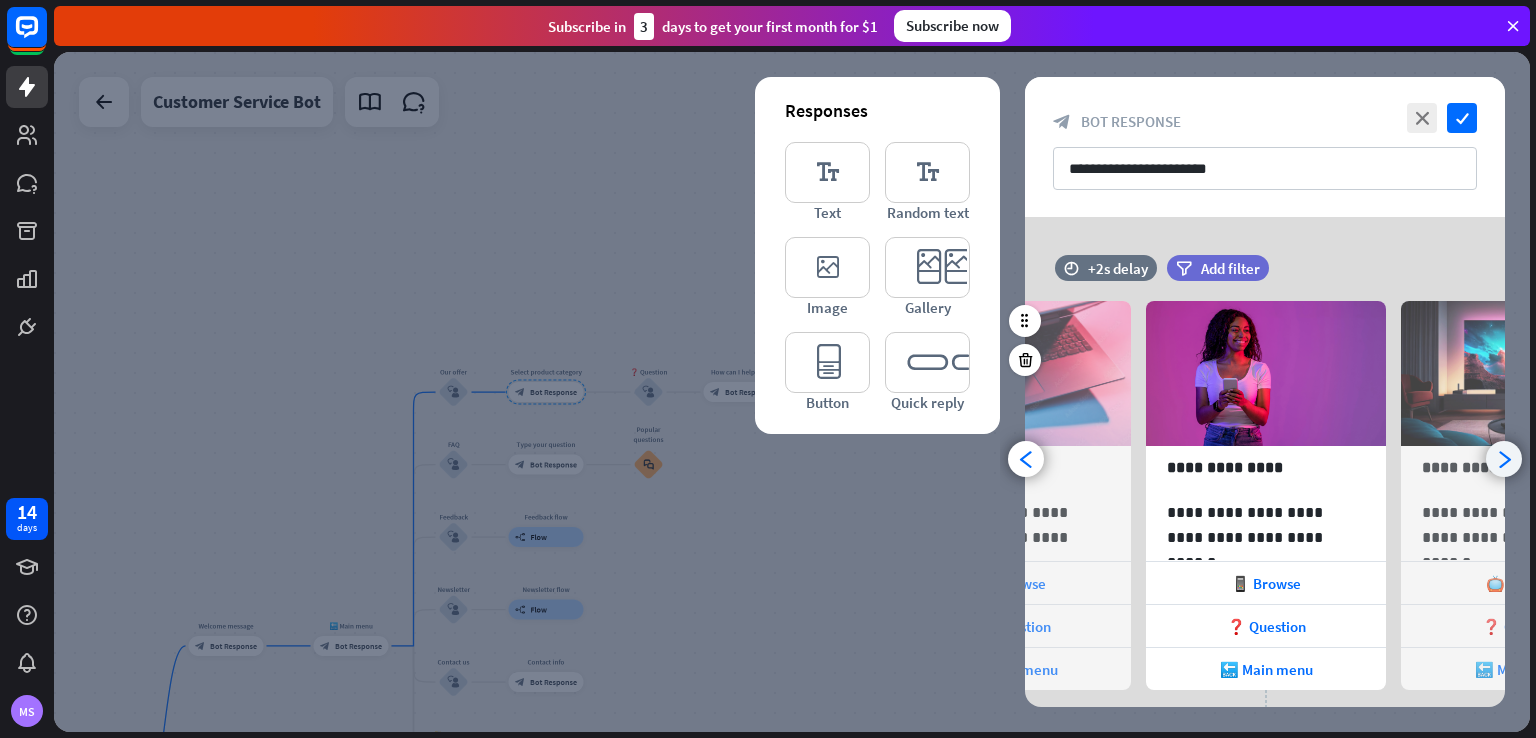 click on "arrowhead_right" at bounding box center (1504, 459) 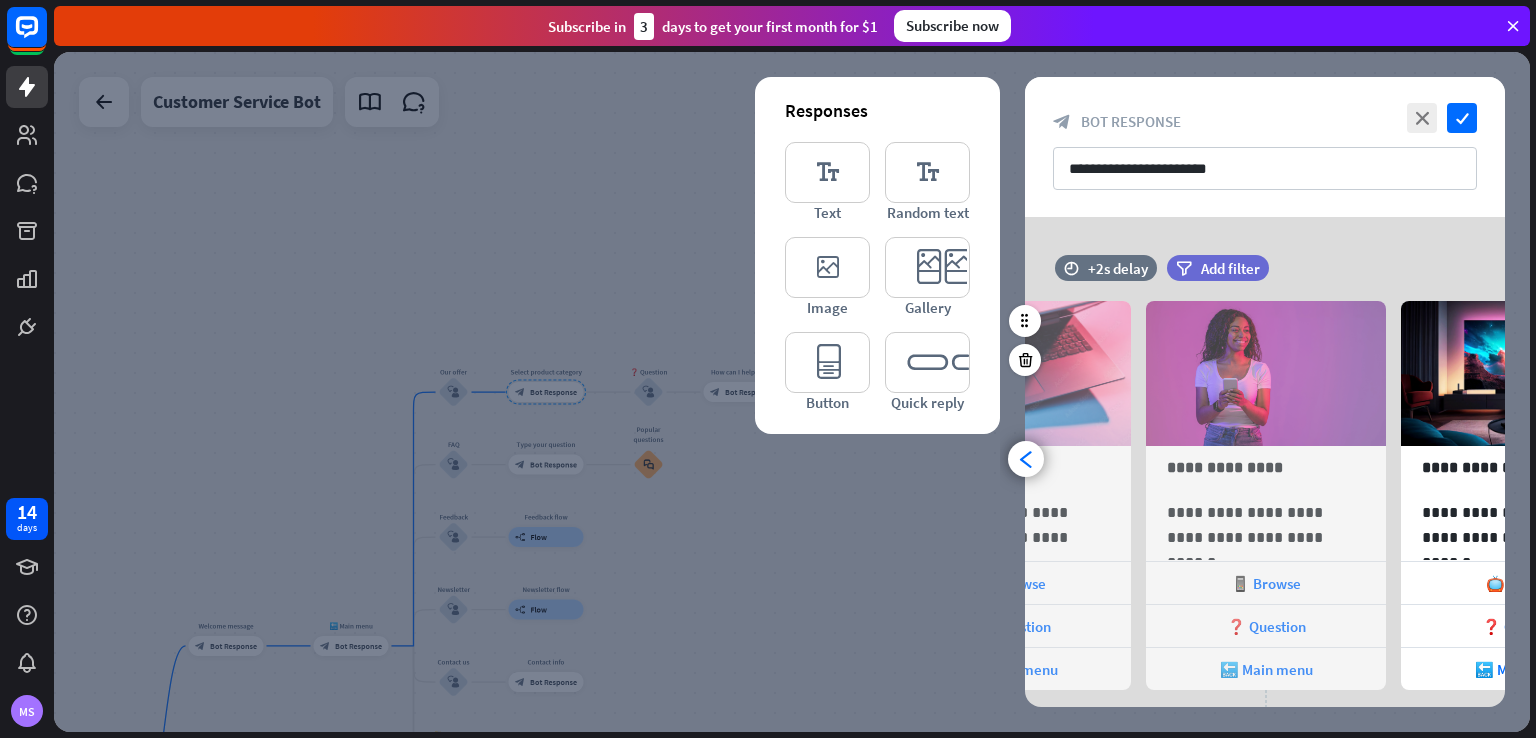 scroll, scrollTop: 0, scrollLeft: 420, axis: horizontal 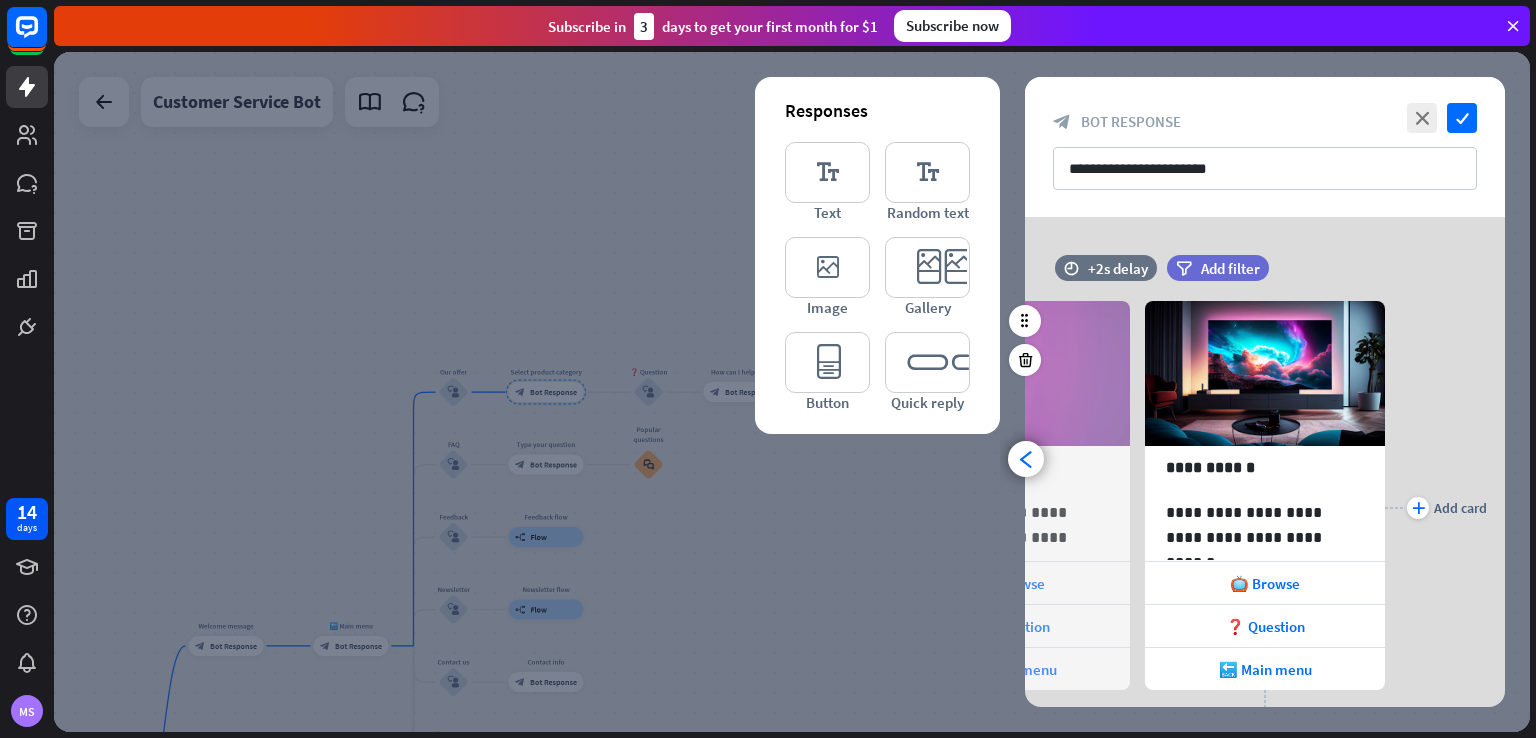 click at bounding box center (792, 392) 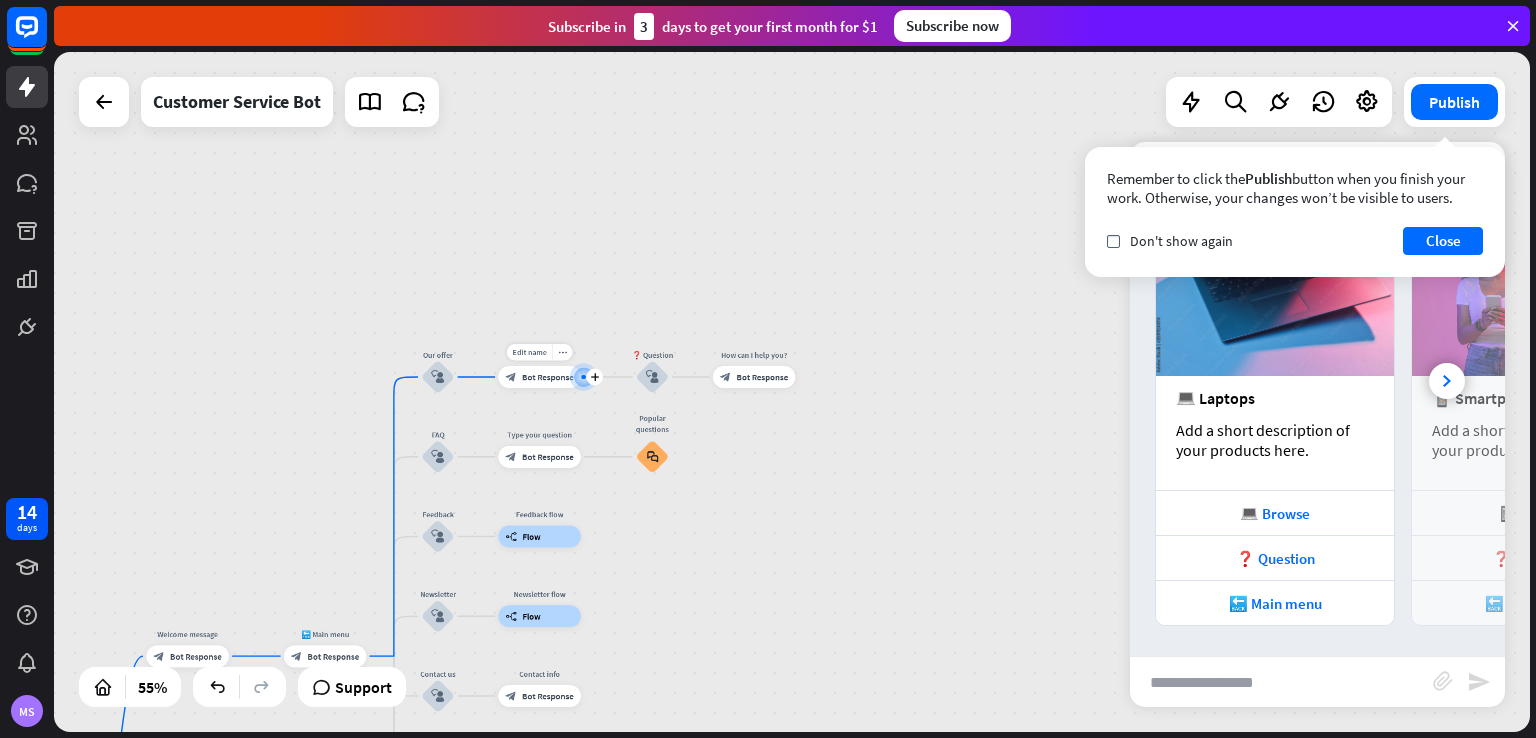 click on "Bot Response" at bounding box center [548, 377] 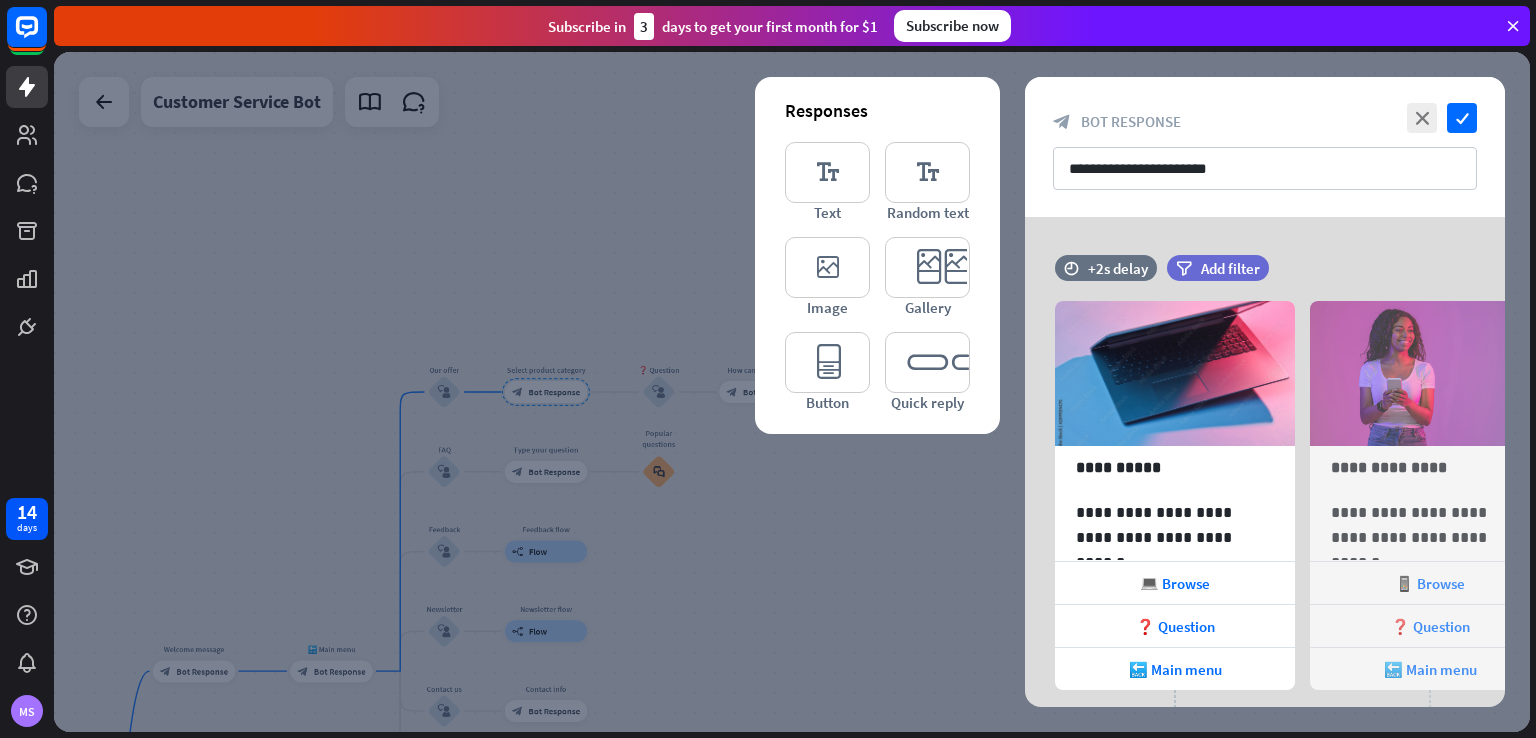 click at bounding box center (792, 392) 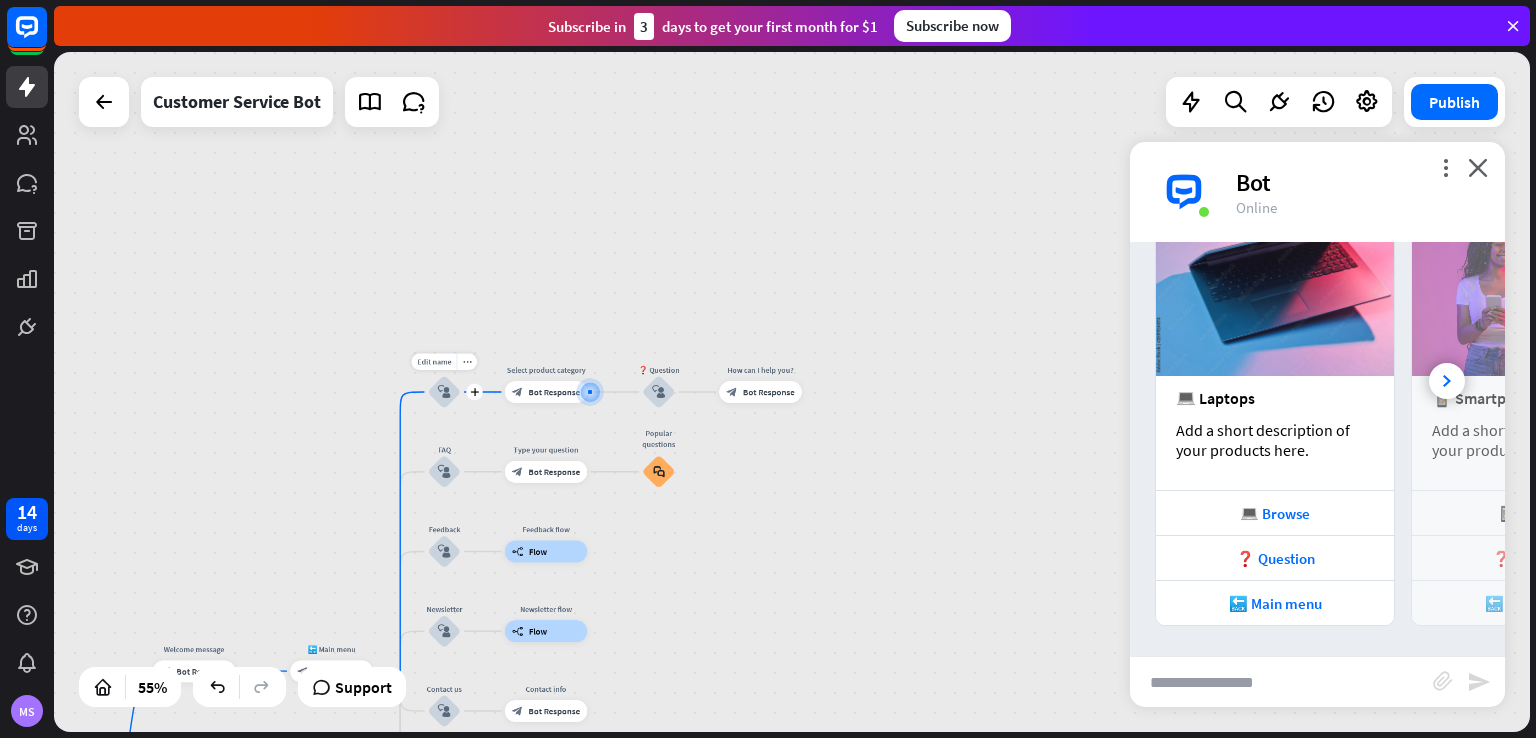 click on "block_user_input" at bounding box center [444, 392] 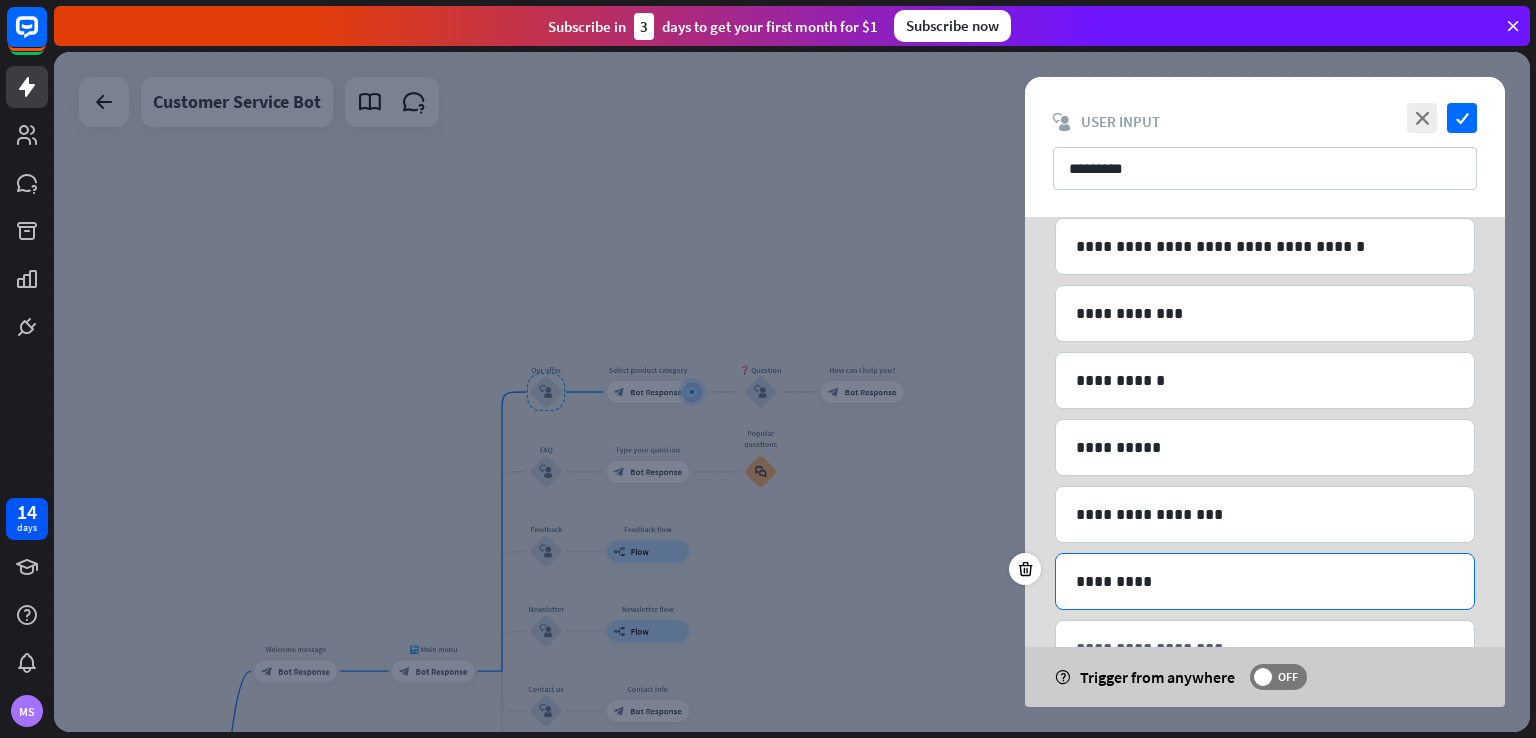 scroll, scrollTop: 123, scrollLeft: 0, axis: vertical 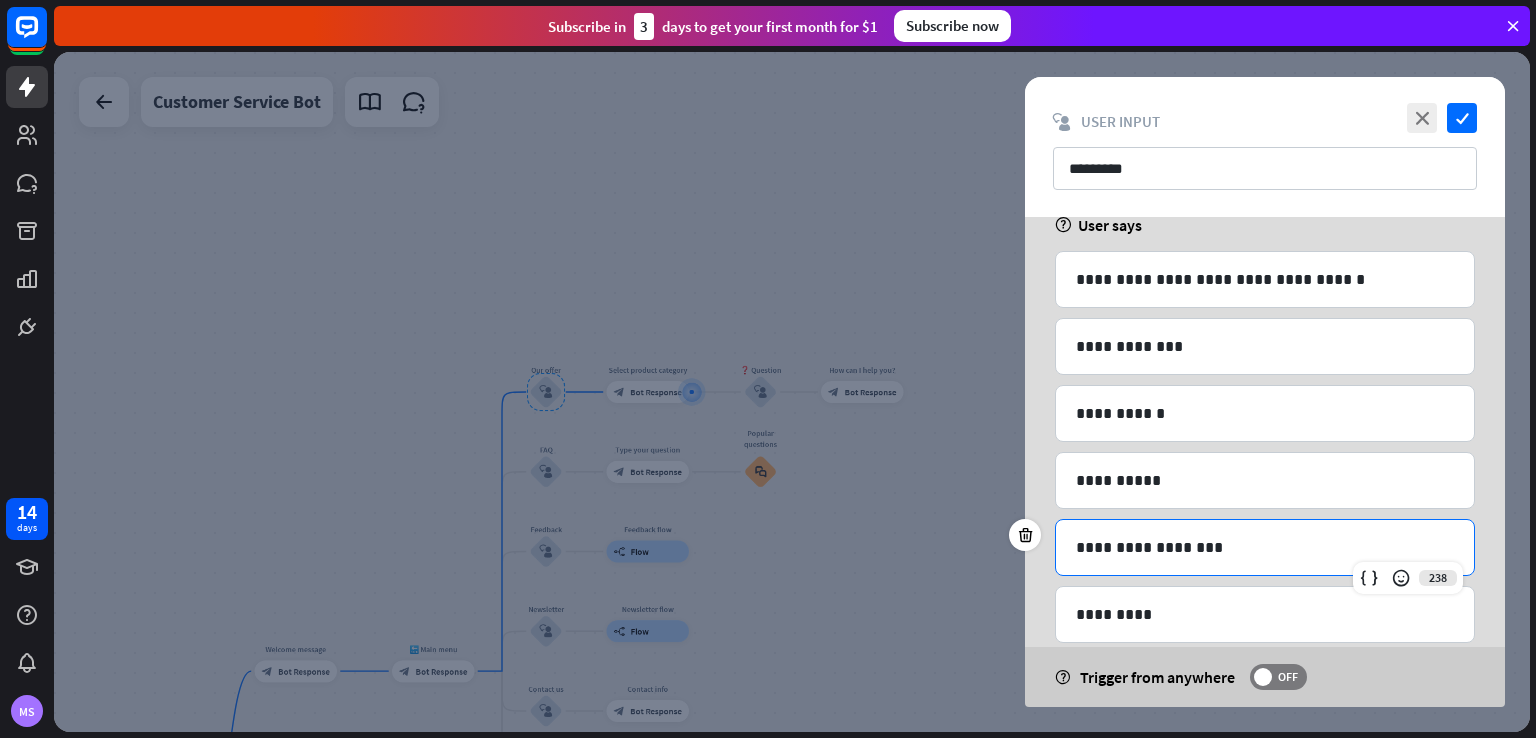 click on "**********" at bounding box center [1265, 547] 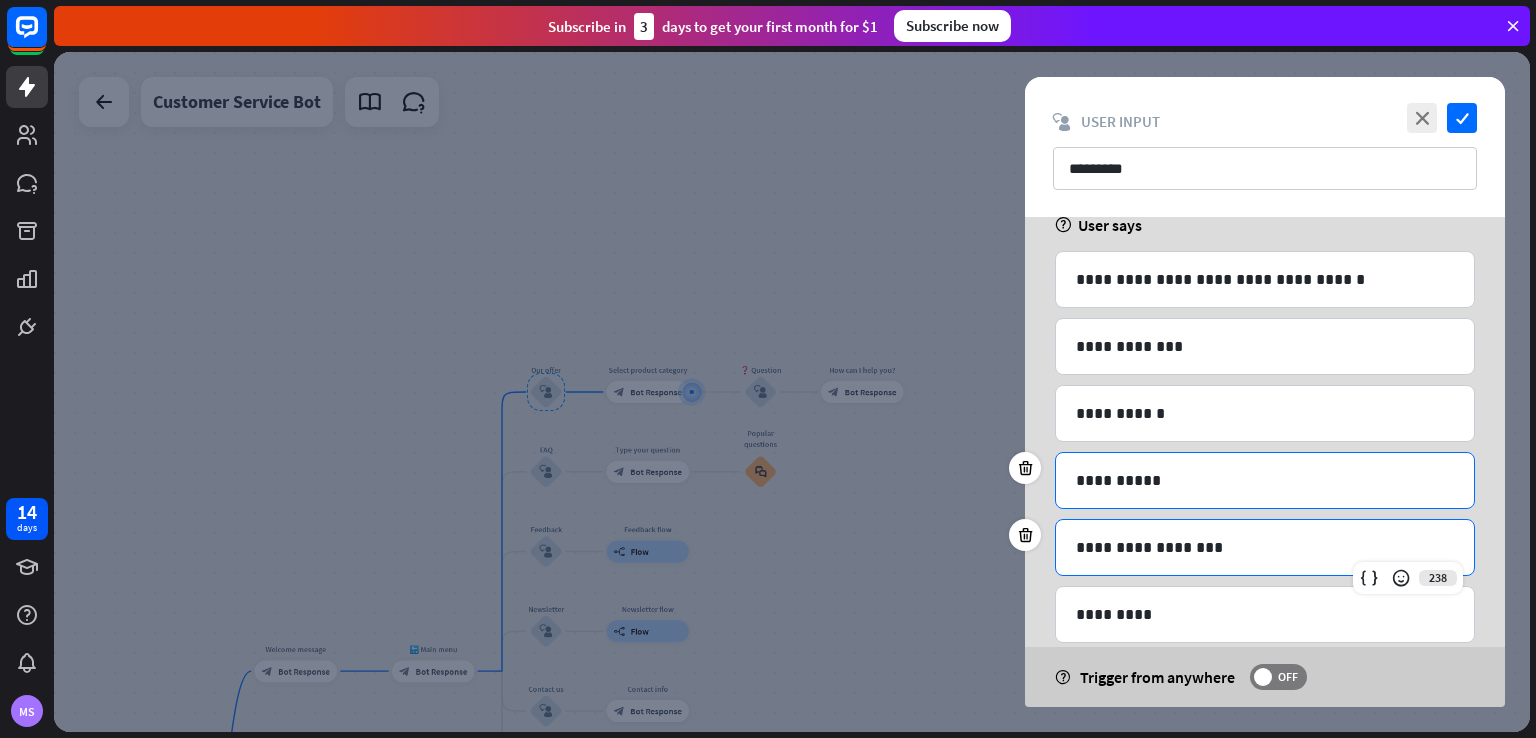 click on "**********" at bounding box center (1265, 480) 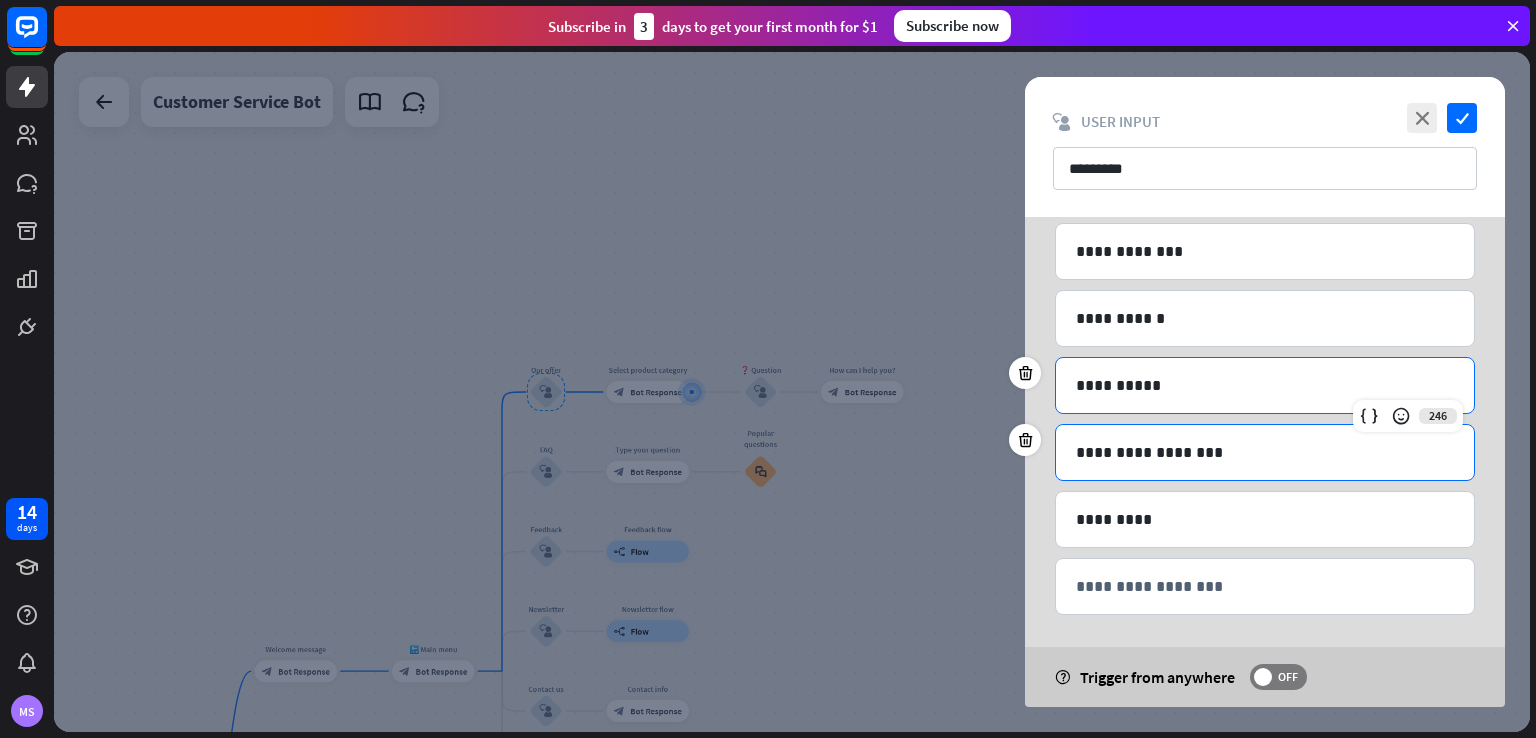 scroll, scrollTop: 223, scrollLeft: 0, axis: vertical 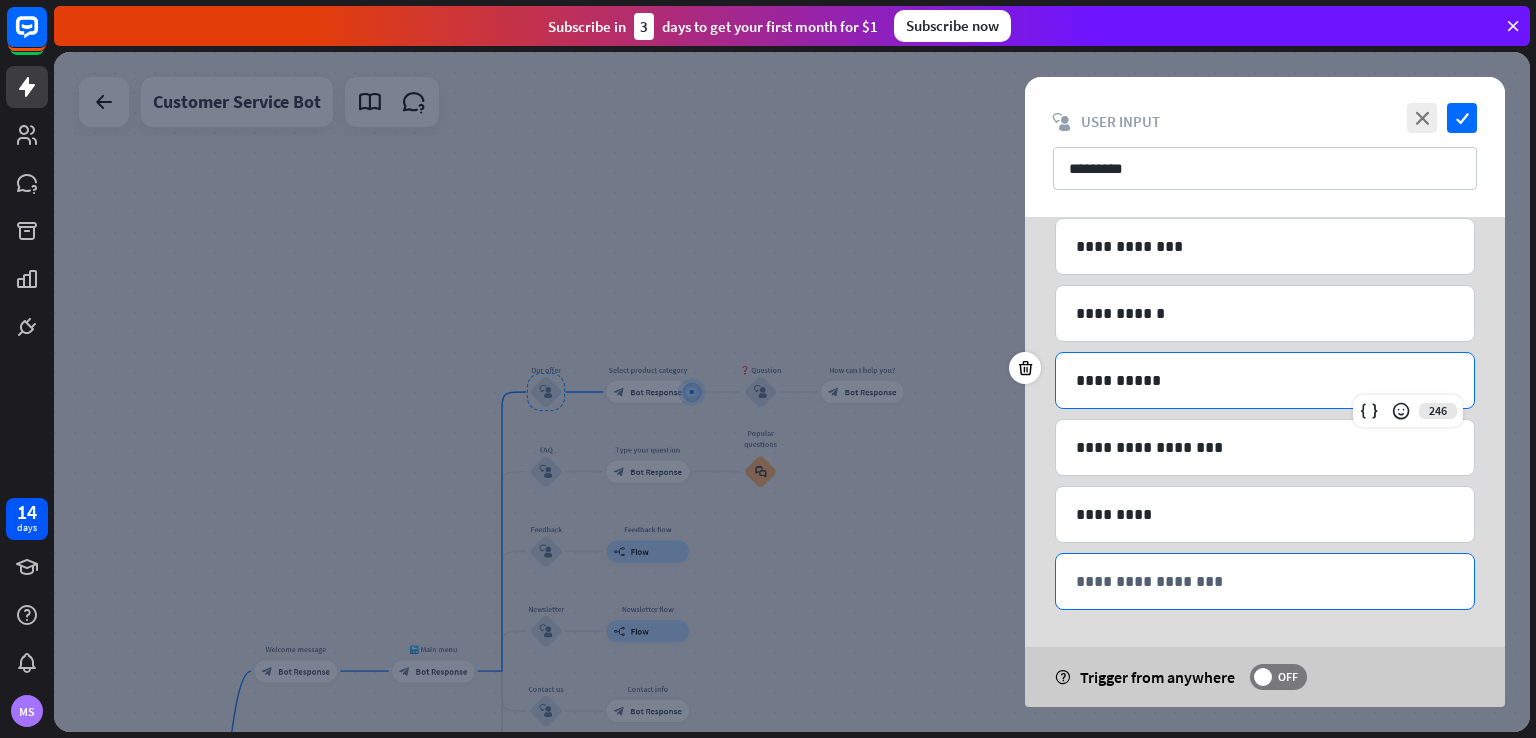 click on "**********" at bounding box center (1265, 581) 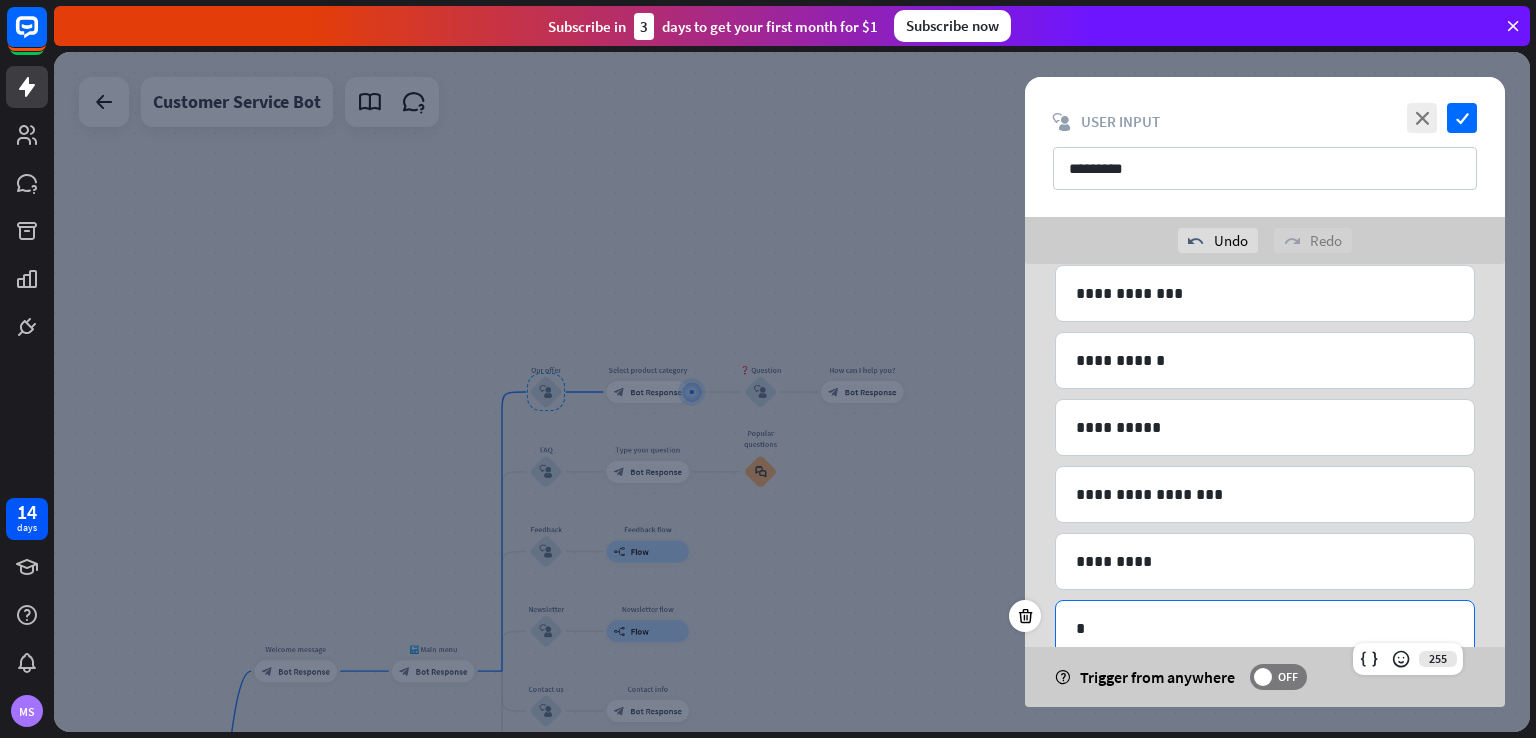 type 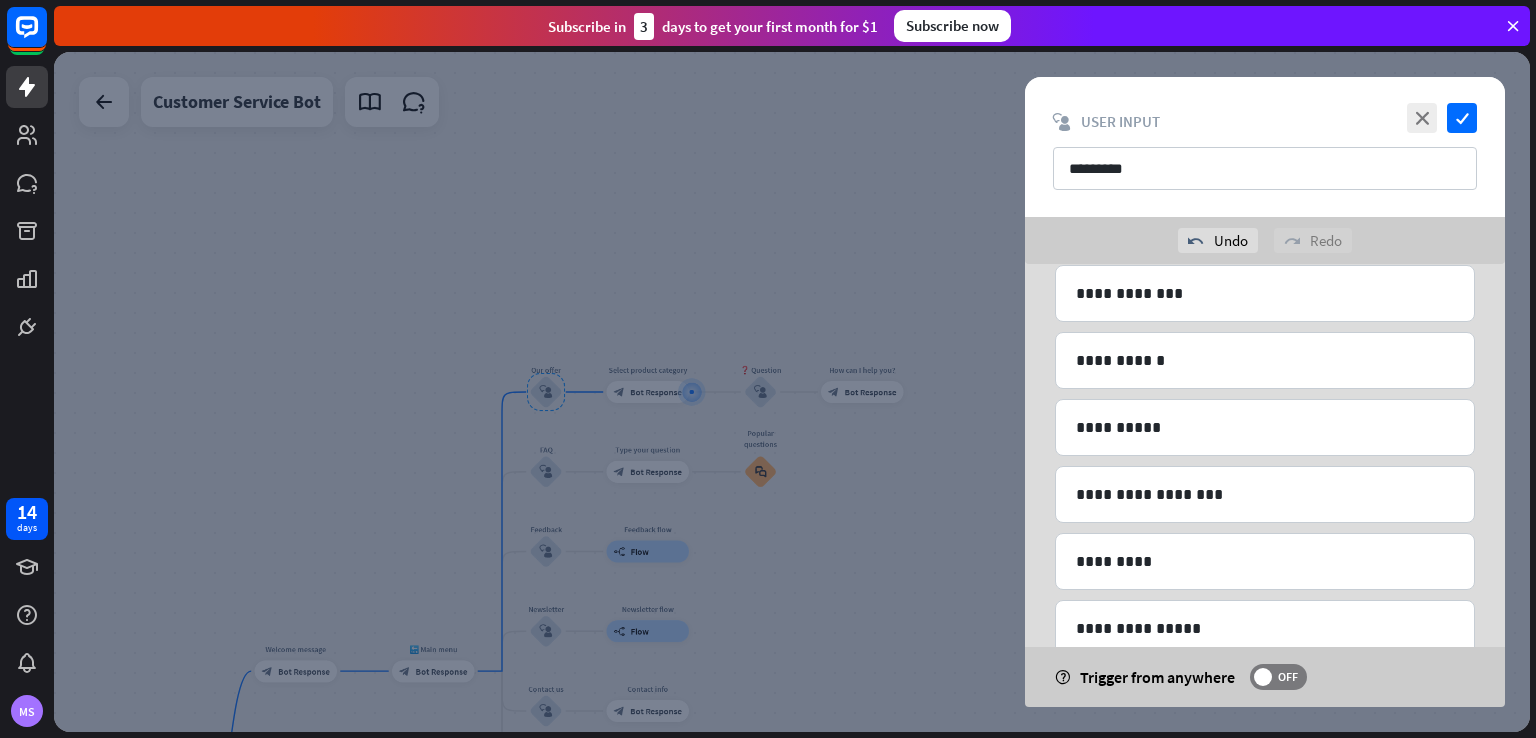 click at bounding box center [792, 392] 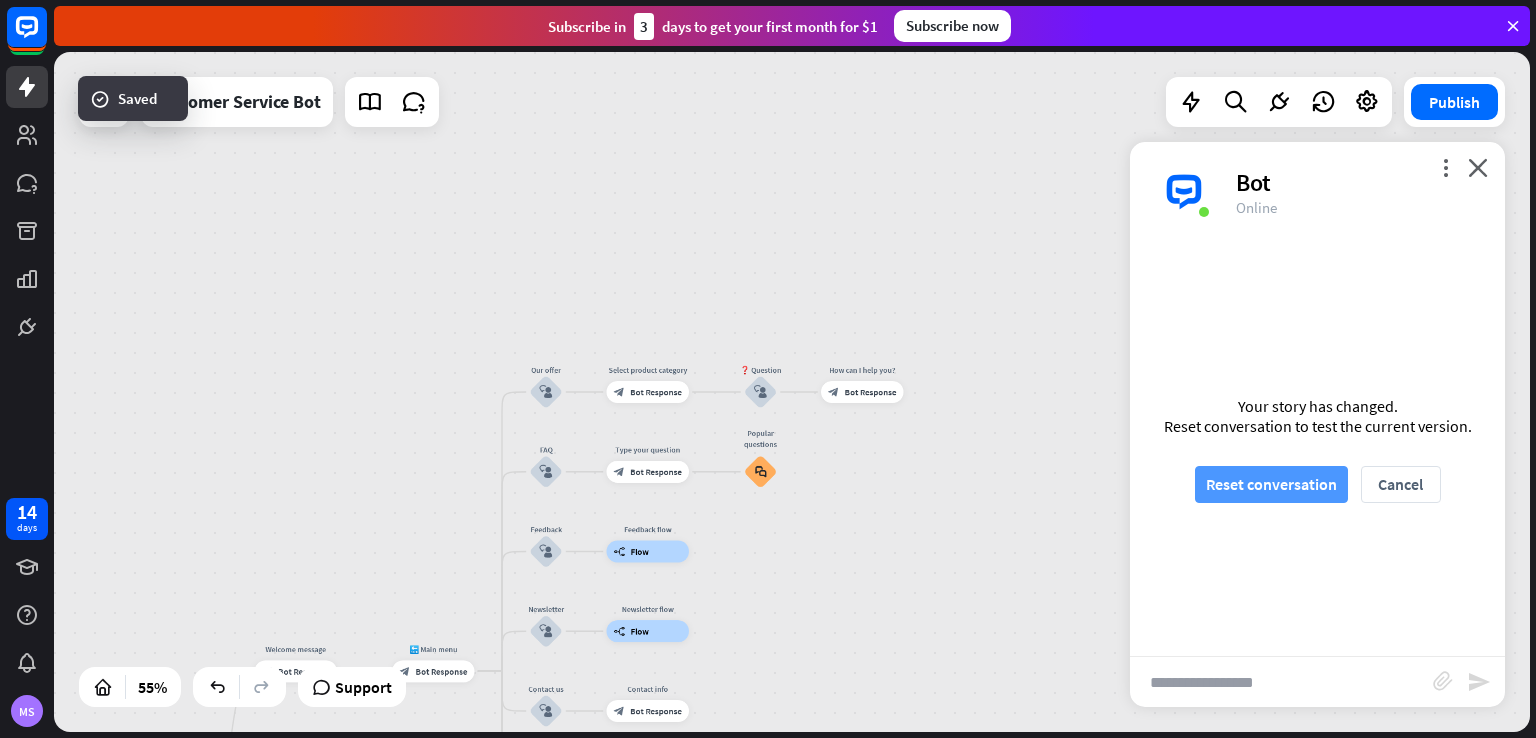 click on "Reset conversation" at bounding box center (1271, 484) 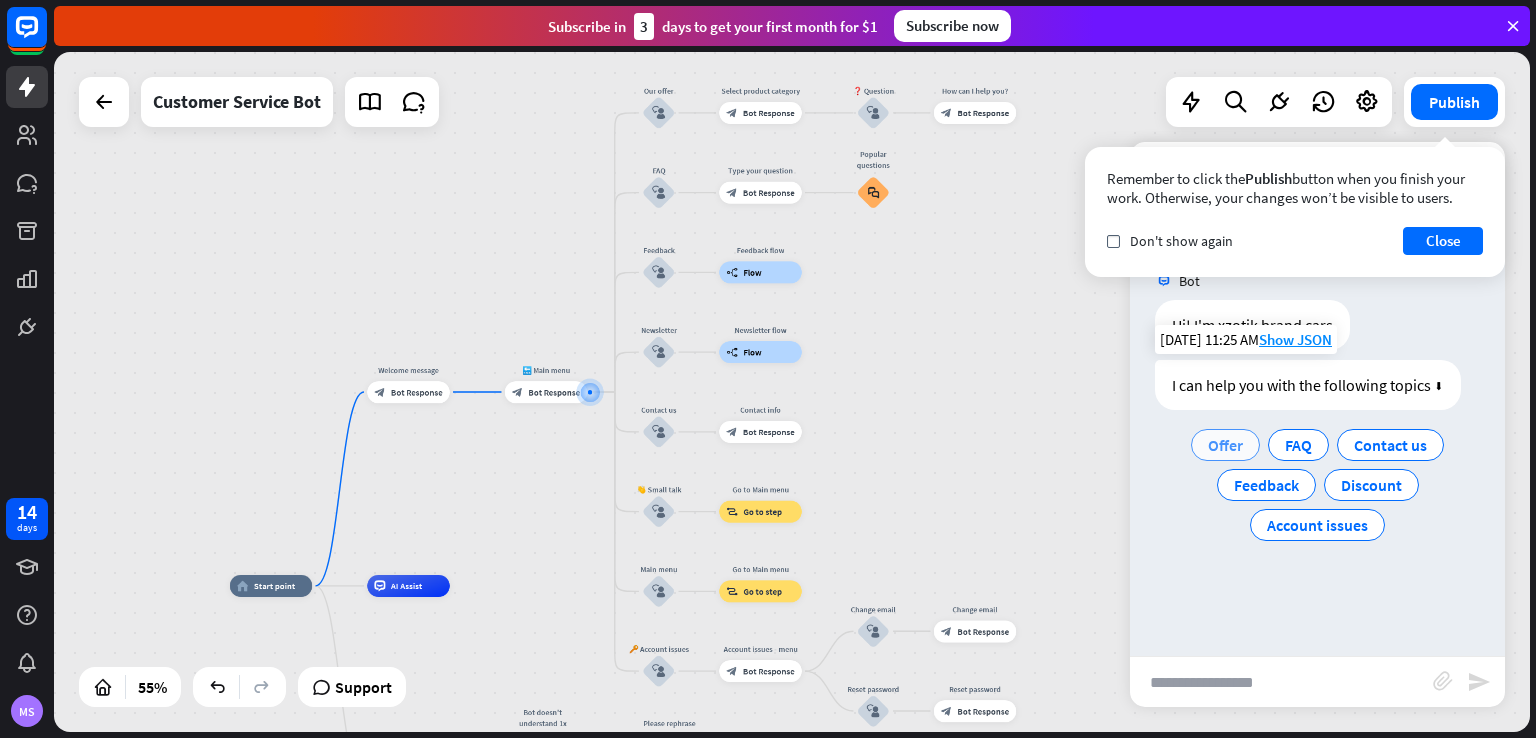 click on "Offer" at bounding box center (1225, 445) 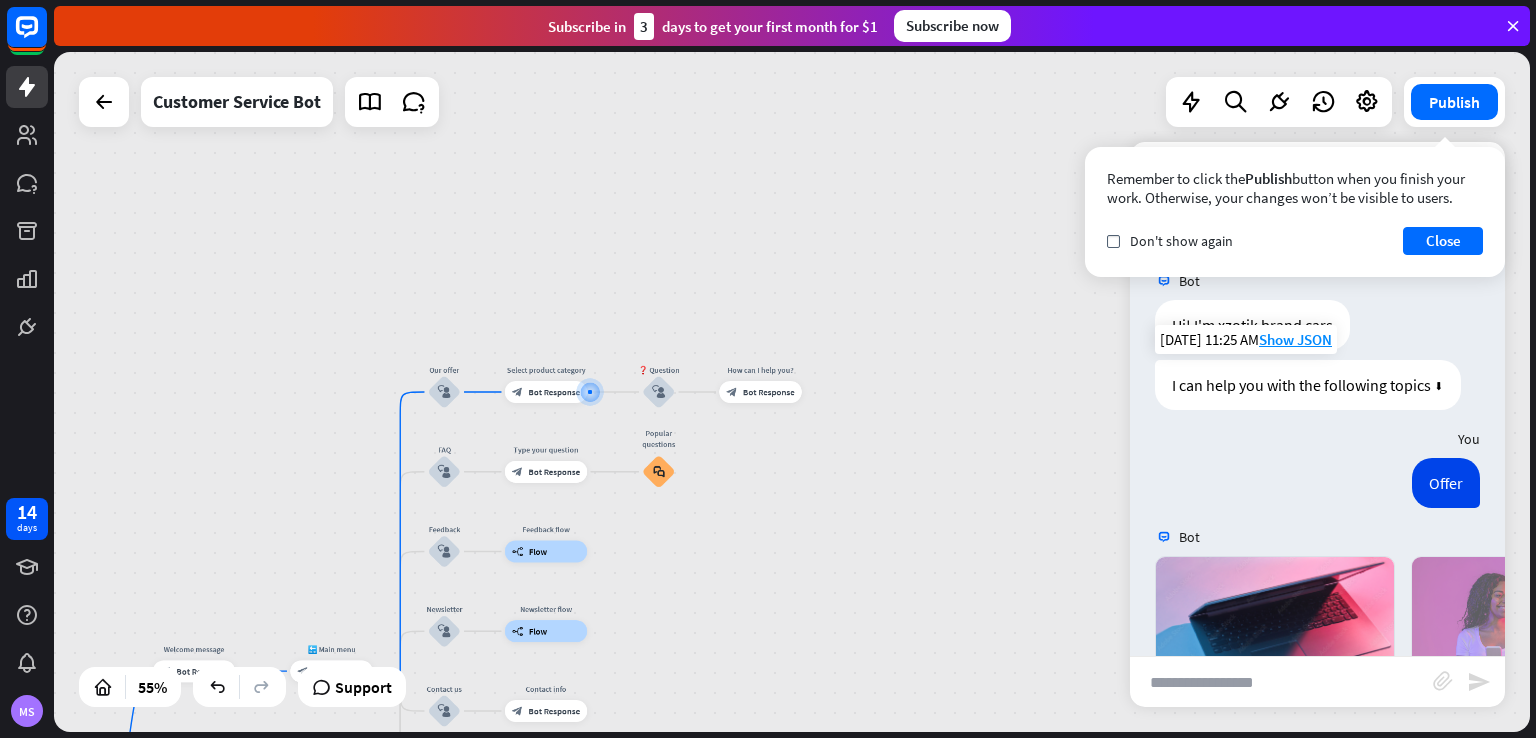 scroll, scrollTop: 351, scrollLeft: 0, axis: vertical 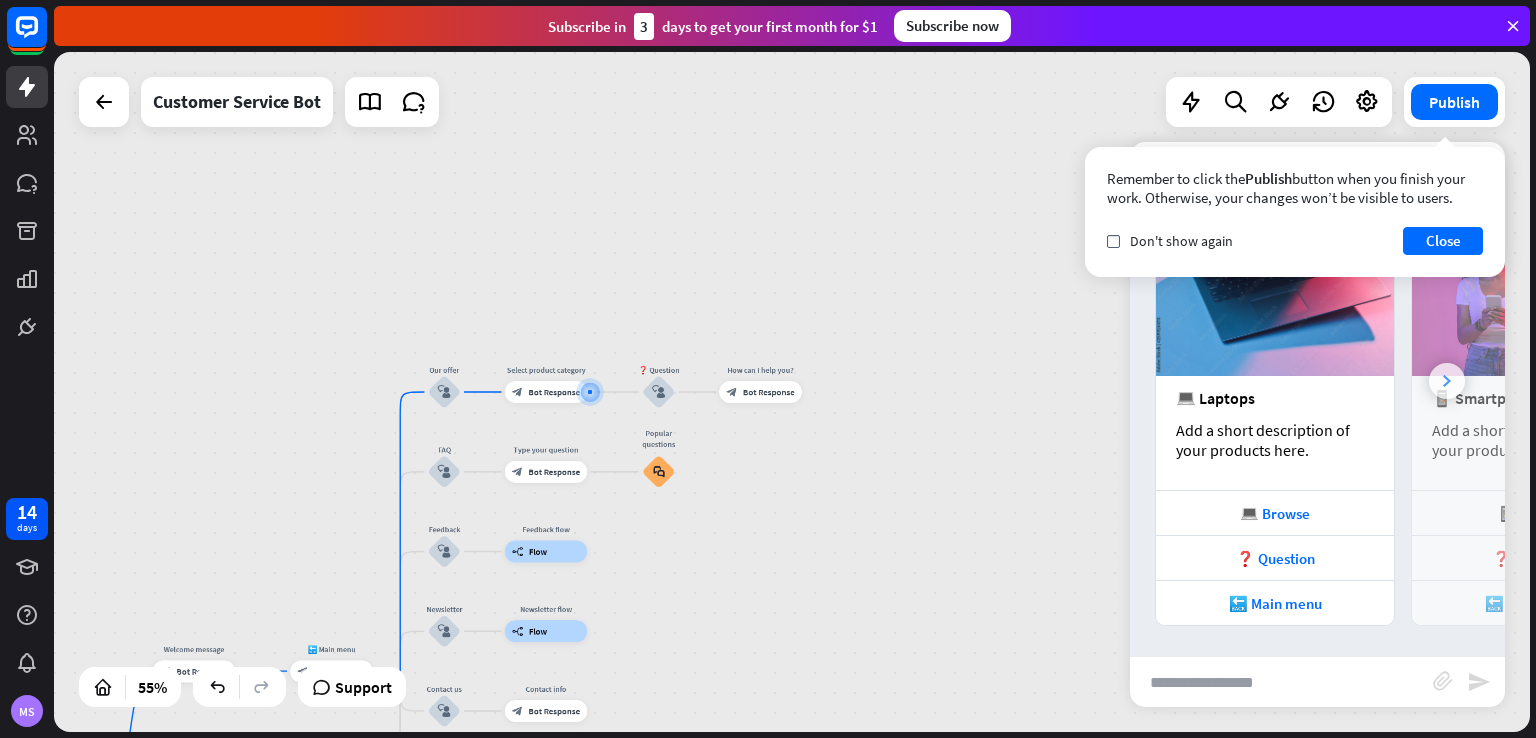 click at bounding box center [1447, 381] 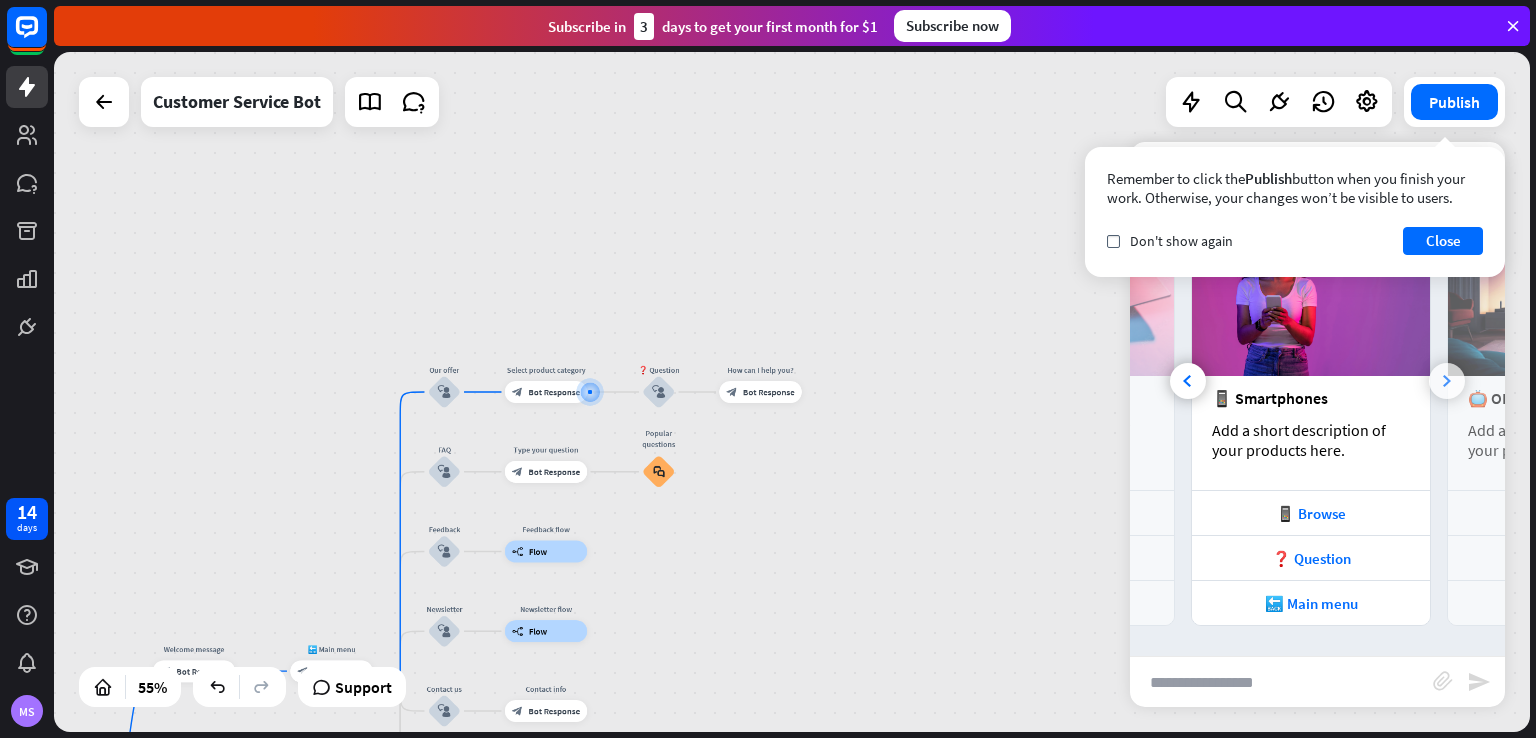 click at bounding box center (1447, 381) 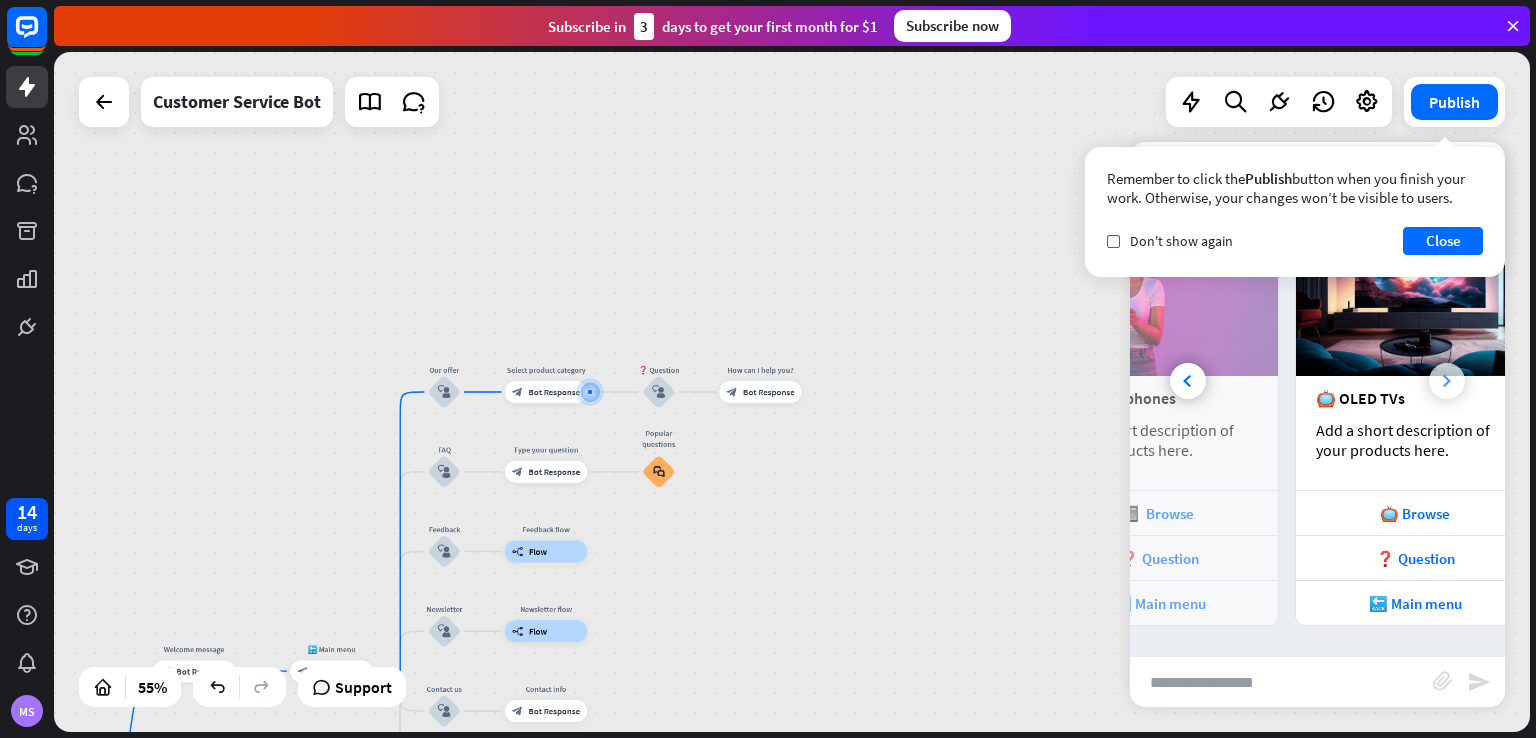scroll, scrollTop: 0, scrollLeft: 442, axis: horizontal 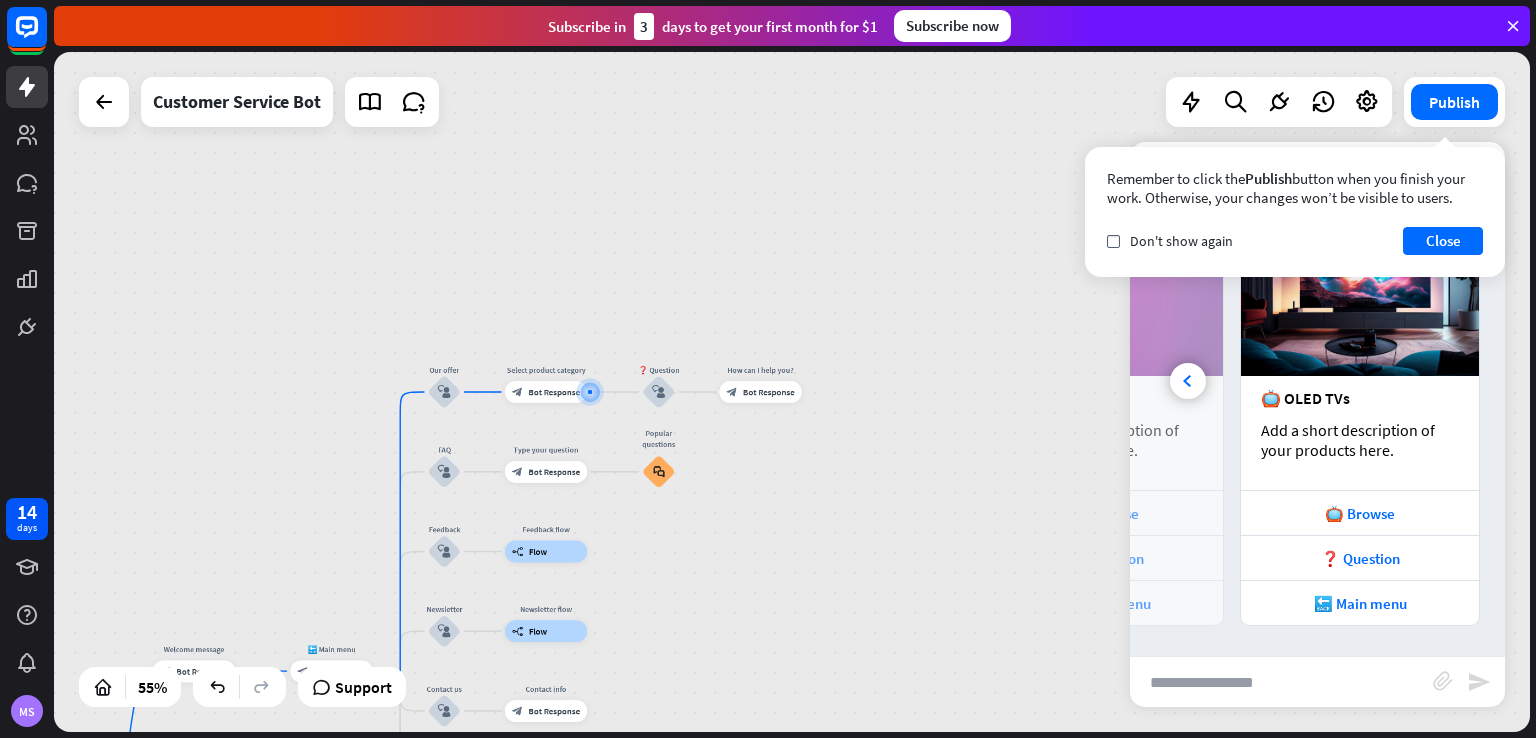 click at bounding box center [1360, 291] 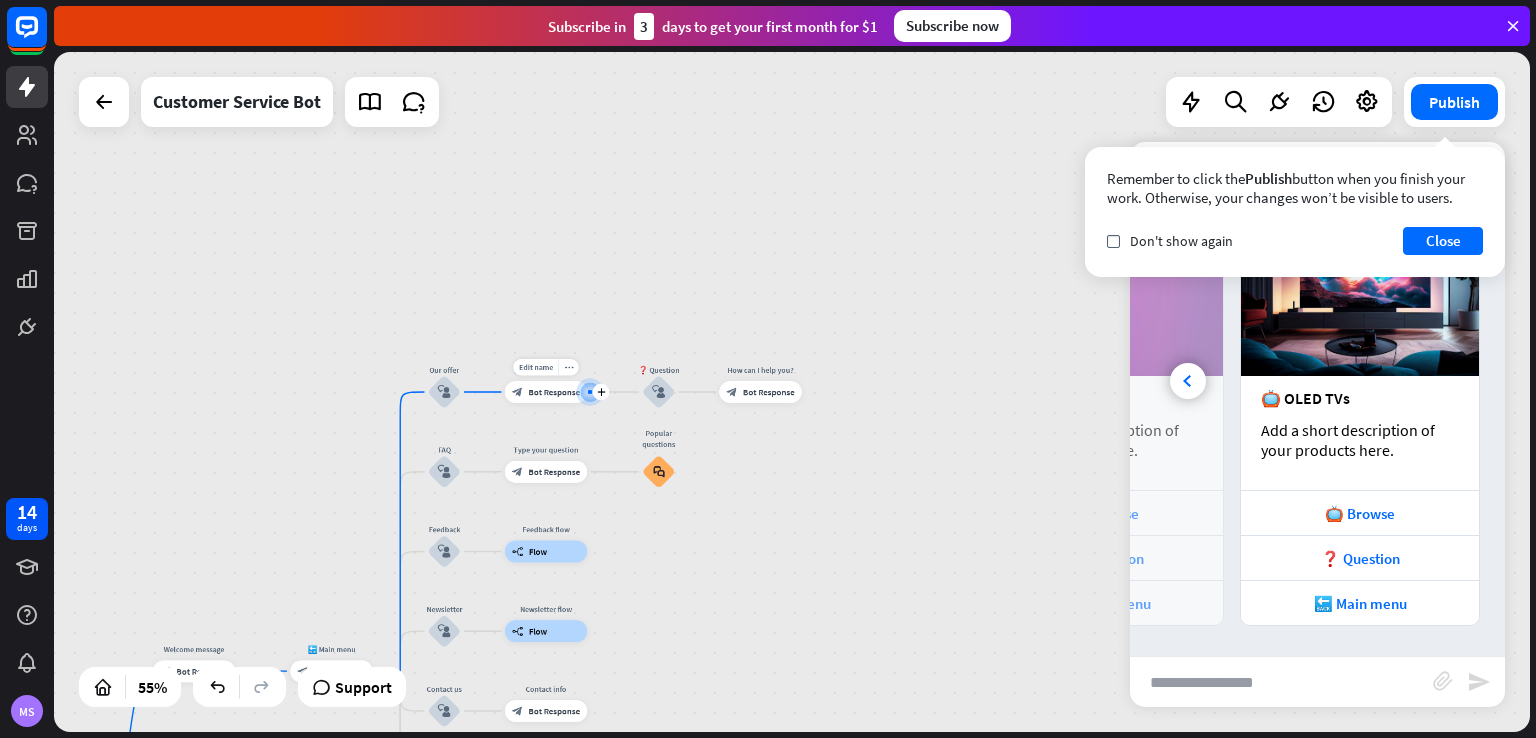 click on "Bot Response" at bounding box center (554, 392) 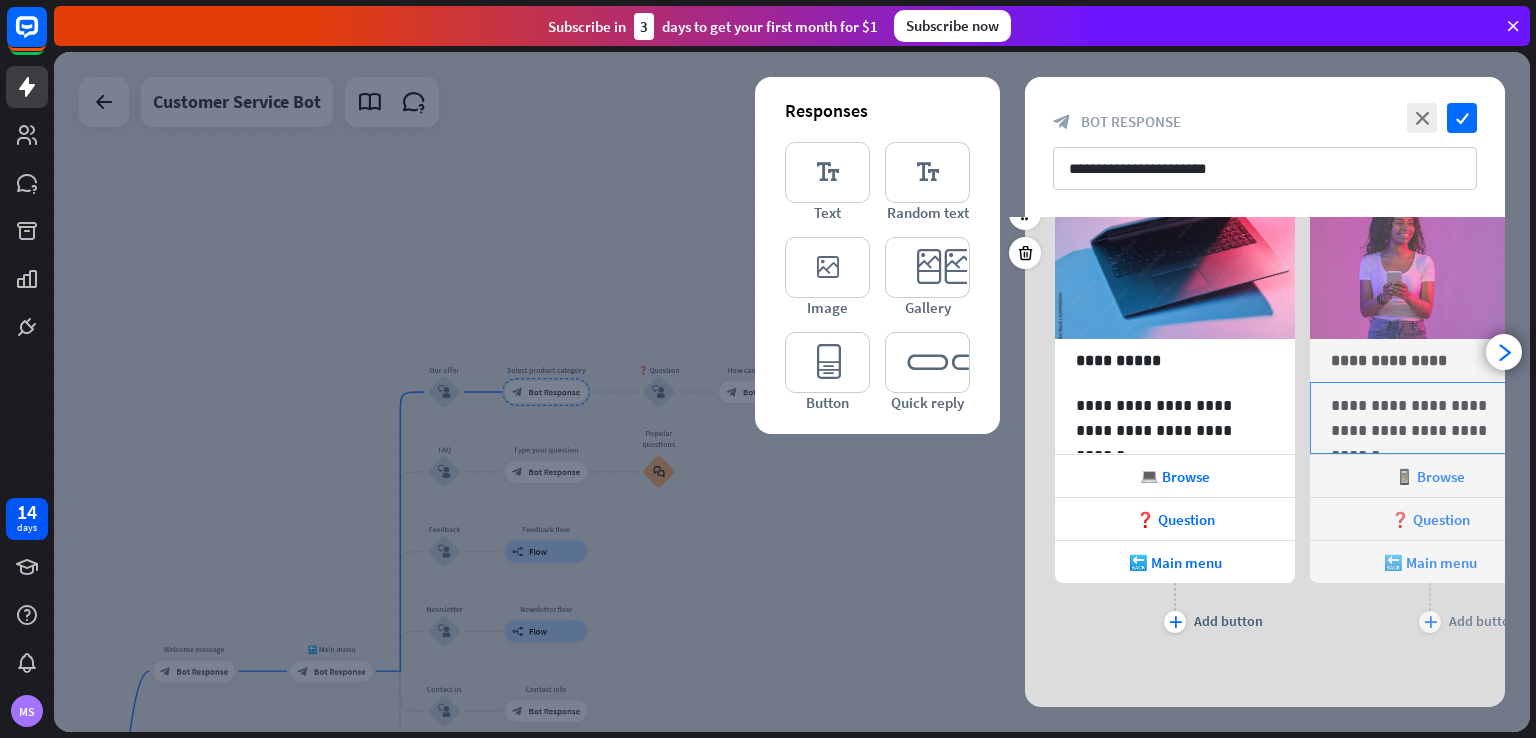scroll, scrollTop: 0, scrollLeft: 0, axis: both 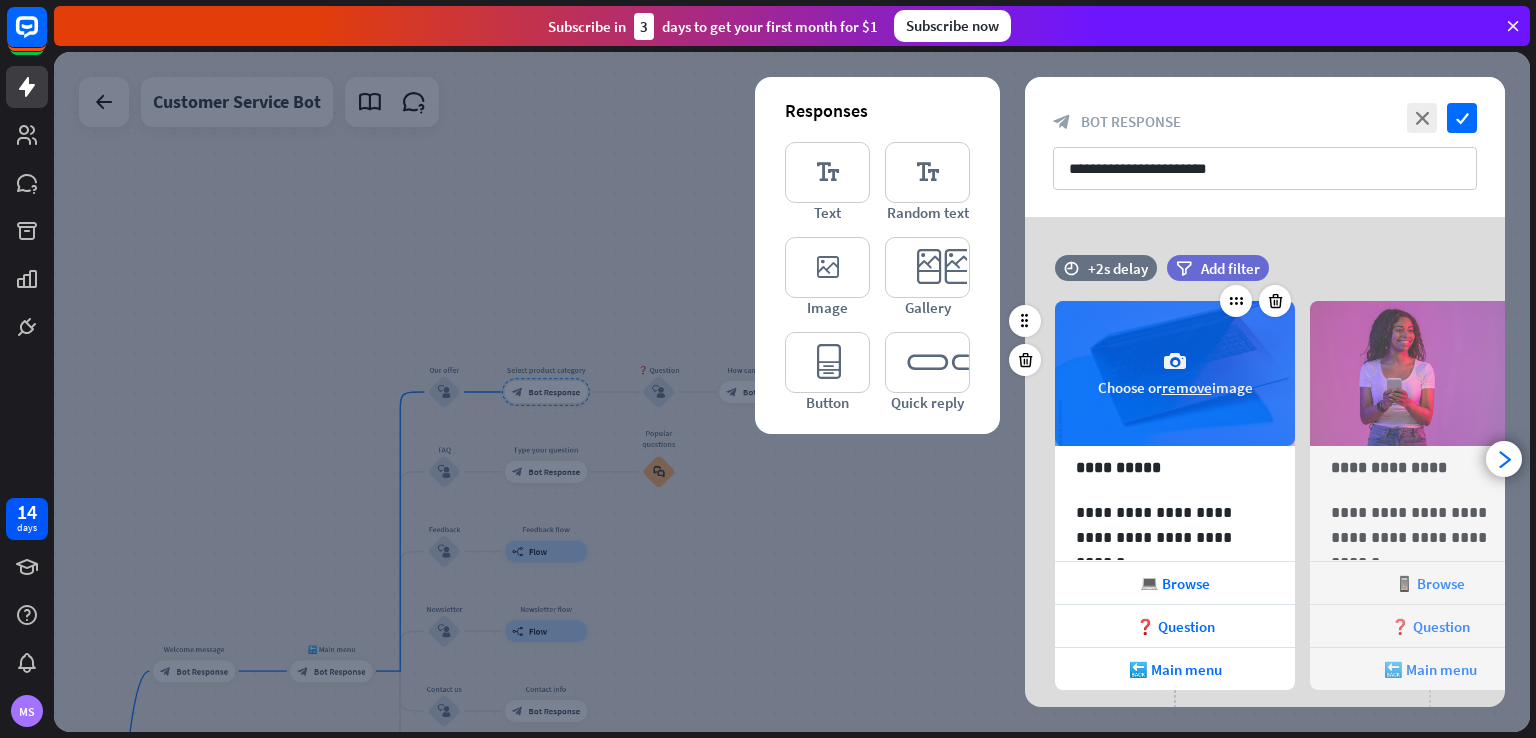 click on "camera
Choose or
remove
image" at bounding box center (1175, 373) 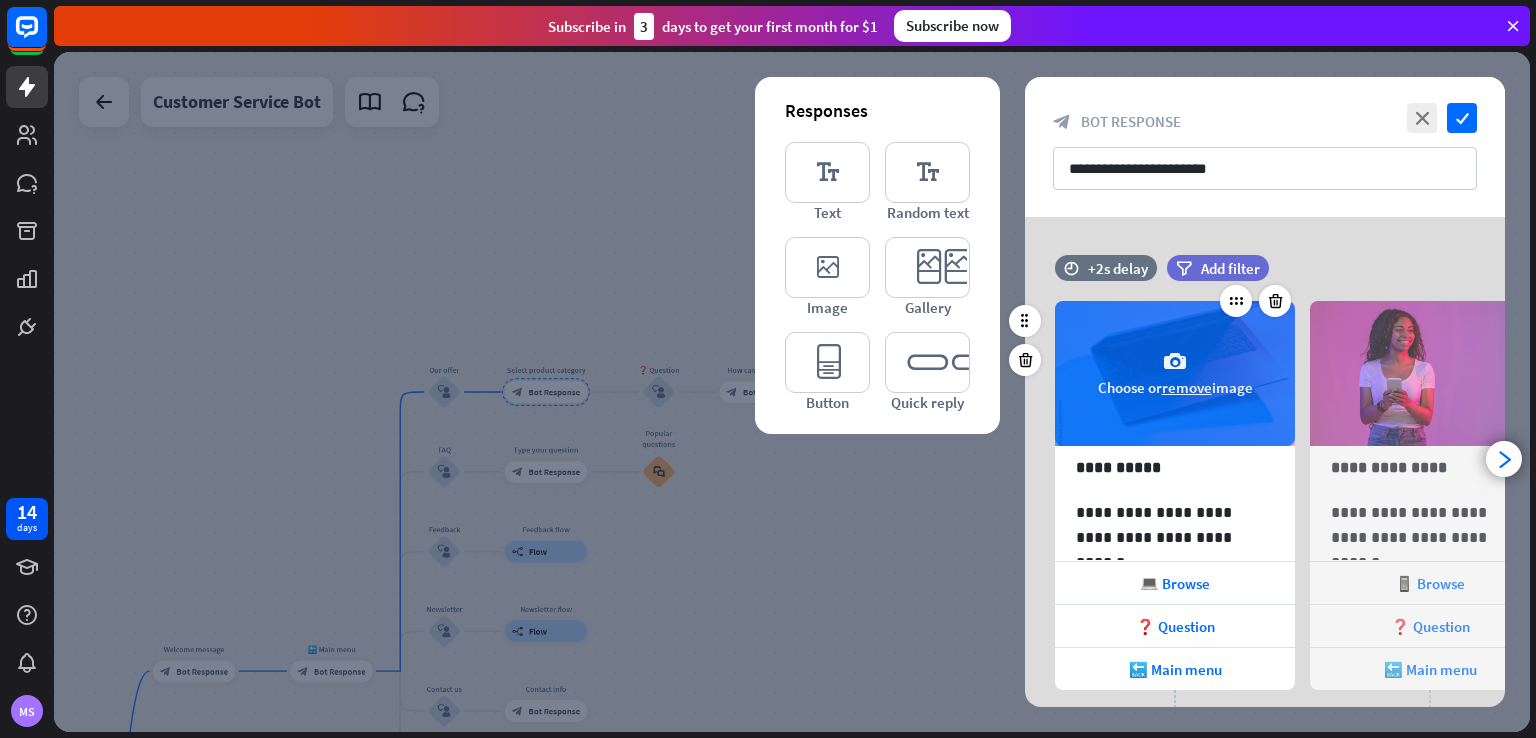 click on "camera
Choose or
remove
image" at bounding box center (1175, 373) 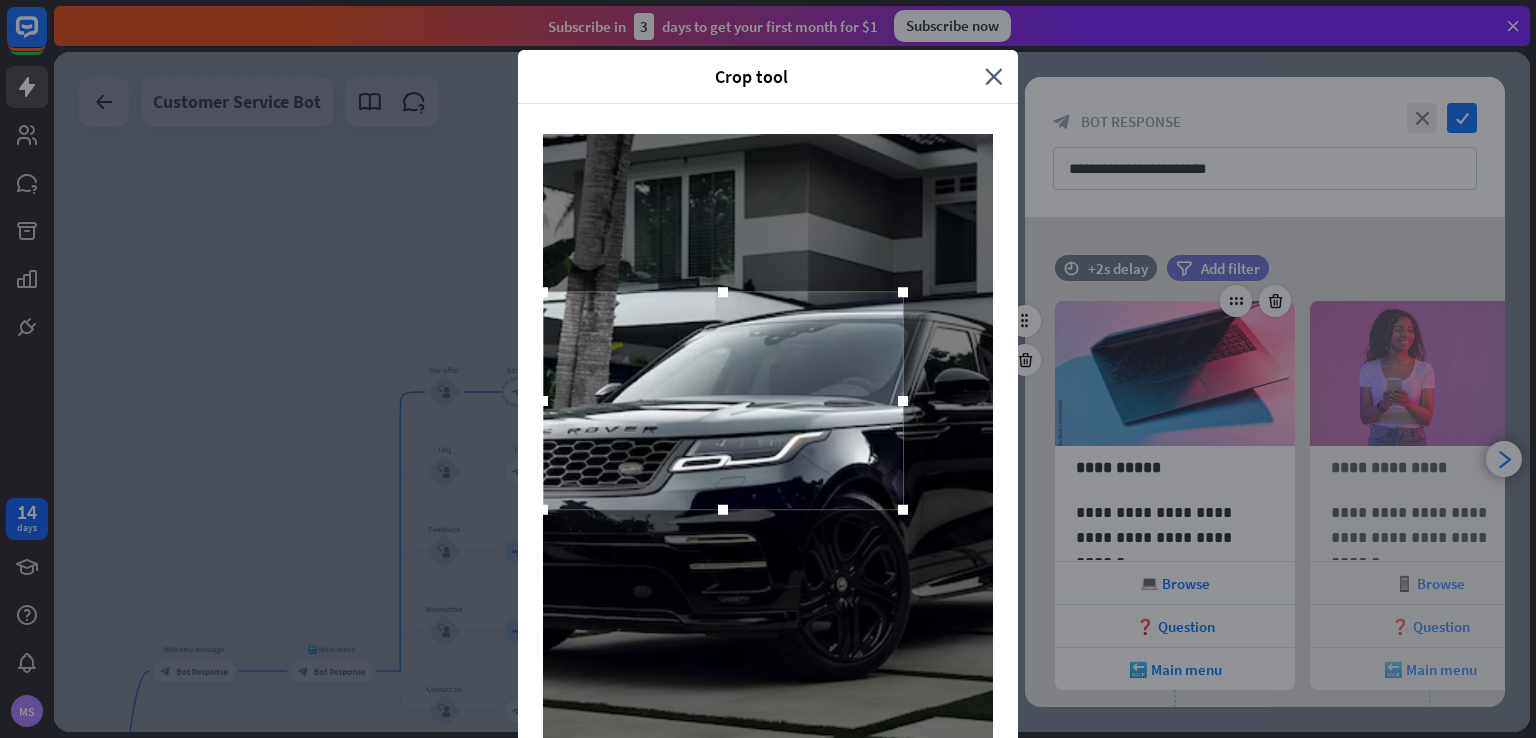 drag, startPoint x: 766, startPoint y: 434, endPoint x: 670, endPoint y: 372, distance: 114.28036 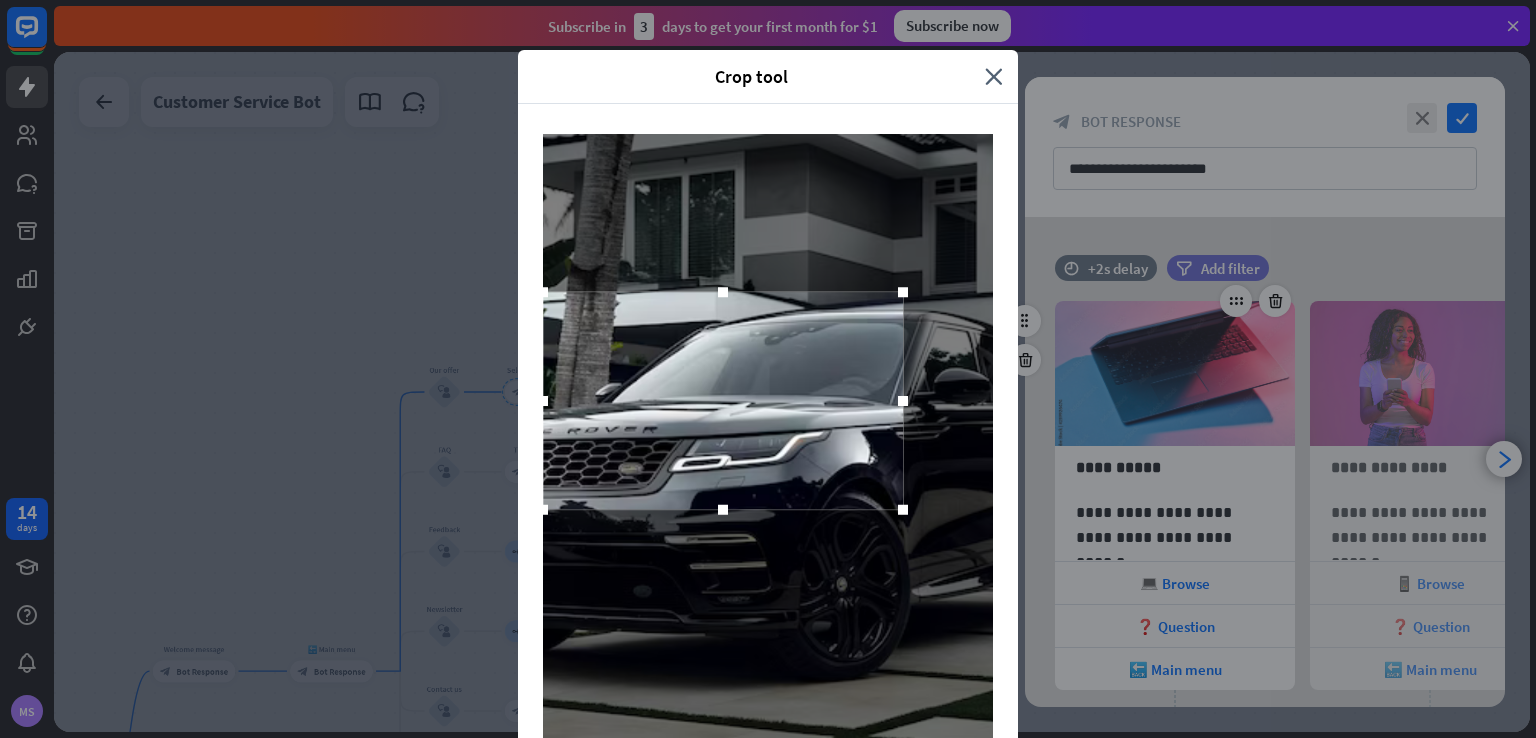 drag, startPoint x: 712, startPoint y: 300, endPoint x: 712, endPoint y: 219, distance: 81 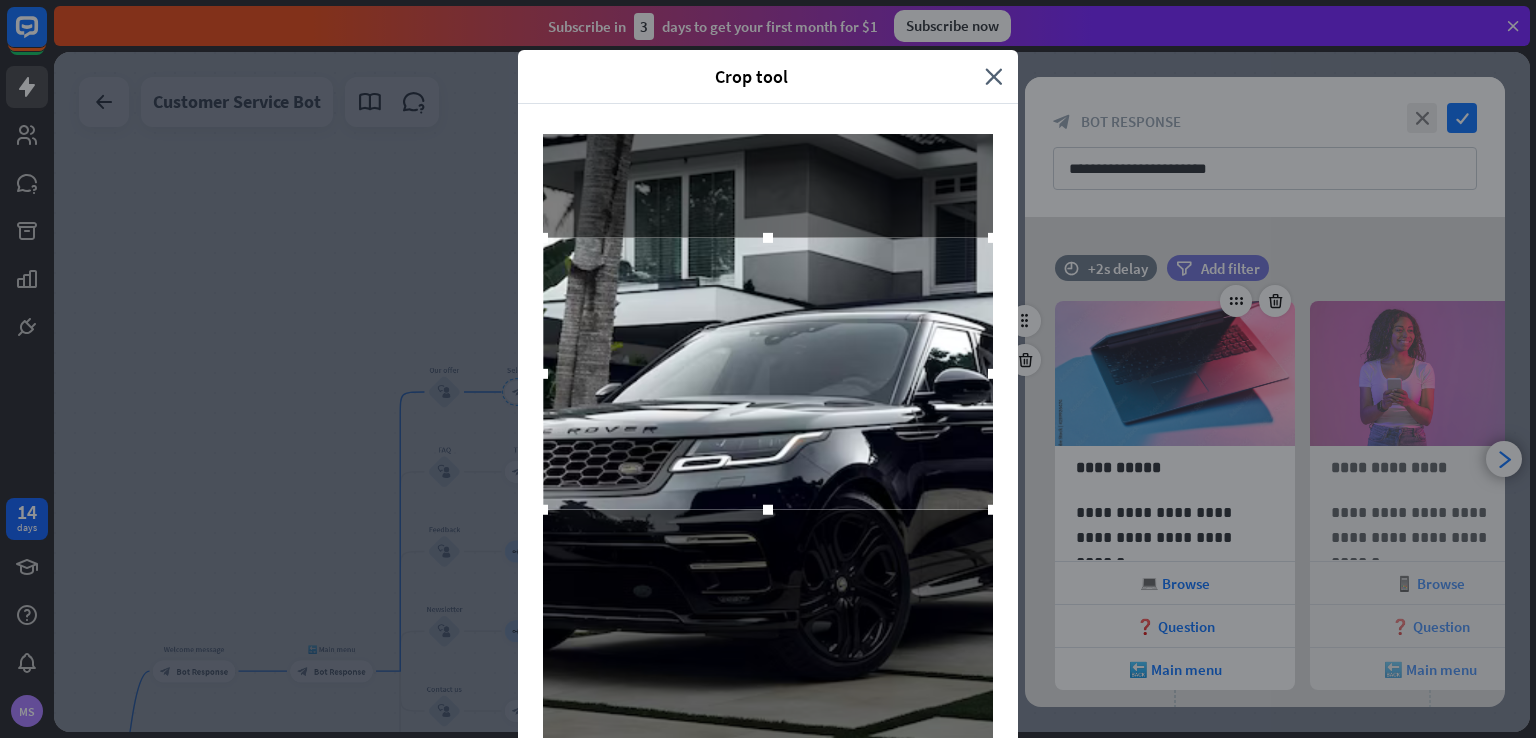 drag, startPoint x: 892, startPoint y: 289, endPoint x: 1022, endPoint y: 249, distance: 136.01471 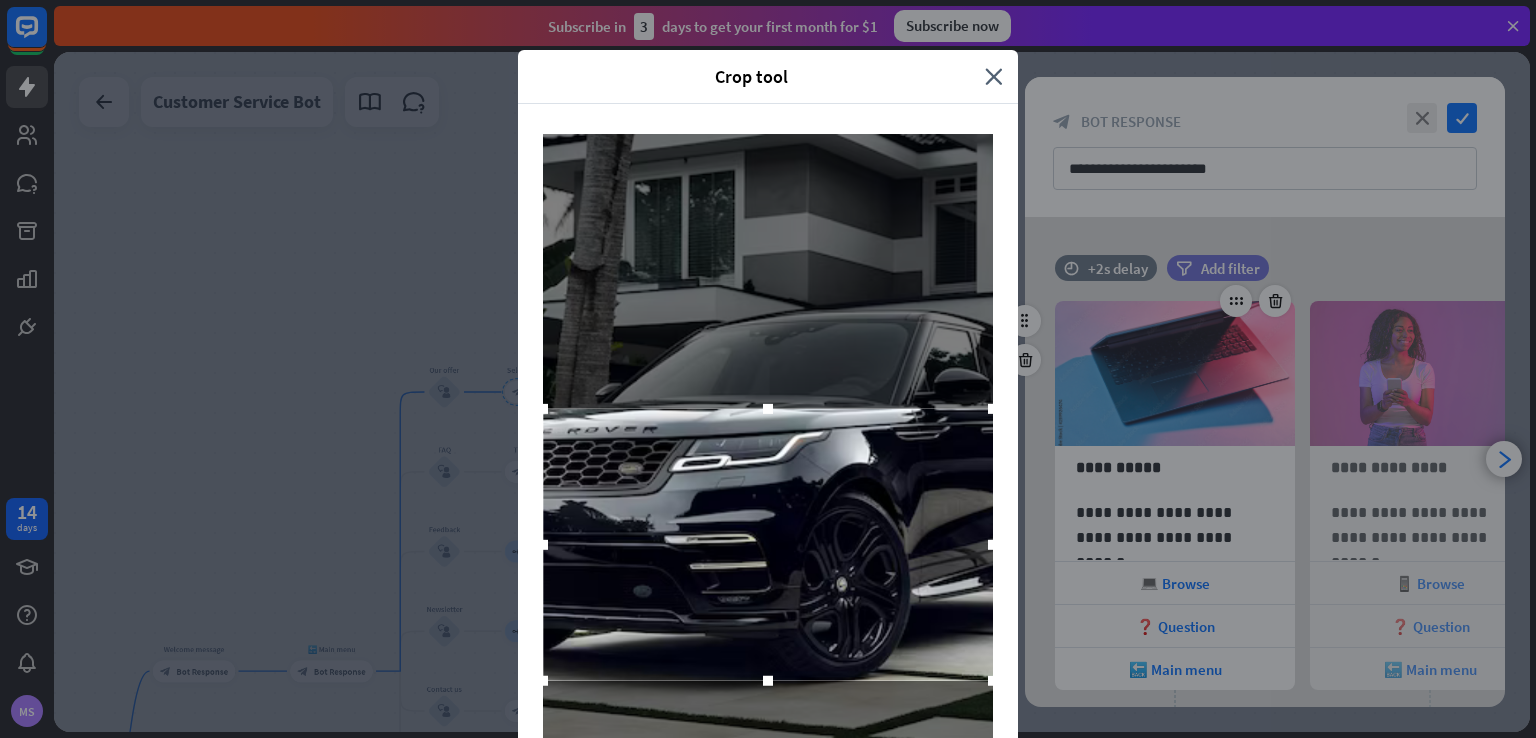 drag, startPoint x: 703, startPoint y: 270, endPoint x: 760, endPoint y: 441, distance: 180.24983 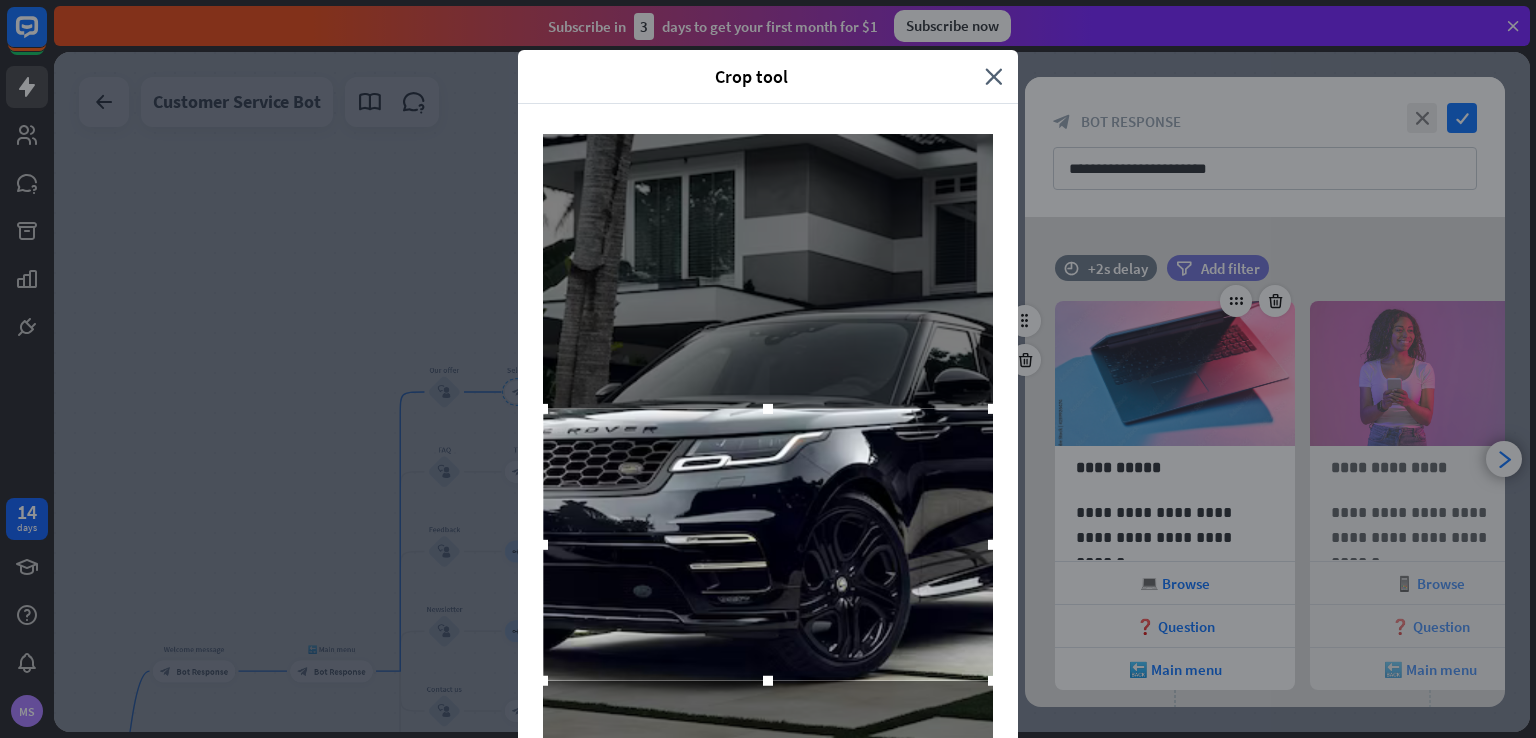 click on "Crop tool
close
Cancel   Crop image" at bounding box center (768, 369) 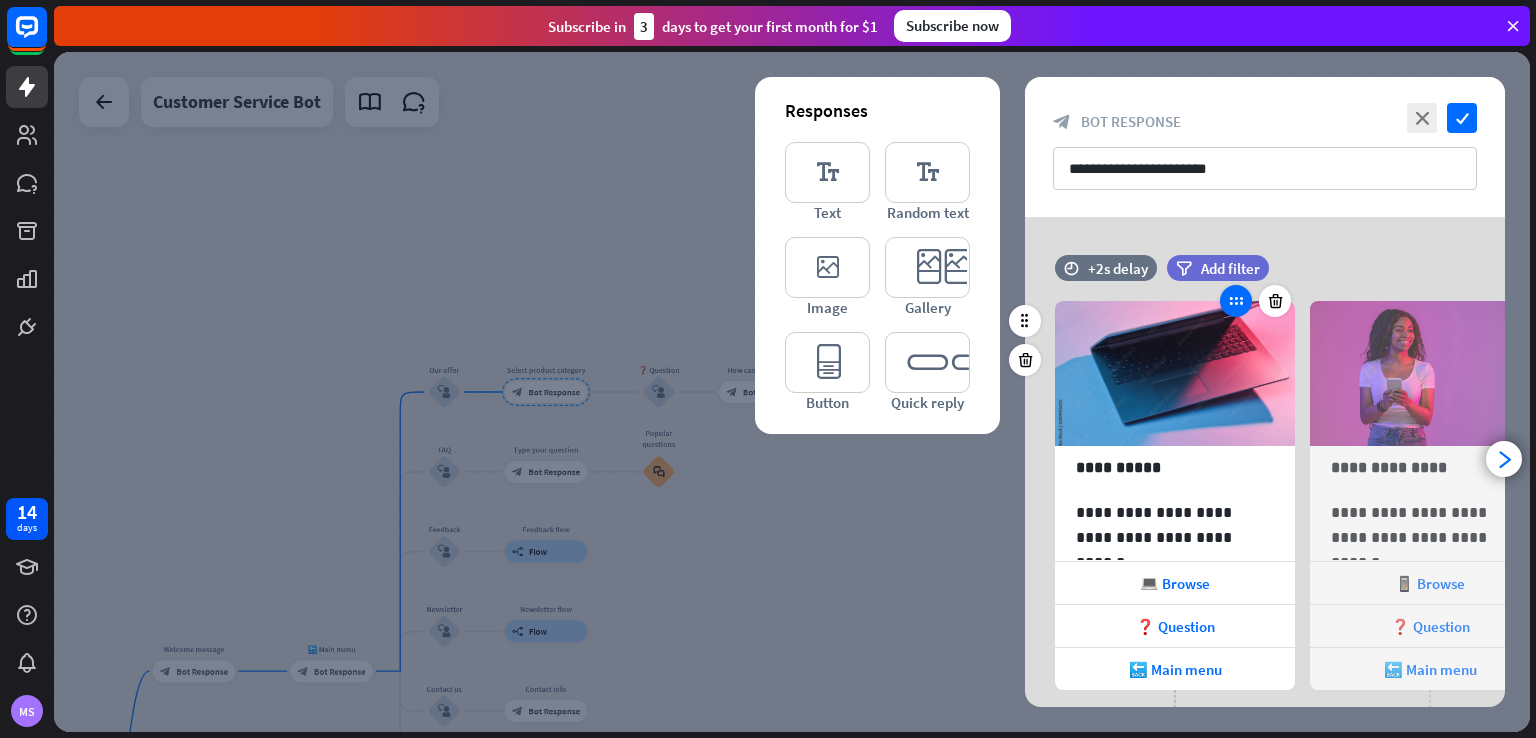 click at bounding box center [1236, 301] 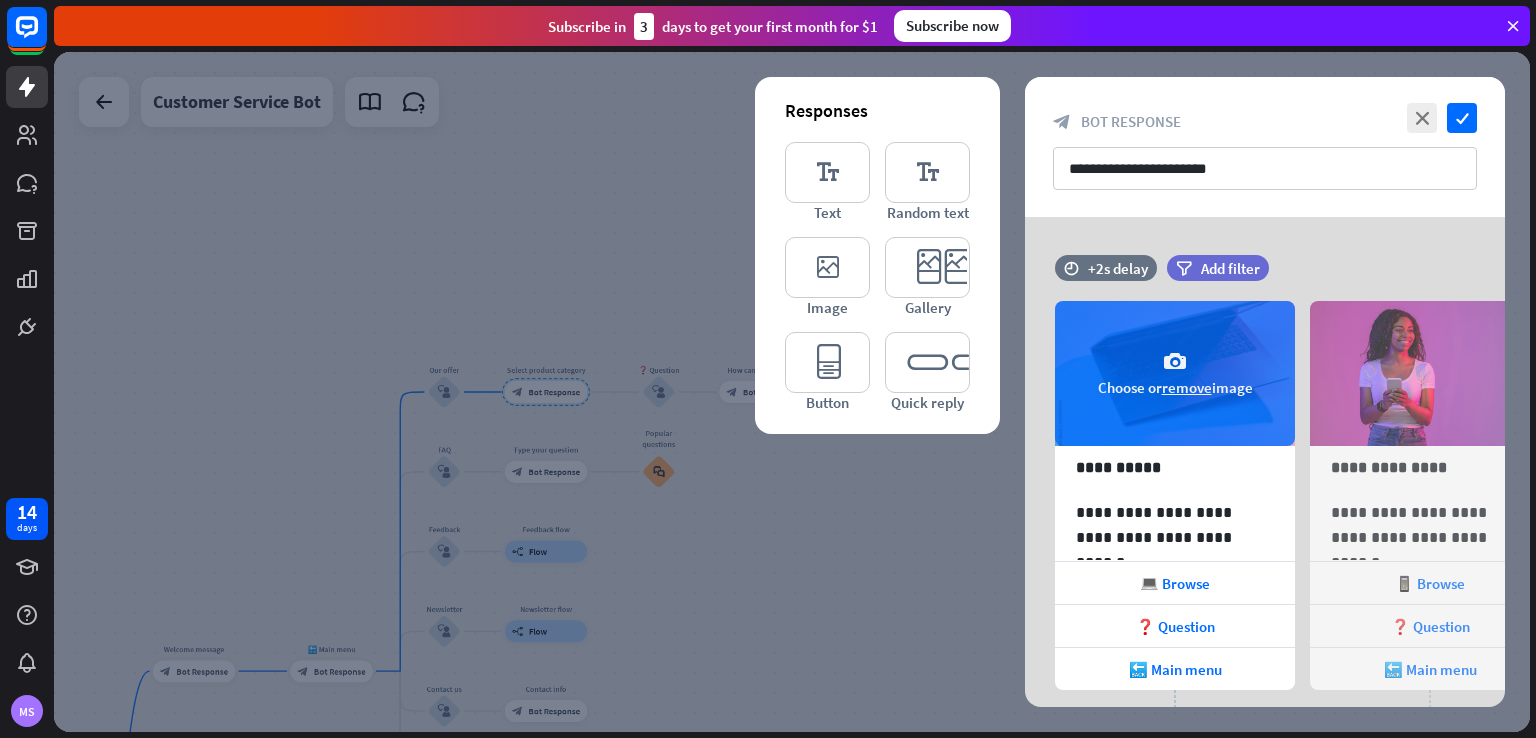 click on "remove" at bounding box center (1187, 387) 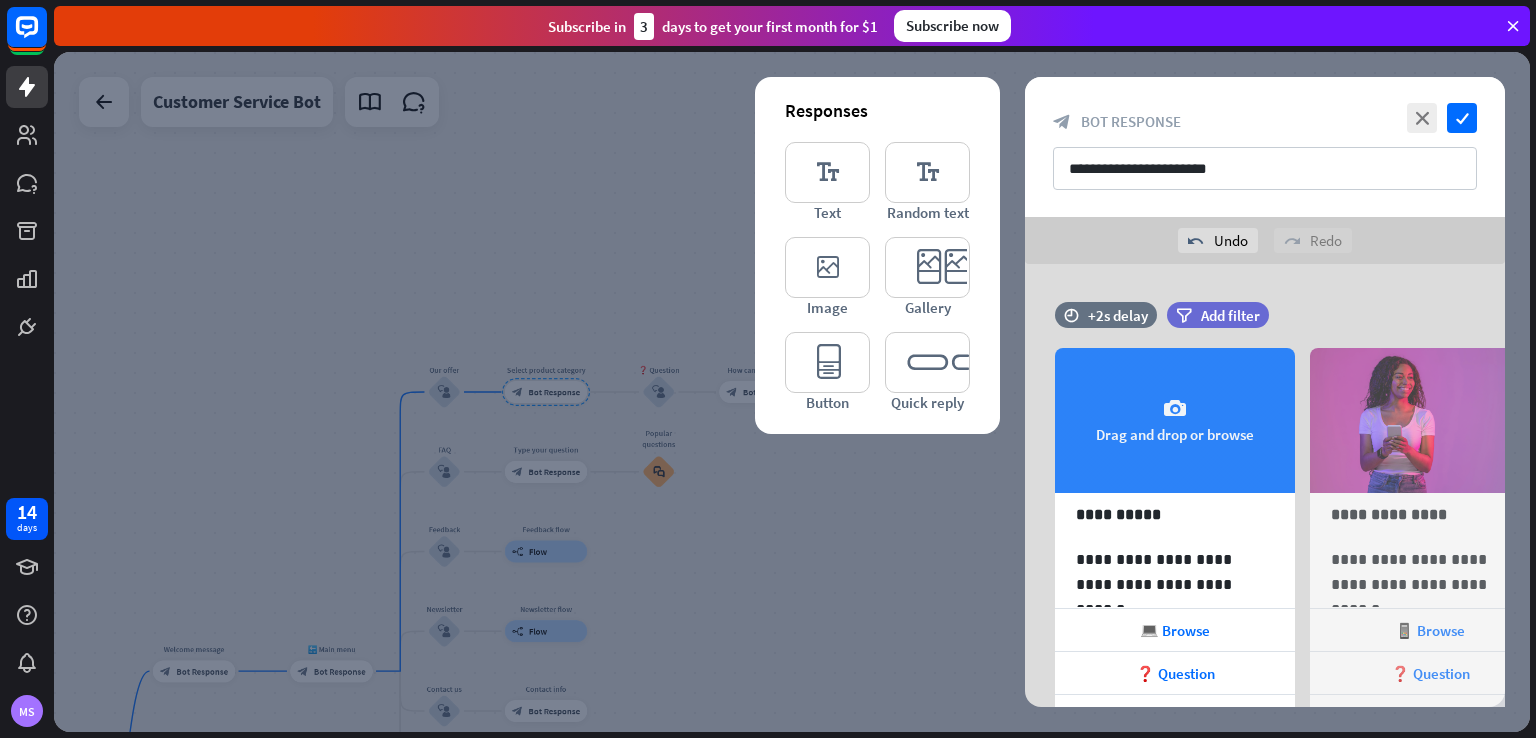 click on "camera
Drag and drop or browse" at bounding box center (1175, 420) 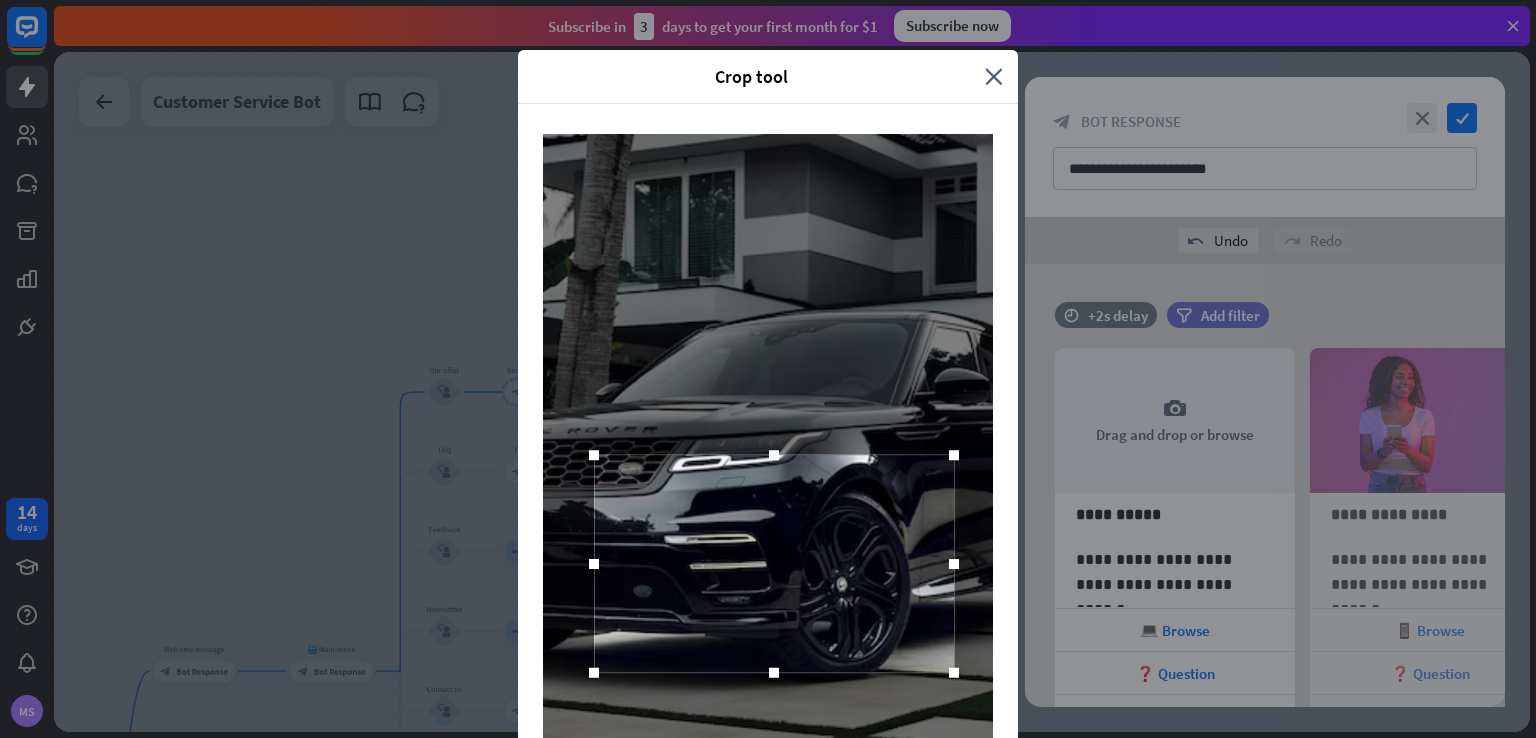 drag, startPoint x: 744, startPoint y: 464, endPoint x: 750, endPoint y: 565, distance: 101.17806 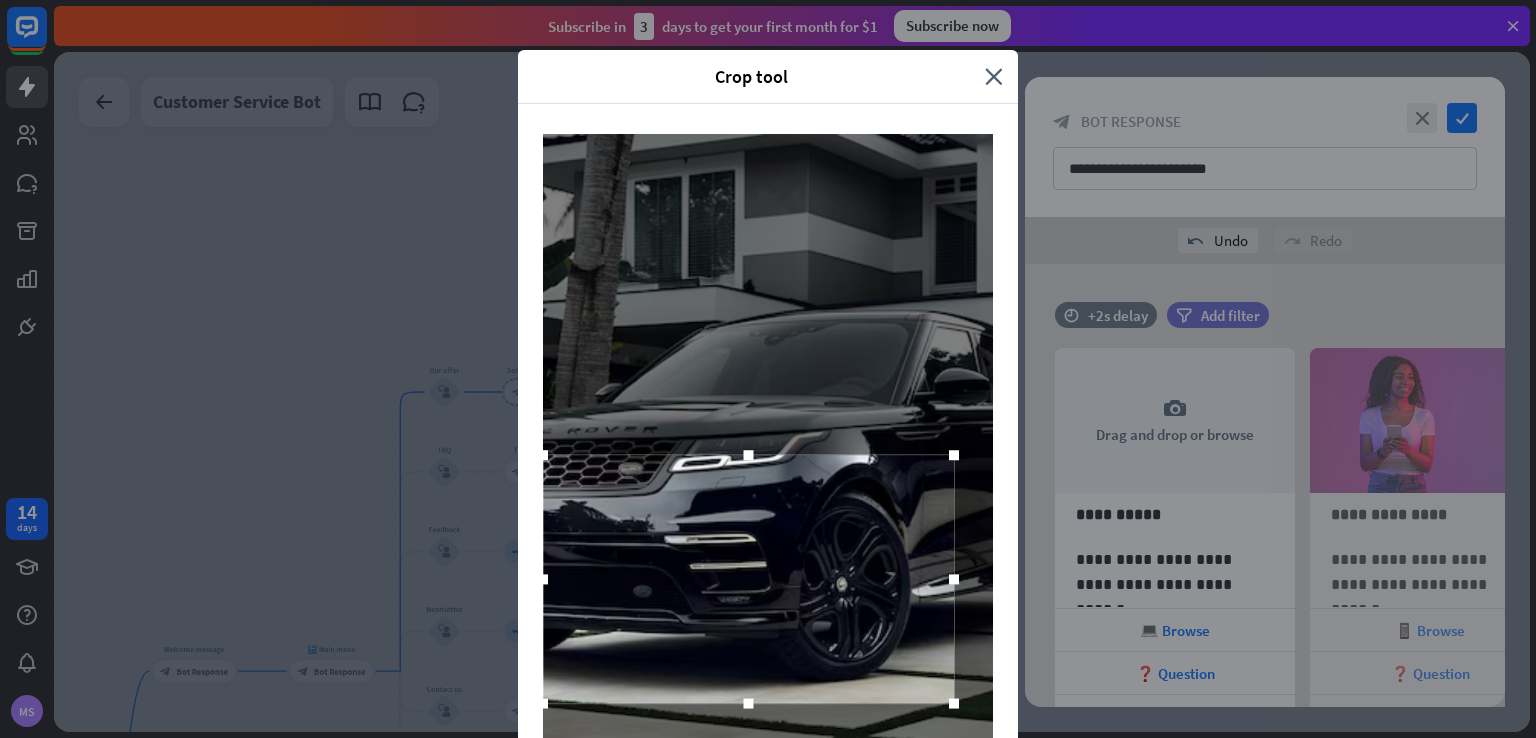 drag, startPoint x: 576, startPoint y: 679, endPoint x: 529, endPoint y: 763, distance: 96.25487 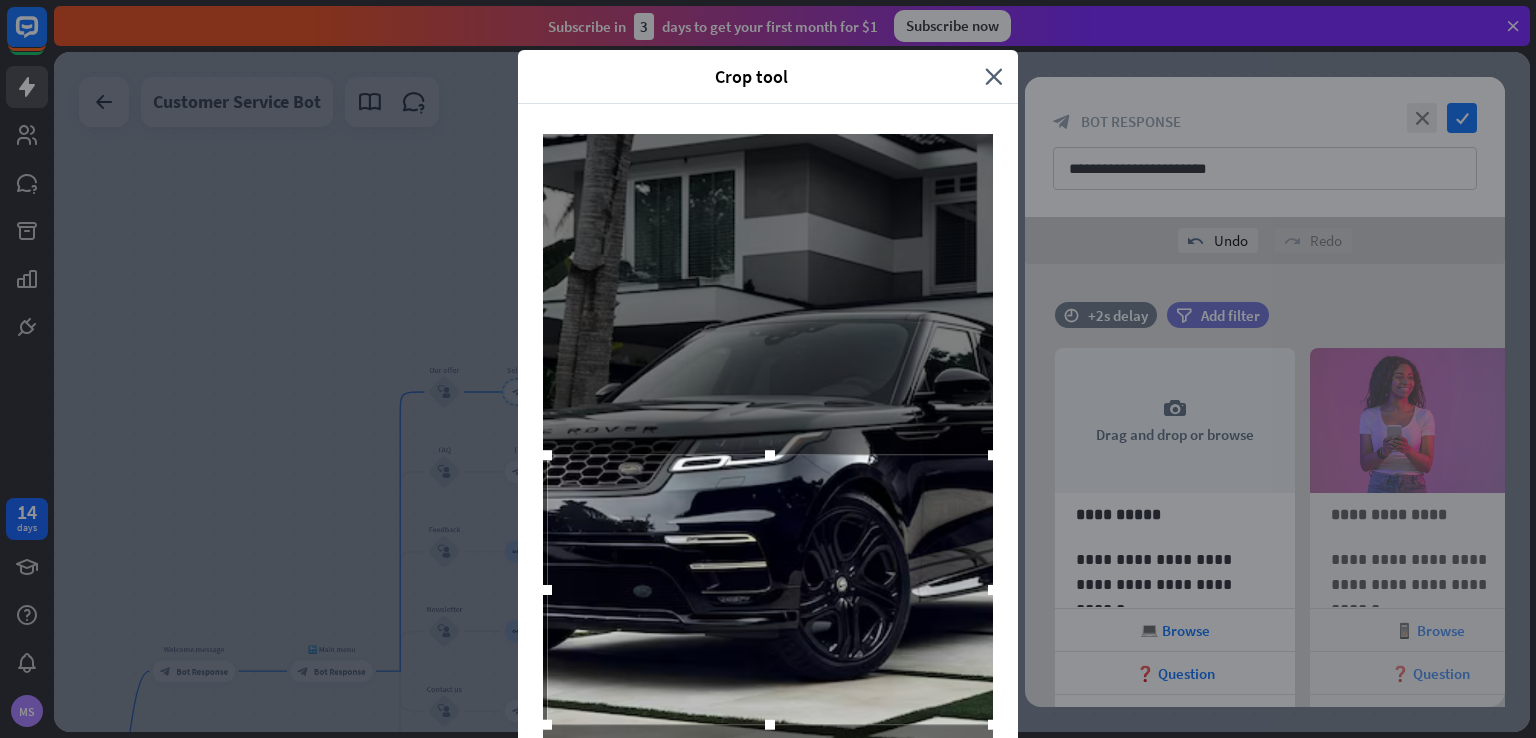 drag, startPoint x: 947, startPoint y: 703, endPoint x: 1077, endPoint y: 745, distance: 136.61626 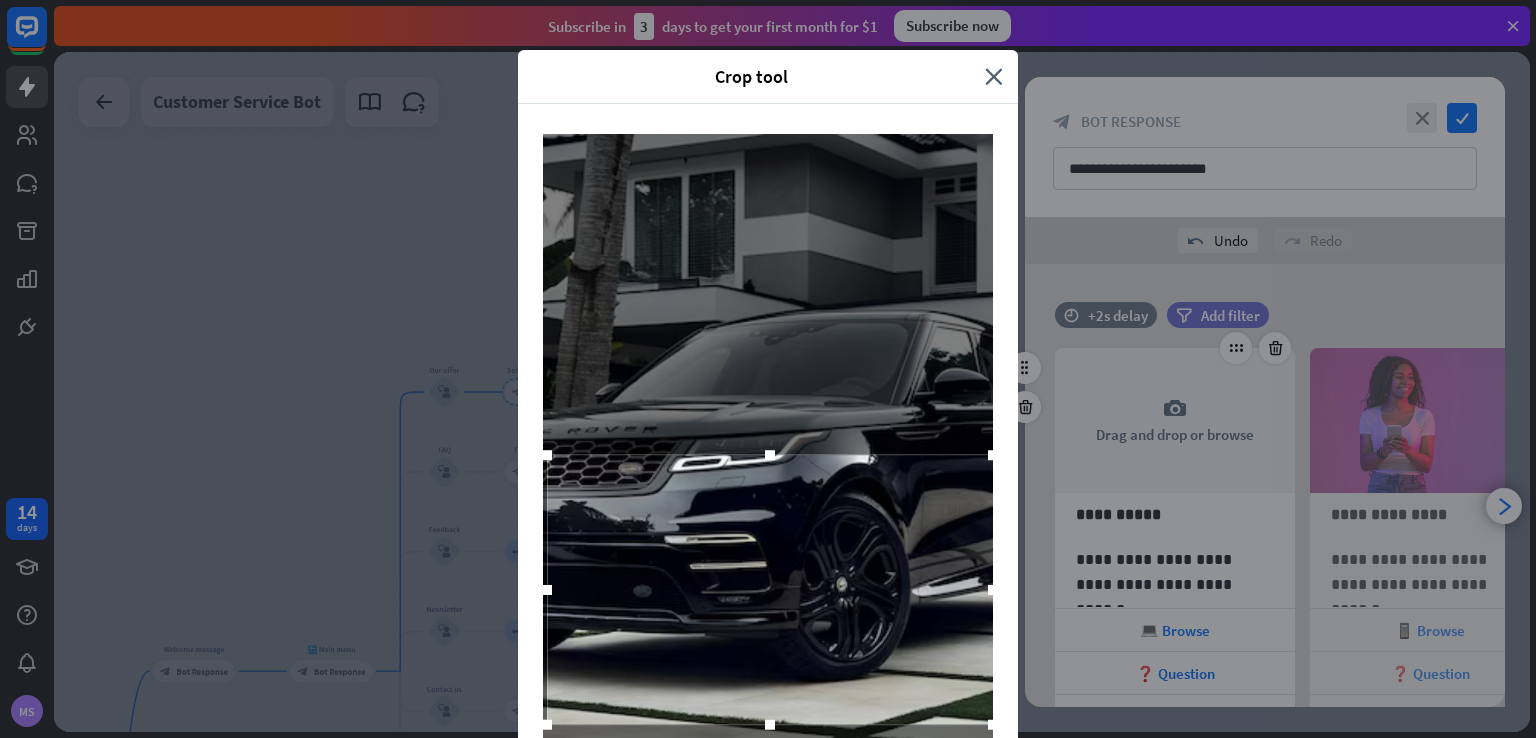 drag, startPoint x: 763, startPoint y: 462, endPoint x: 752, endPoint y: 431, distance: 32.89377 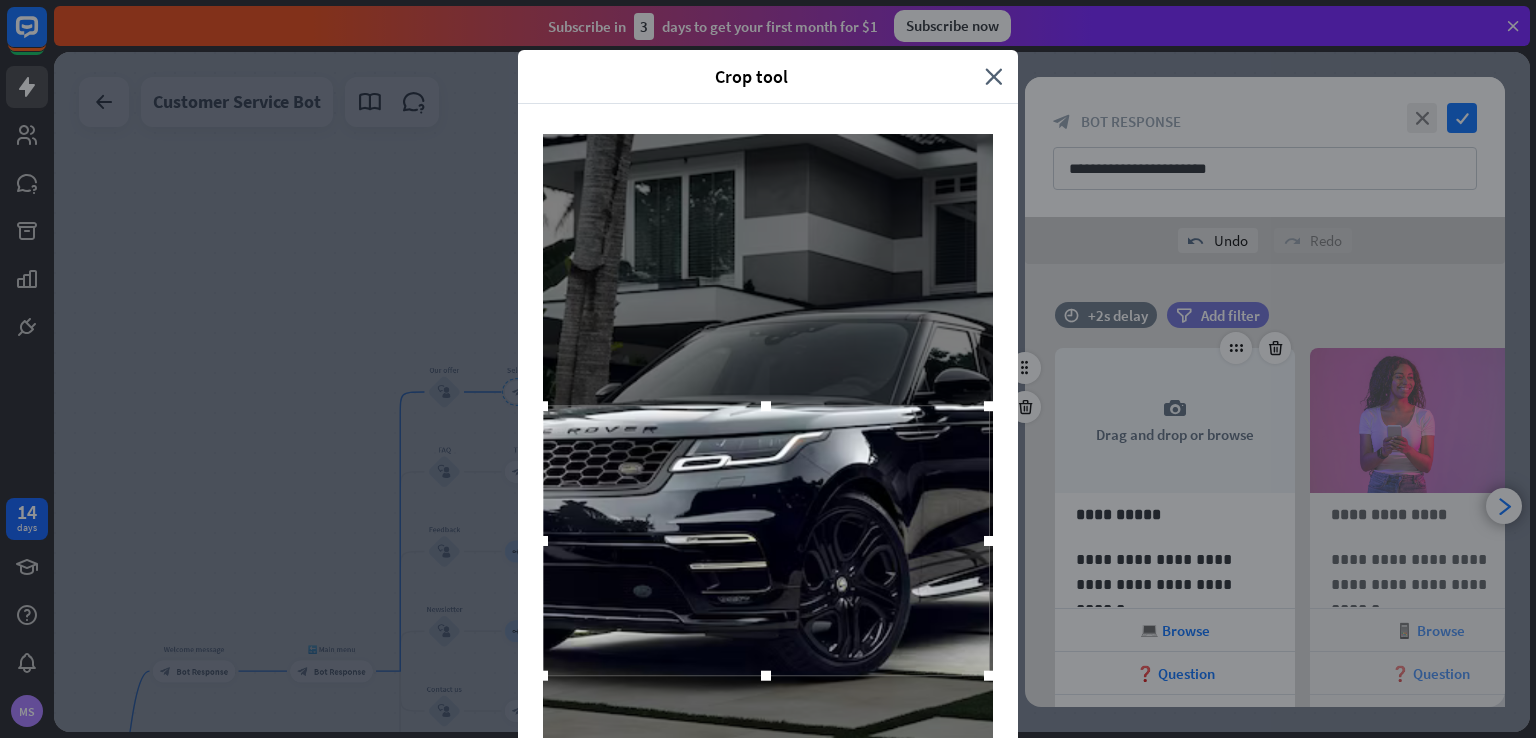 drag, startPoint x: 797, startPoint y: 576, endPoint x: 785, endPoint y: 527, distance: 50.447994 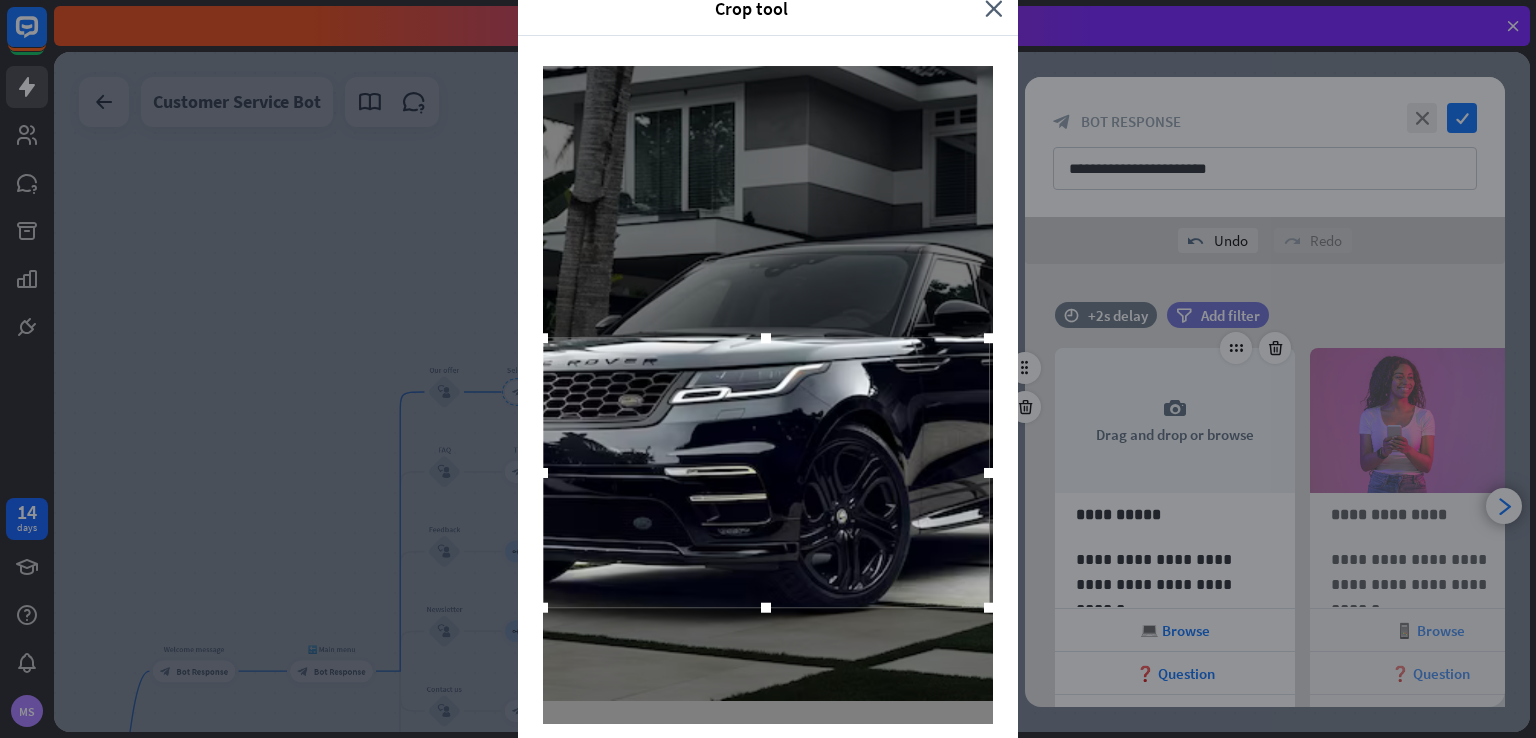 scroll, scrollTop: 140, scrollLeft: 0, axis: vertical 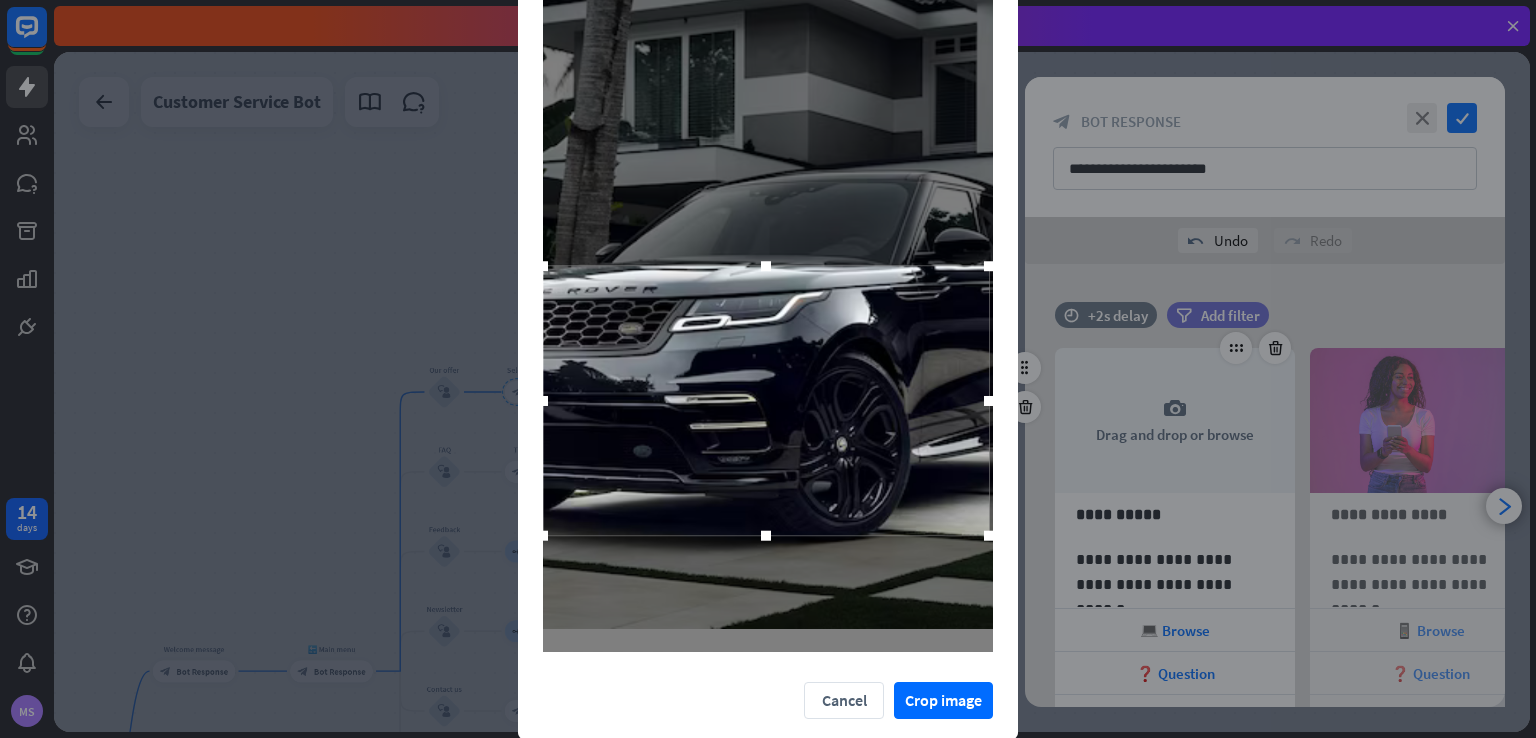 click at bounding box center (768, 323) 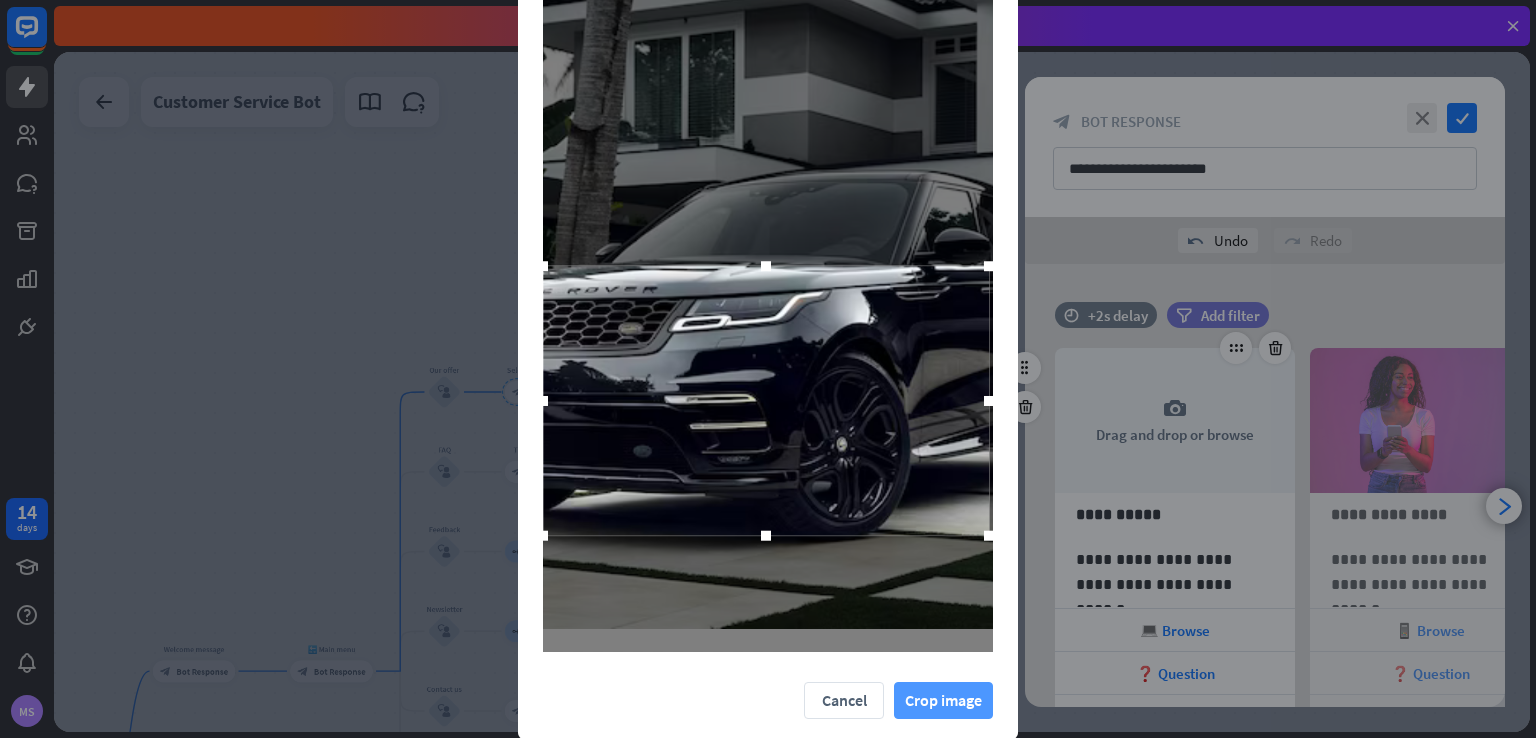 click on "Crop image" at bounding box center (943, 700) 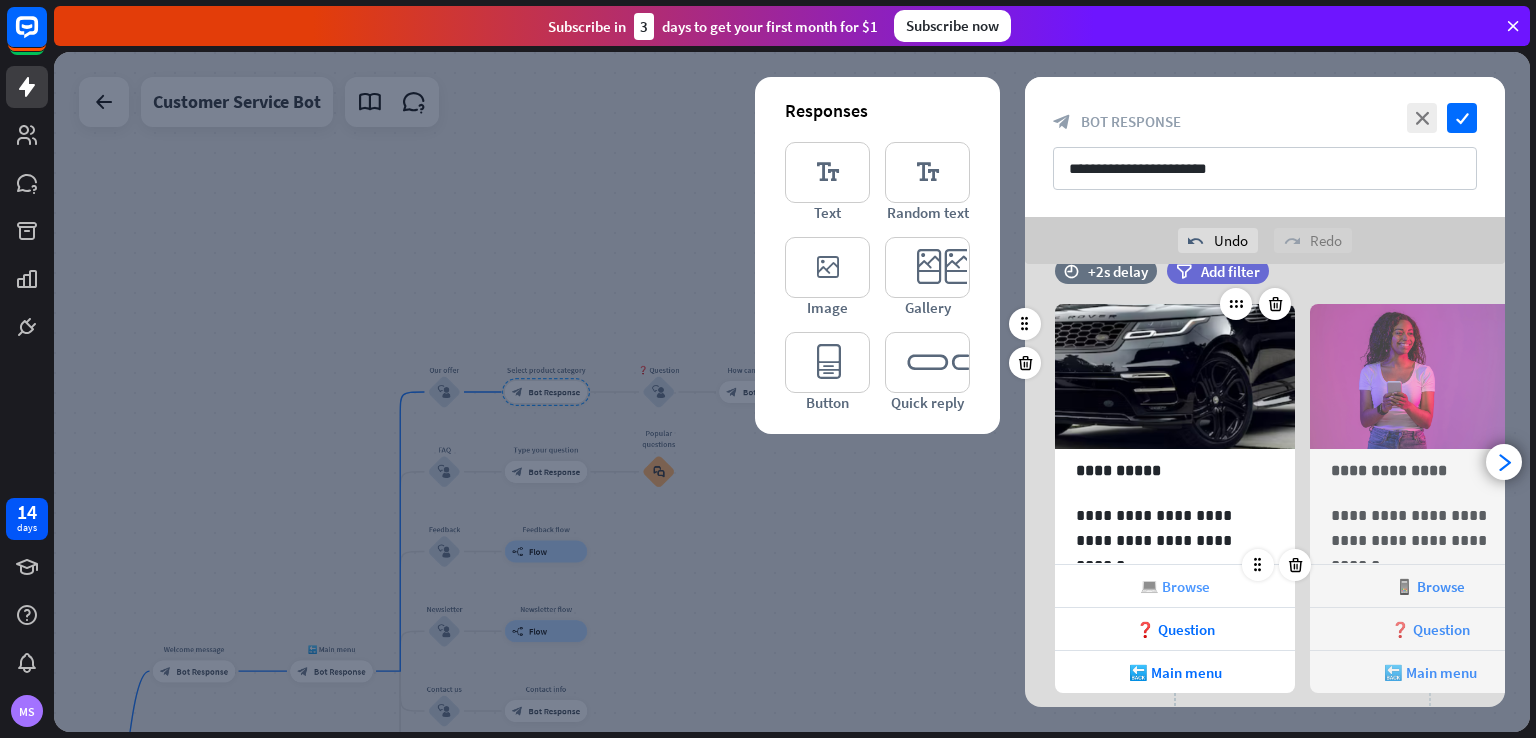 scroll, scrollTop: 0, scrollLeft: 0, axis: both 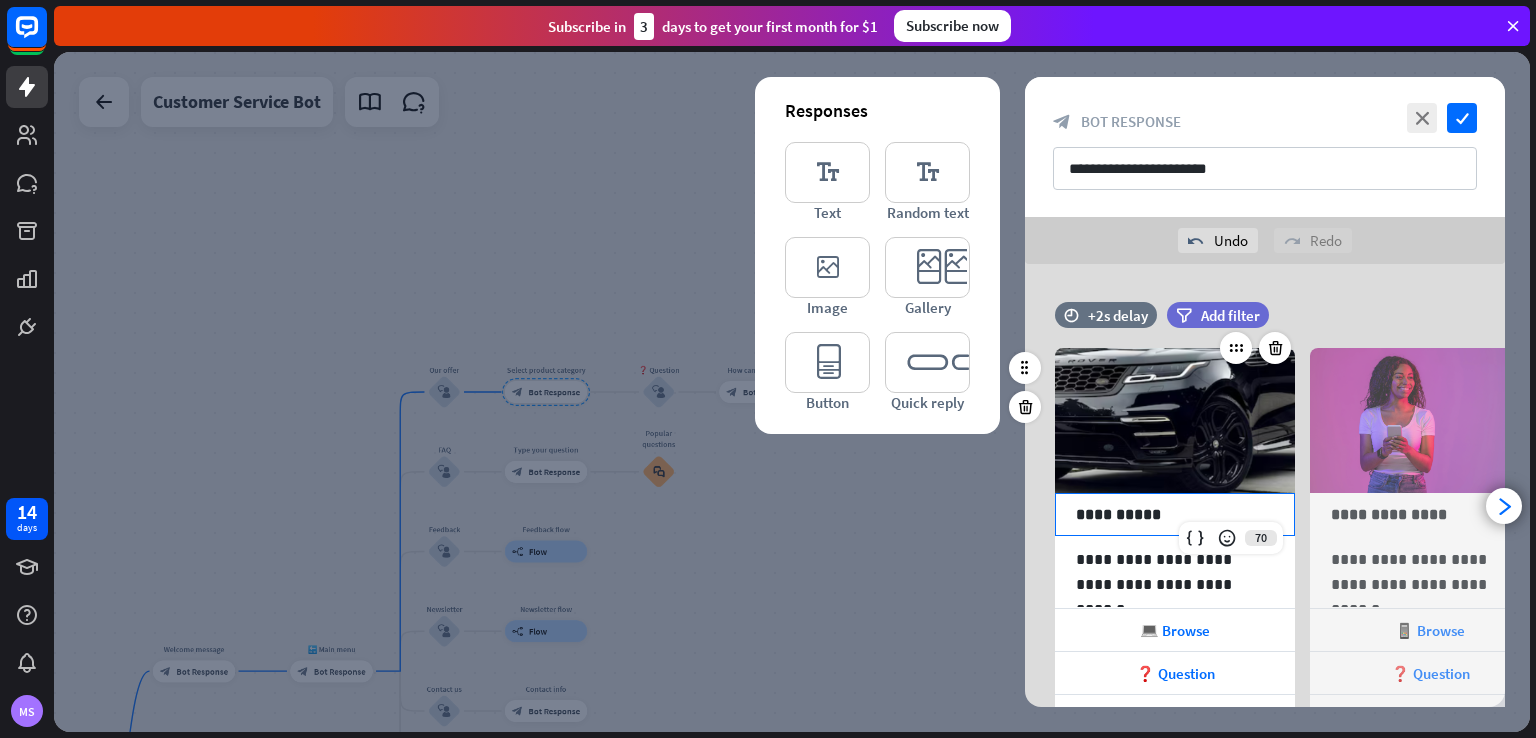 click on "**********" at bounding box center (1175, 514) 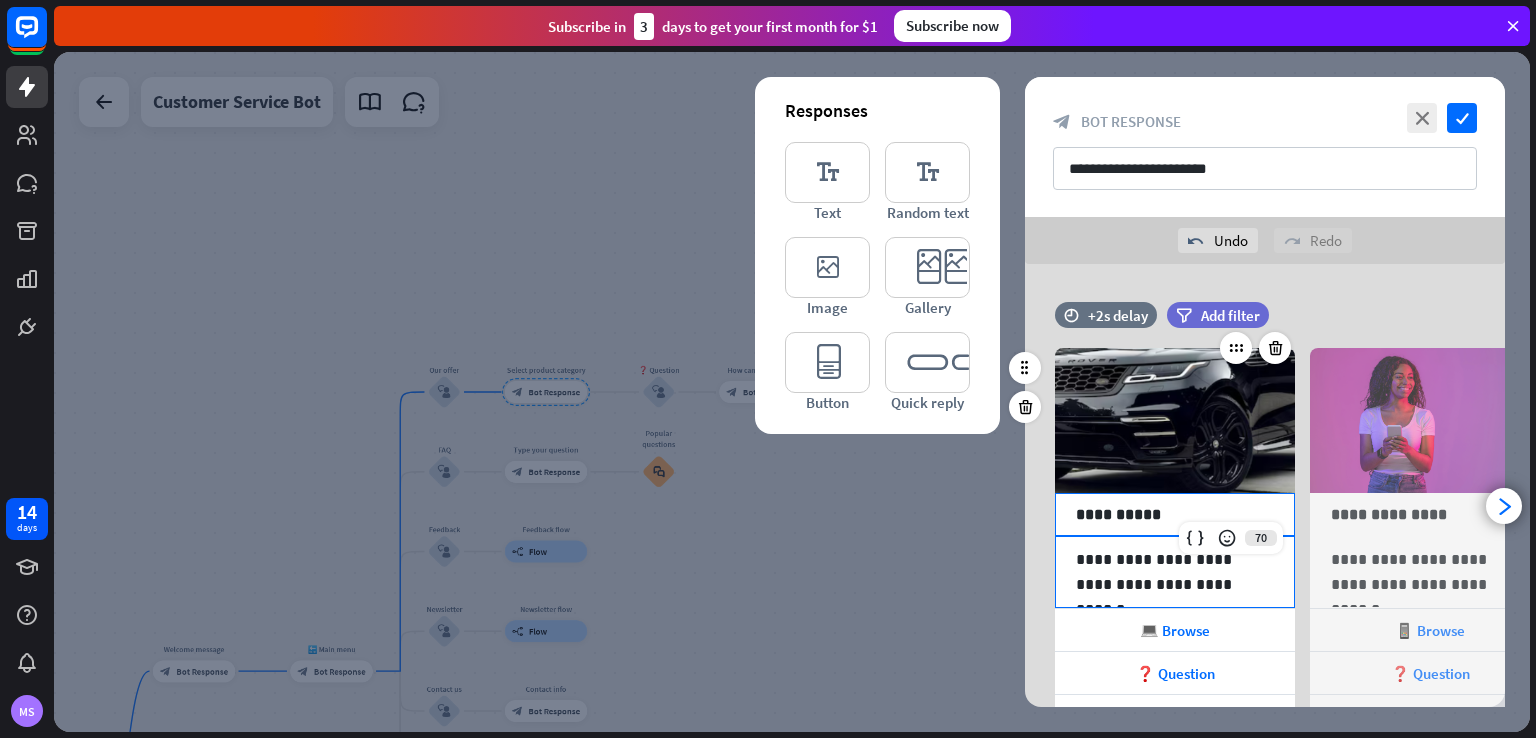 type 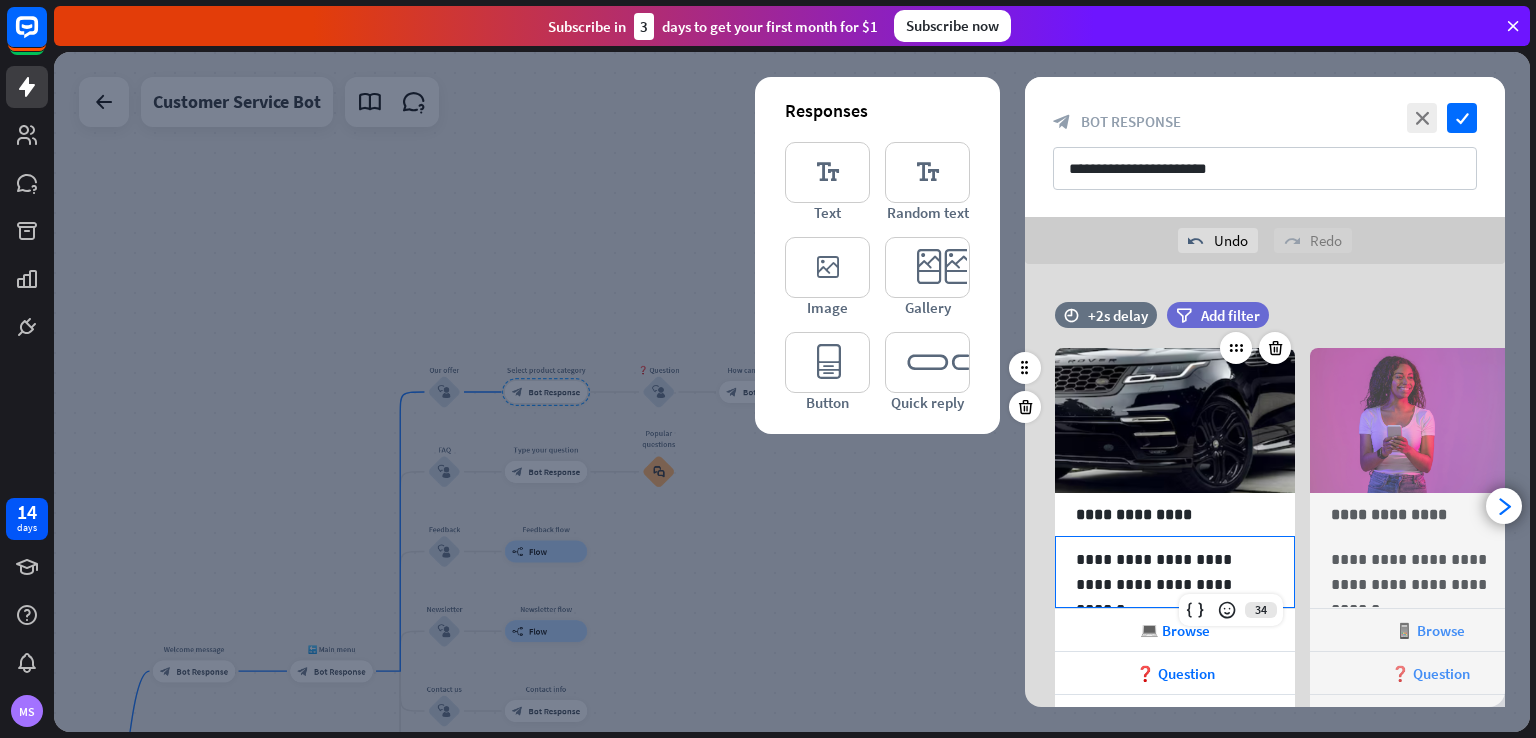 click on "**********" at bounding box center [1175, 572] 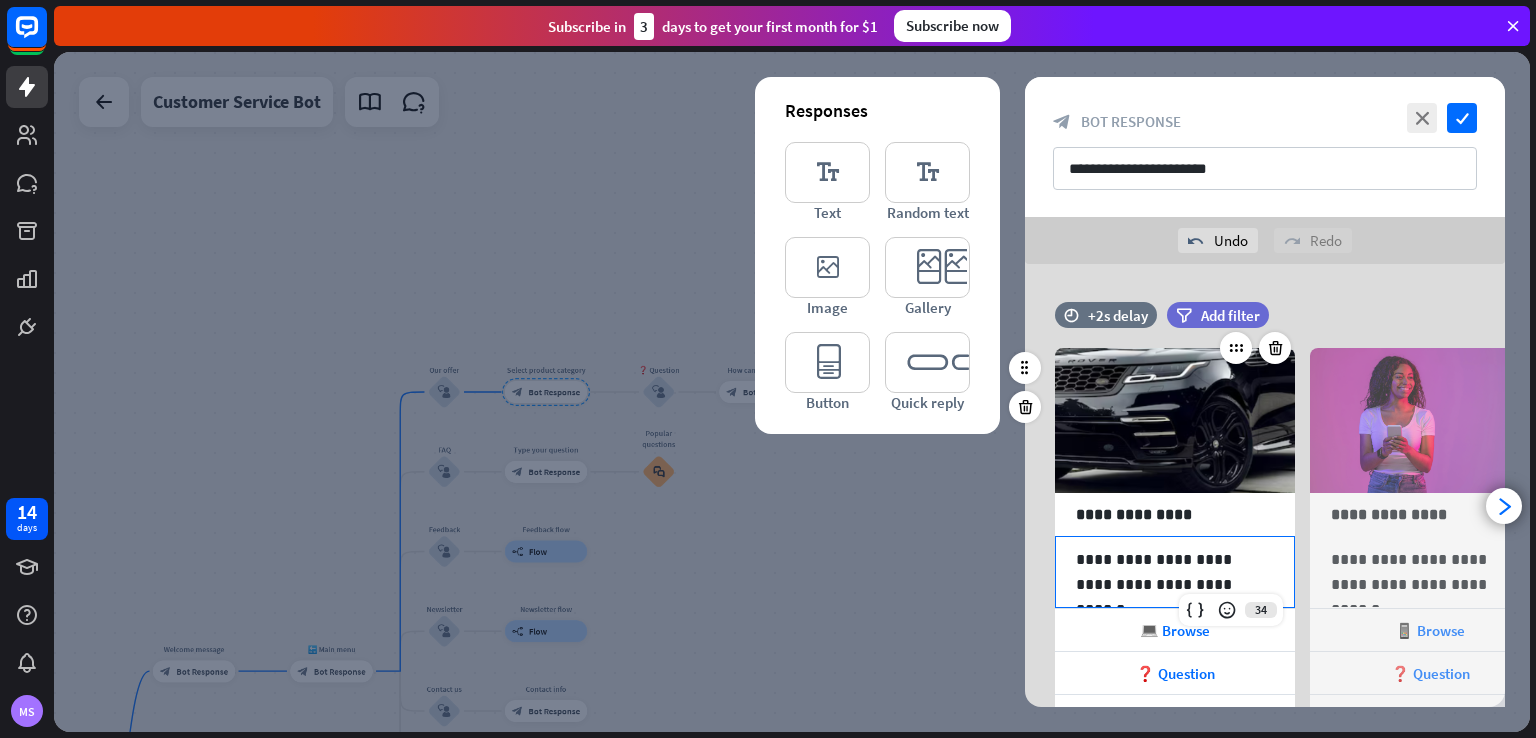 type 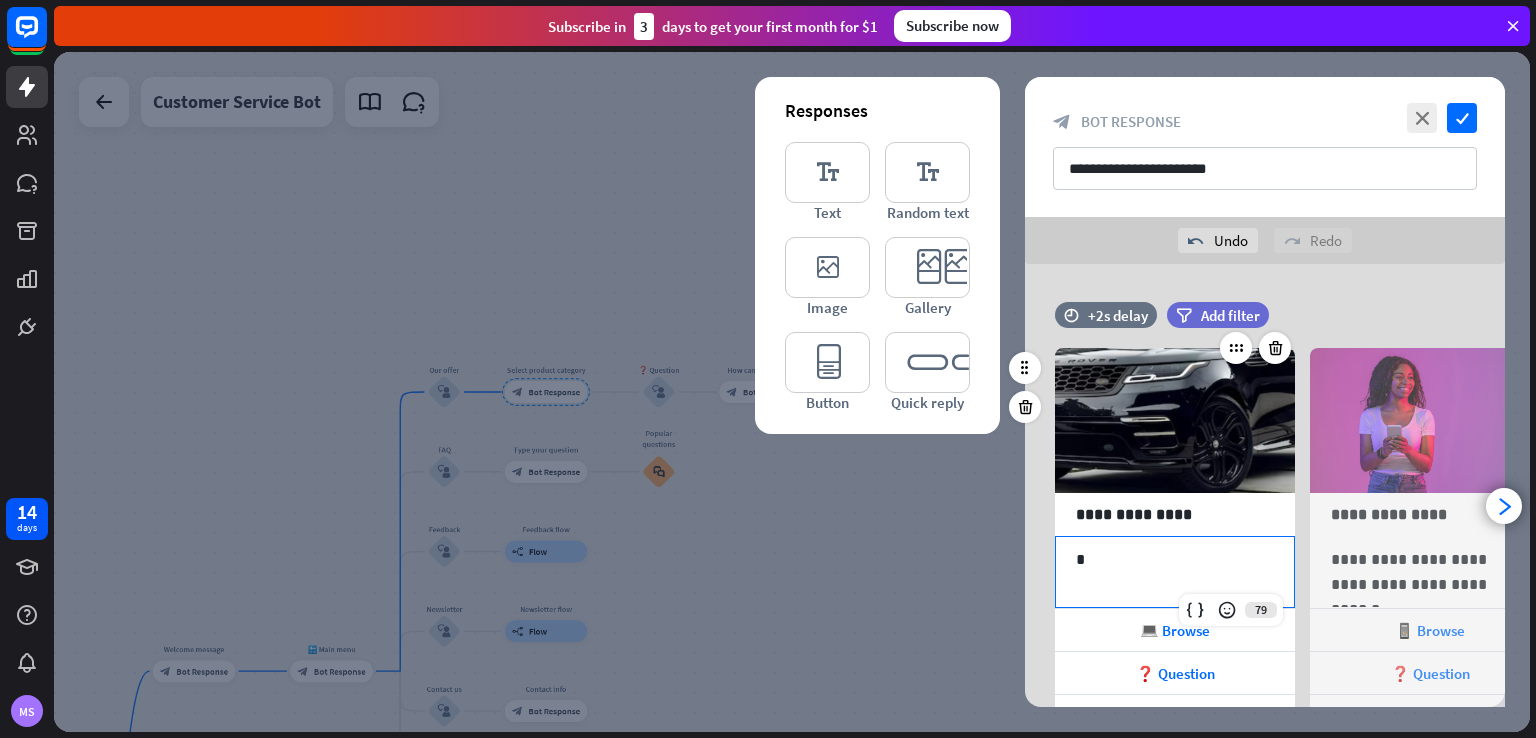 click on "*" at bounding box center [1175, 572] 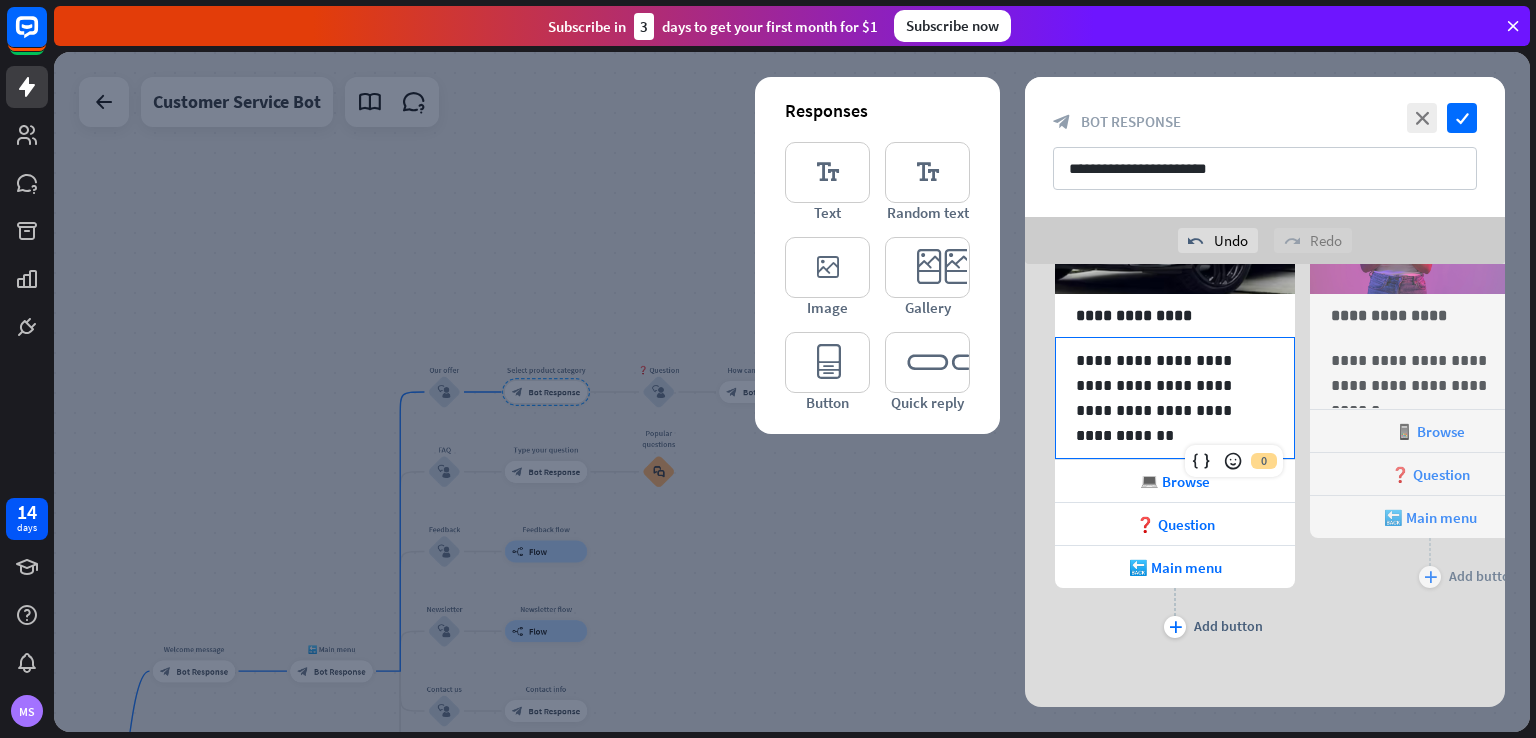 scroll, scrollTop: 200, scrollLeft: 0, axis: vertical 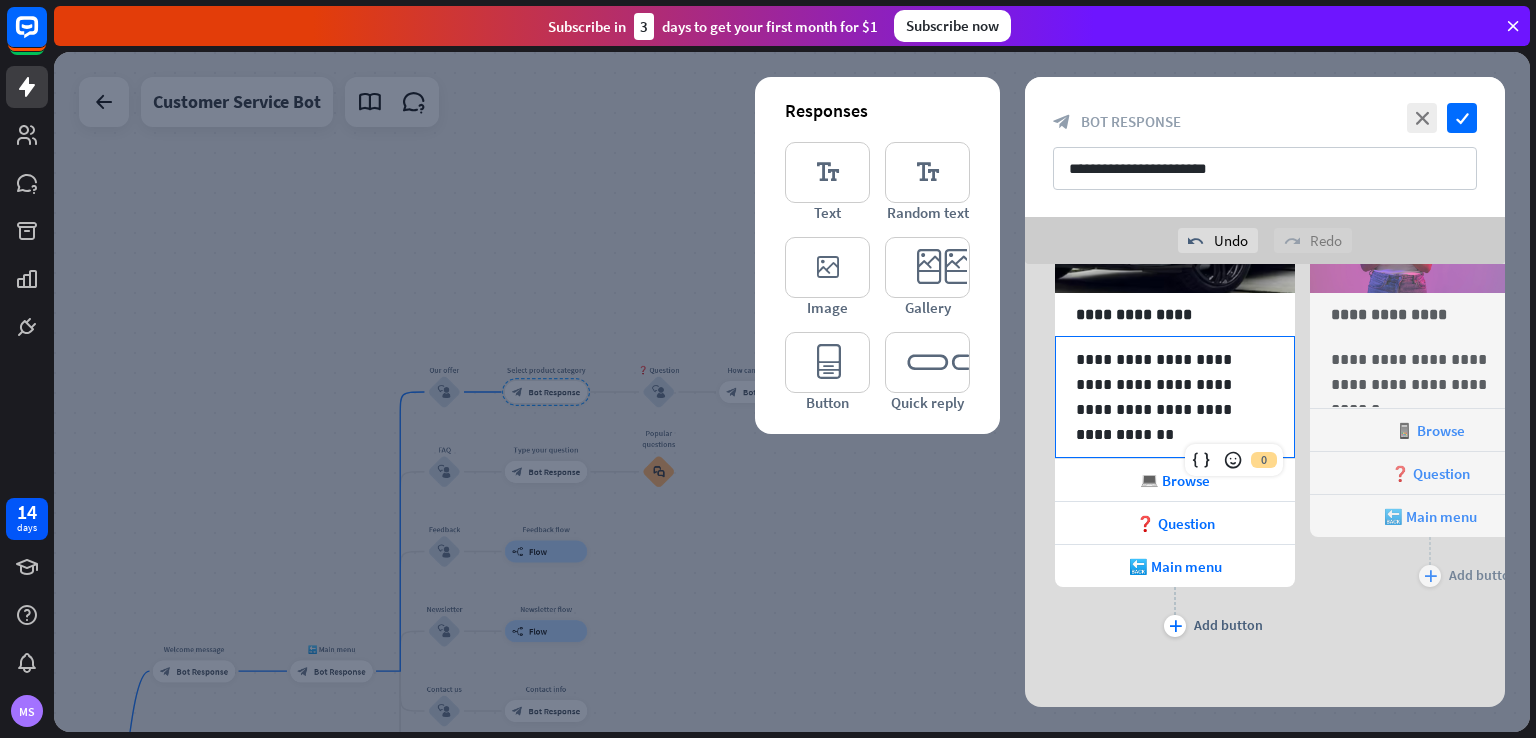 click at bounding box center (792, 392) 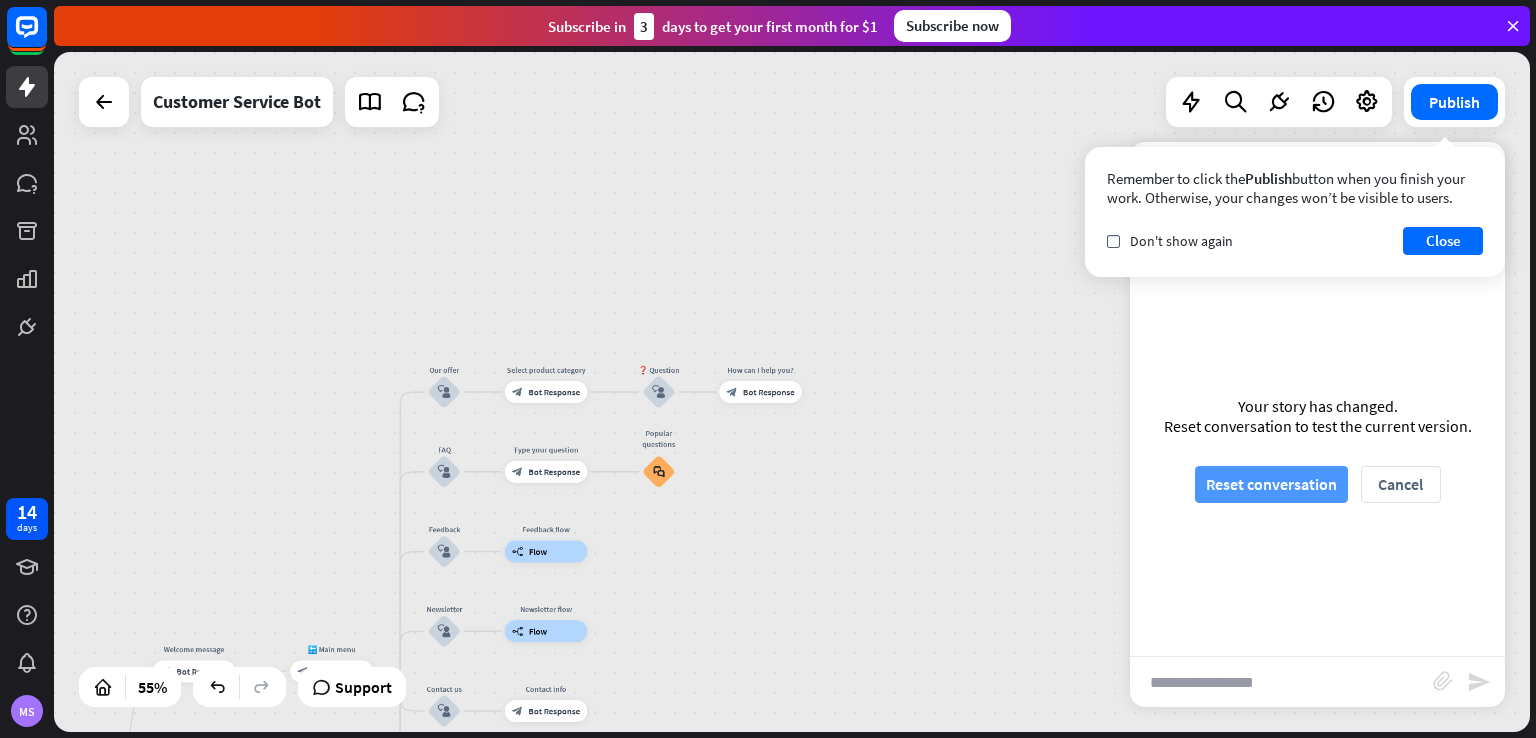 click on "Reset conversation" at bounding box center (1271, 484) 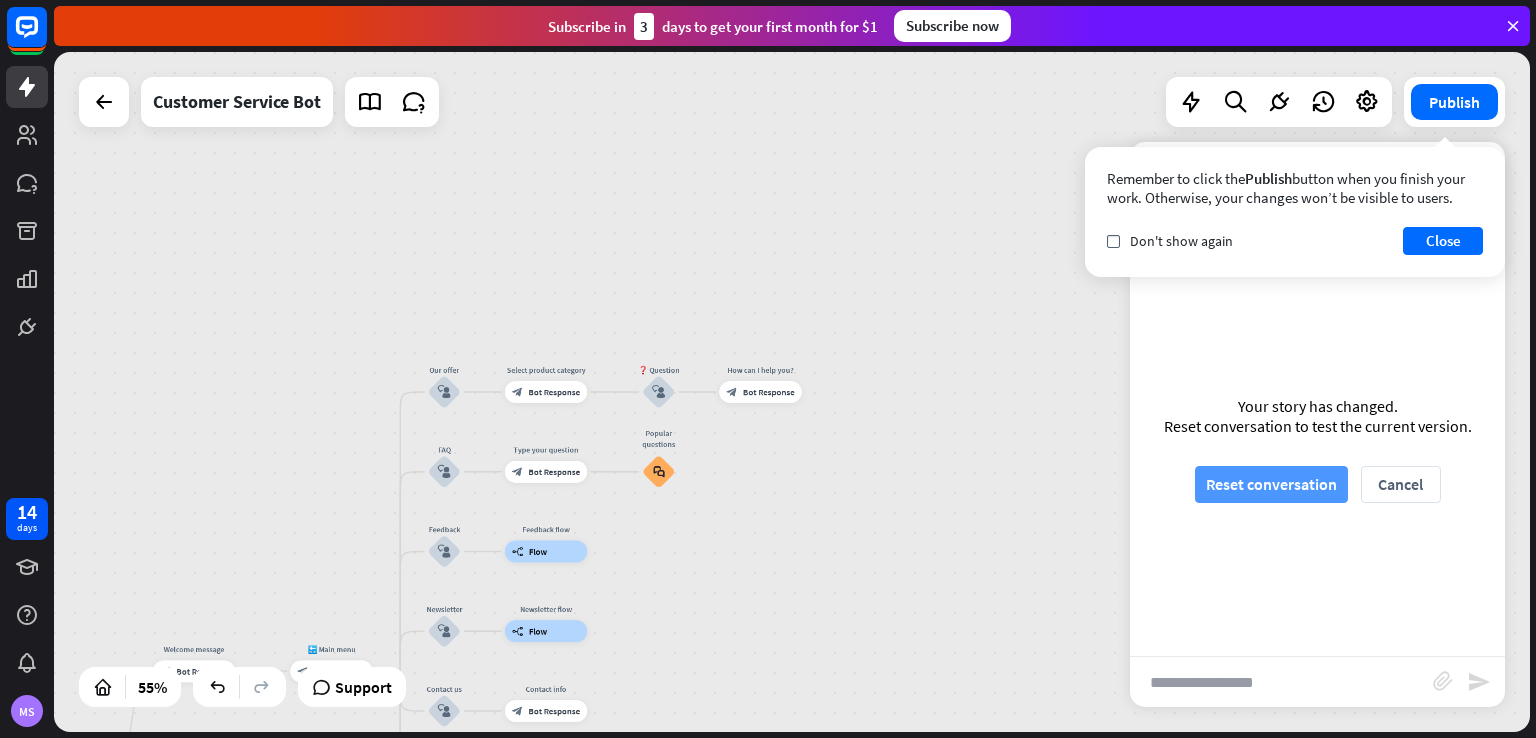 scroll, scrollTop: 0, scrollLeft: 0, axis: both 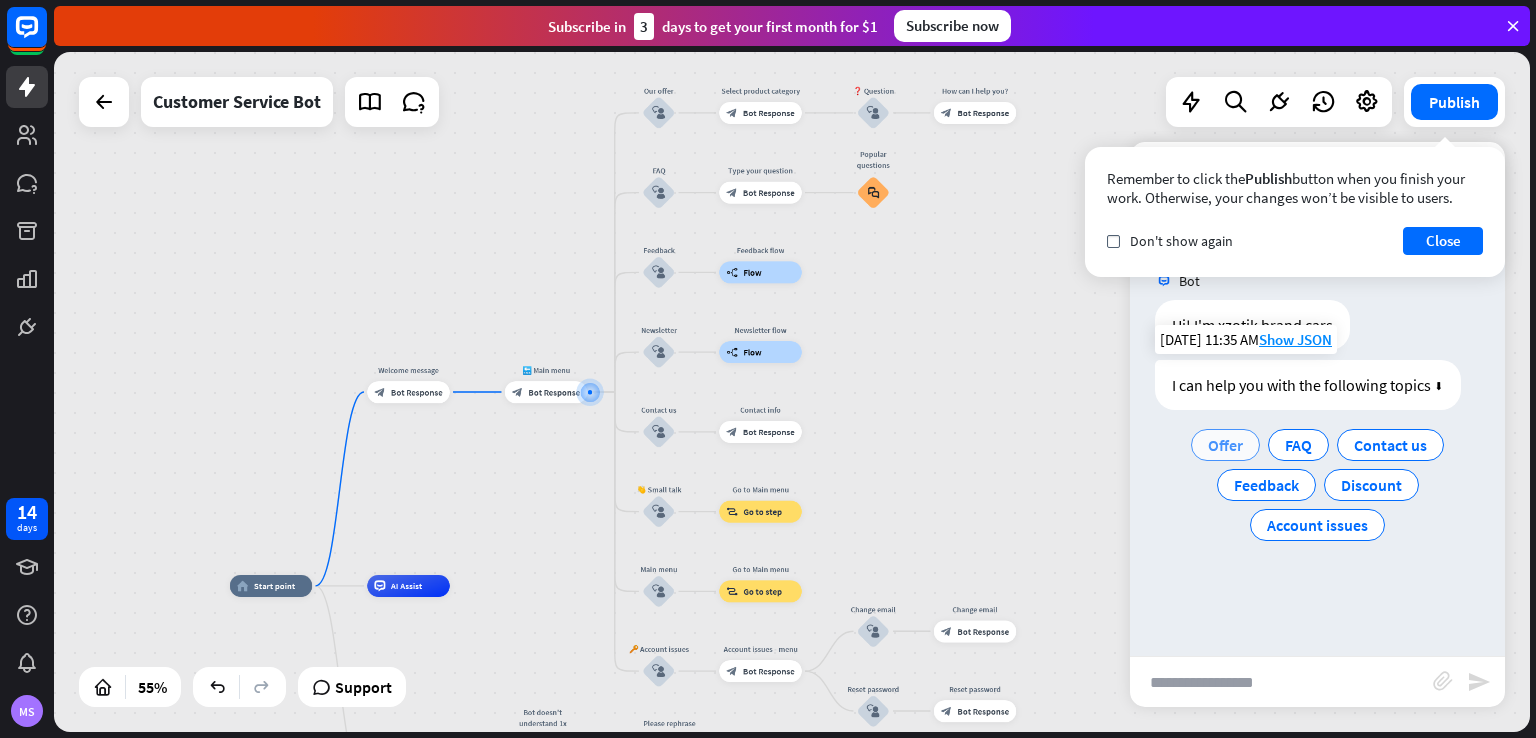 click on "Offer" at bounding box center (1225, 445) 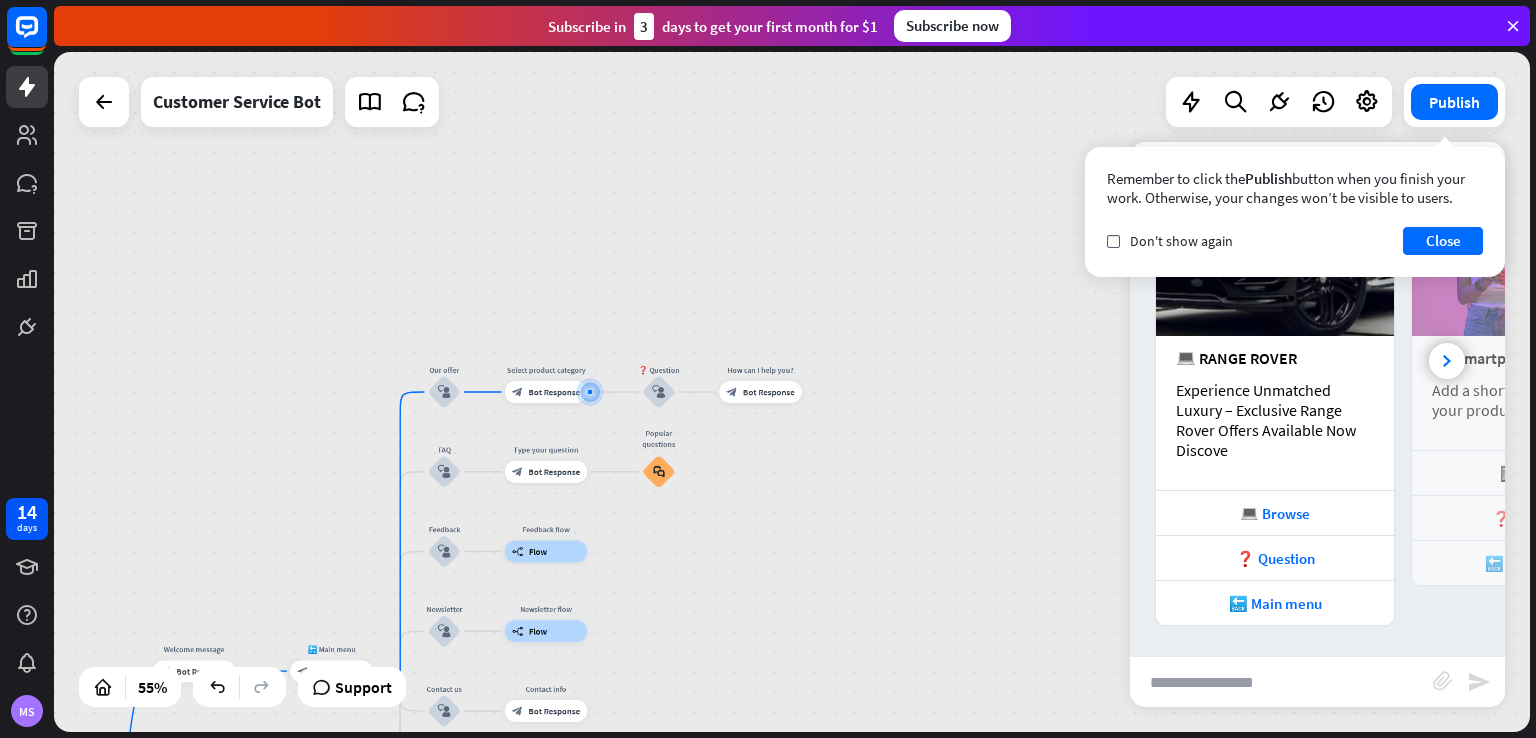 scroll, scrollTop: 390, scrollLeft: 0, axis: vertical 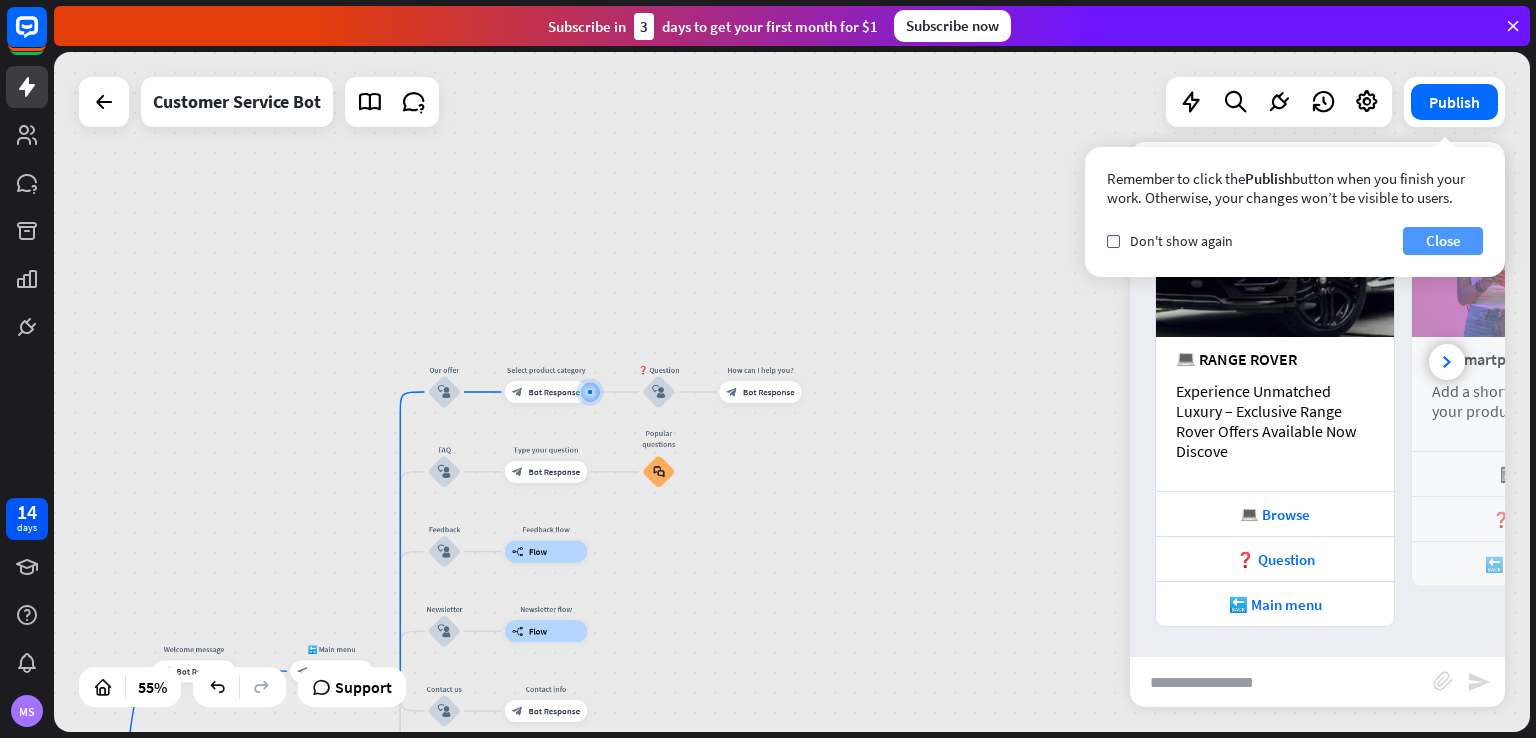 click on "Close" at bounding box center (1443, 241) 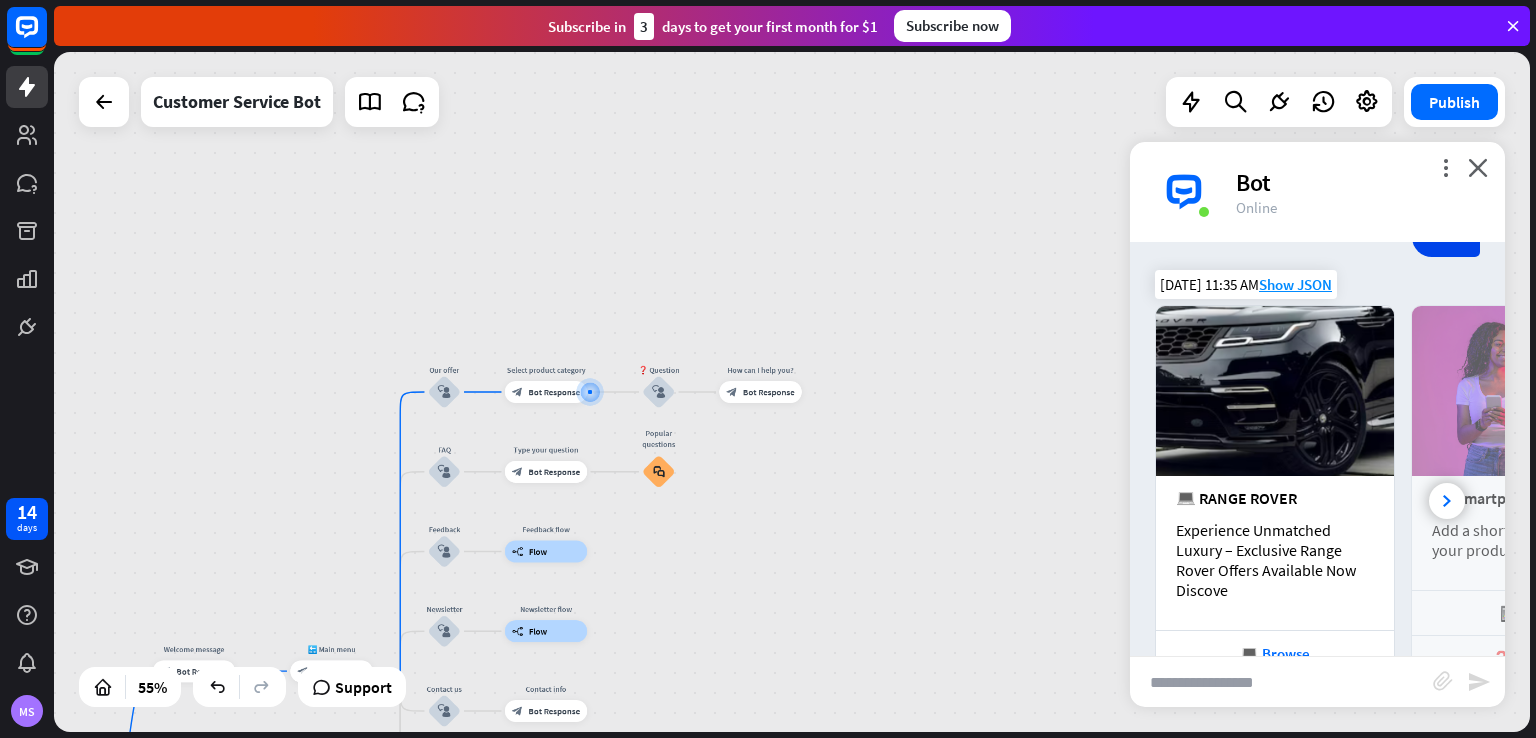 scroll, scrollTop: 290, scrollLeft: 0, axis: vertical 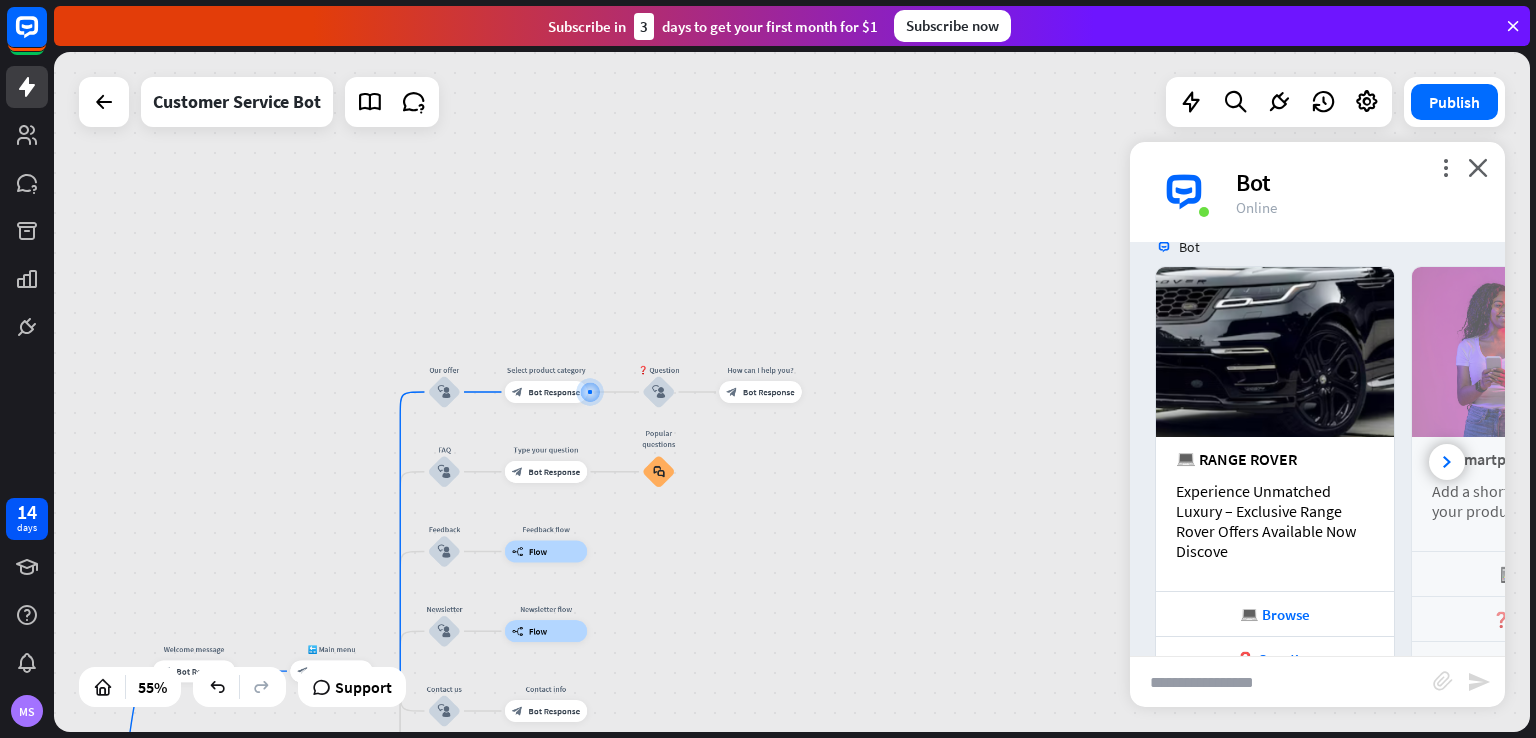 click on "home_2   Start point                 Welcome message   block_bot_response   Bot Response                 🔙 Main menu   block_bot_response   Bot Response                 Our offer   block_user_input                 Select product category   block_bot_response   Bot Response                     ❓ Question   block_user_input                 How can I help you?   block_bot_response   Bot Response                 FAQ   block_user_input                 Type your question   block_bot_response   Bot Response                 Popular questions   block_faq                 Feedback   block_user_input                 Feedback flow   builder_tree   Flow                 Newsletter   block_user_input                 Newsletter flow   builder_tree   Flow                 Contact us   block_user_input                 Contact info   block_bot_response   Bot Response                 👋 Small talk   block_user_input                 Go to Main menu   block_goto   Go to step                 Main menu" at bounding box center [792, 392] 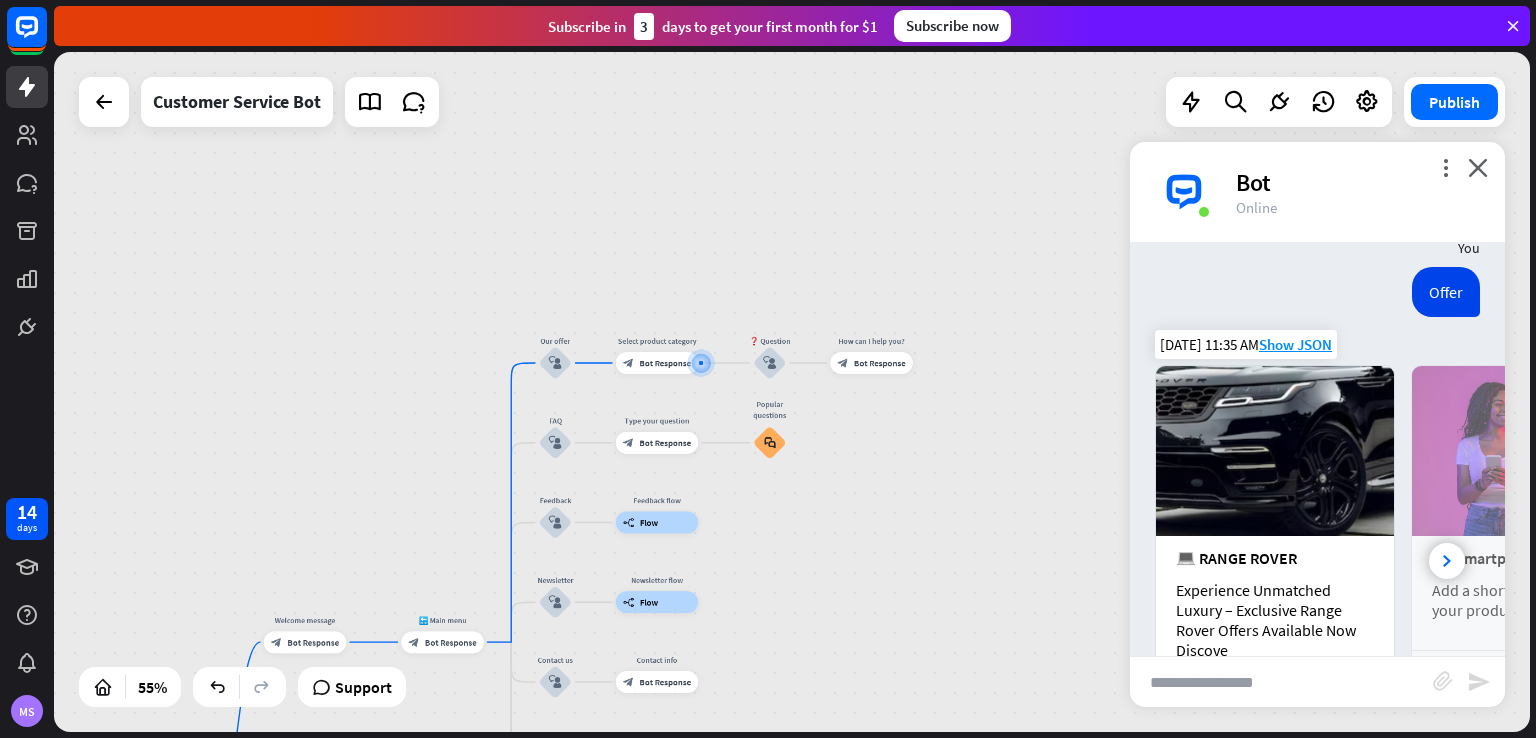 scroll, scrollTop: 190, scrollLeft: 0, axis: vertical 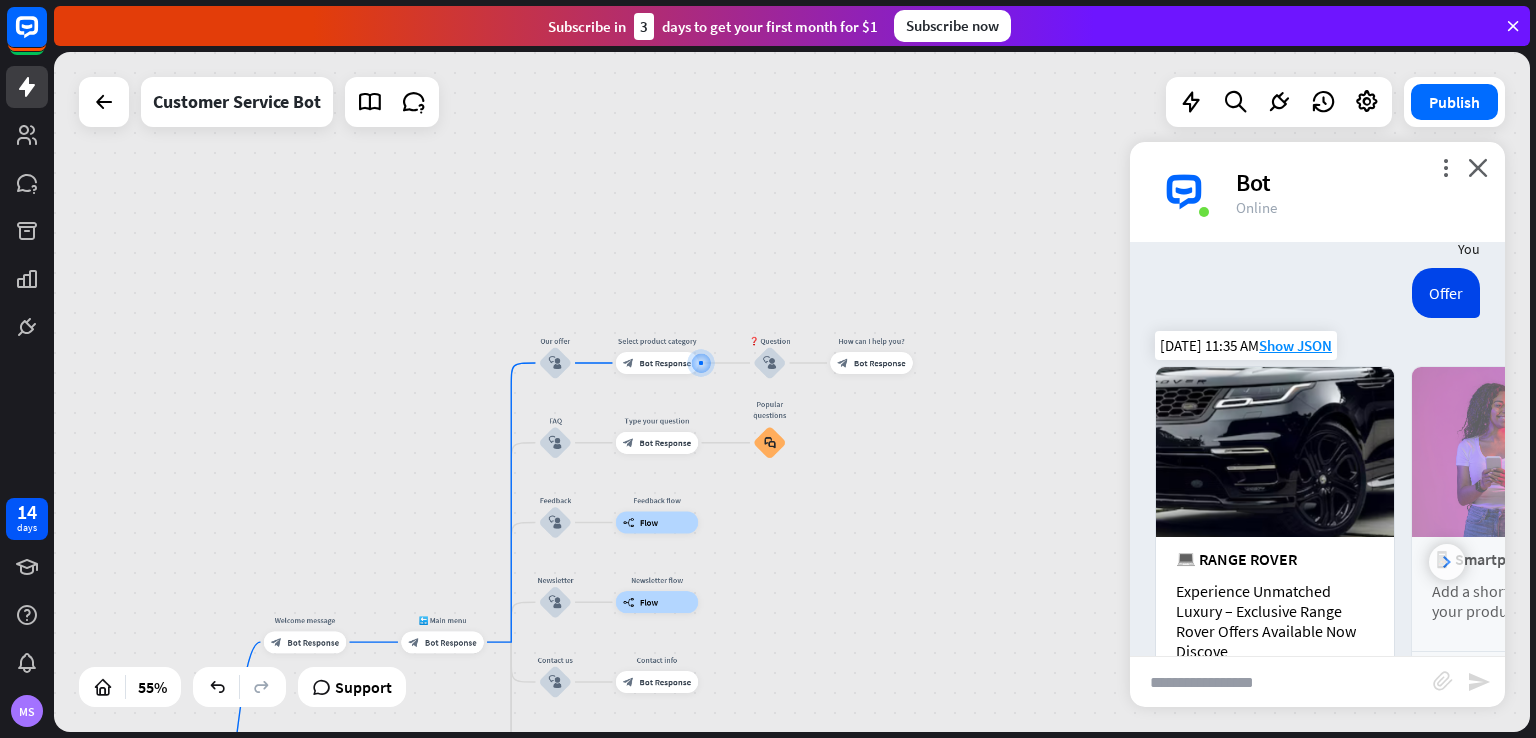 click at bounding box center [1447, 562] 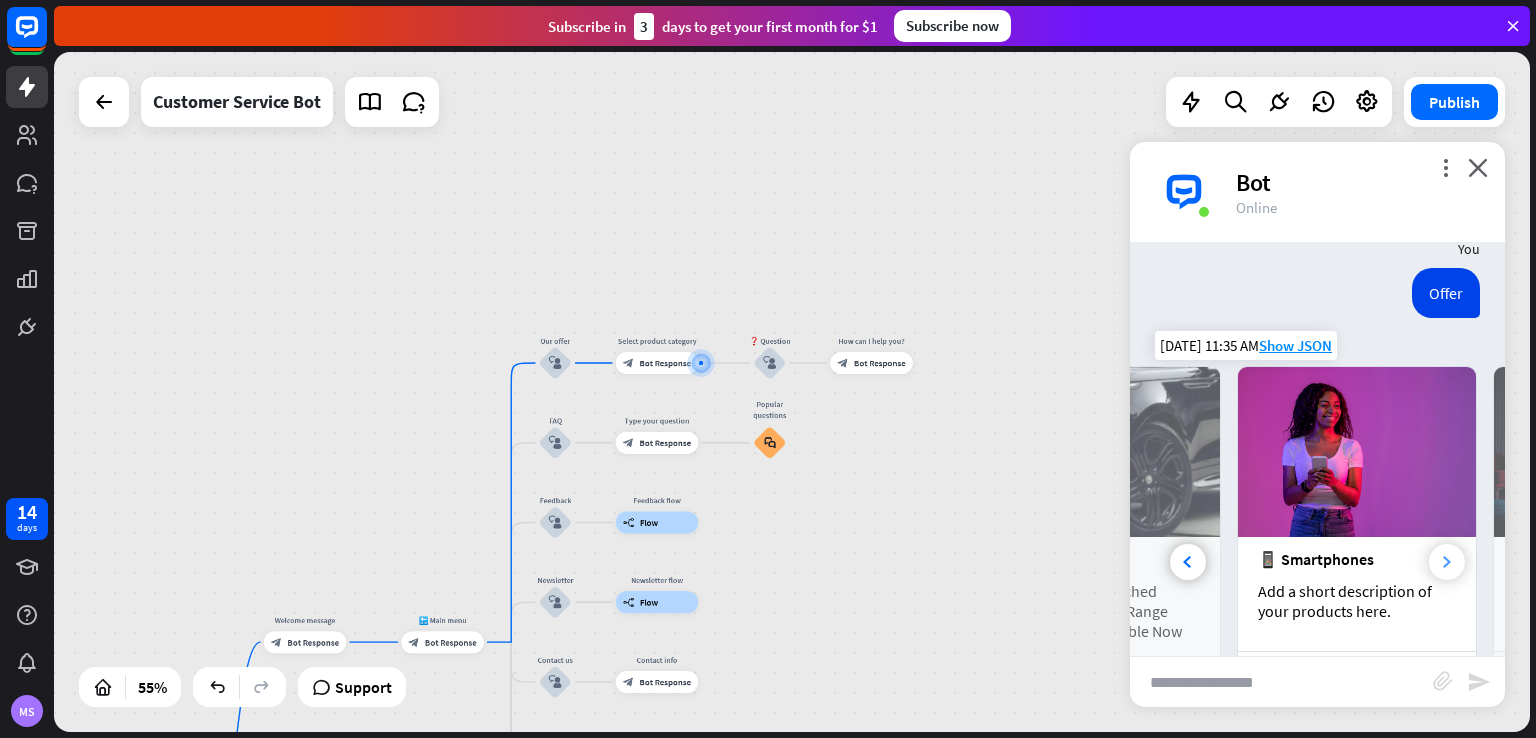 scroll, scrollTop: 0, scrollLeft: 220, axis: horizontal 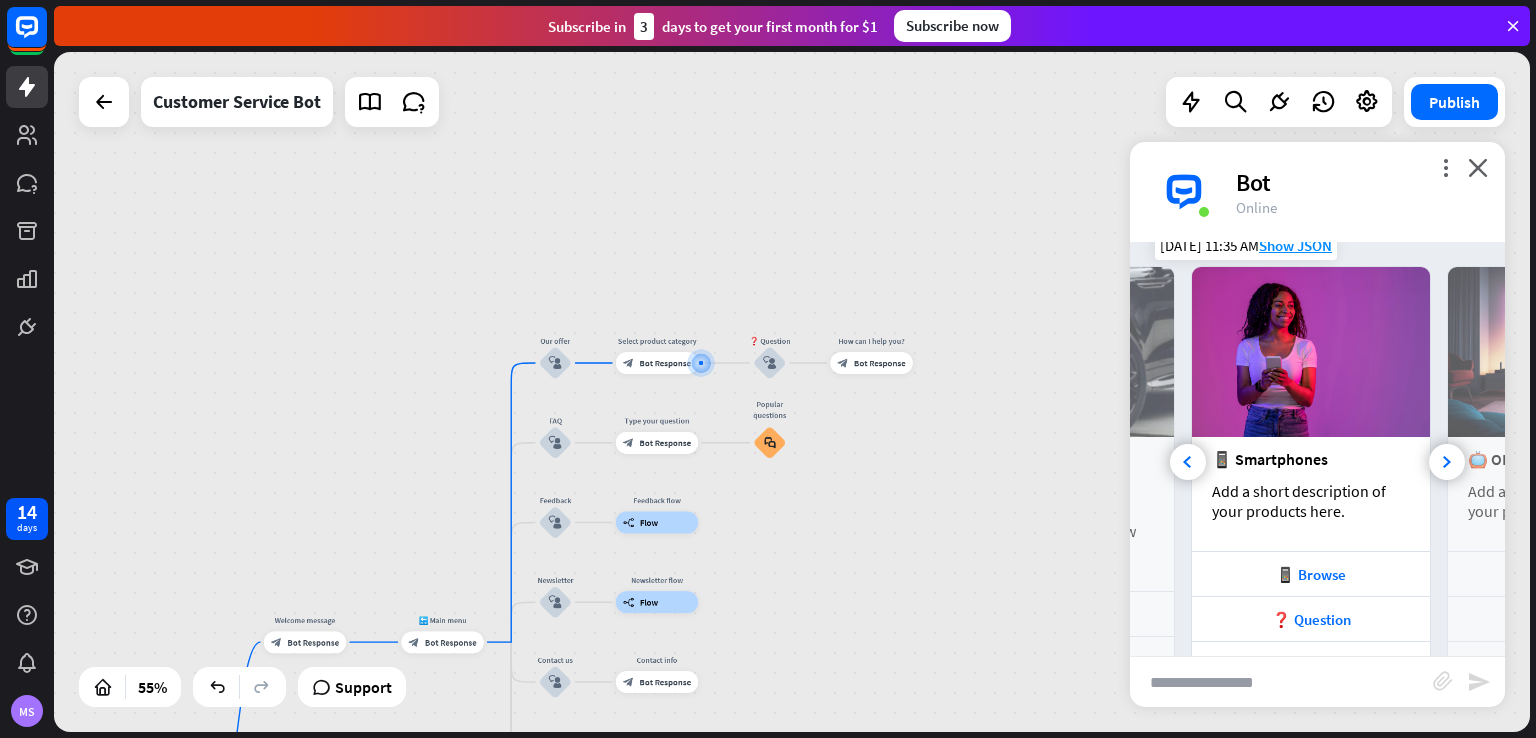 click on "📱 Smartphones   Add a short description of your products here." at bounding box center (1311, 494) 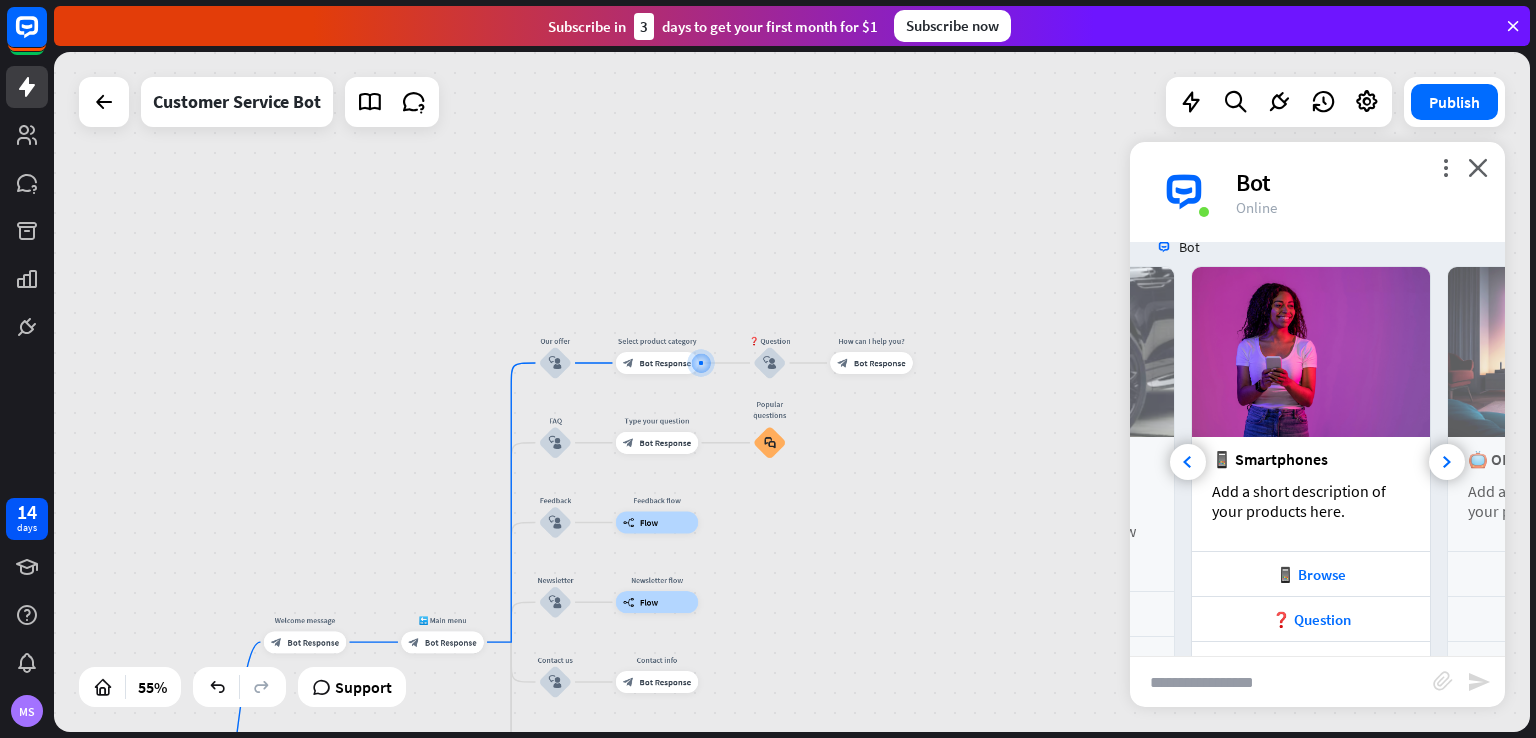 scroll, scrollTop: 0, scrollLeft: 220, axis: horizontal 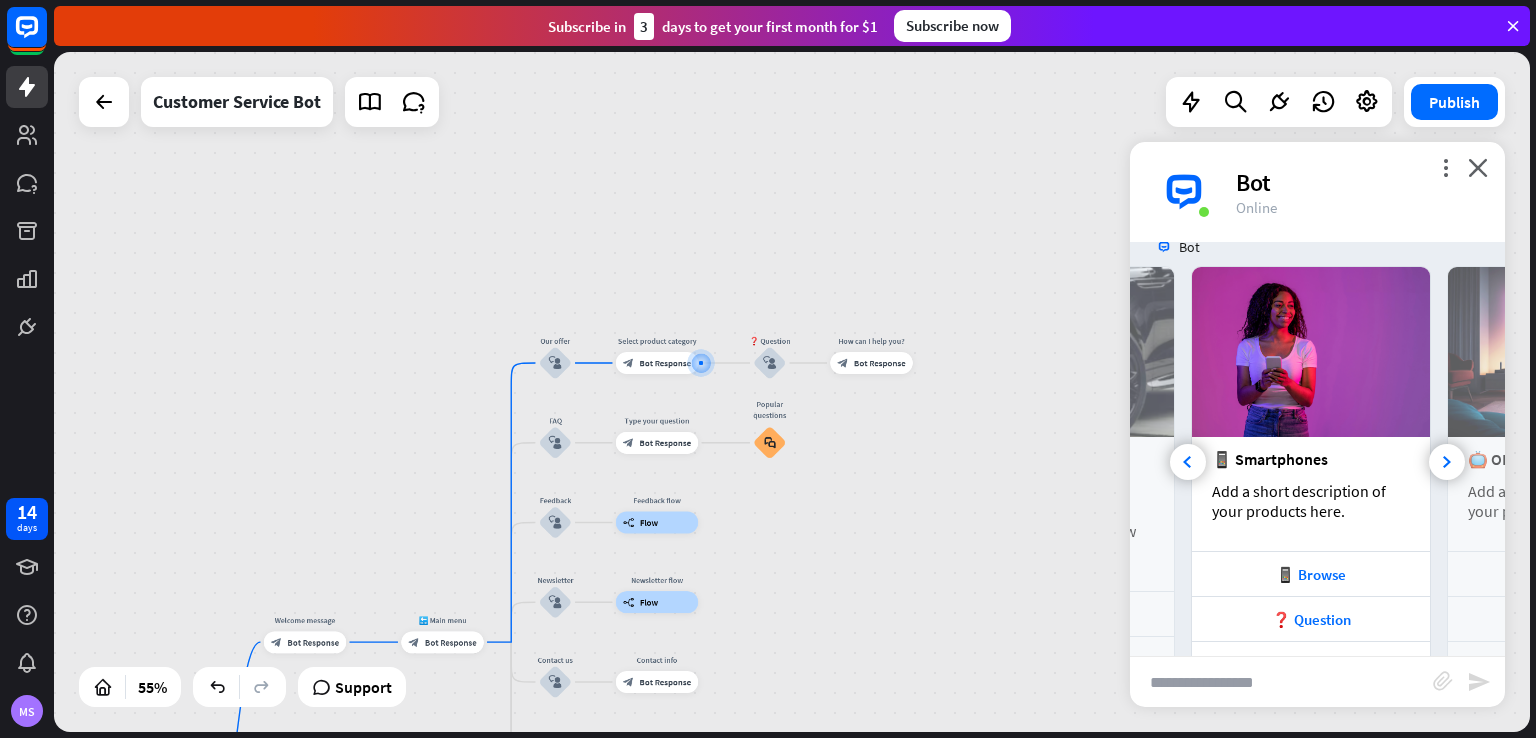 click on "home_2   Start point                 Welcome message   block_bot_response   Bot Response                 🔙 Main menu   block_bot_response   Bot Response                 Our offer   block_user_input                 Select product category   block_bot_response   Bot Response                     ❓ Question   block_user_input                 How can I help you?   block_bot_response   Bot Response                 FAQ   block_user_input                 Type your question   block_bot_response   Bot Response                 Popular questions   block_faq                 Feedback   block_user_input                 Feedback flow   builder_tree   Flow                 Newsletter   block_user_input                 Newsletter flow   builder_tree   Flow                 Contact us   block_user_input                 Contact info   block_bot_response   Bot Response                 👋 Small talk   block_user_input                 Go to Main menu   block_goto   Go to step                 Main menu" at bounding box center (792, 392) 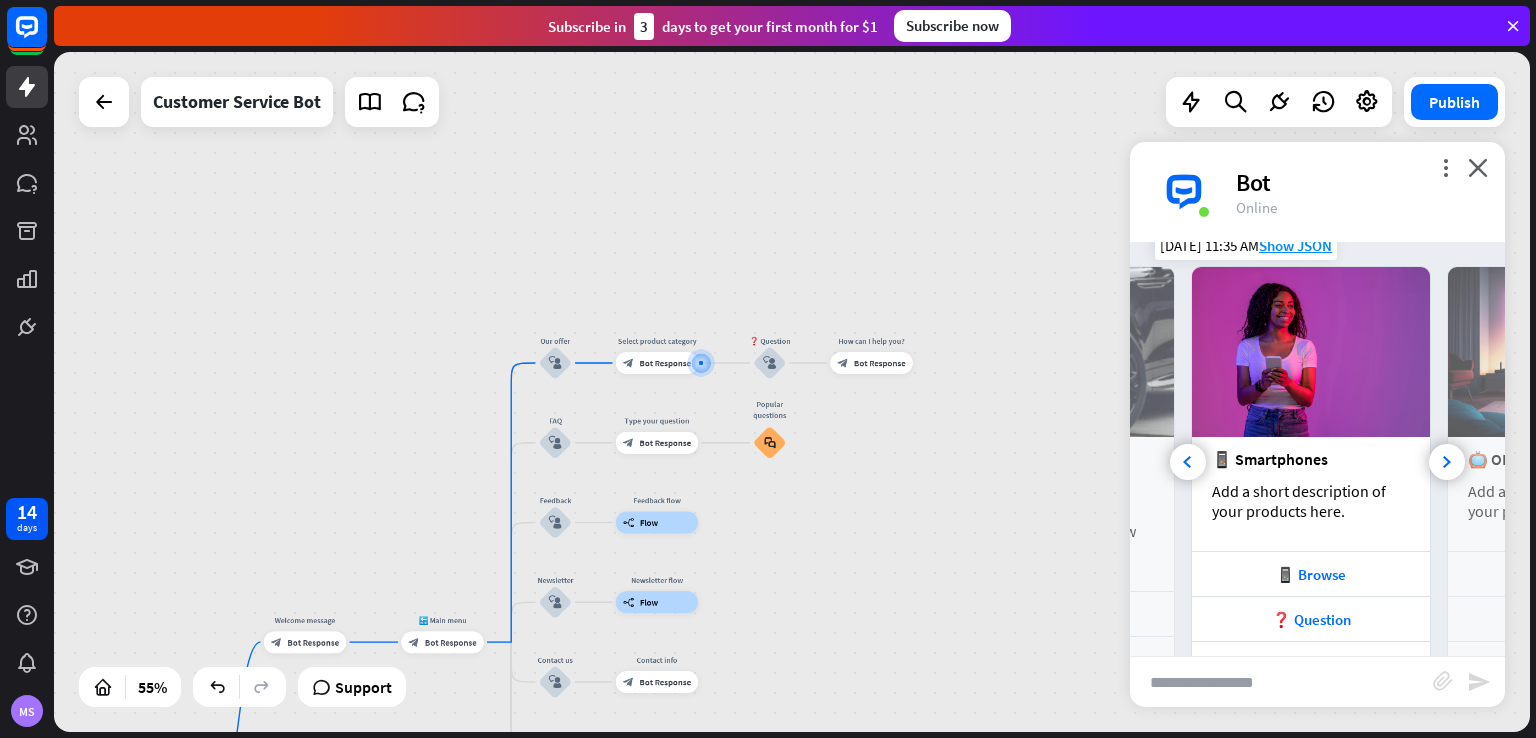 click at bounding box center [1311, 352] 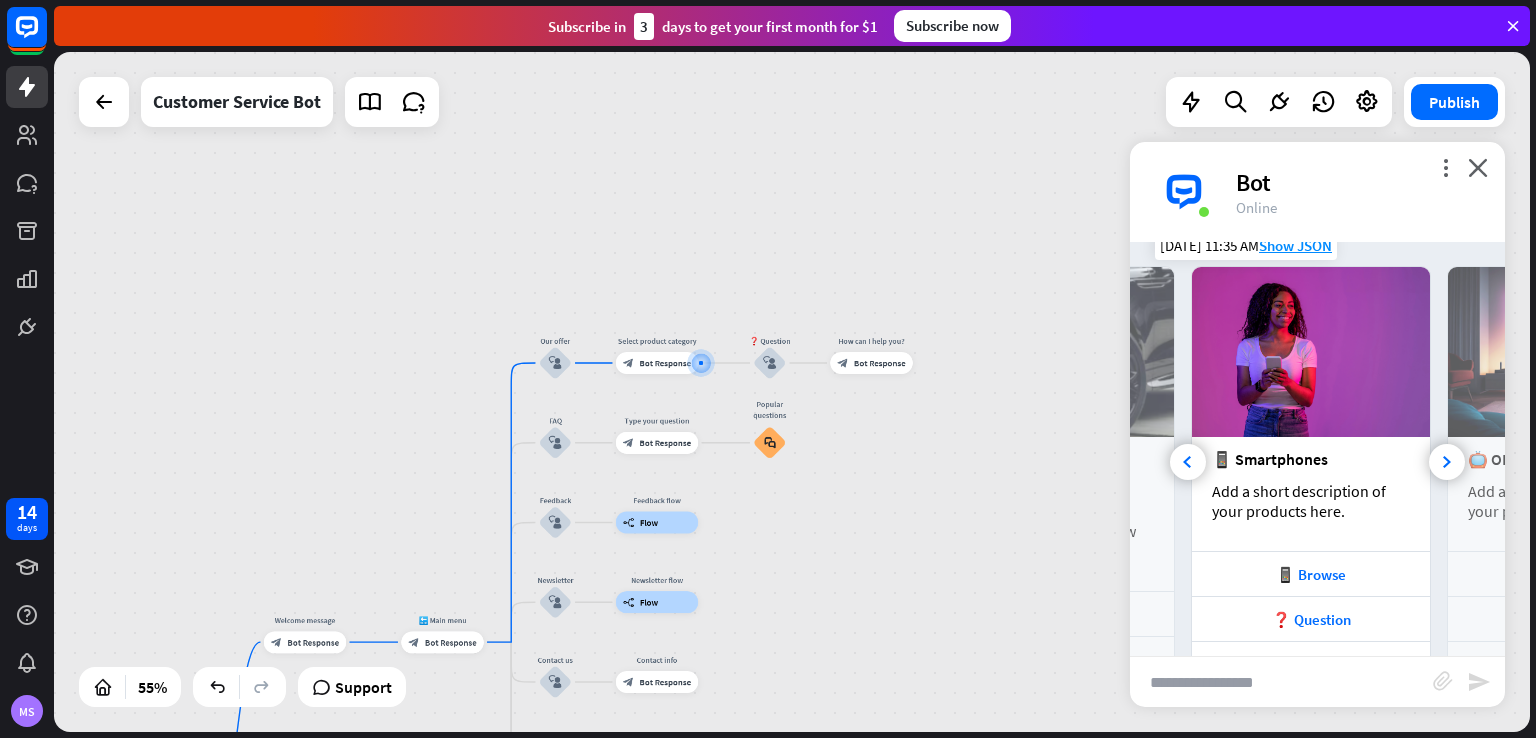 click at bounding box center (1311, 352) 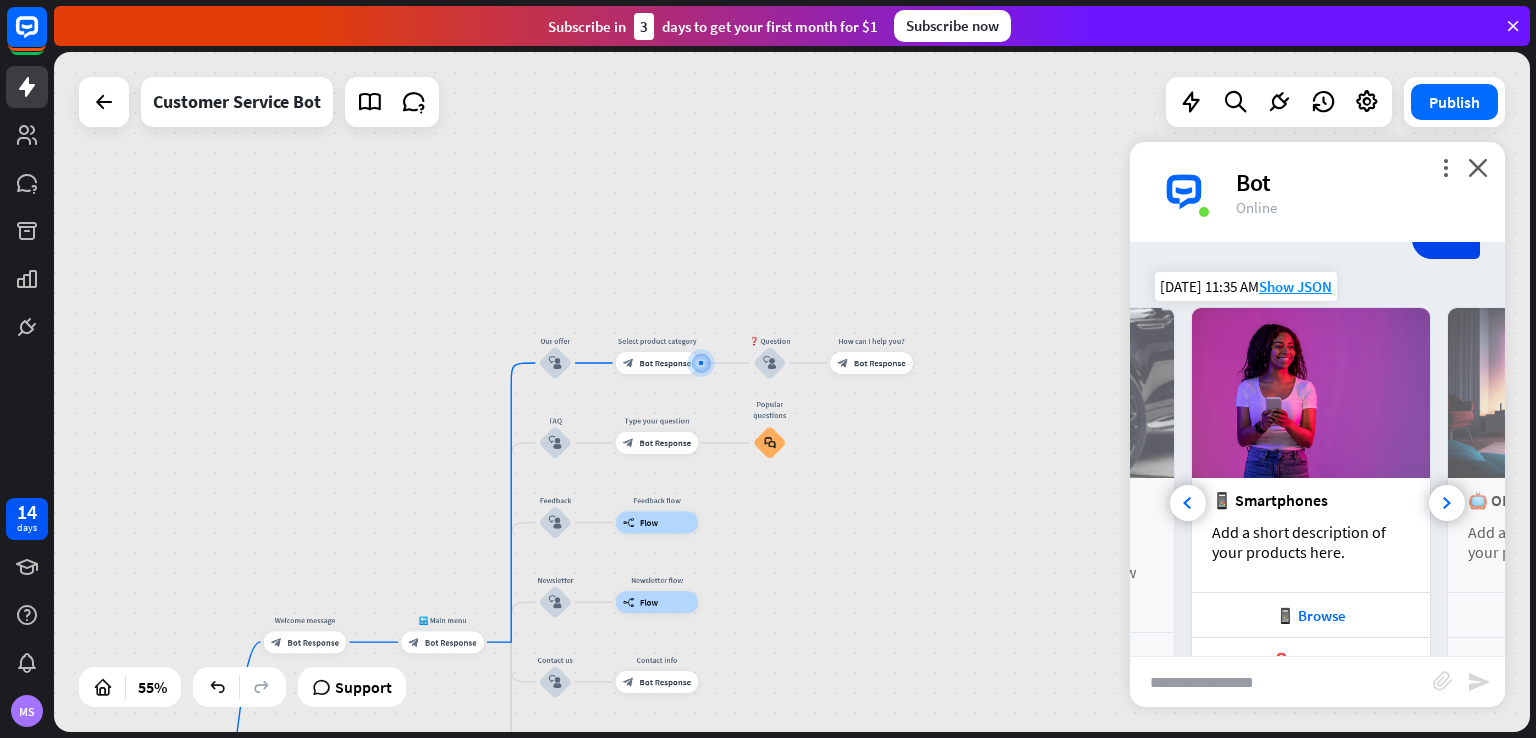 scroll, scrollTop: 300, scrollLeft: 0, axis: vertical 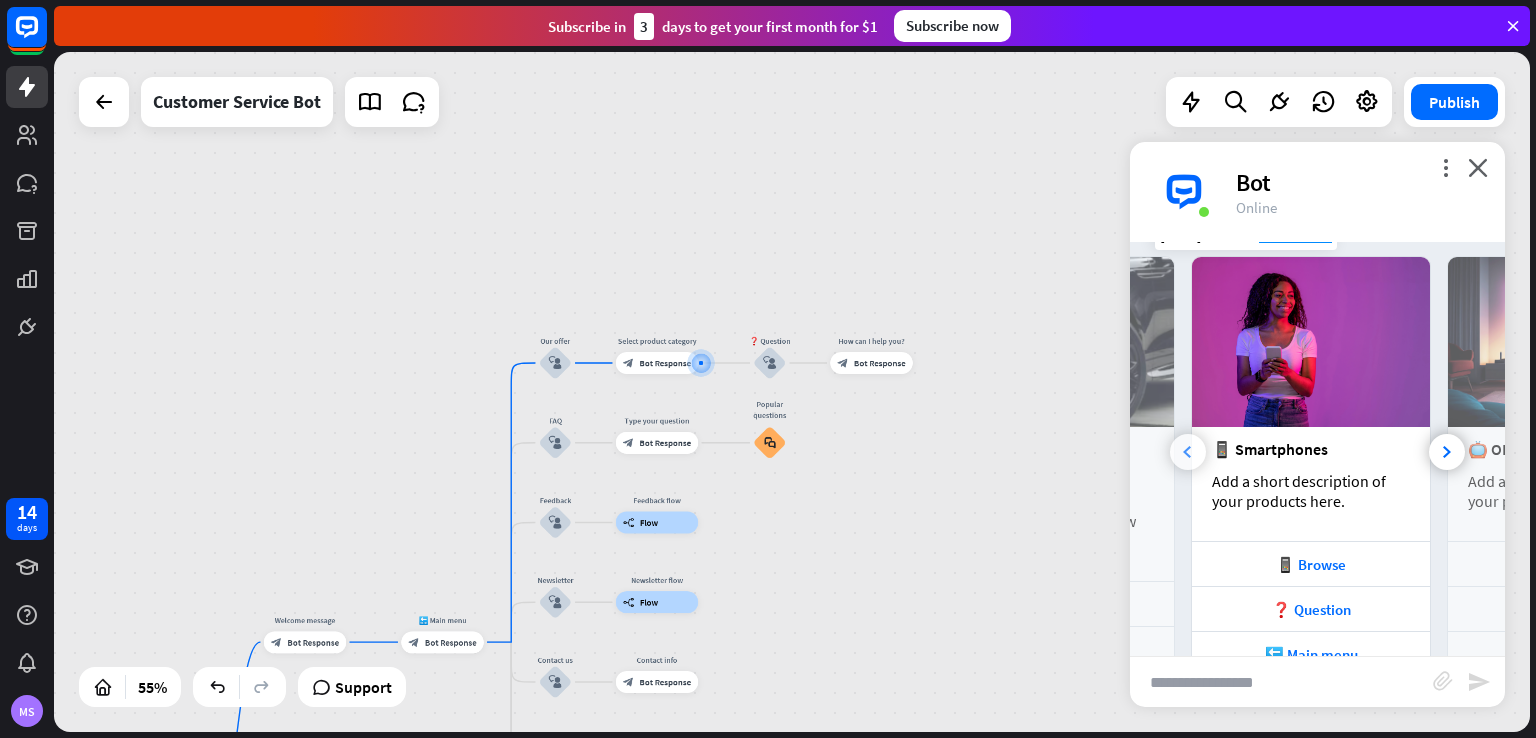 click at bounding box center [1188, 452] 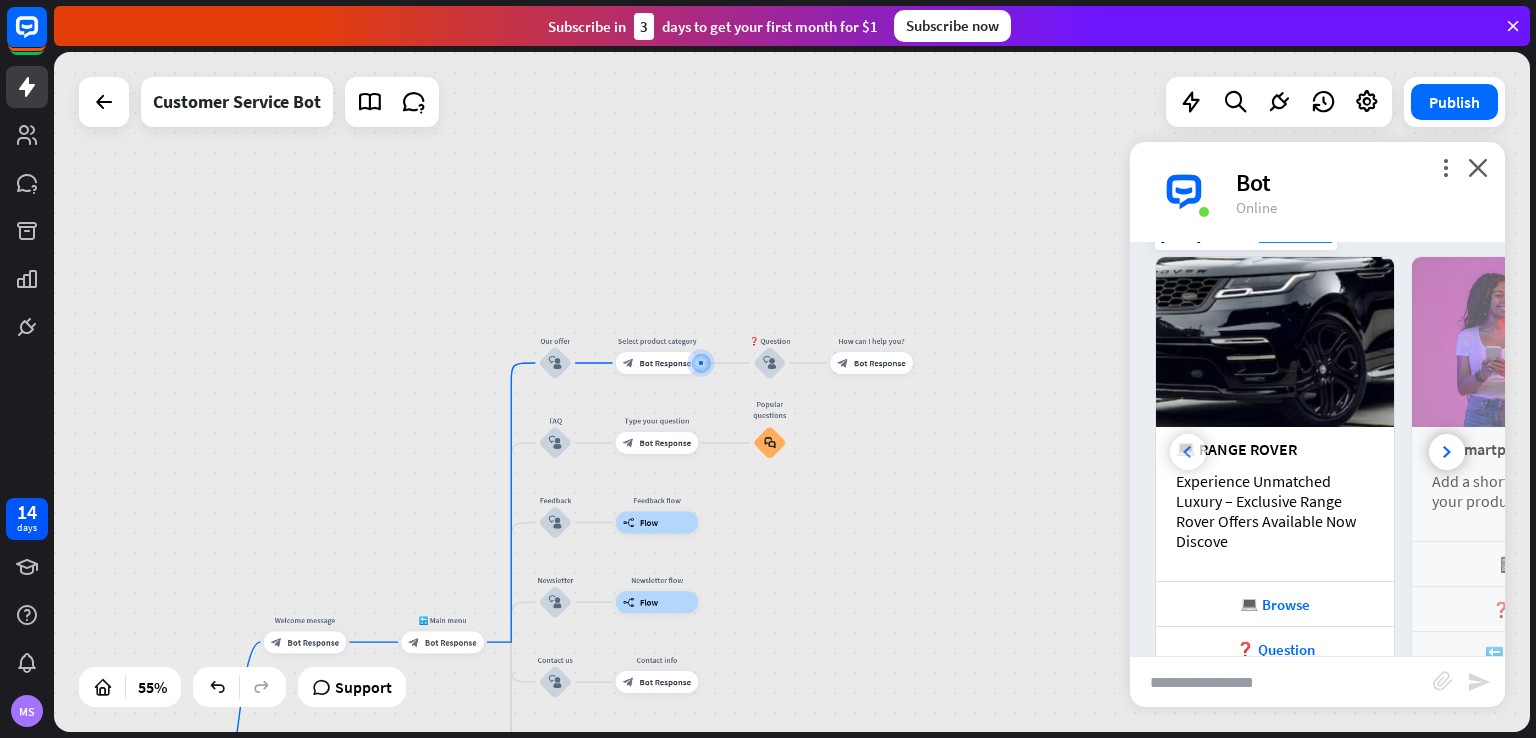 scroll, scrollTop: 0, scrollLeft: 0, axis: both 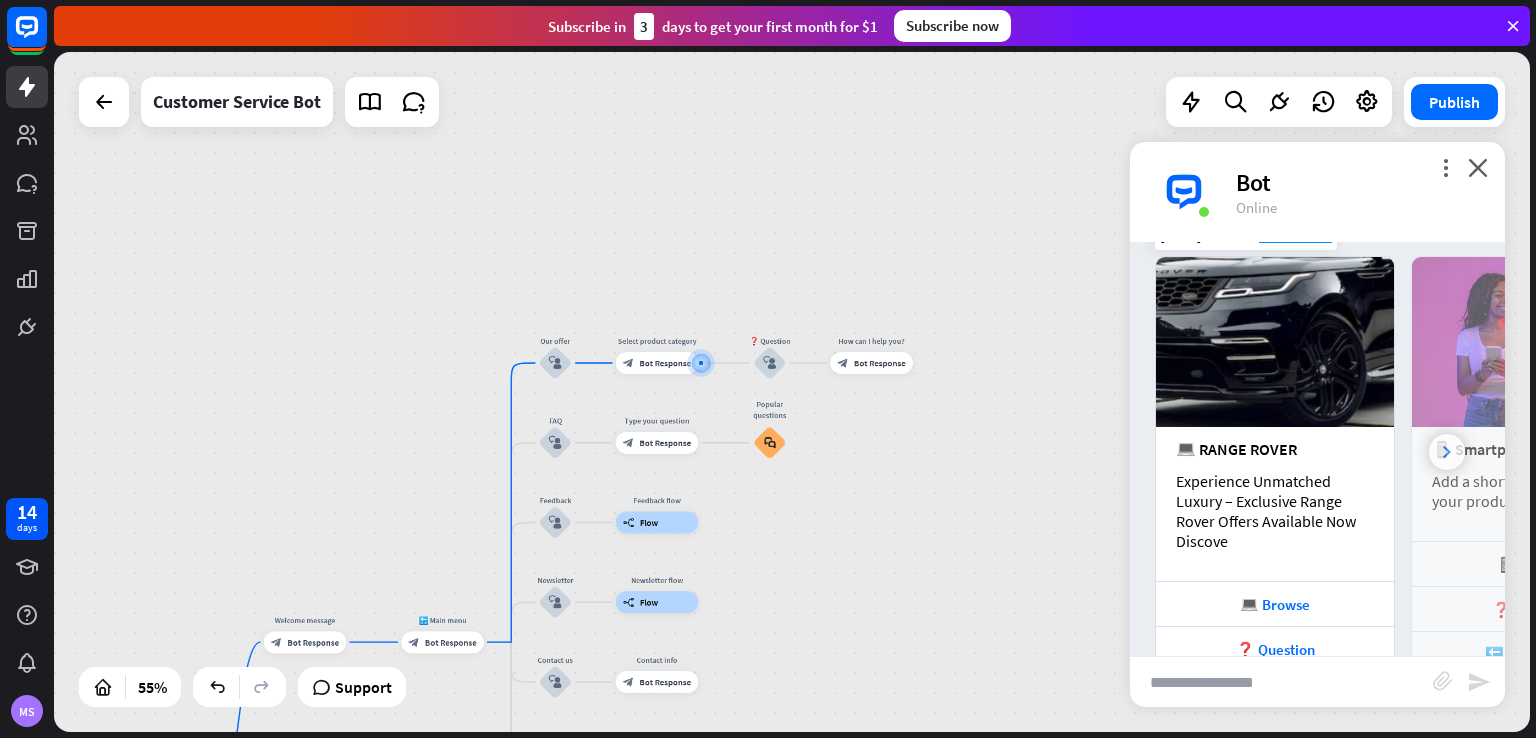 click at bounding box center (1447, 452) 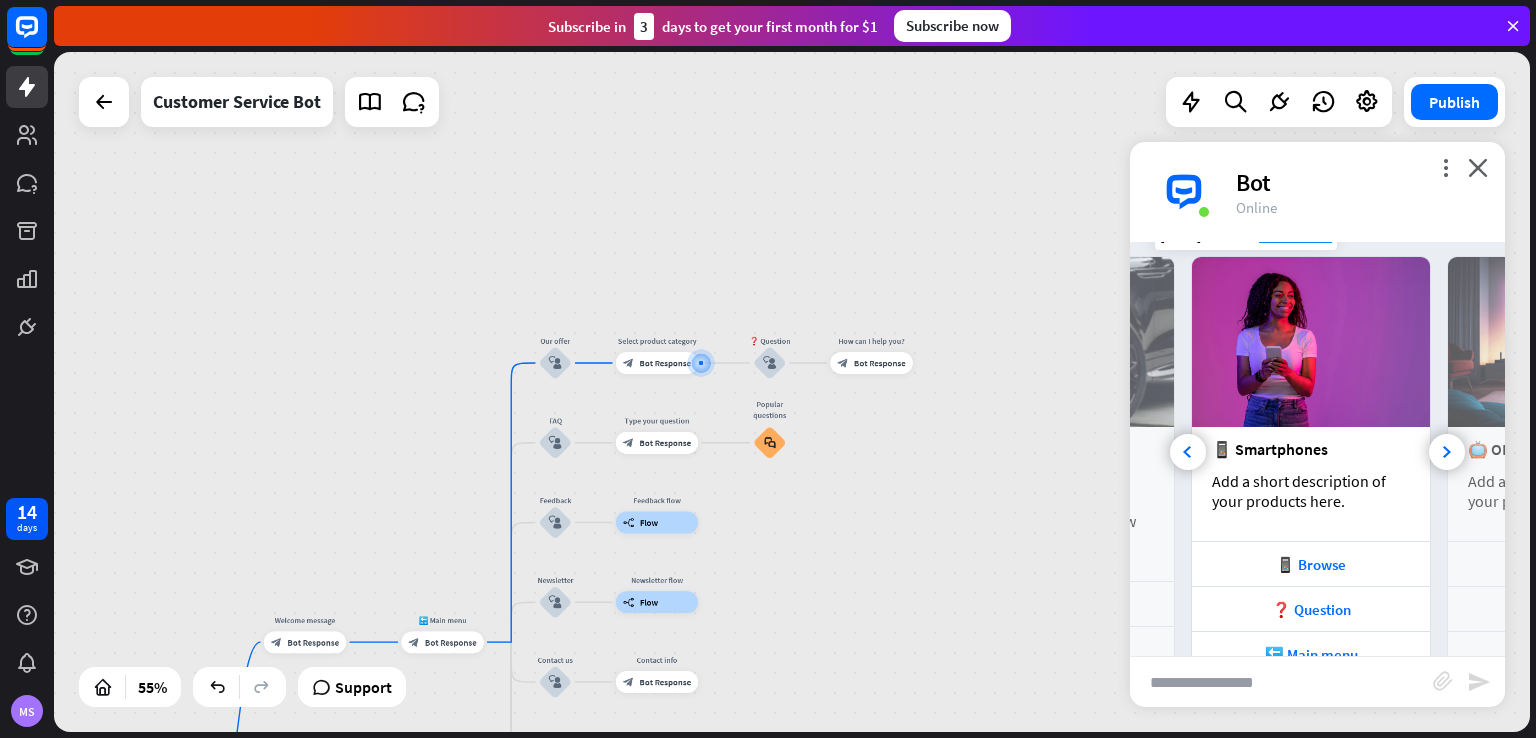 click at bounding box center (1311, 342) 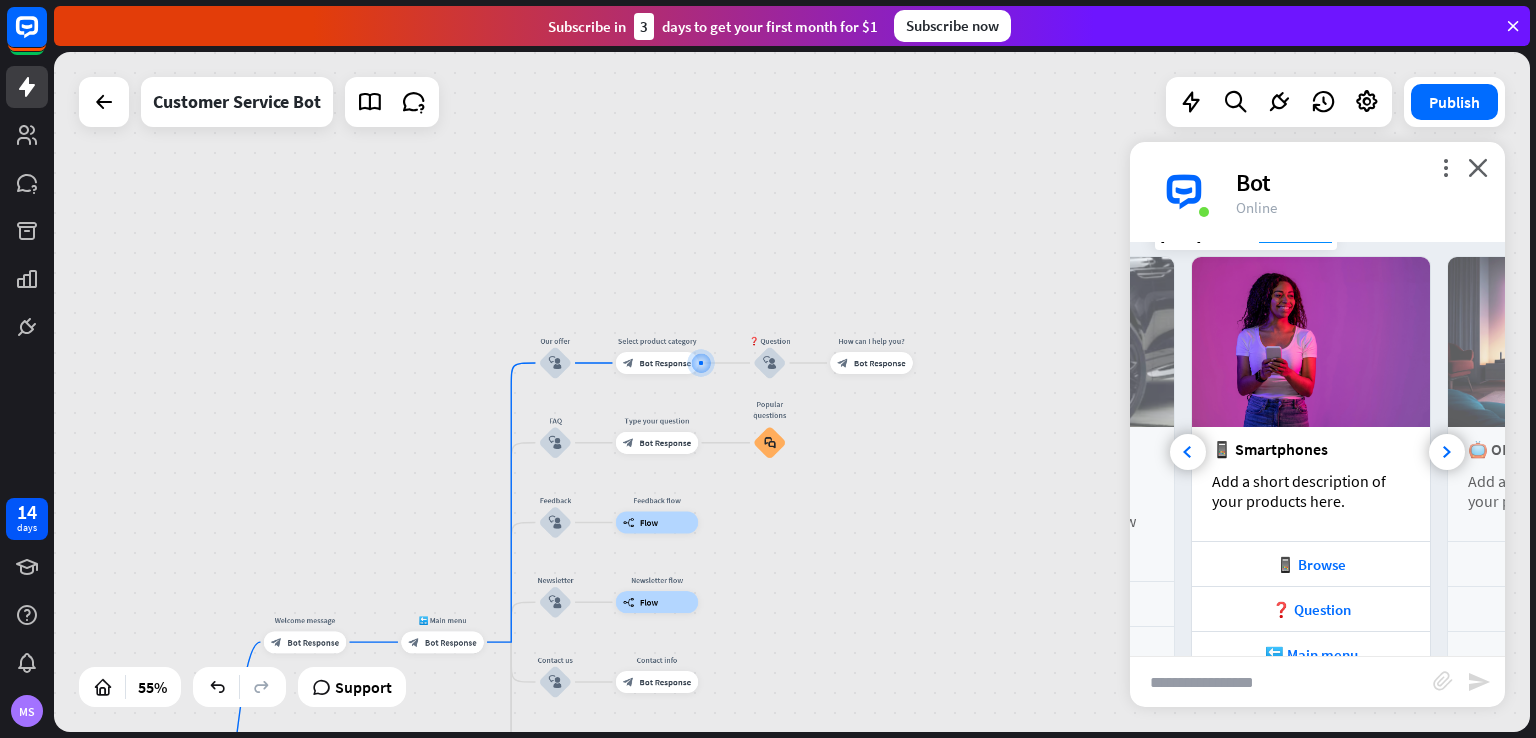 drag, startPoint x: 1302, startPoint y: 381, endPoint x: 1348, endPoint y: 381, distance: 46 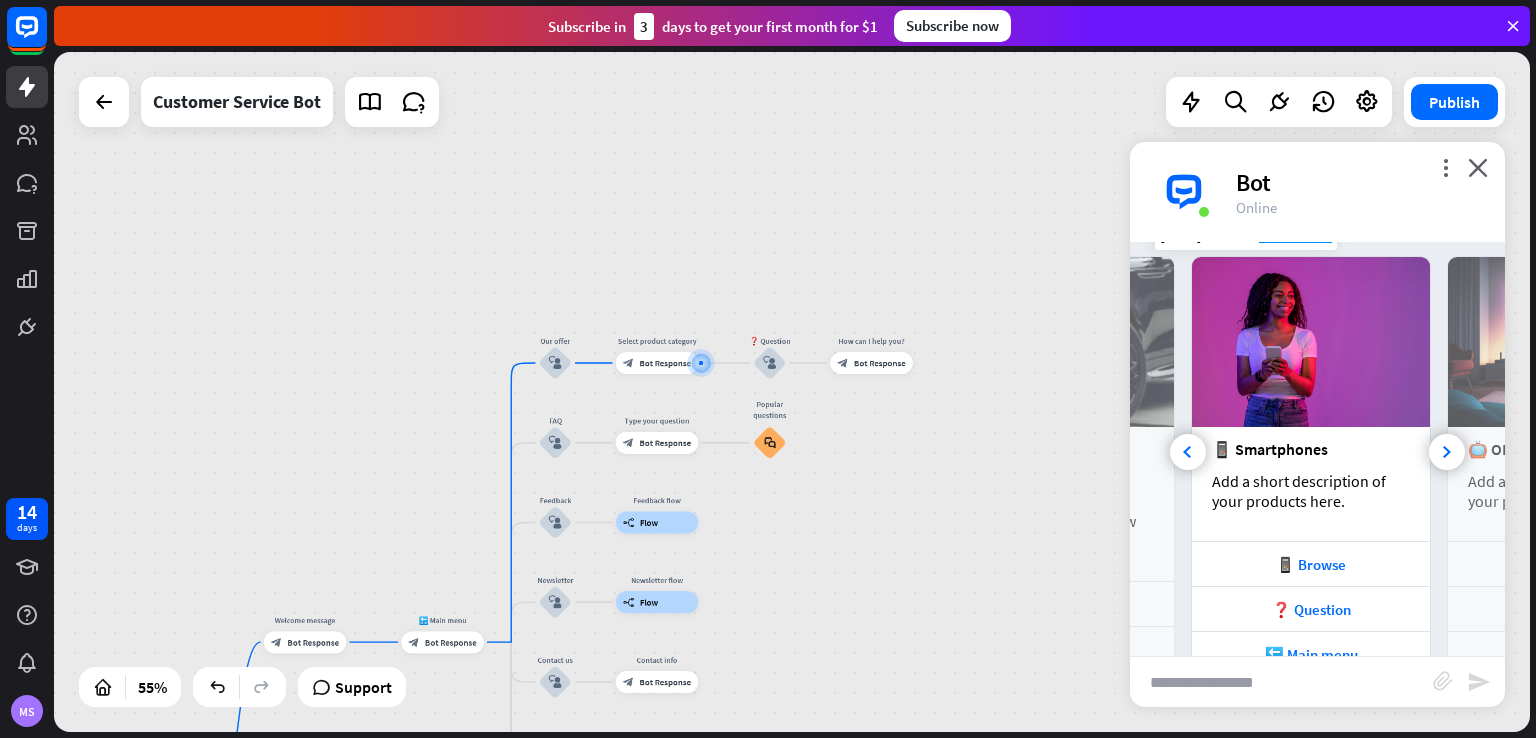 click at bounding box center (1311, 342) 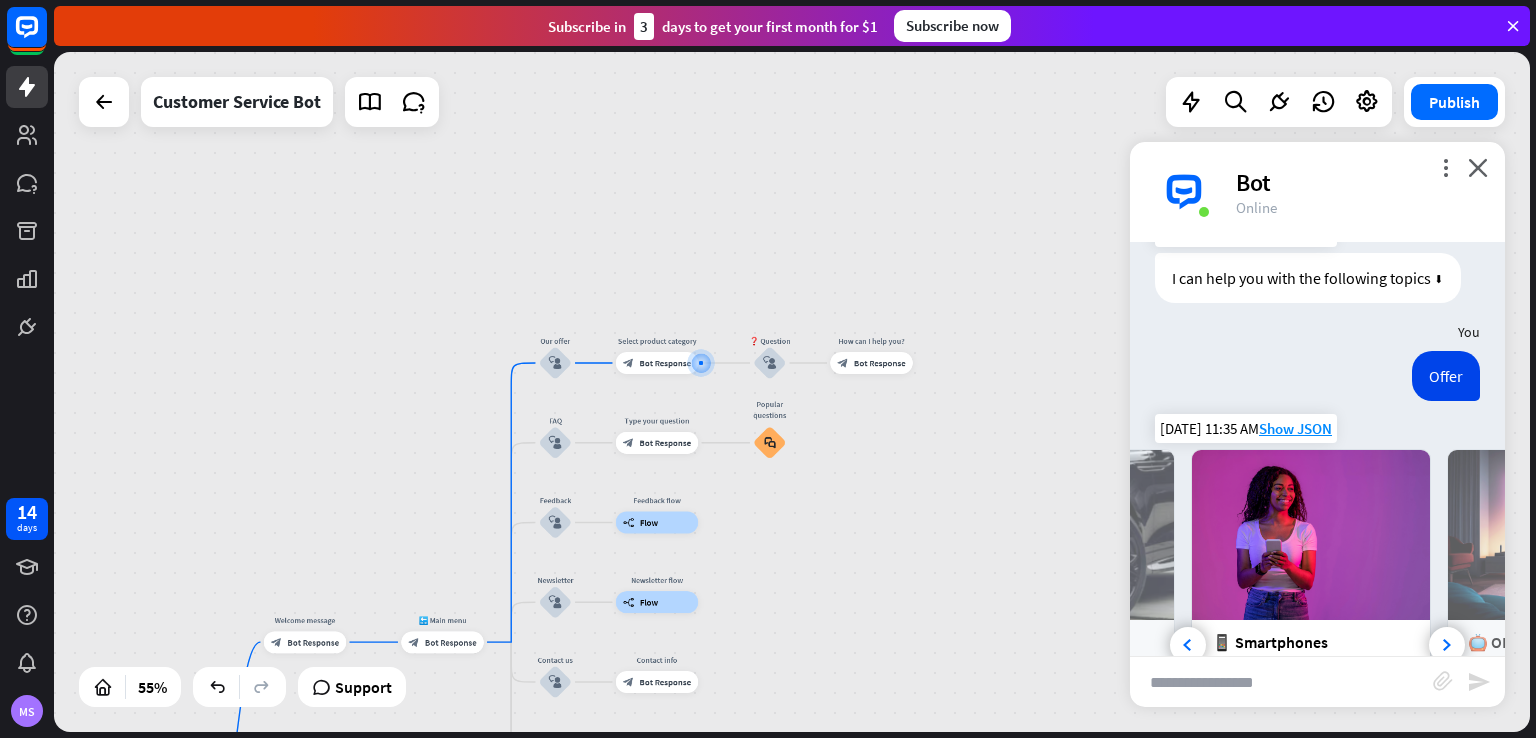 scroll, scrollTop: 90, scrollLeft: 0, axis: vertical 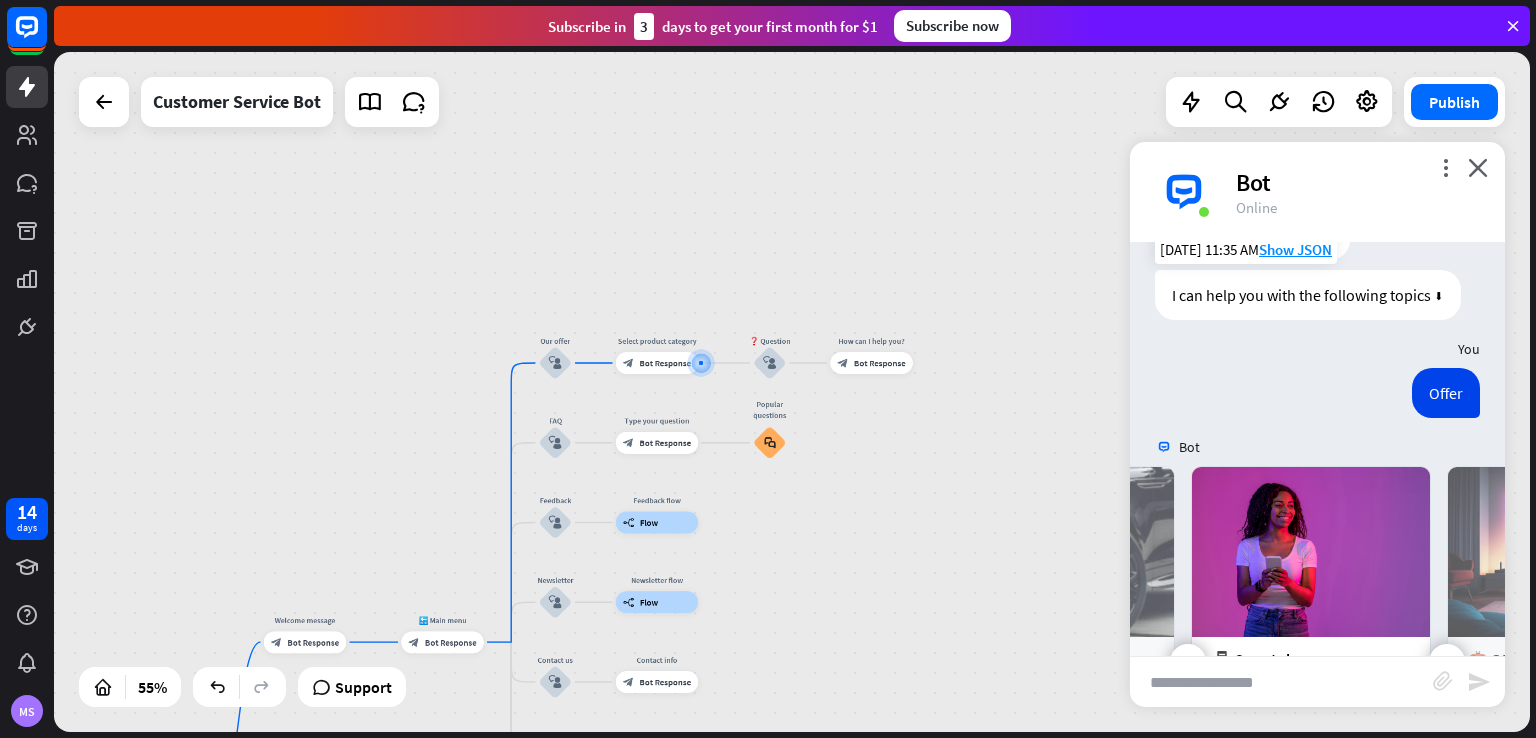 click on "Bot" at bounding box center [1358, 182] 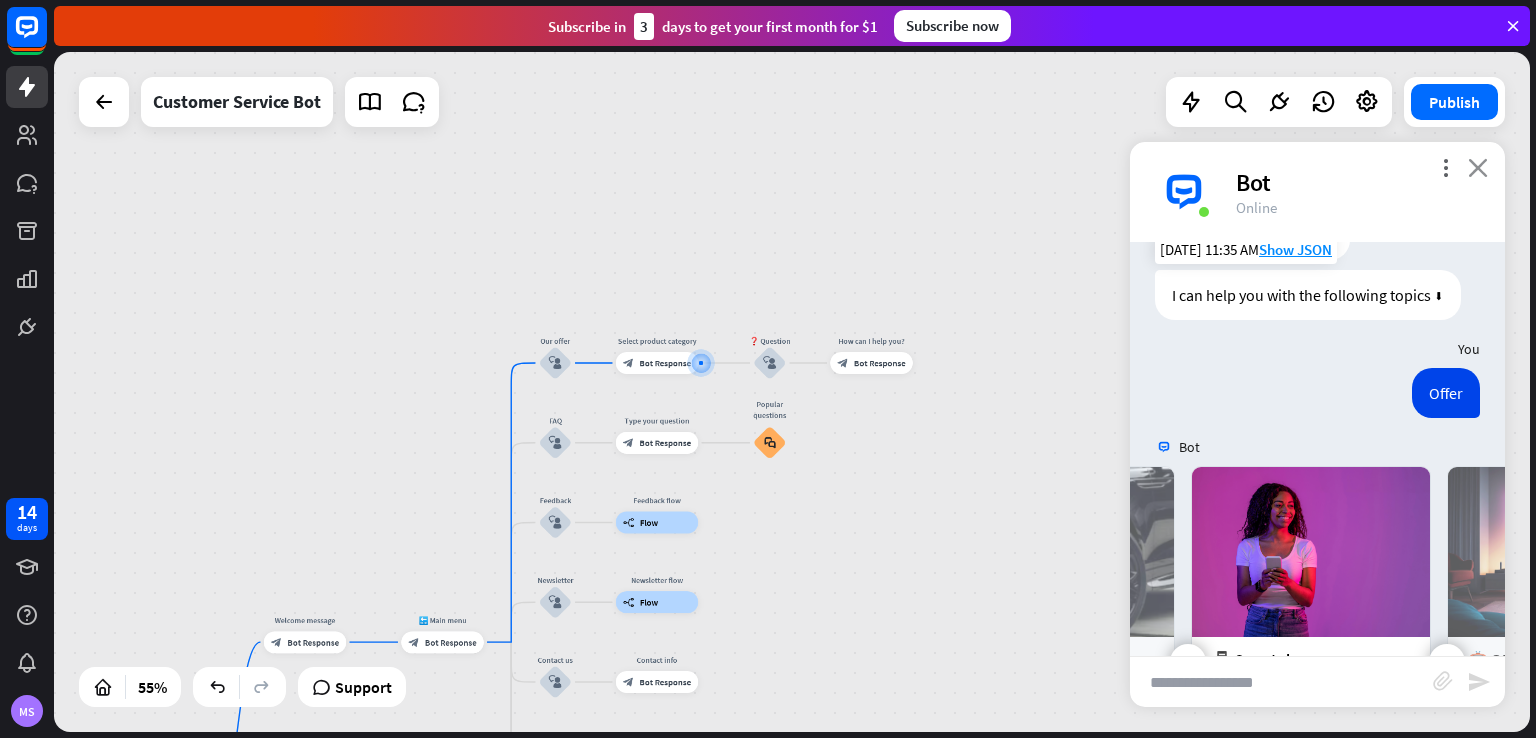 click on "close" at bounding box center [1478, 167] 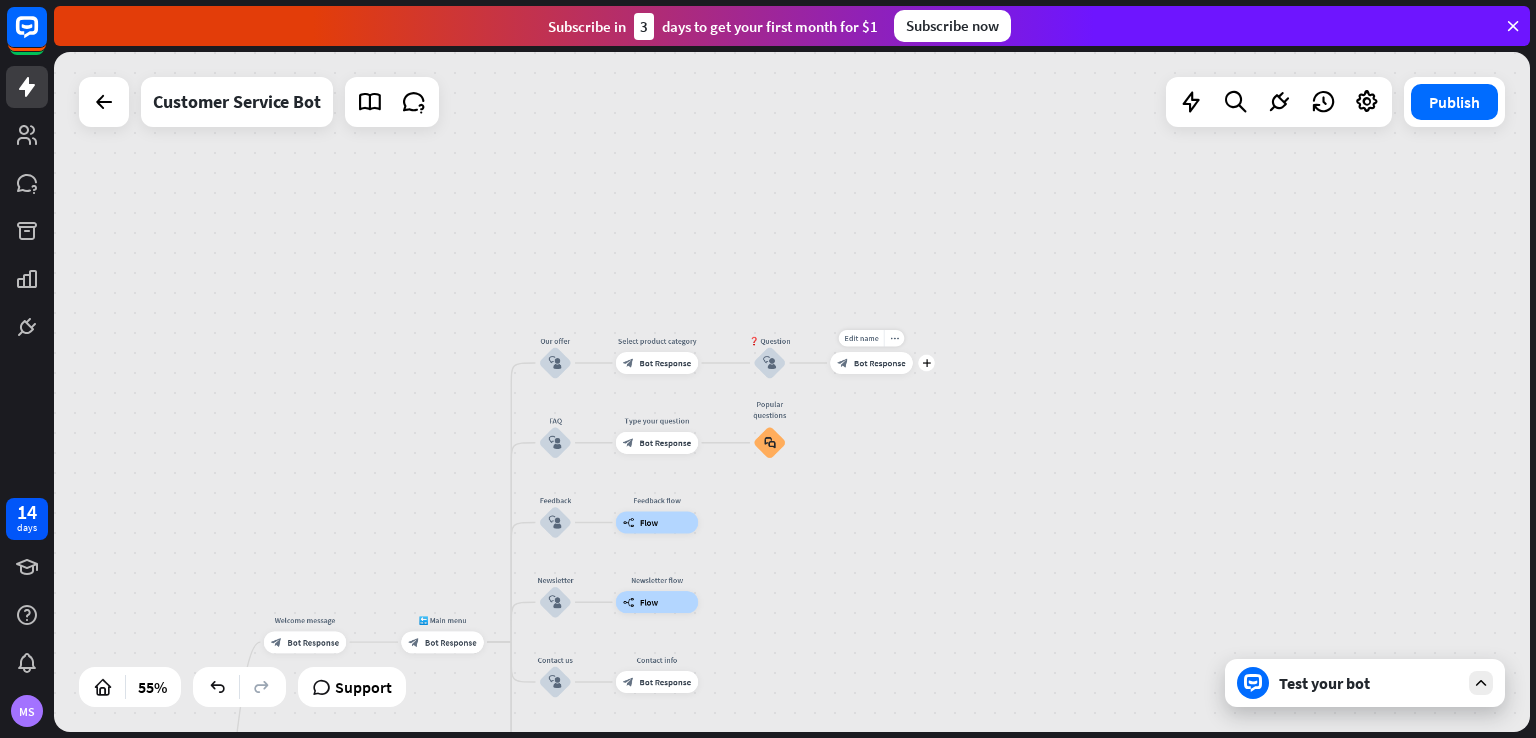 click on "Bot Response" at bounding box center (880, 363) 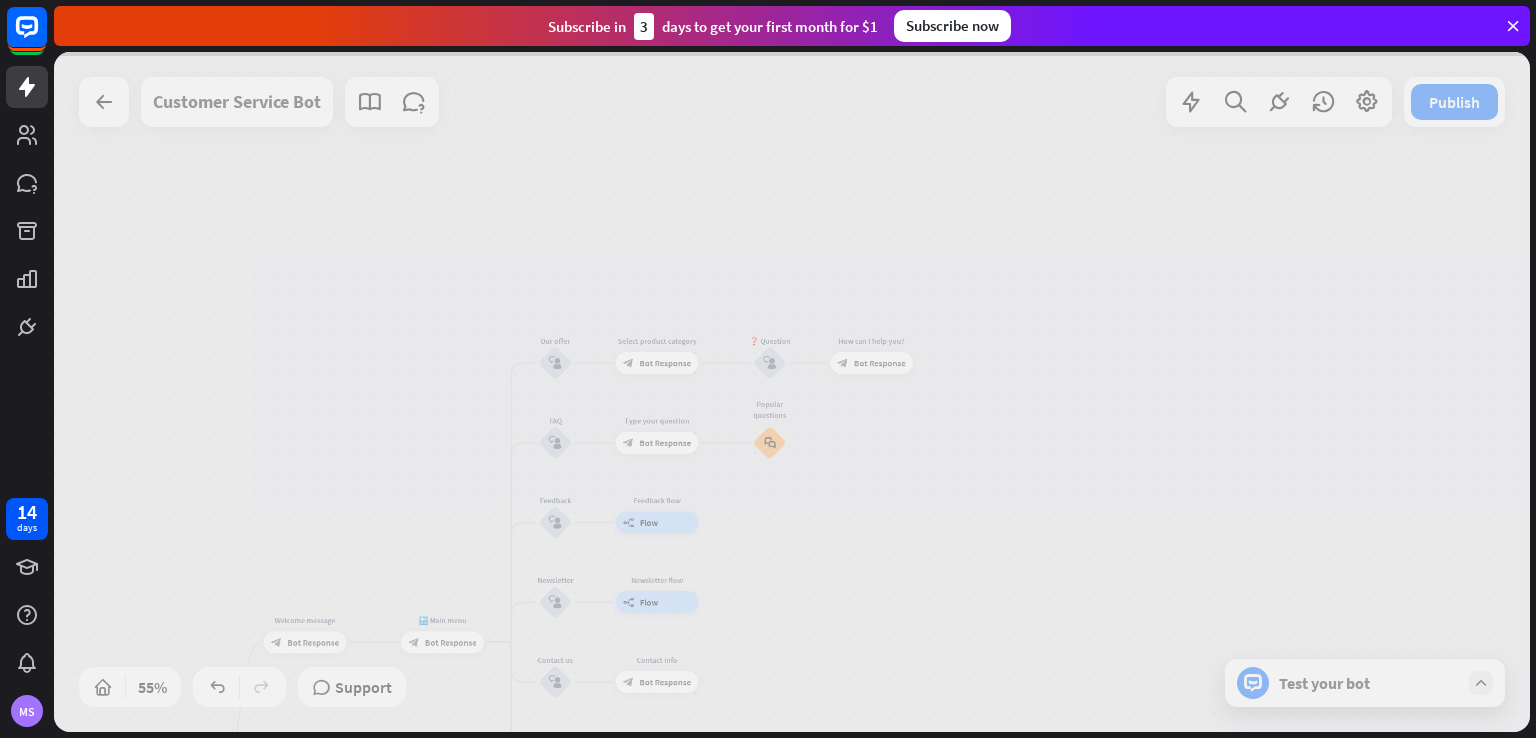 click at bounding box center [792, 392] 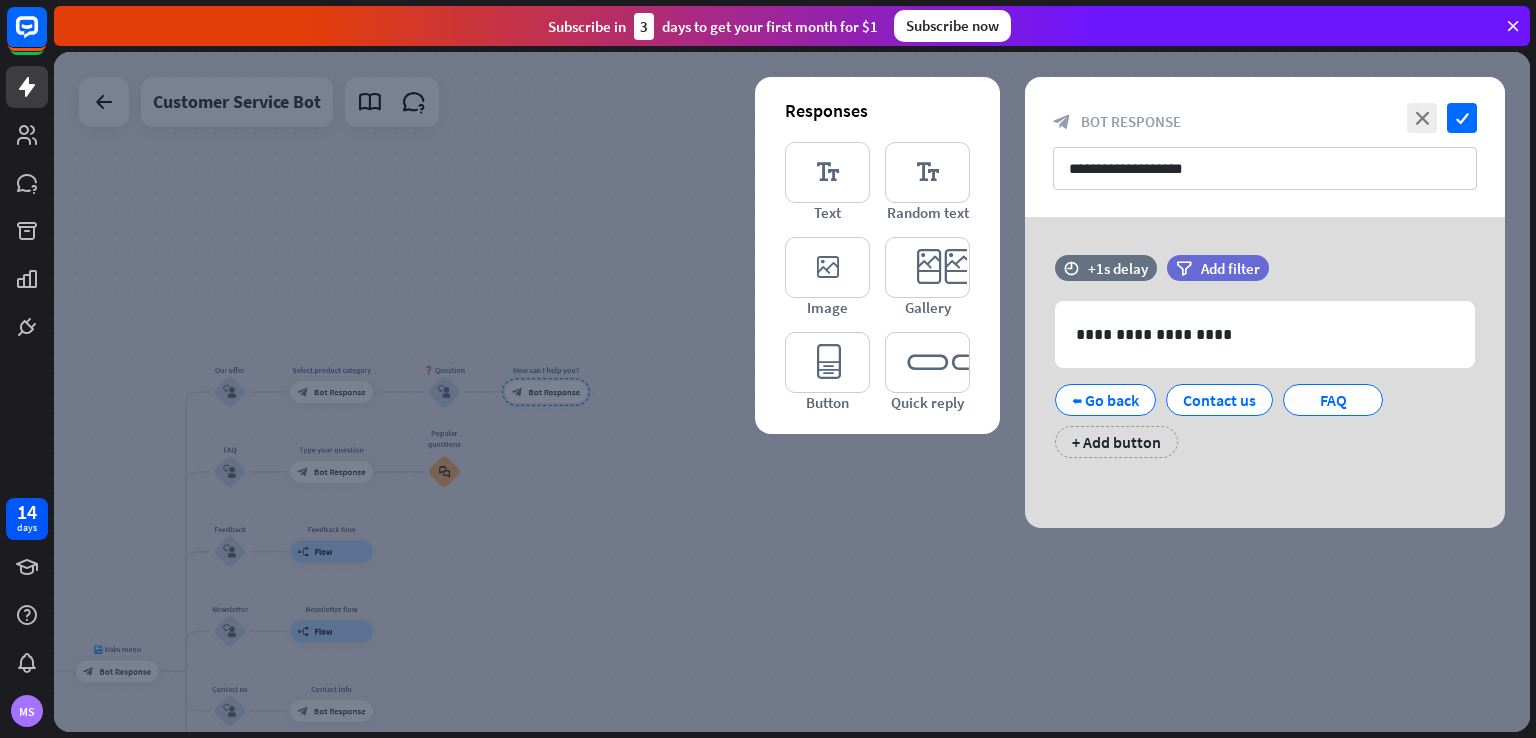 click at bounding box center (1513, 26) 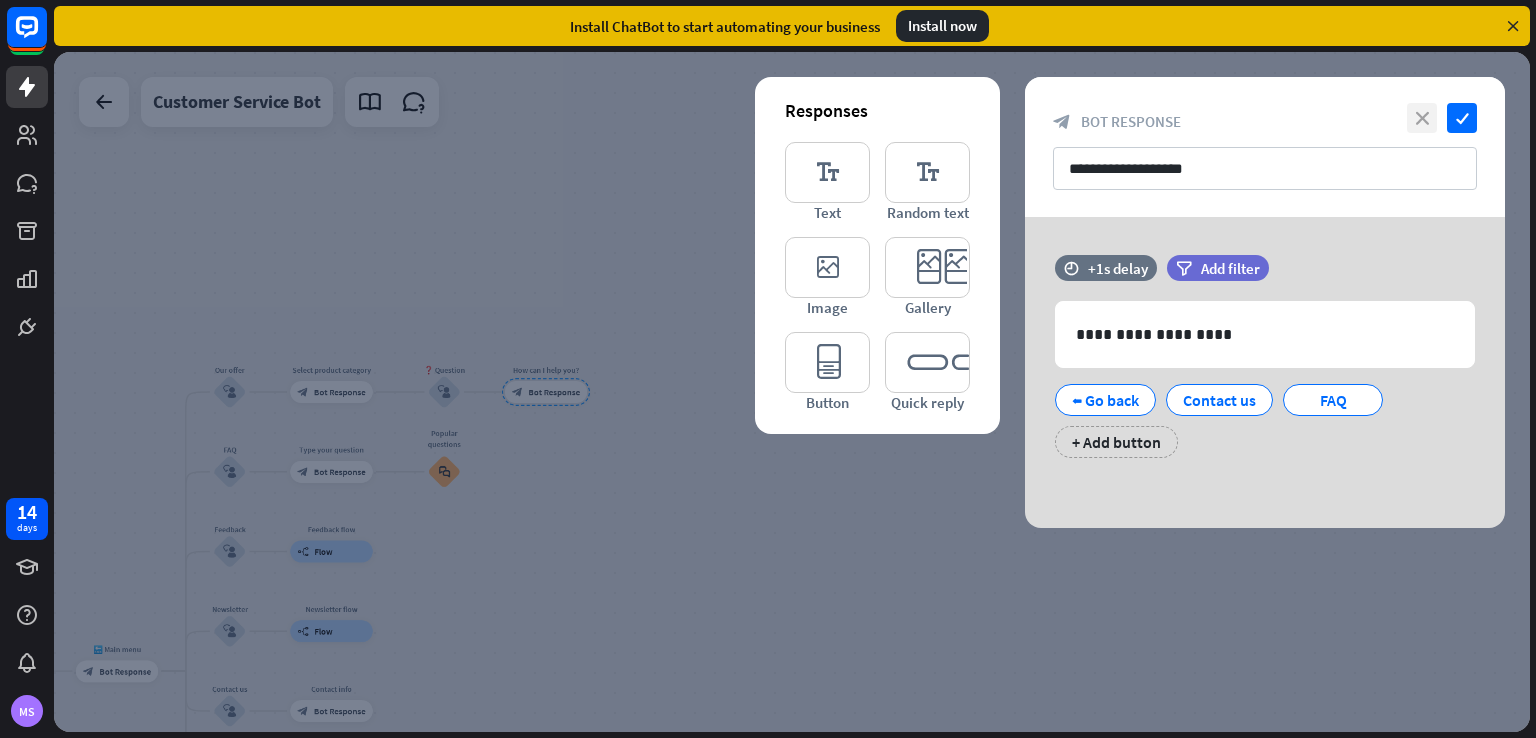 click on "close" at bounding box center [1422, 118] 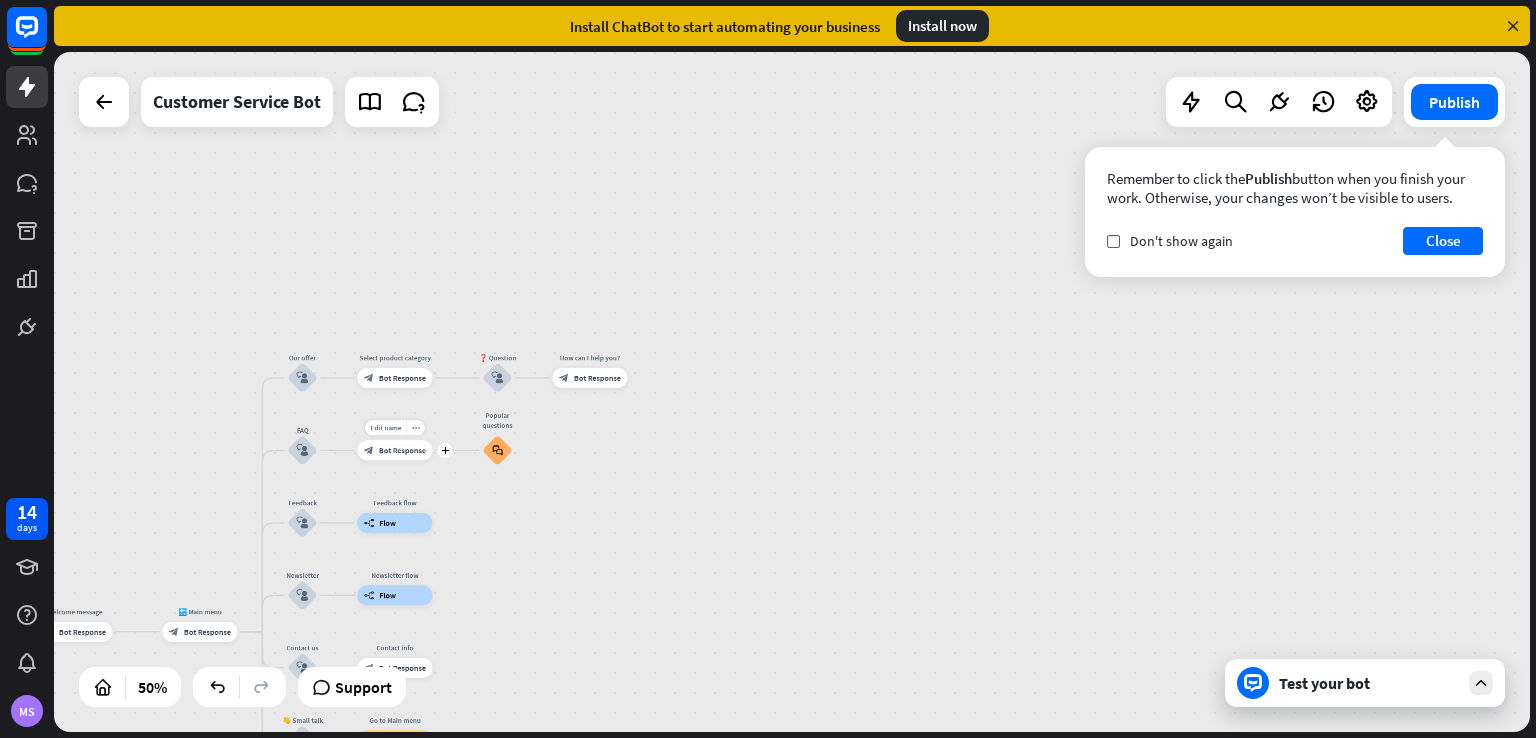 click on "Edit name   more_horiz         plus   Type your question   block_bot_response   Bot Response" at bounding box center (394, 450) 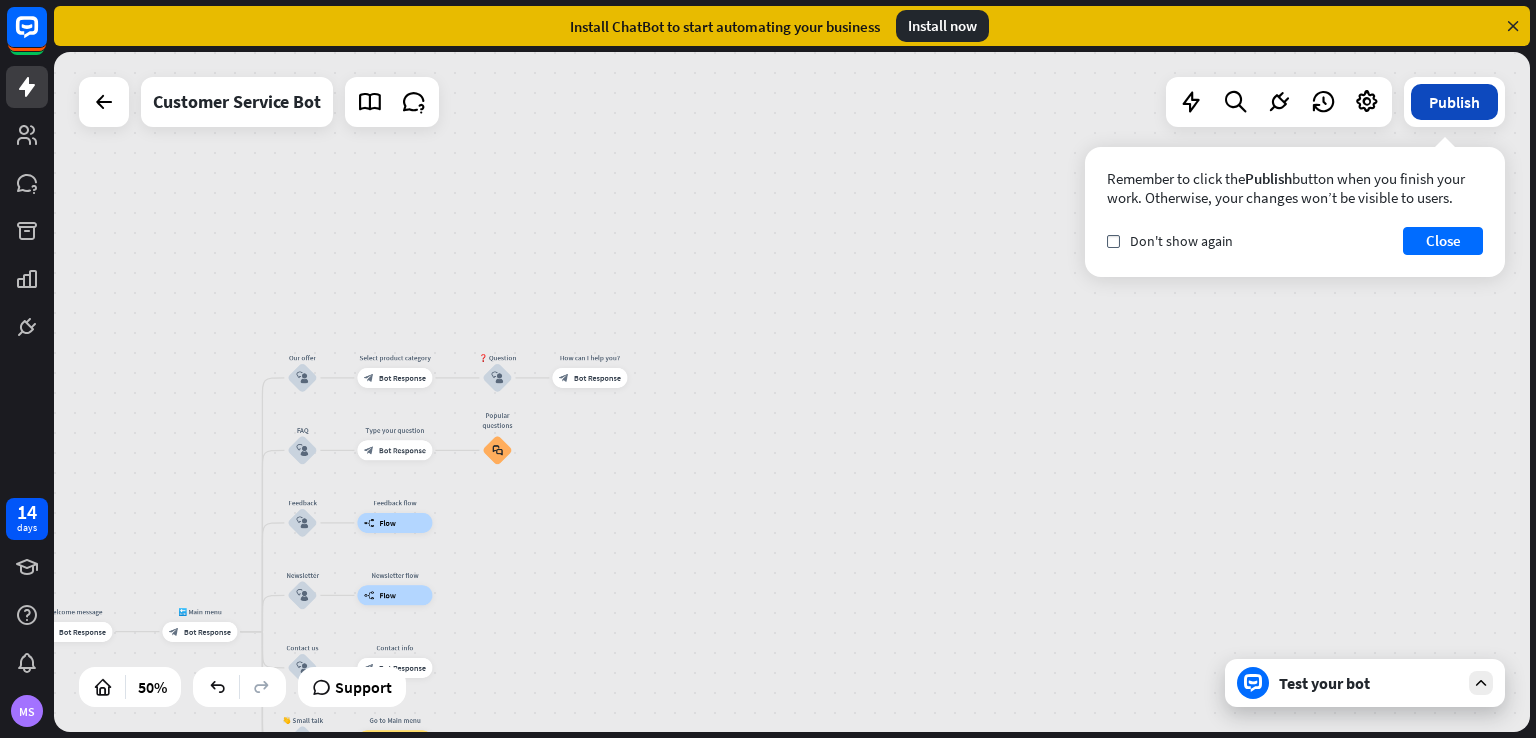 click on "Publish" at bounding box center (1454, 102) 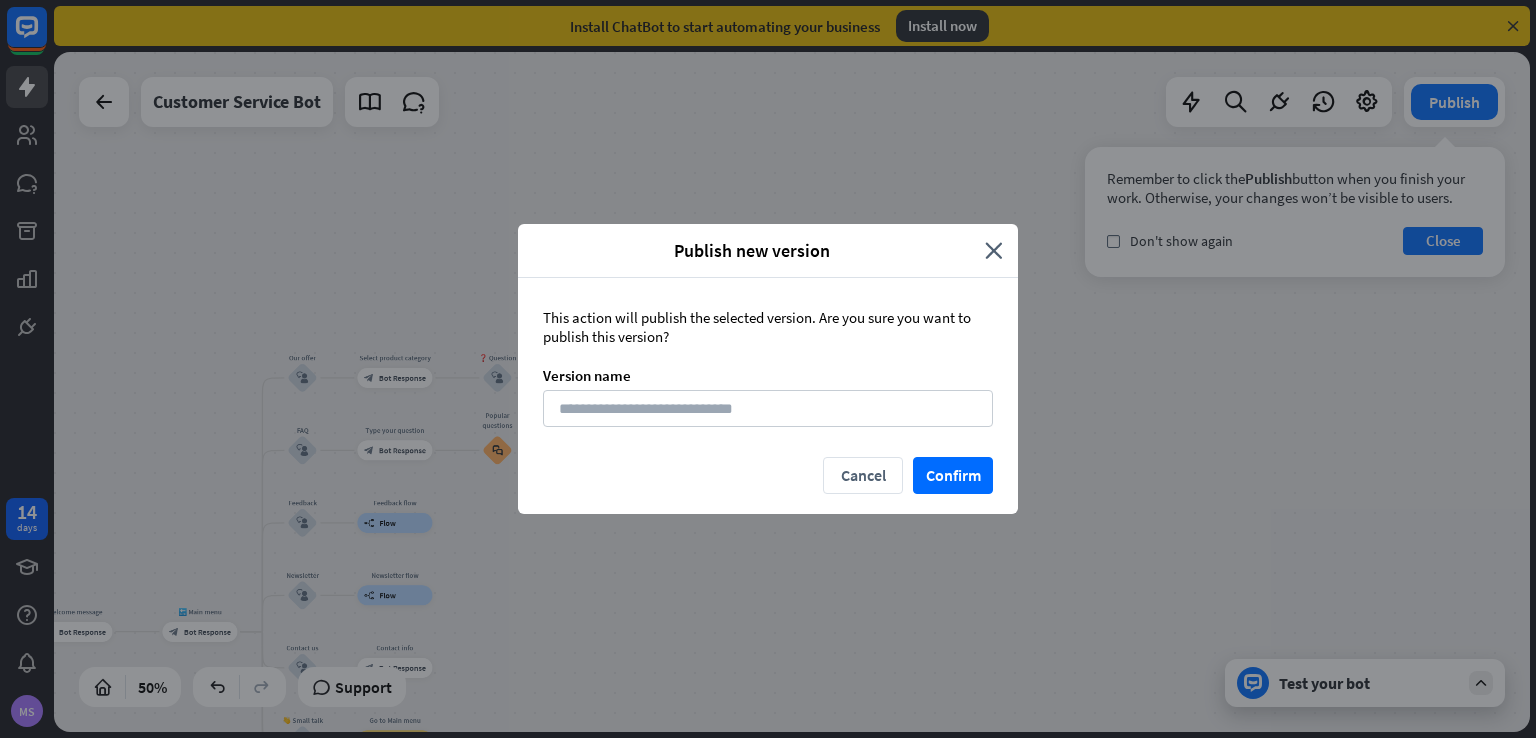 click on "Publish new version
close" at bounding box center [768, 251] 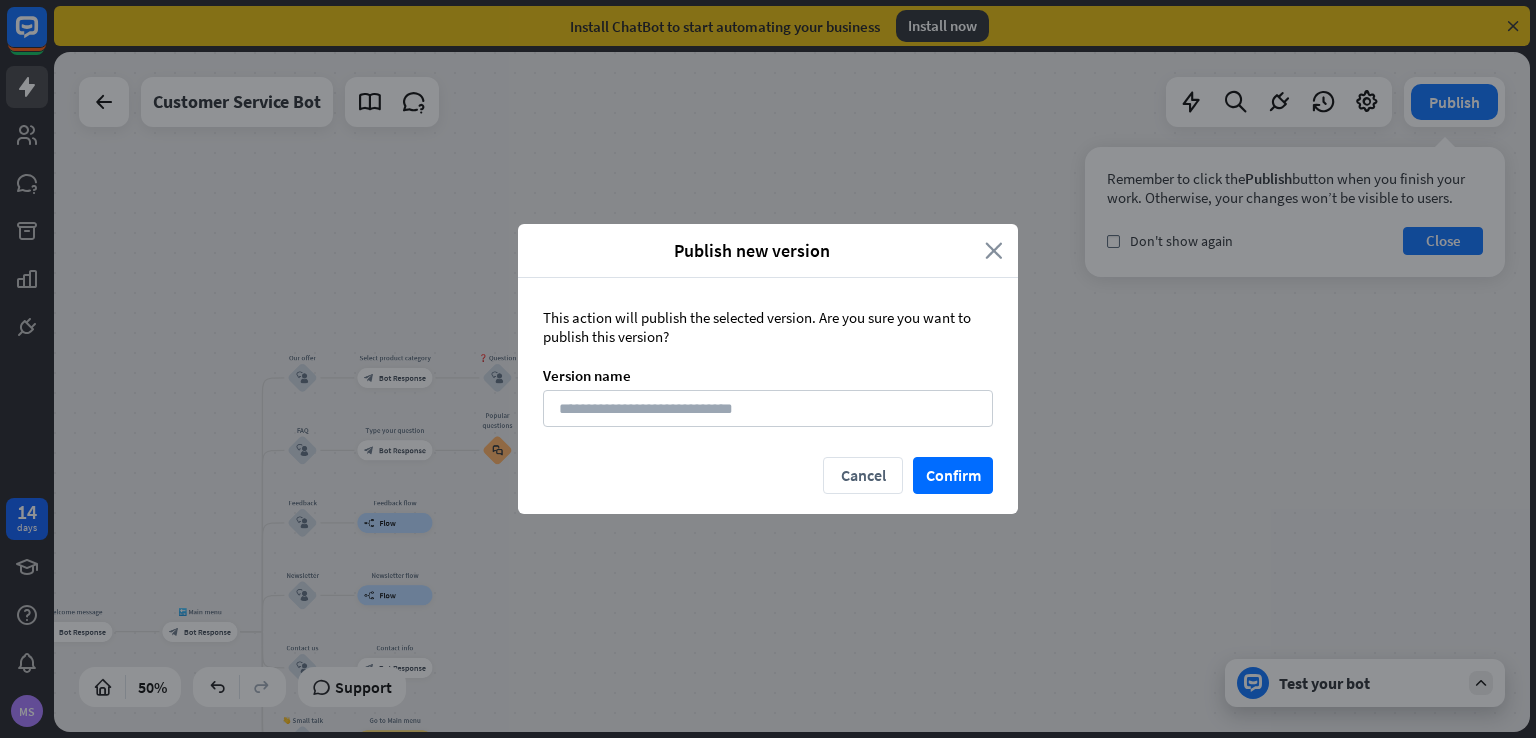 click on "close" at bounding box center [994, 250] 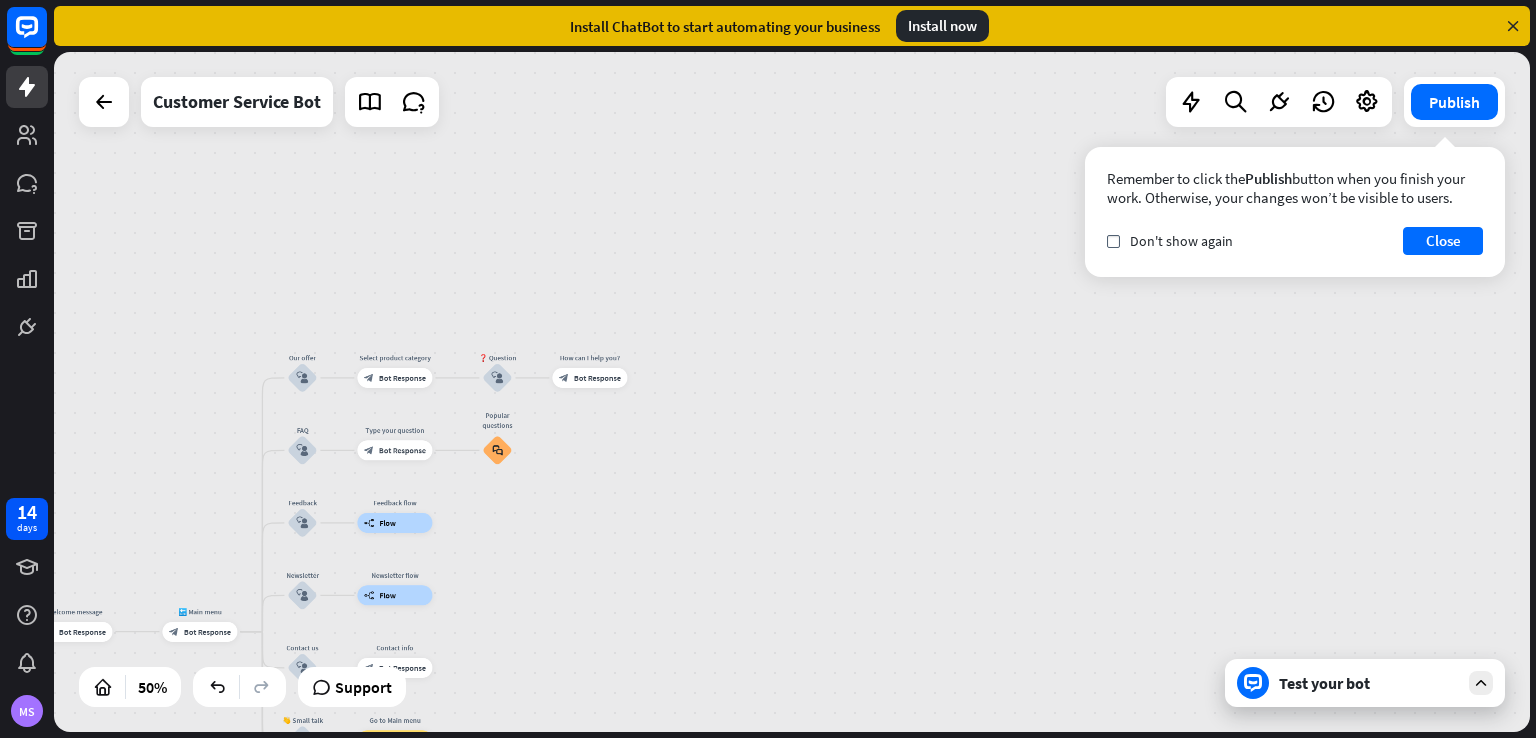 click on "home_2   Start point                 Welcome message   block_bot_response   Bot Response                 🔙 Main menu   block_bot_response   Bot Response                 Our offer   block_user_input                 Select product category   block_bot_response   Bot Response                 ❓ Question   block_user_input                 How can I help you?   block_bot_response   Bot Response                 FAQ   block_user_input                 Type your question   block_bot_response   Bot Response                 Popular questions   block_faq                 Feedback   block_user_input                 Feedback flow   builder_tree   Flow                 Newsletter   block_user_input                 Newsletter flow   builder_tree   Flow                 Contact us   block_user_input                 Contact info   block_bot_response   Bot Response                 👋 Small talk   block_user_input                 Go to Main menu   block_goto   Go to step                 Main menu" at bounding box center (792, 392) 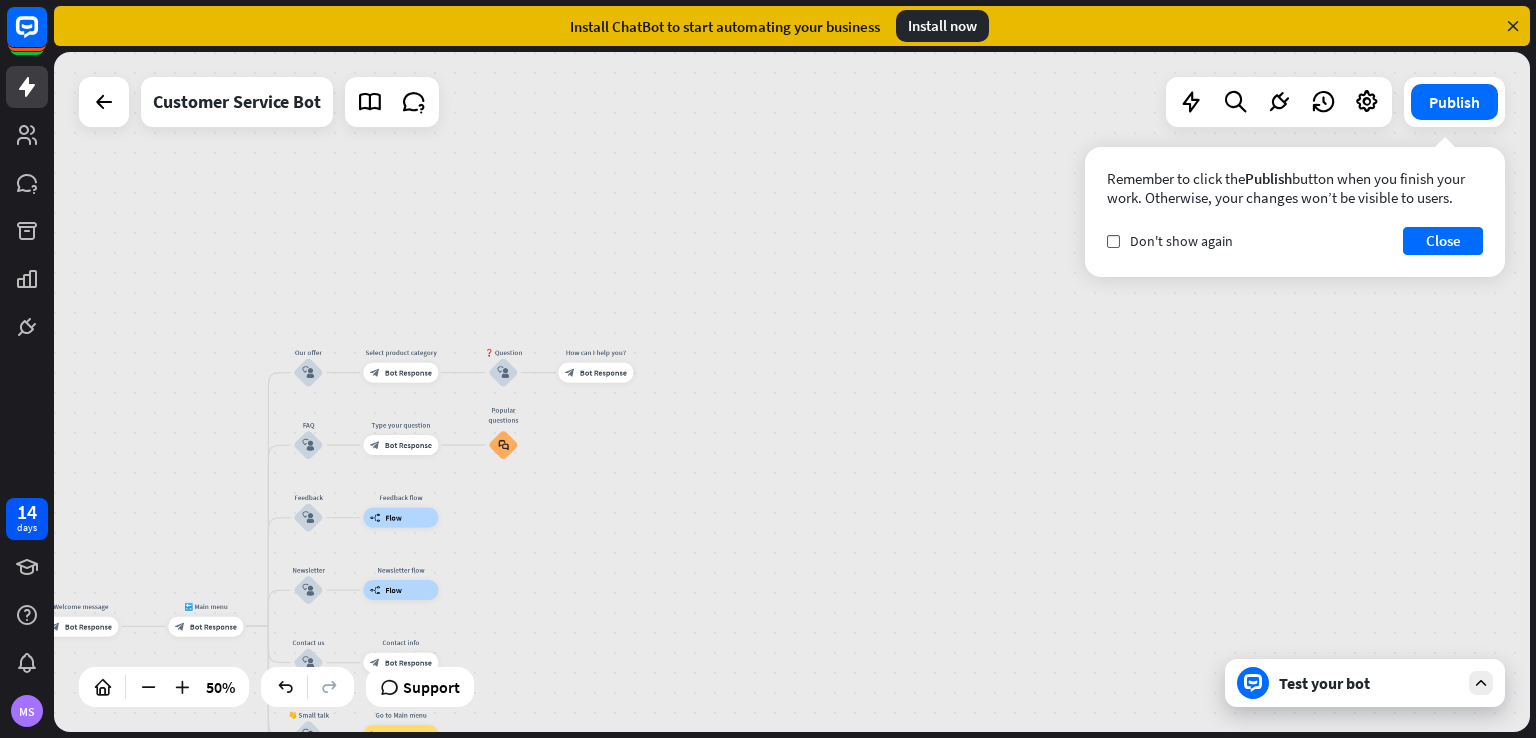 click on "50%" at bounding box center (164, 687) 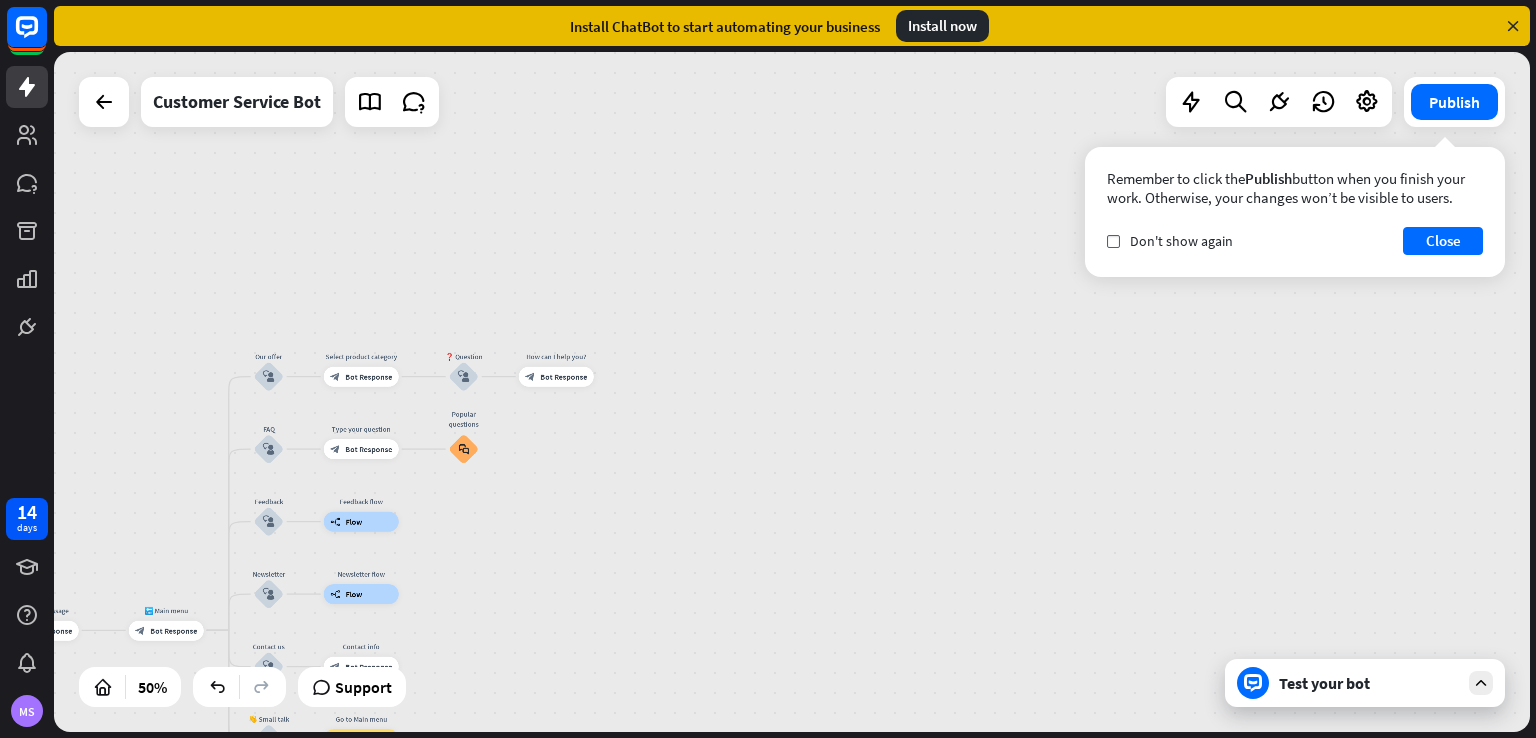 drag, startPoint x: 350, startPoint y: 729, endPoint x: 285, endPoint y: 745, distance: 66.94027 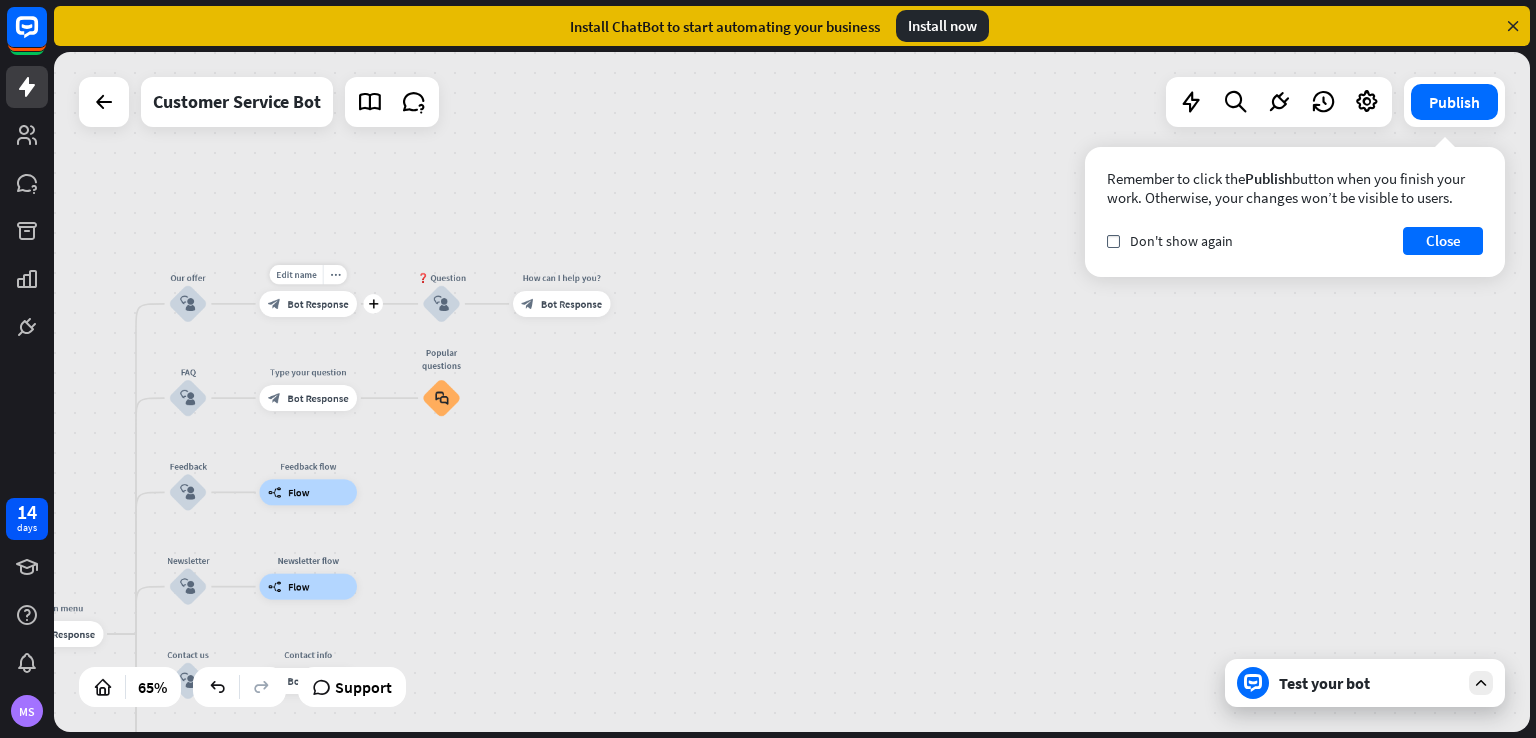 click on "Bot Response" at bounding box center (317, 303) 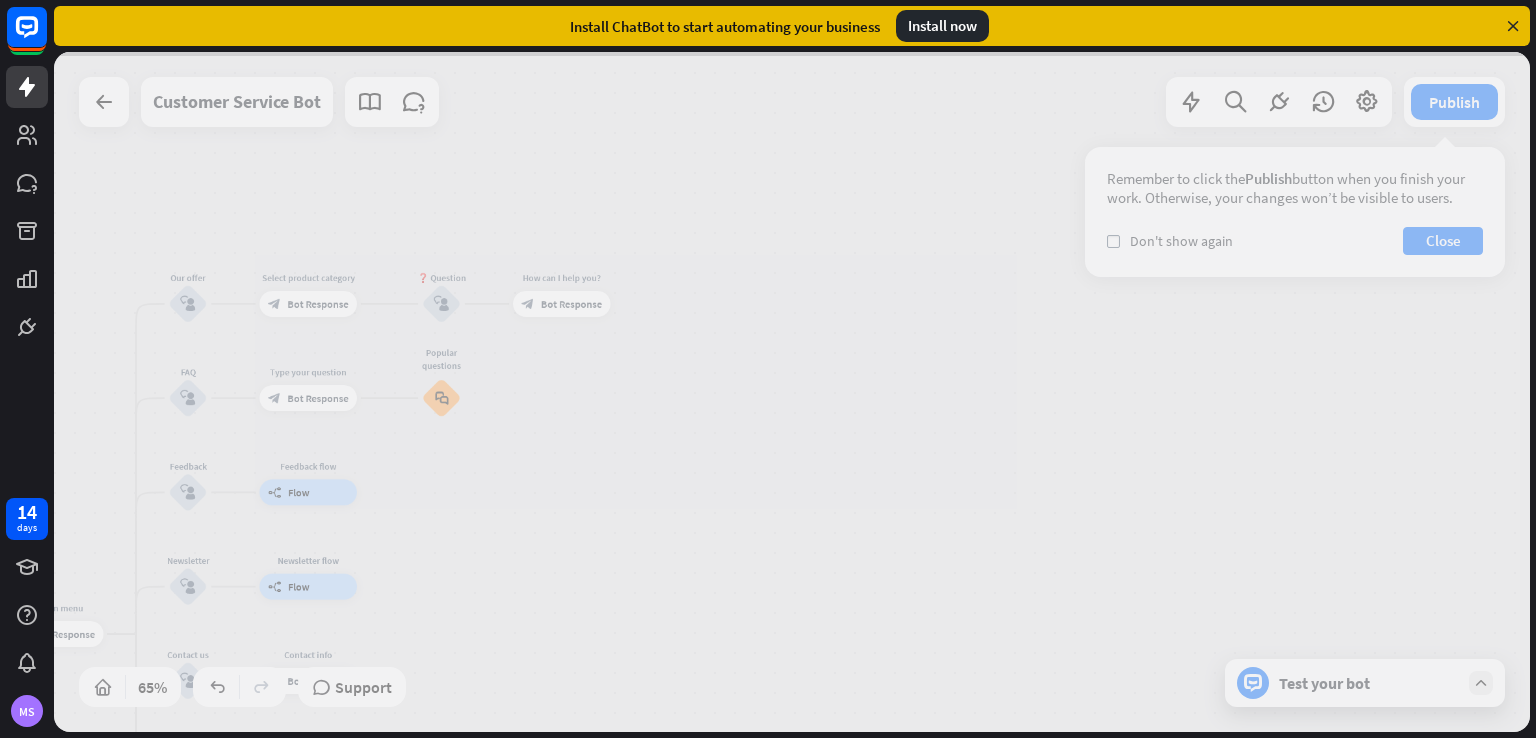 click at bounding box center [792, 392] 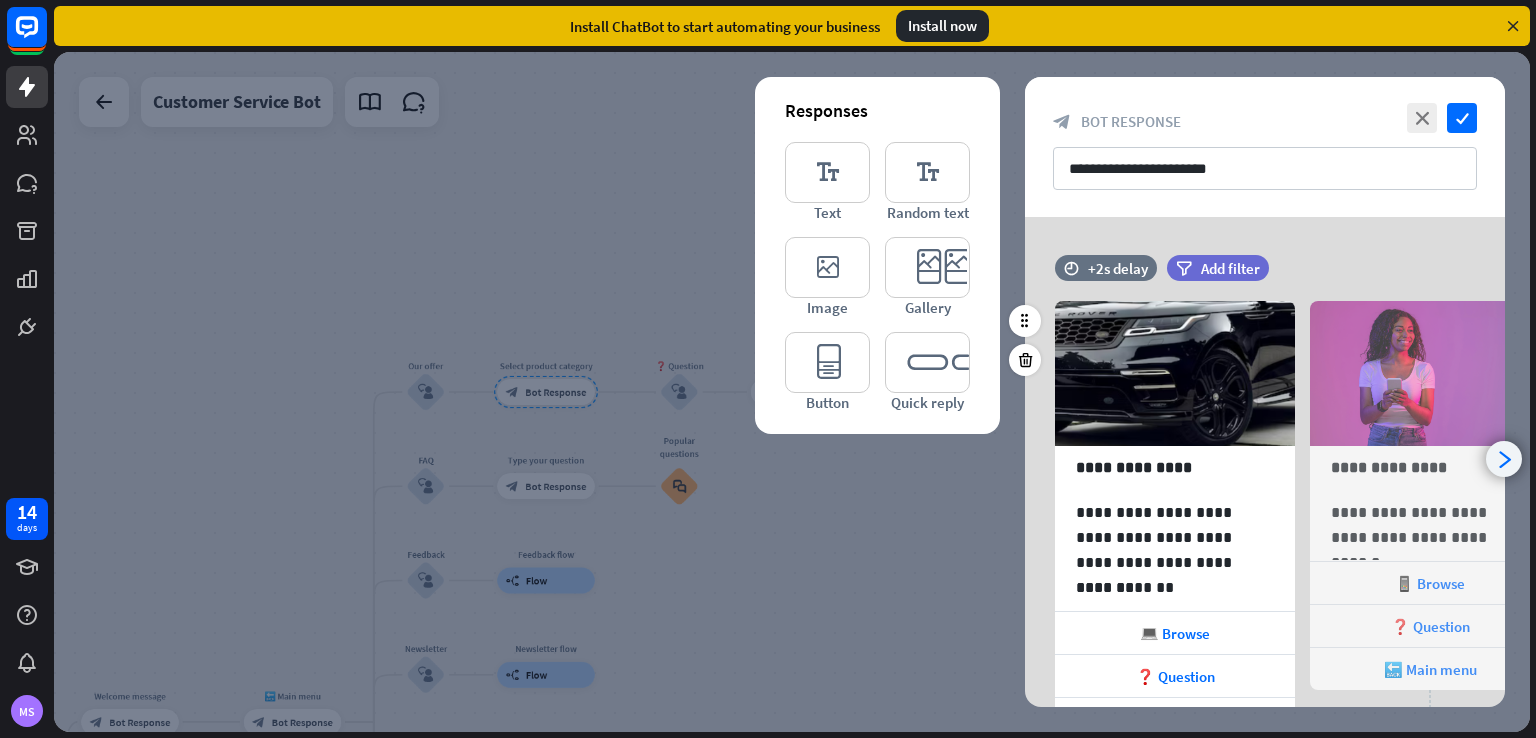 click on "arrowhead_right" at bounding box center [1504, 459] 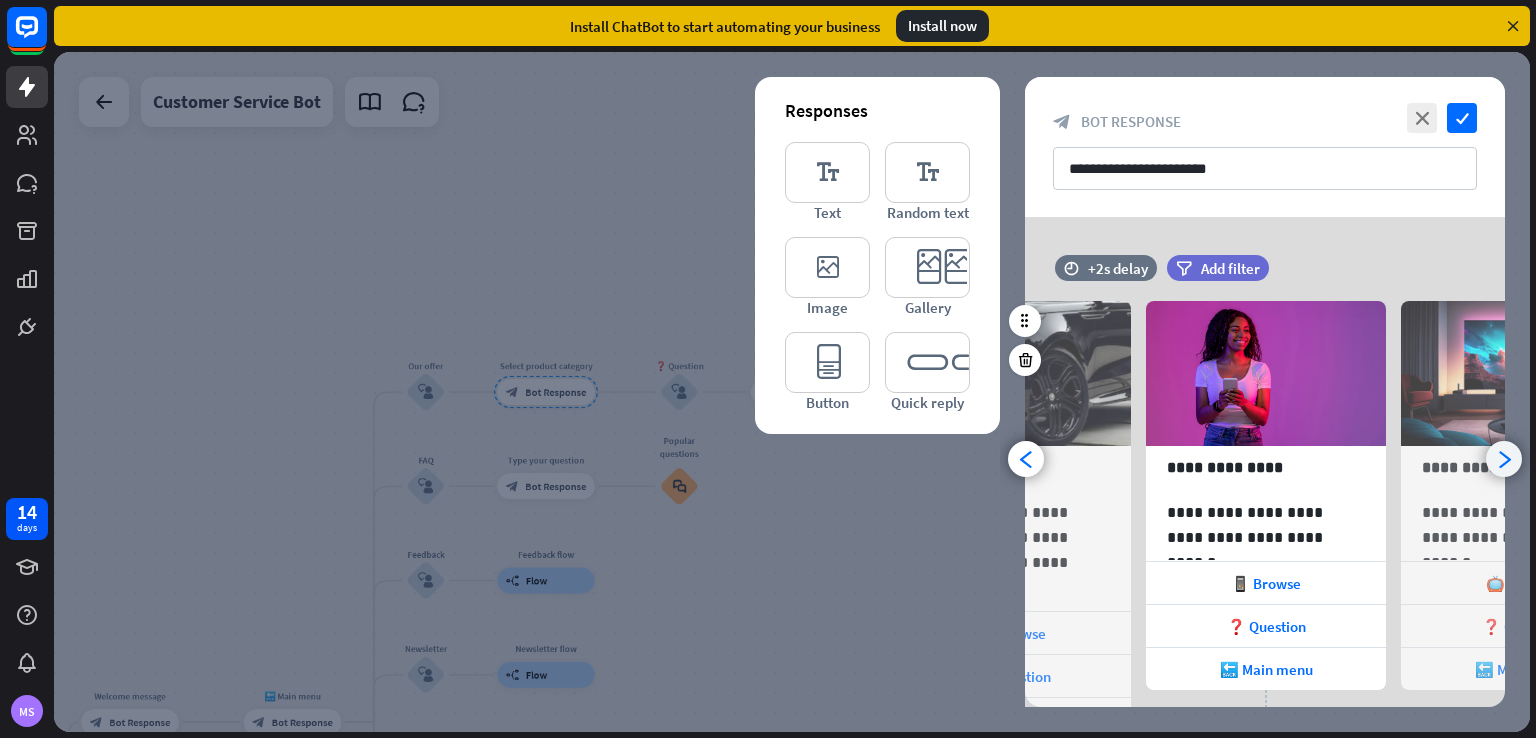 scroll, scrollTop: 0, scrollLeft: 164, axis: horizontal 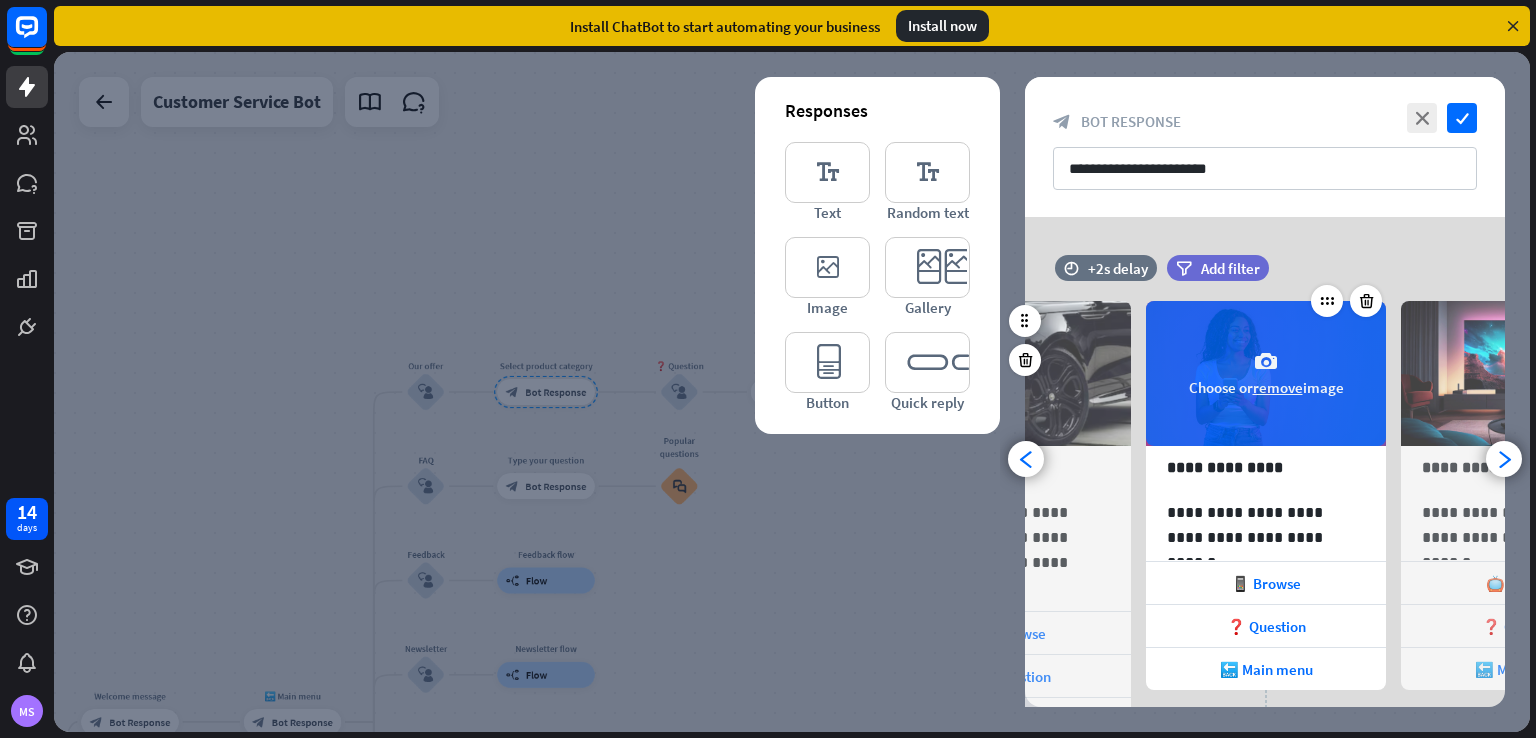 click on "camera
Choose or
remove
image" at bounding box center (1266, 373) 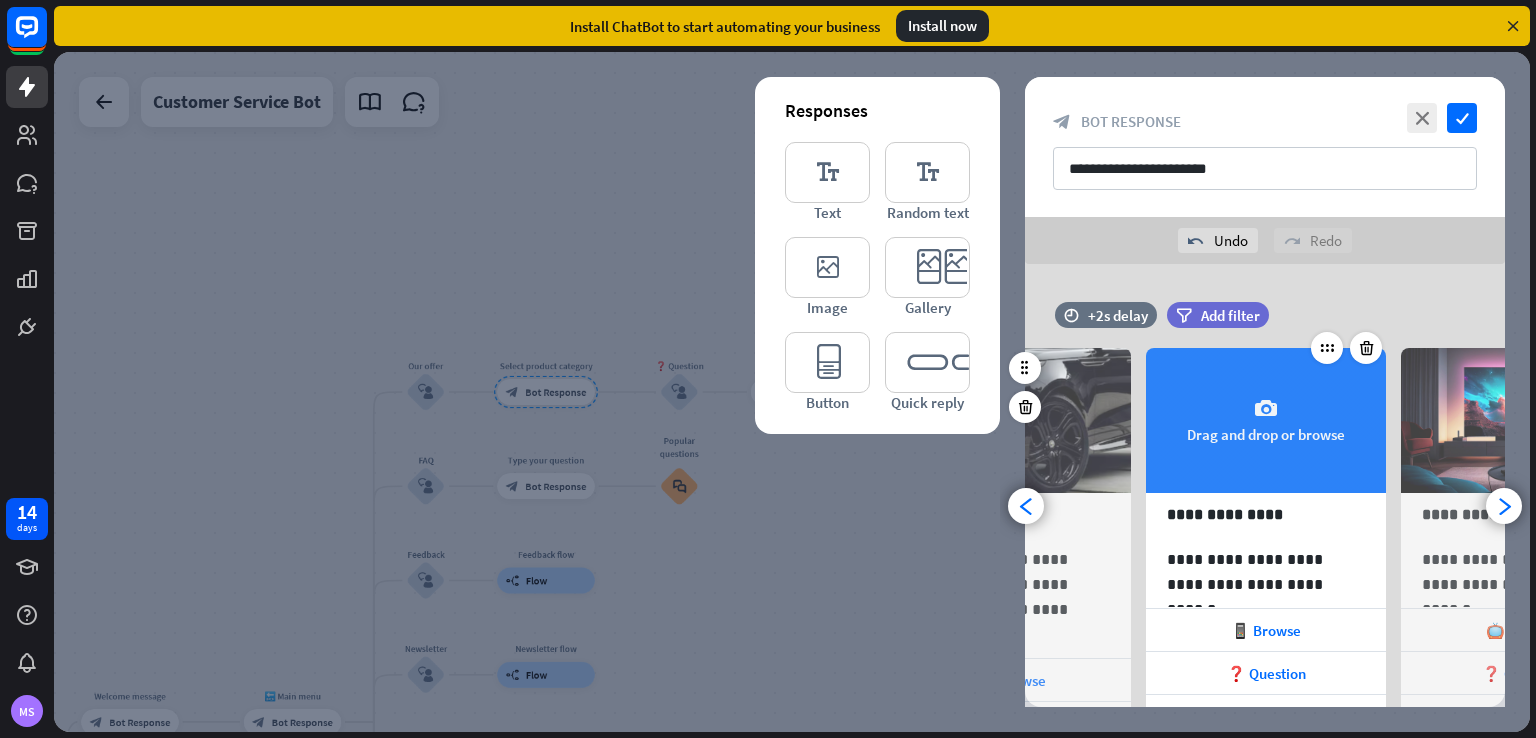 click on "camera
Drag and drop or browse" at bounding box center (1266, 420) 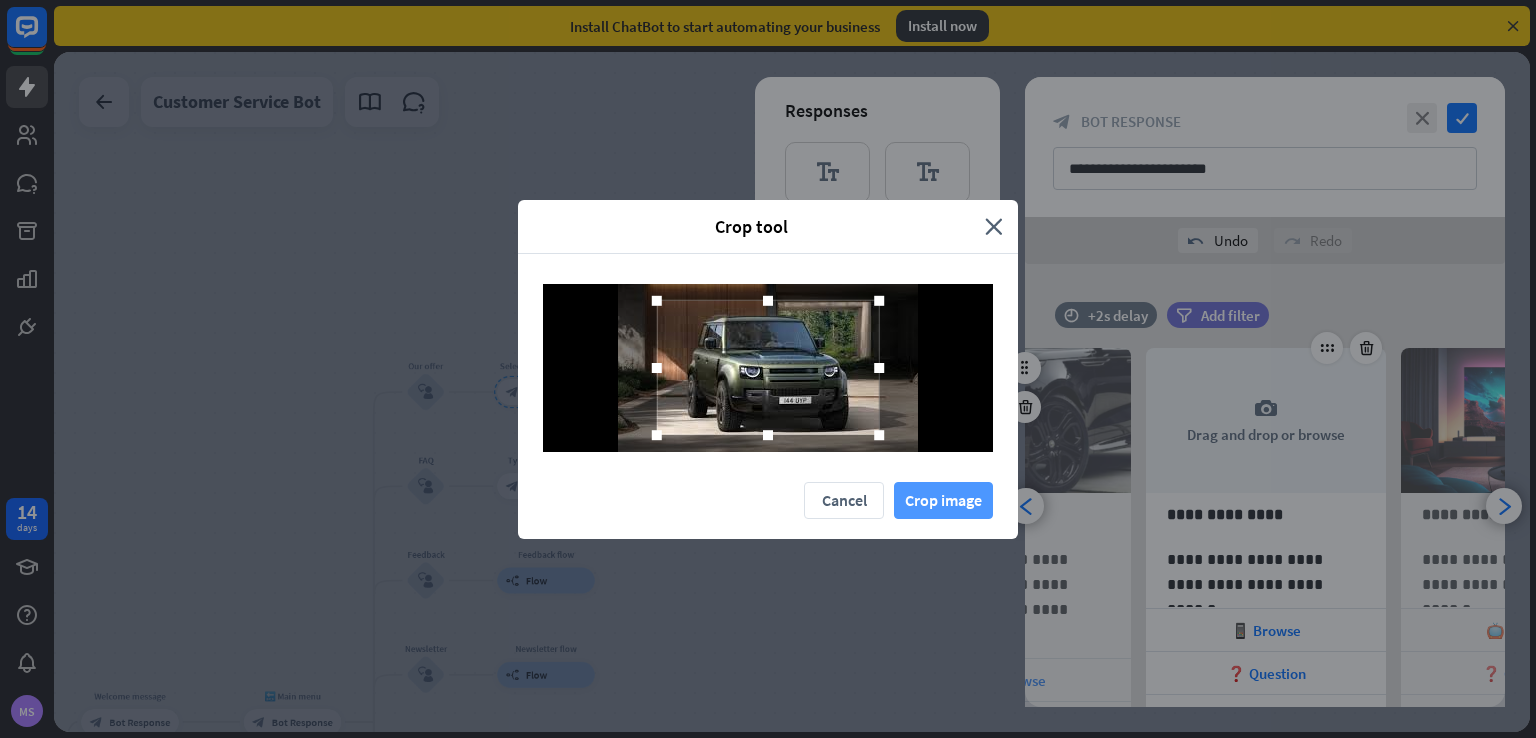 click on "Crop image" at bounding box center (943, 500) 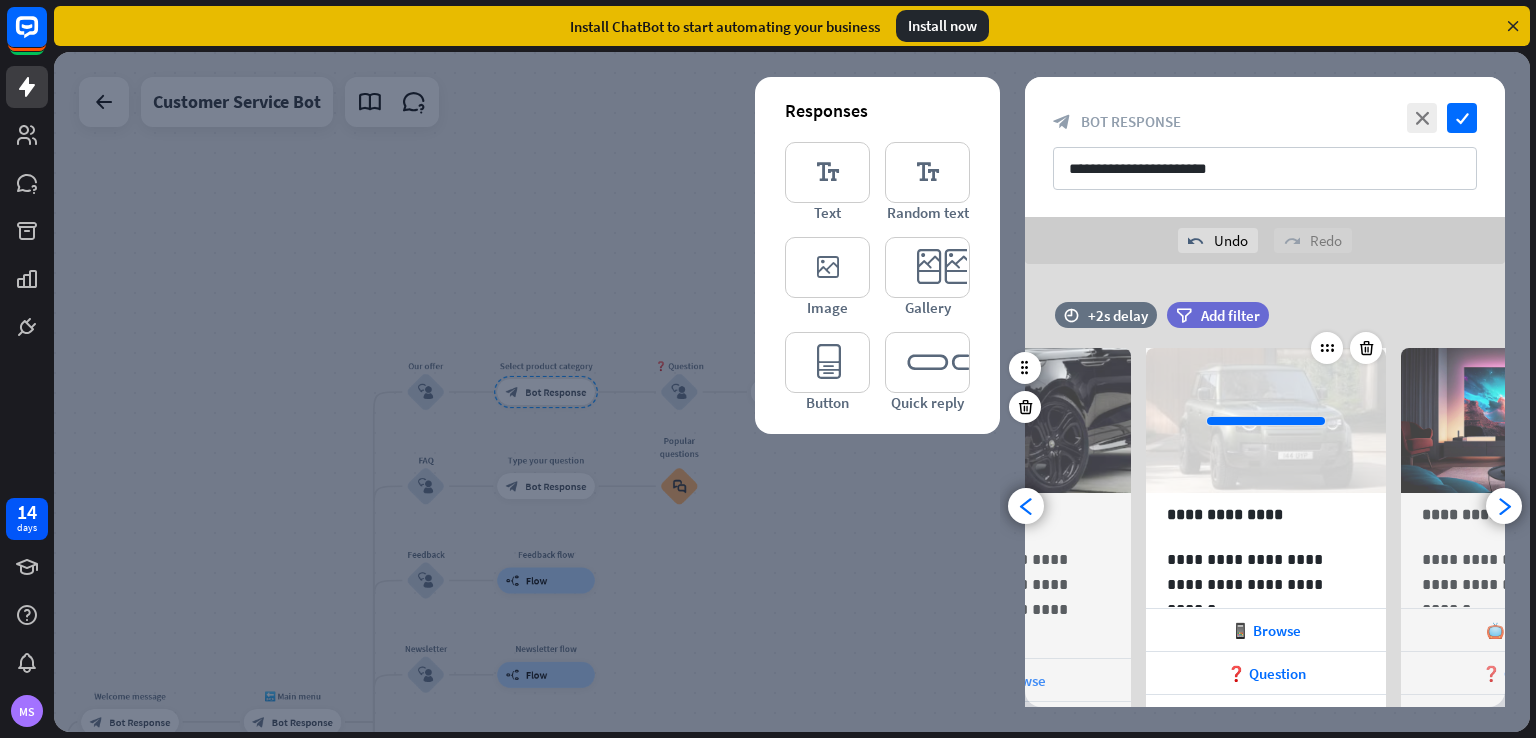 scroll, scrollTop: 0, scrollLeft: 164, axis: horizontal 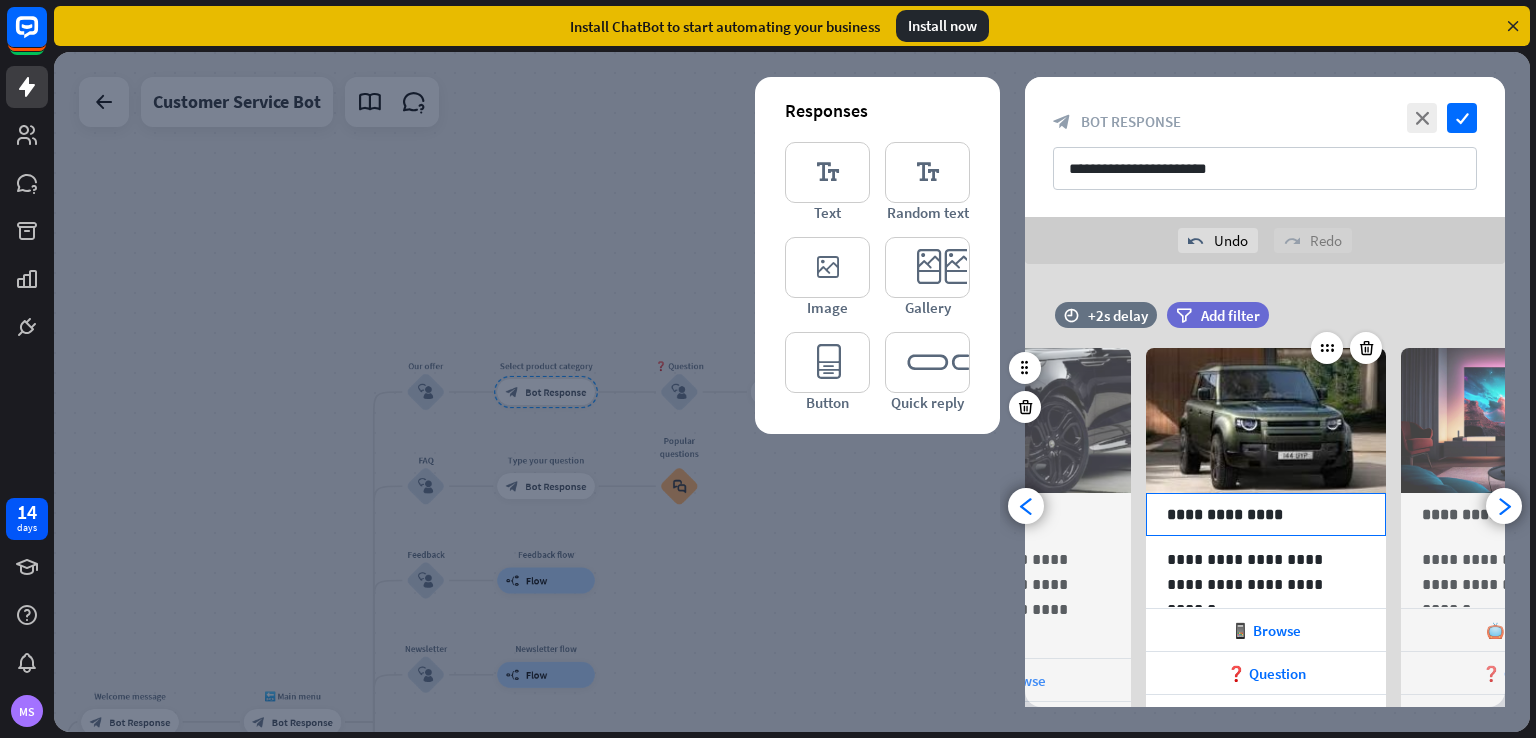 click on "**********" at bounding box center [1266, 514] 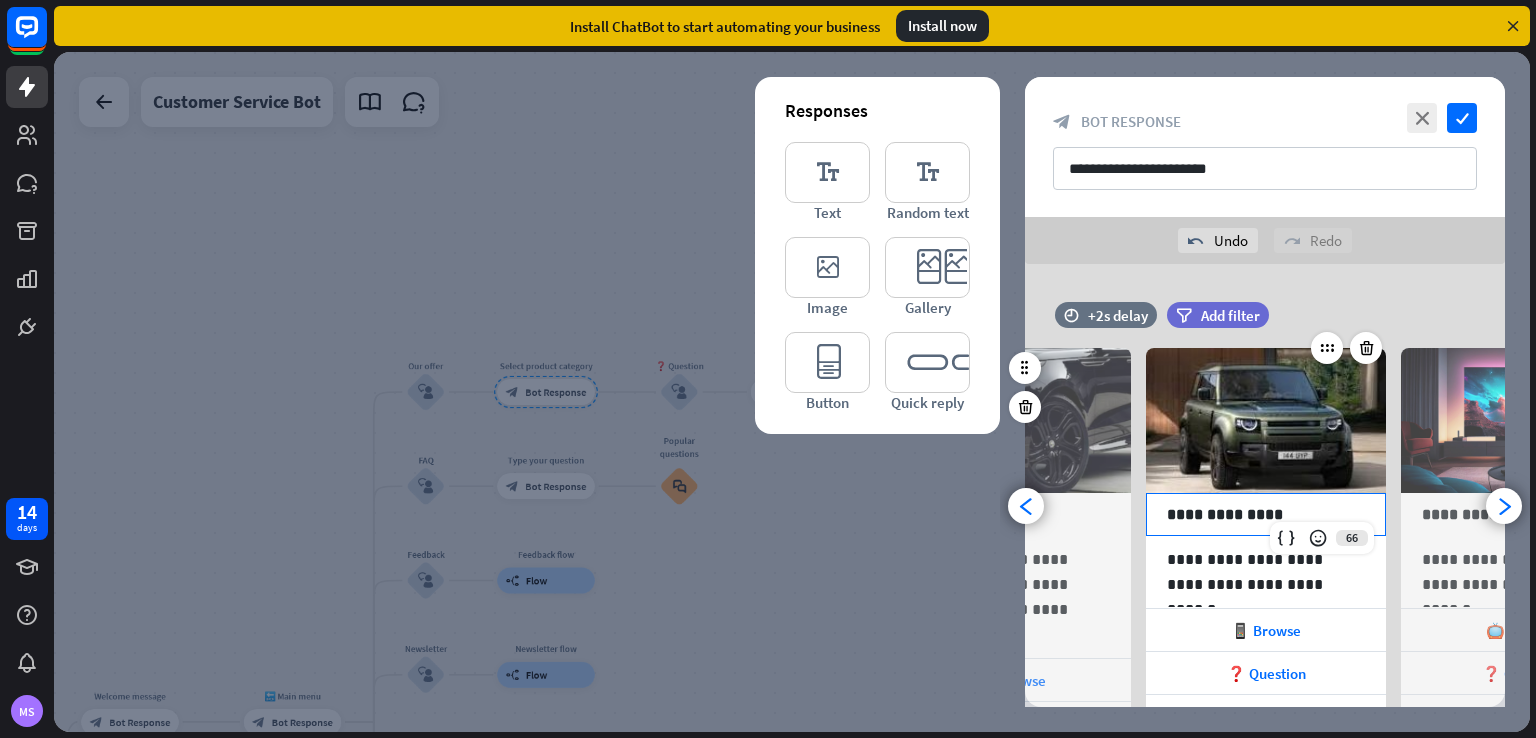 scroll, scrollTop: 0, scrollLeft: 164, axis: horizontal 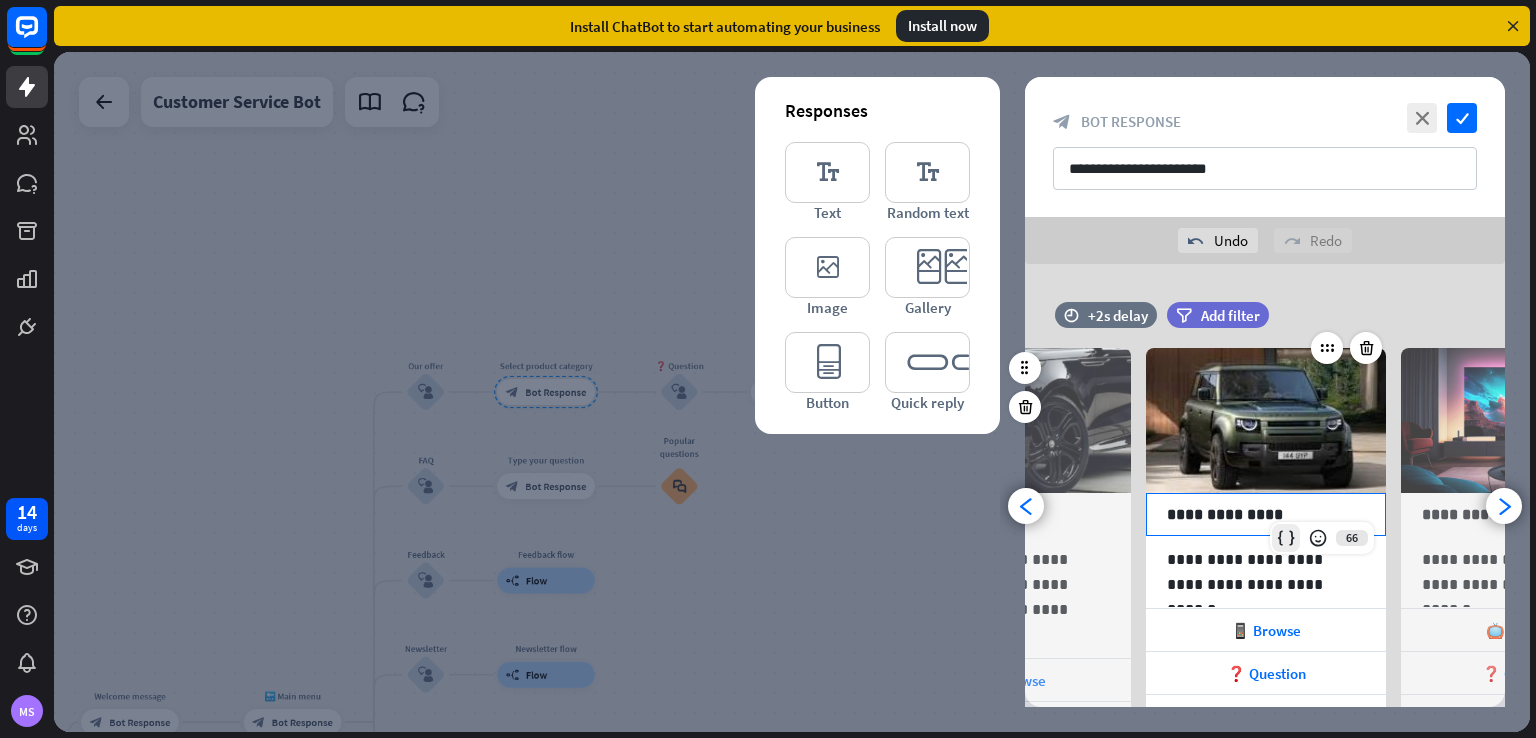 type 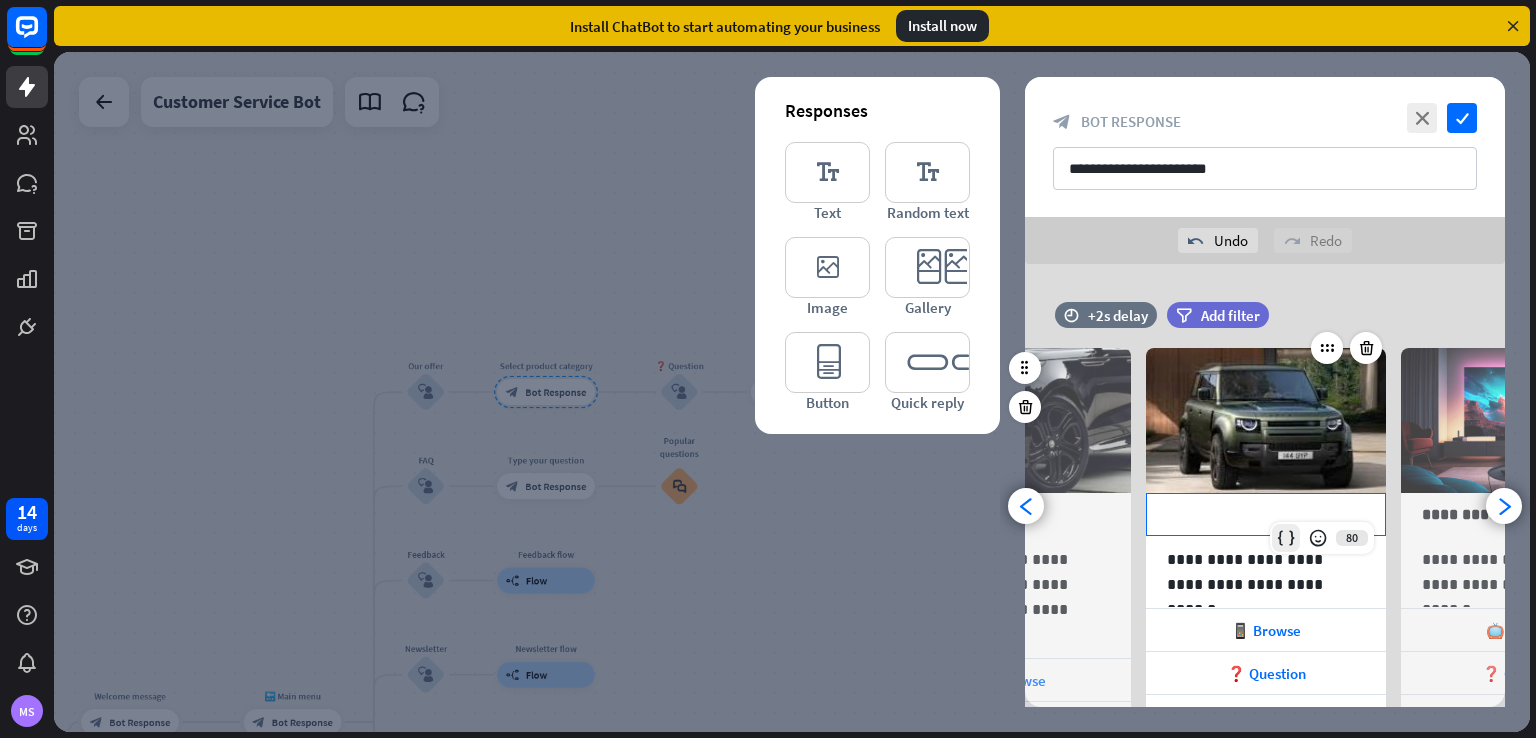 scroll, scrollTop: 0, scrollLeft: 0, axis: both 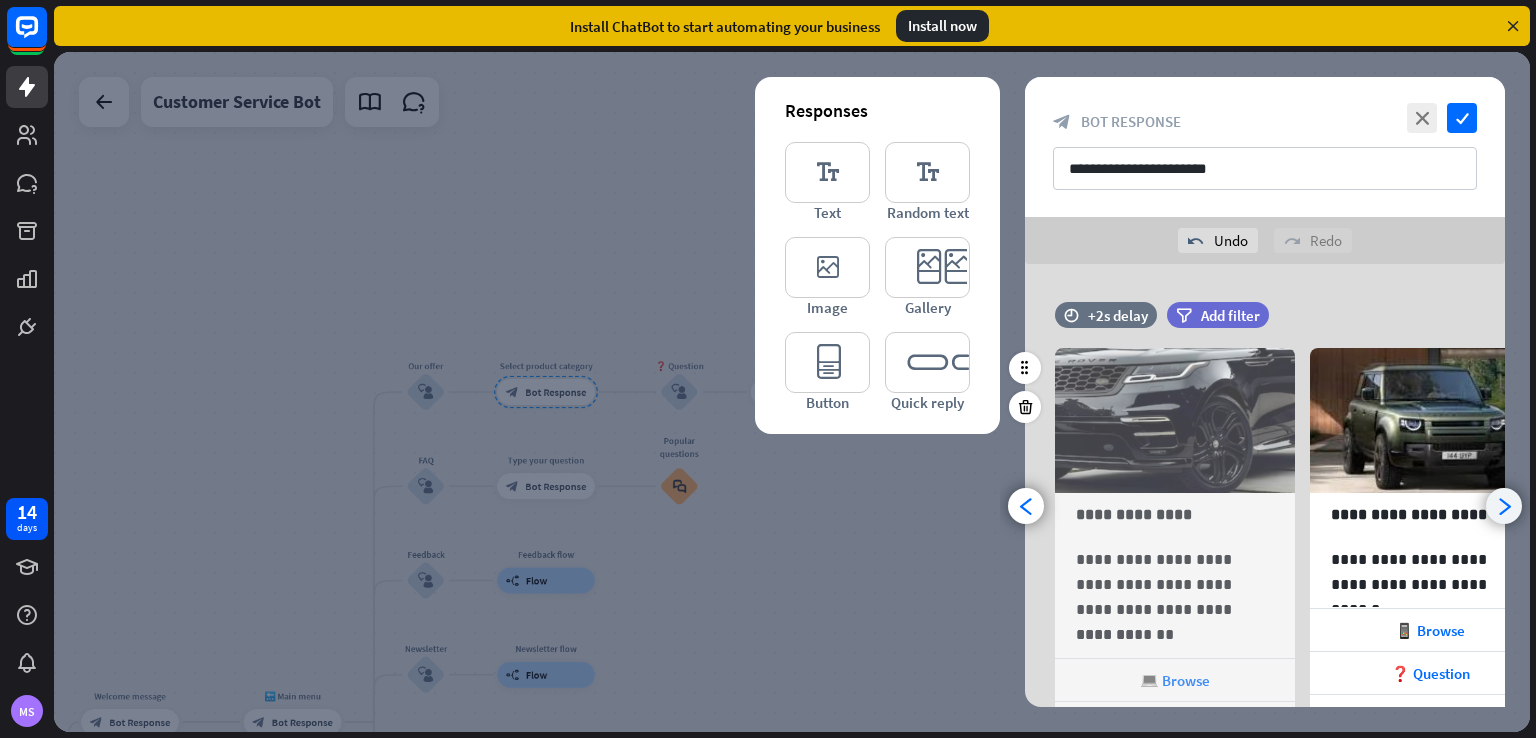click on "arrowhead_right" at bounding box center [1504, 506] 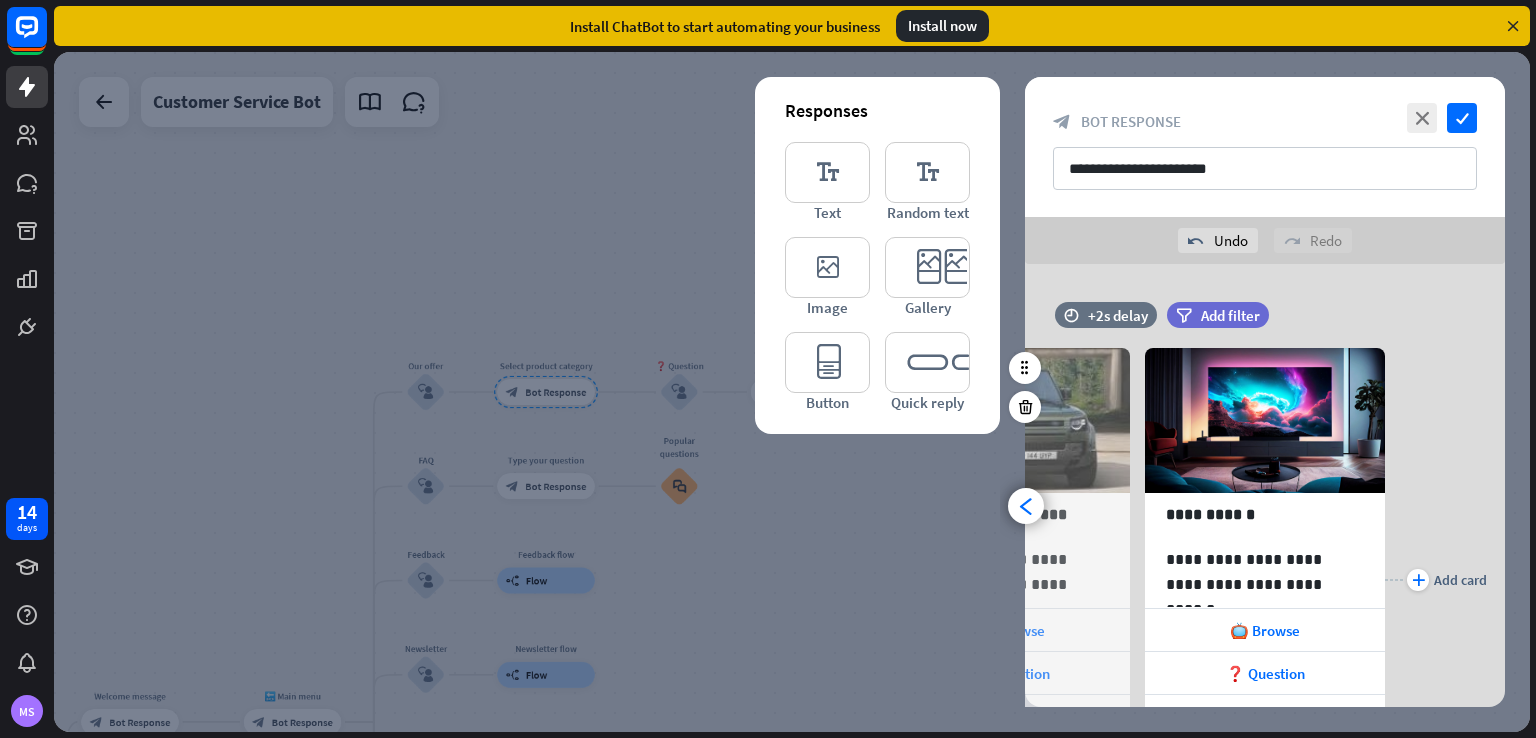 scroll, scrollTop: 0, scrollLeft: 420, axis: horizontal 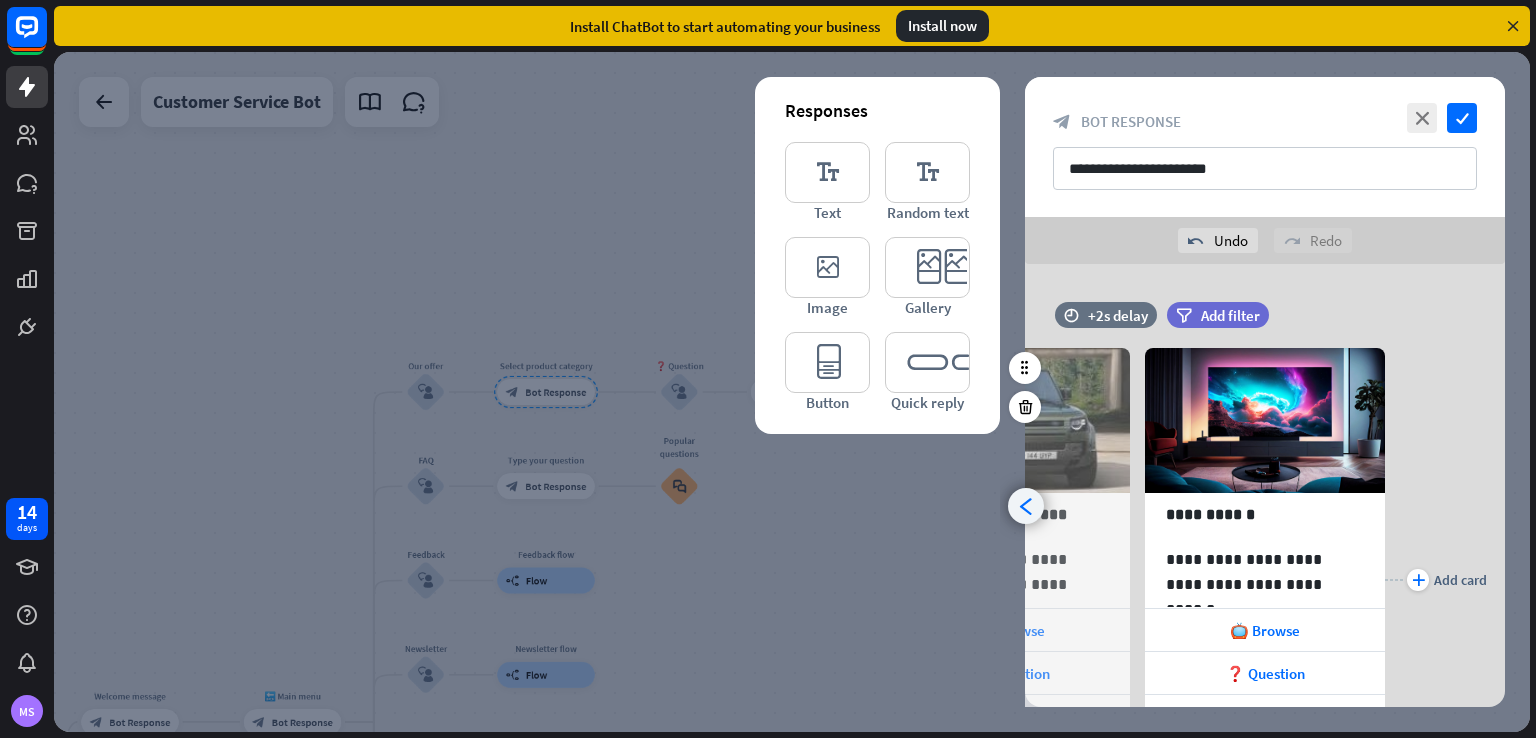 click on "arrowhead_left" at bounding box center (1026, 506) 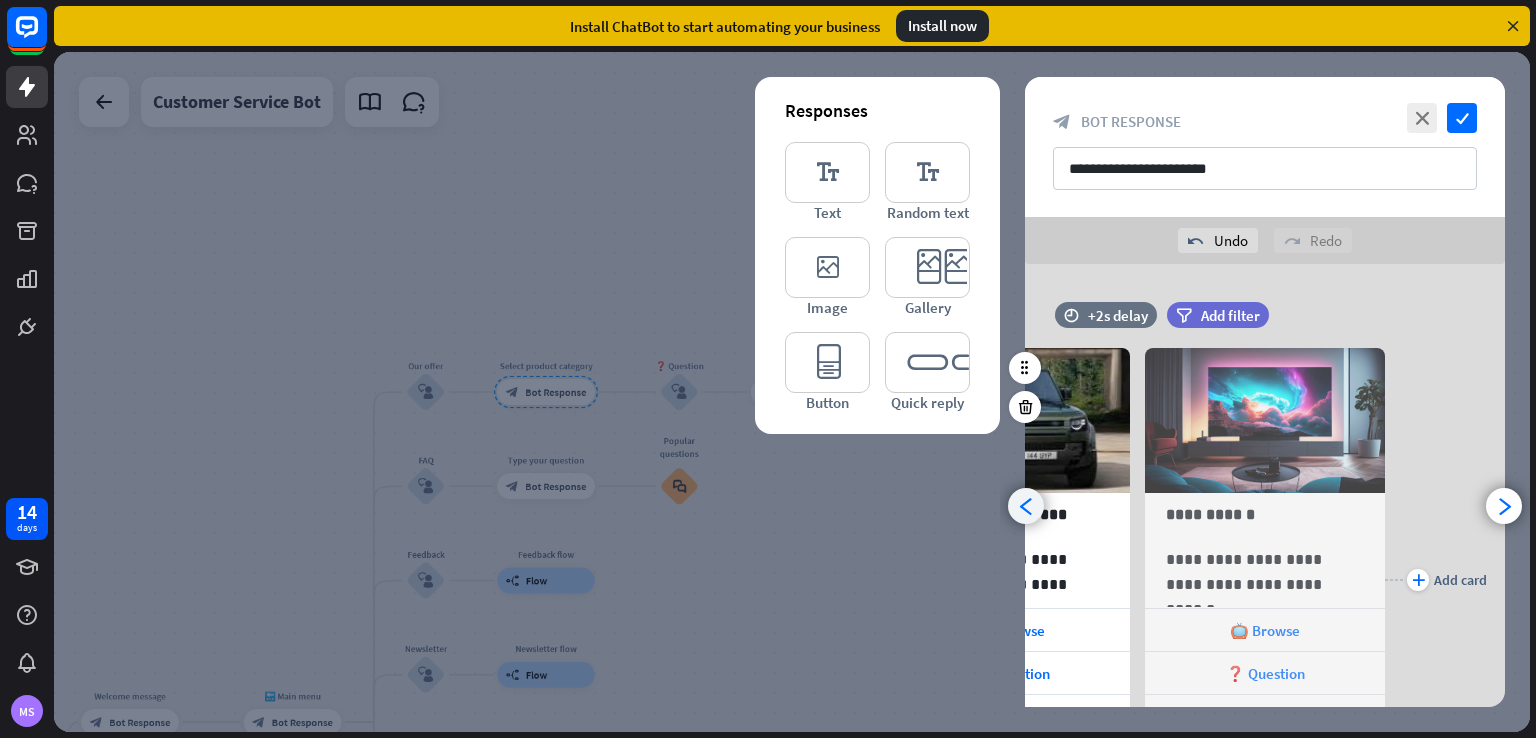 scroll, scrollTop: 0, scrollLeft: 164, axis: horizontal 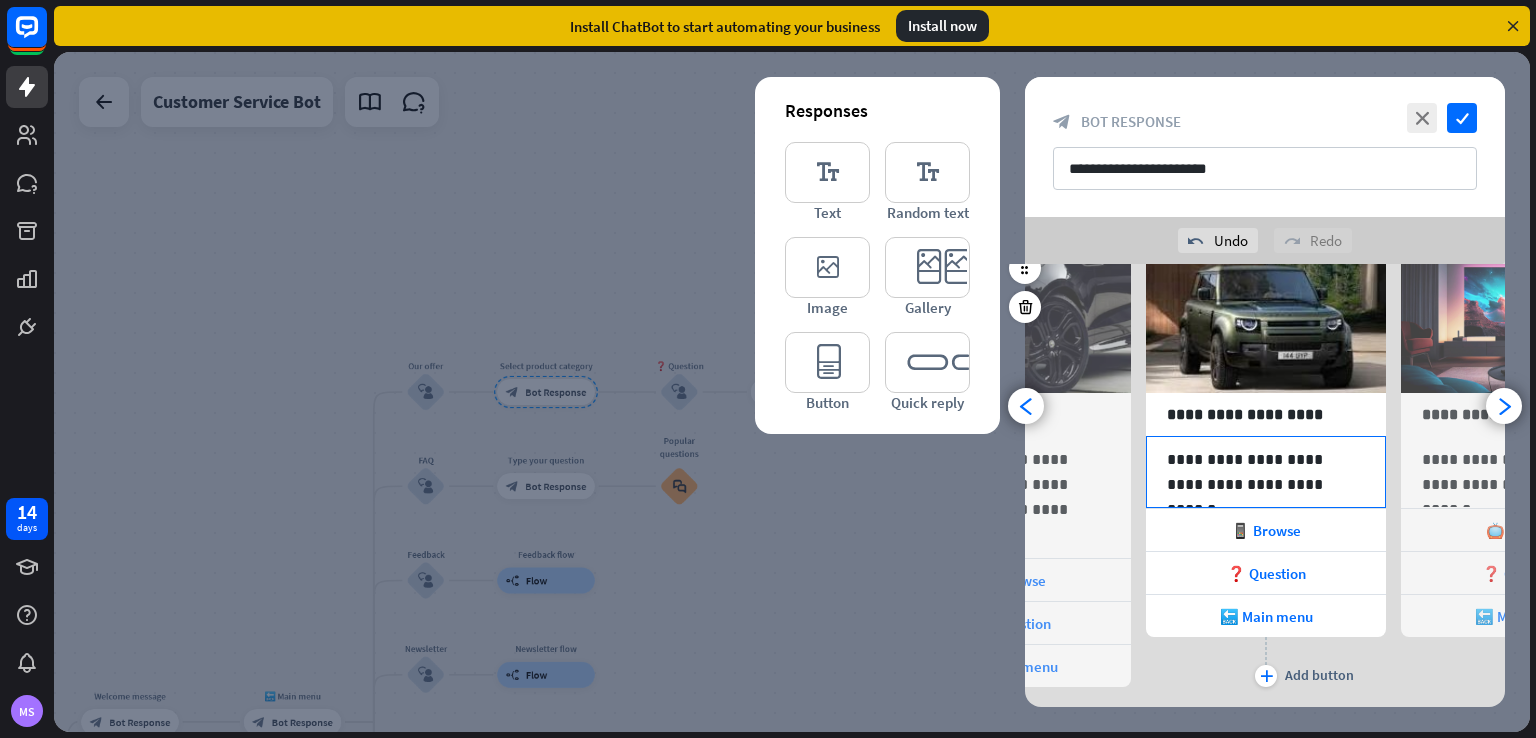 click on "**********" at bounding box center [1266, 472] 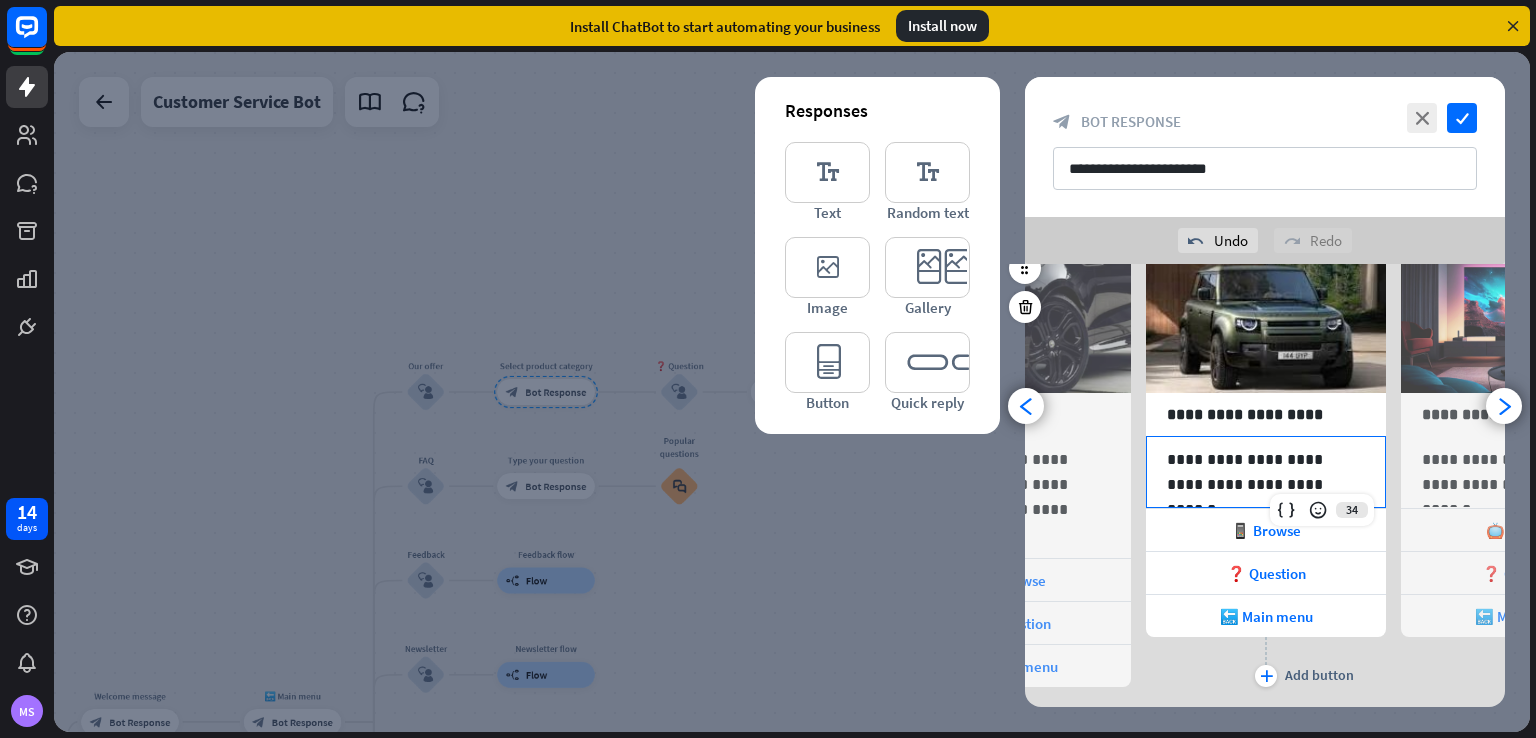 scroll, scrollTop: 0, scrollLeft: 164, axis: horizontal 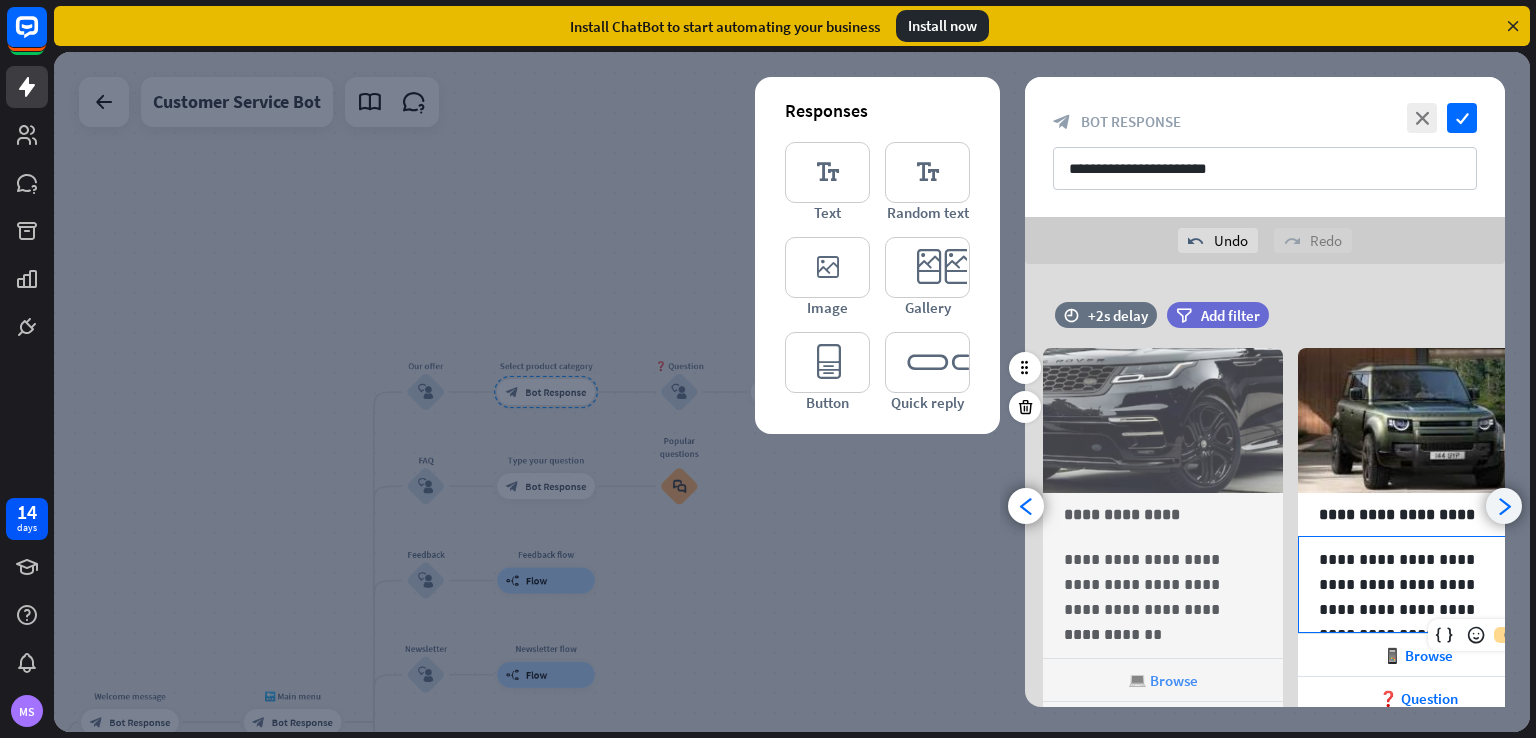 click on "arrowhead_right" at bounding box center [1504, 506] 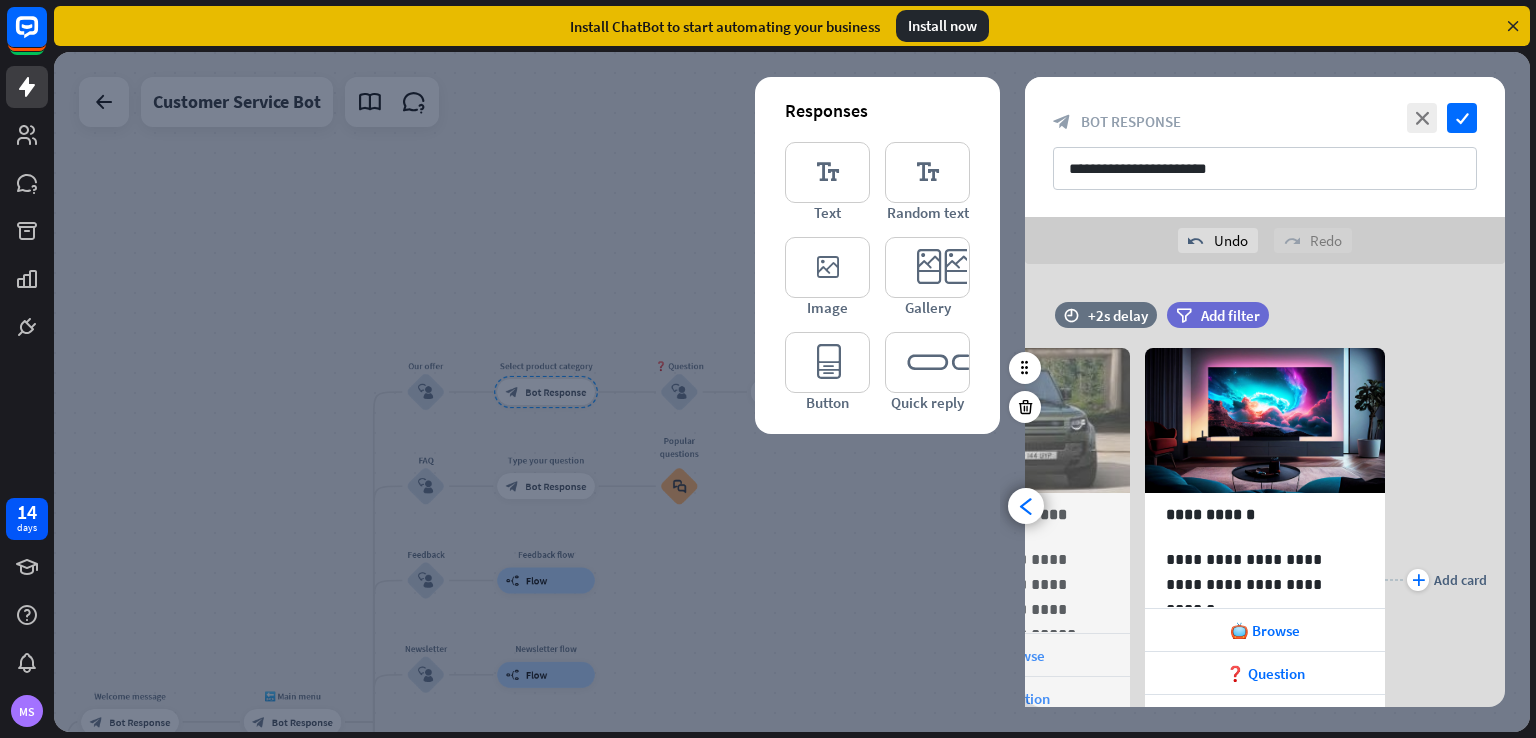 scroll, scrollTop: 0, scrollLeft: 420, axis: horizontal 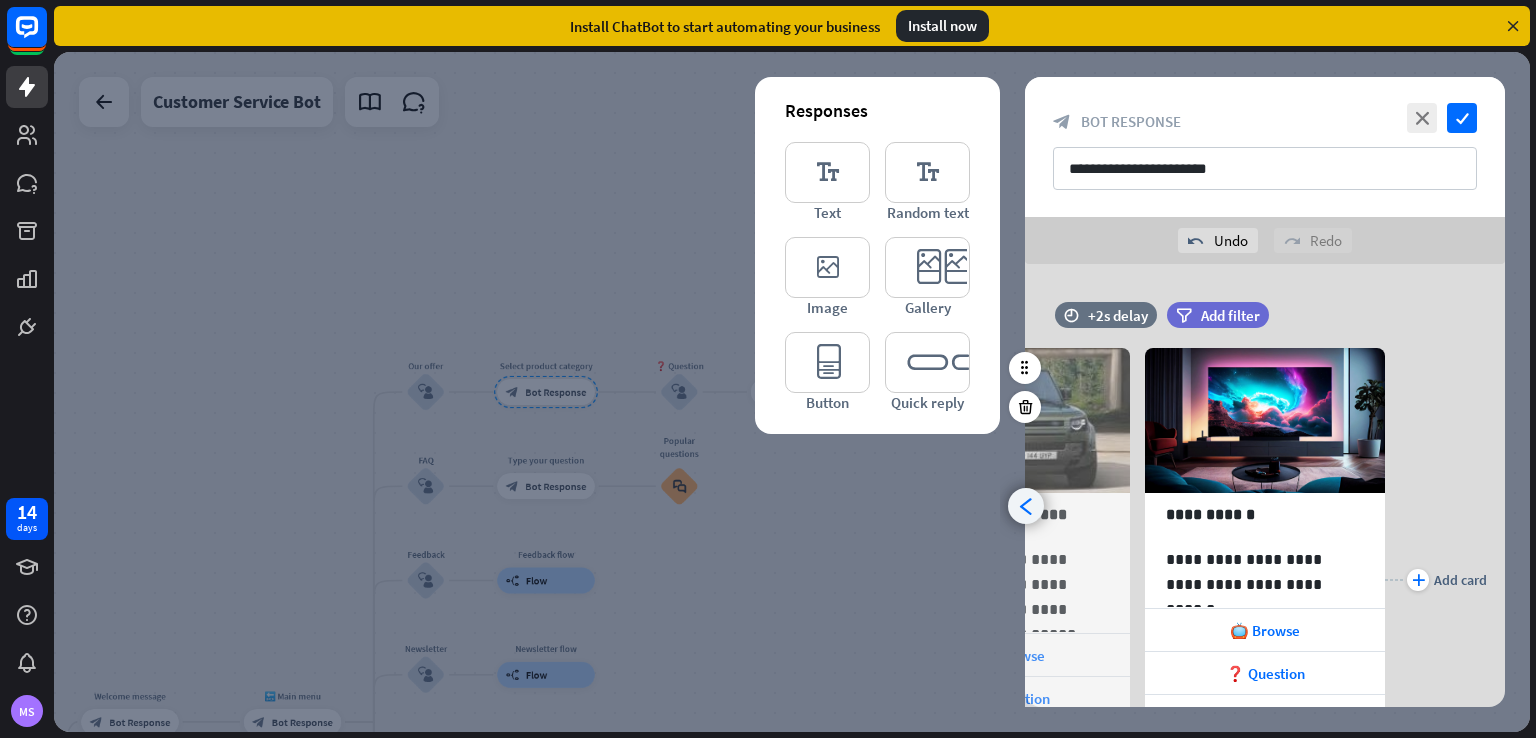 click on "arrowhead_left" at bounding box center (1026, 506) 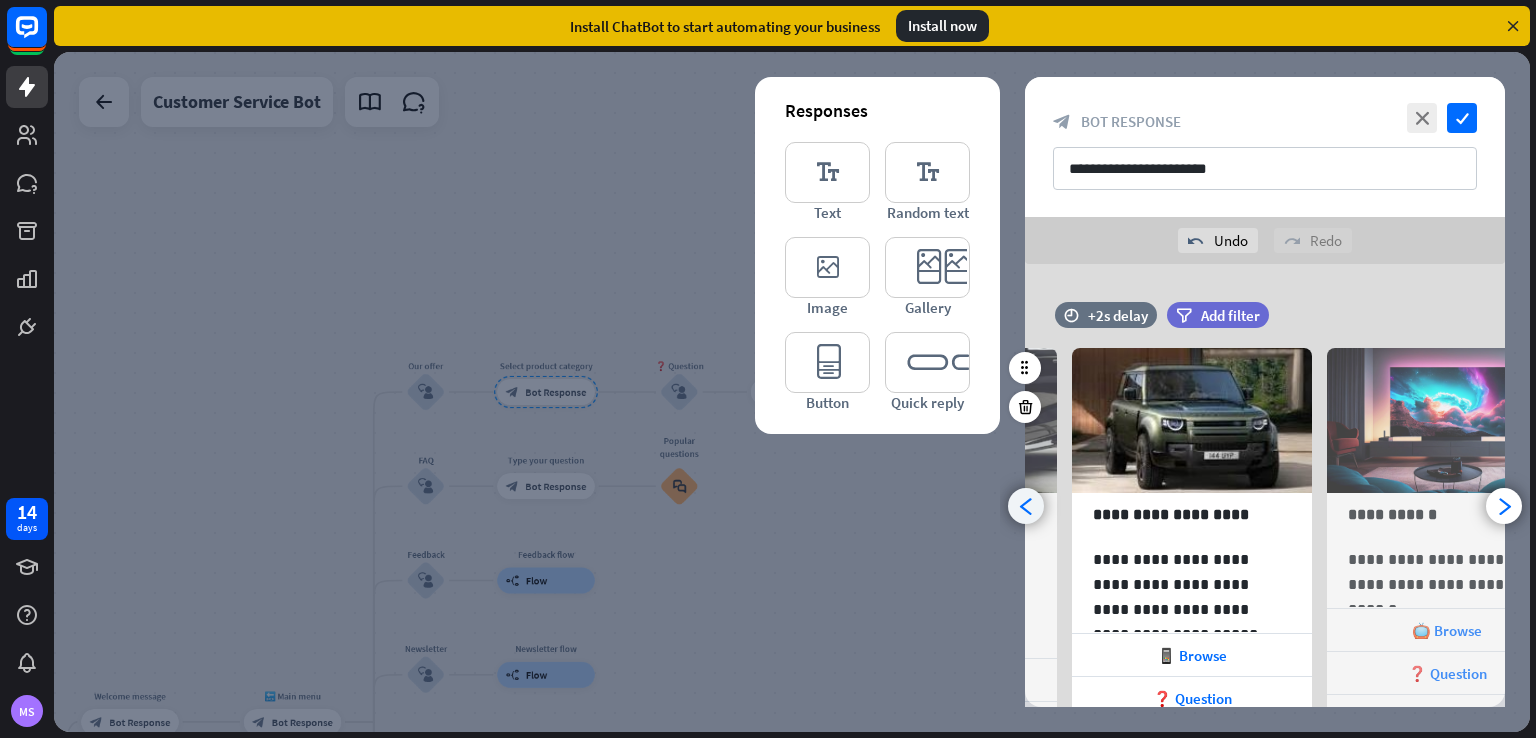 scroll, scrollTop: 0, scrollLeft: 164, axis: horizontal 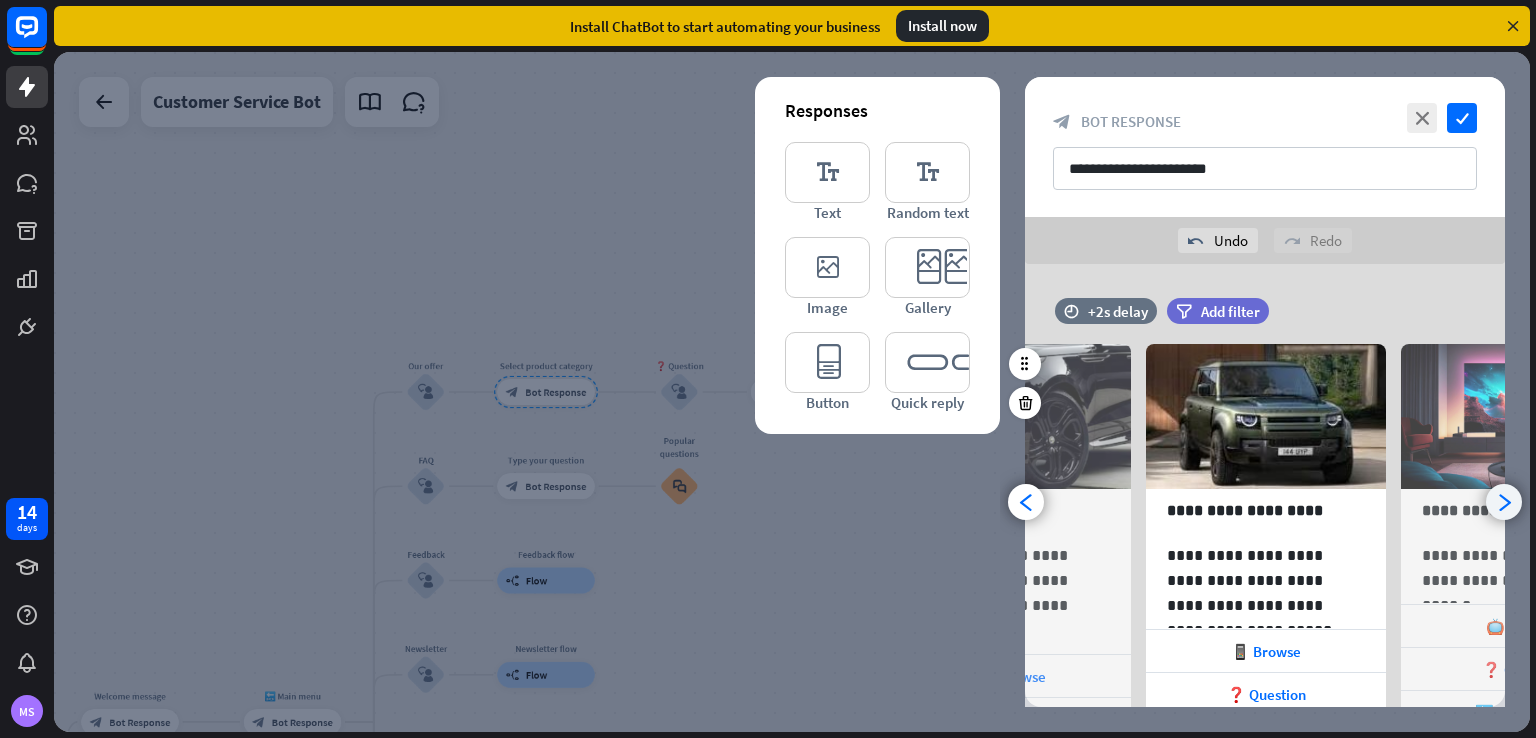 click on "arrowhead_right" at bounding box center [1504, 502] 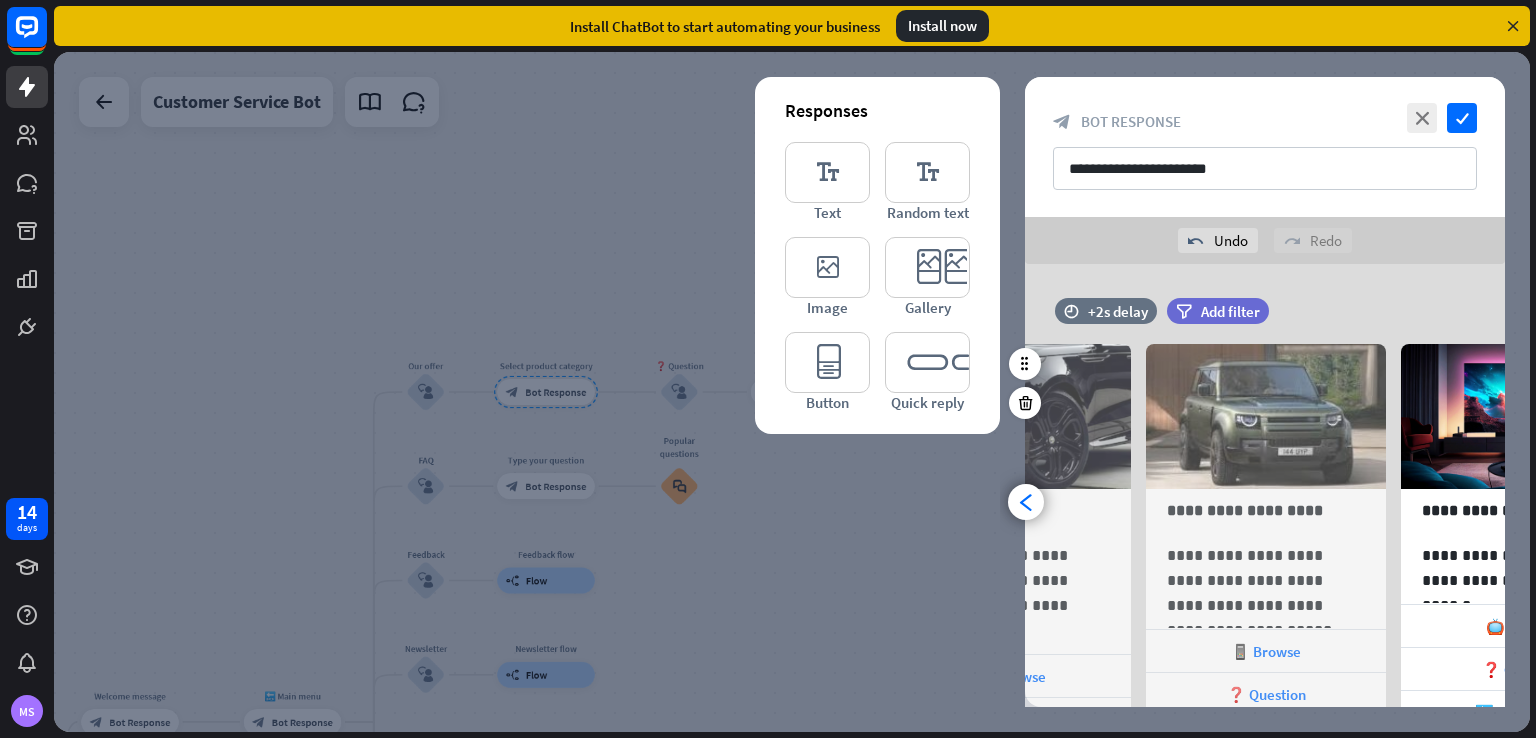 scroll, scrollTop: 0, scrollLeft: 420, axis: horizontal 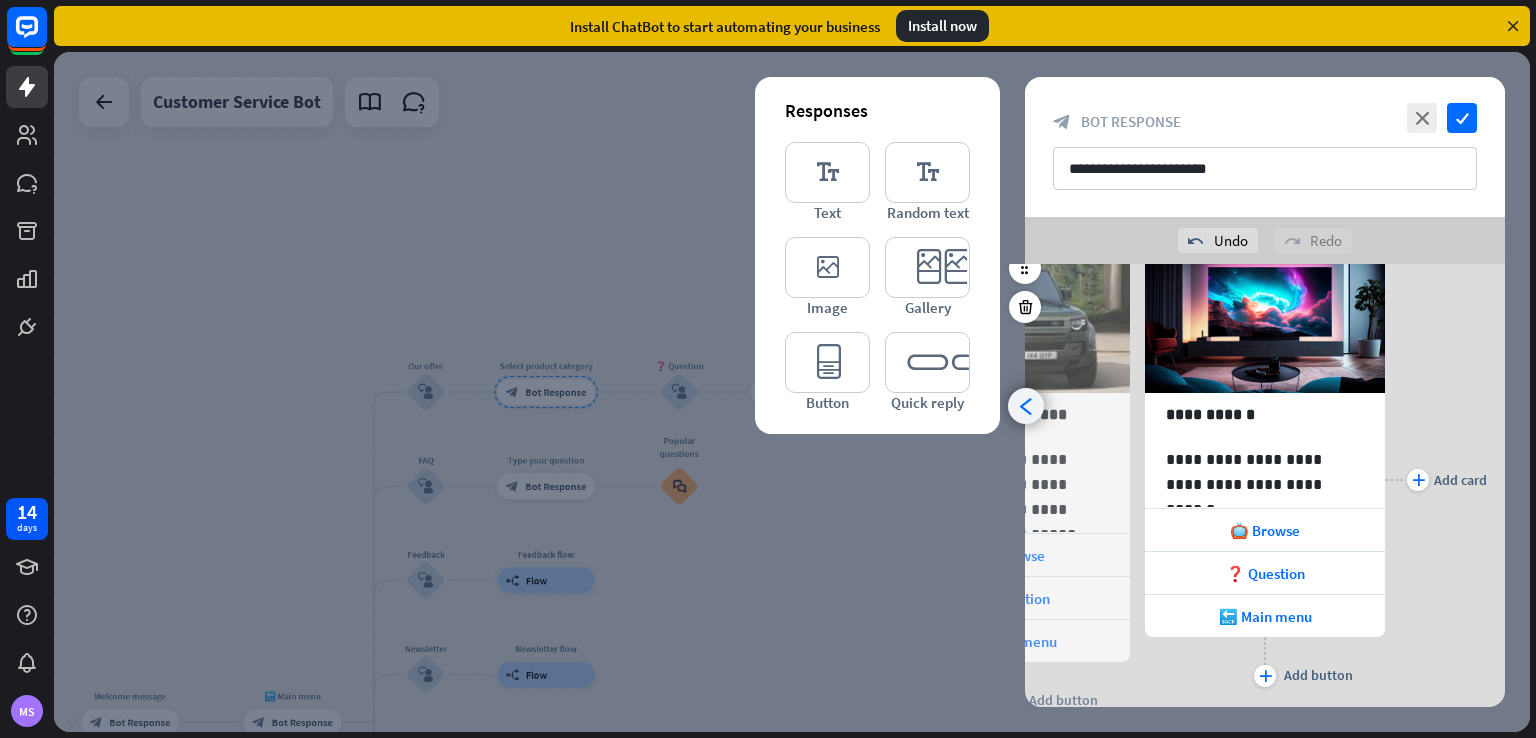 click on "arrowhead_left" at bounding box center (1026, 406) 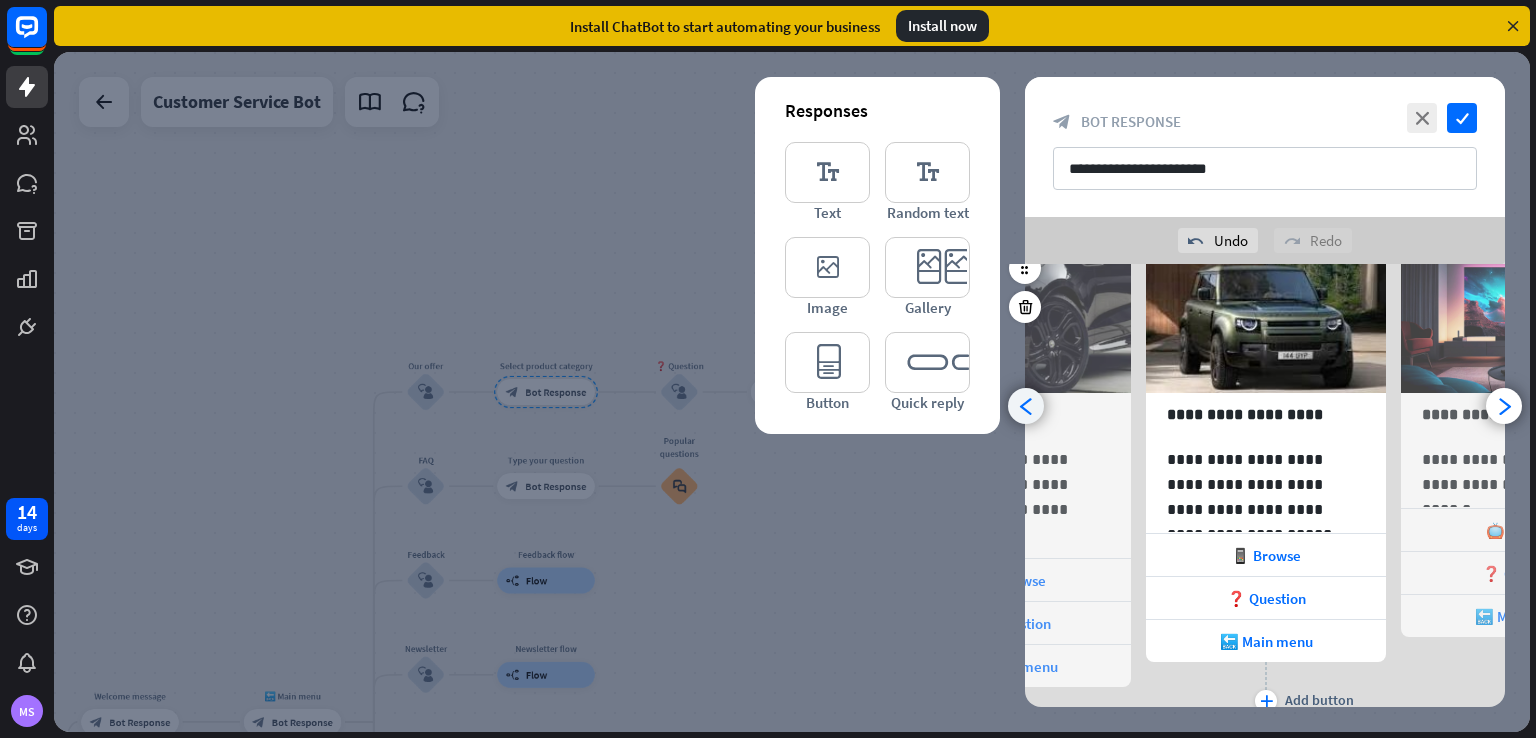 click on "arrowhead_left" at bounding box center (1026, 406) 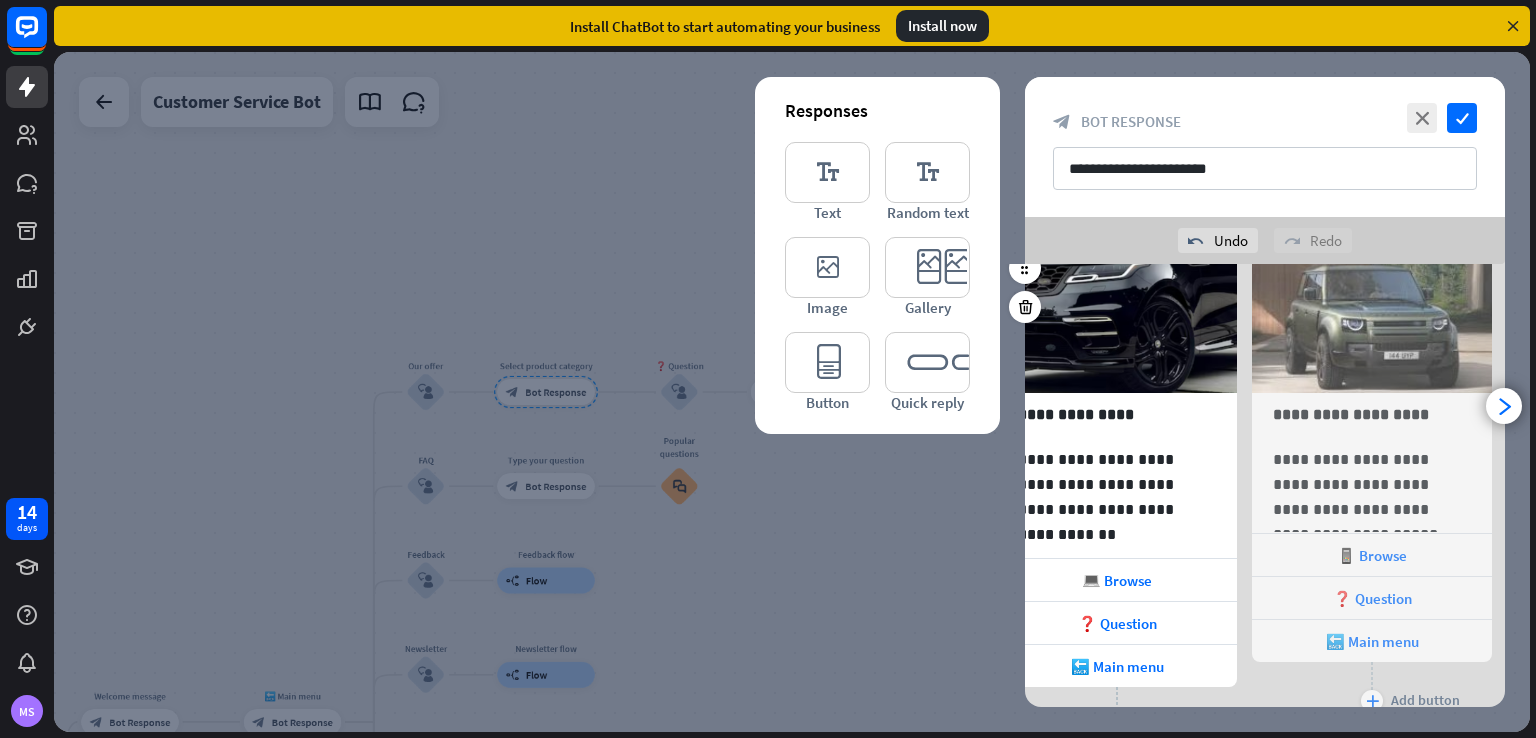 scroll, scrollTop: 0, scrollLeft: 0, axis: both 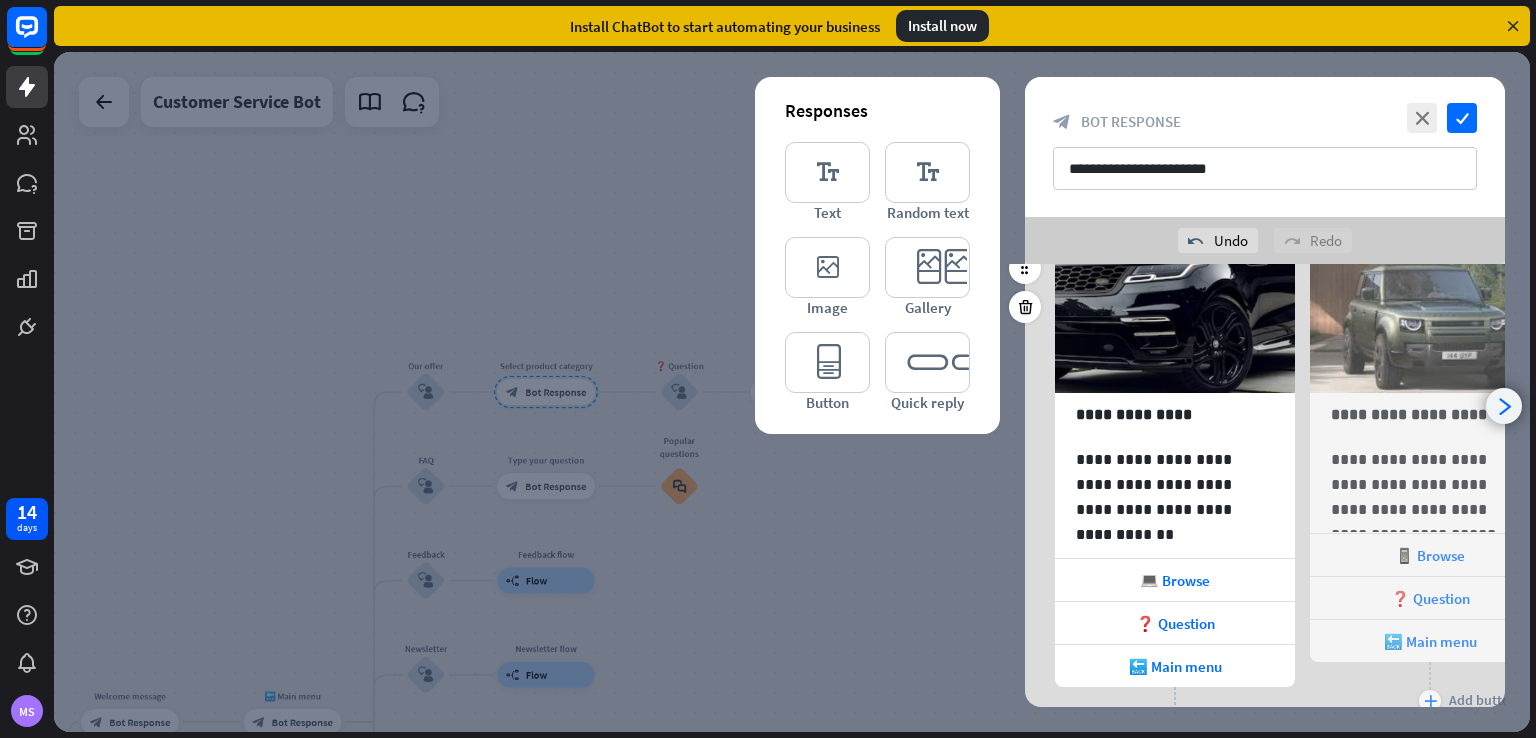 click on "arrowhead_right" at bounding box center [1504, 406] 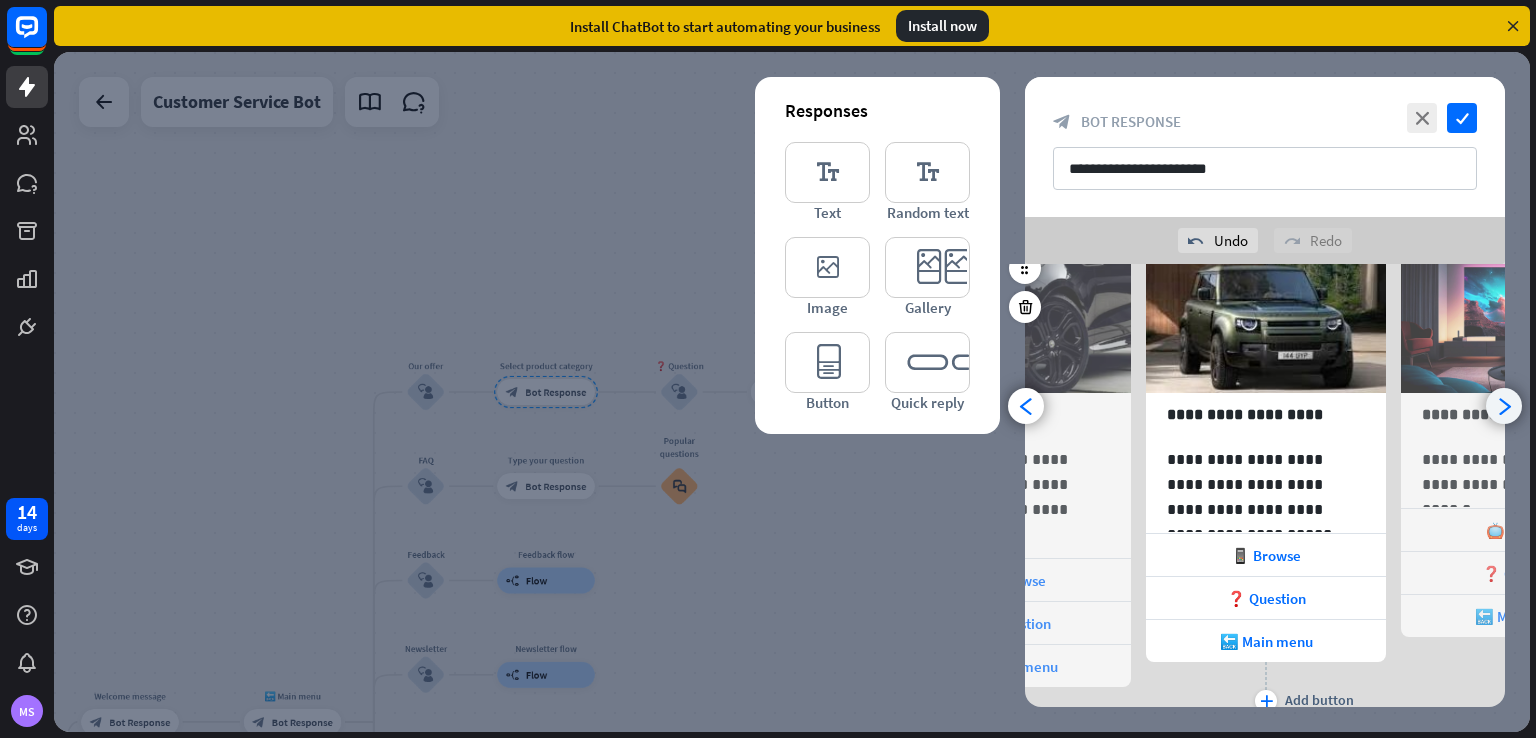 click on "arrowhead_right" at bounding box center (1504, 406) 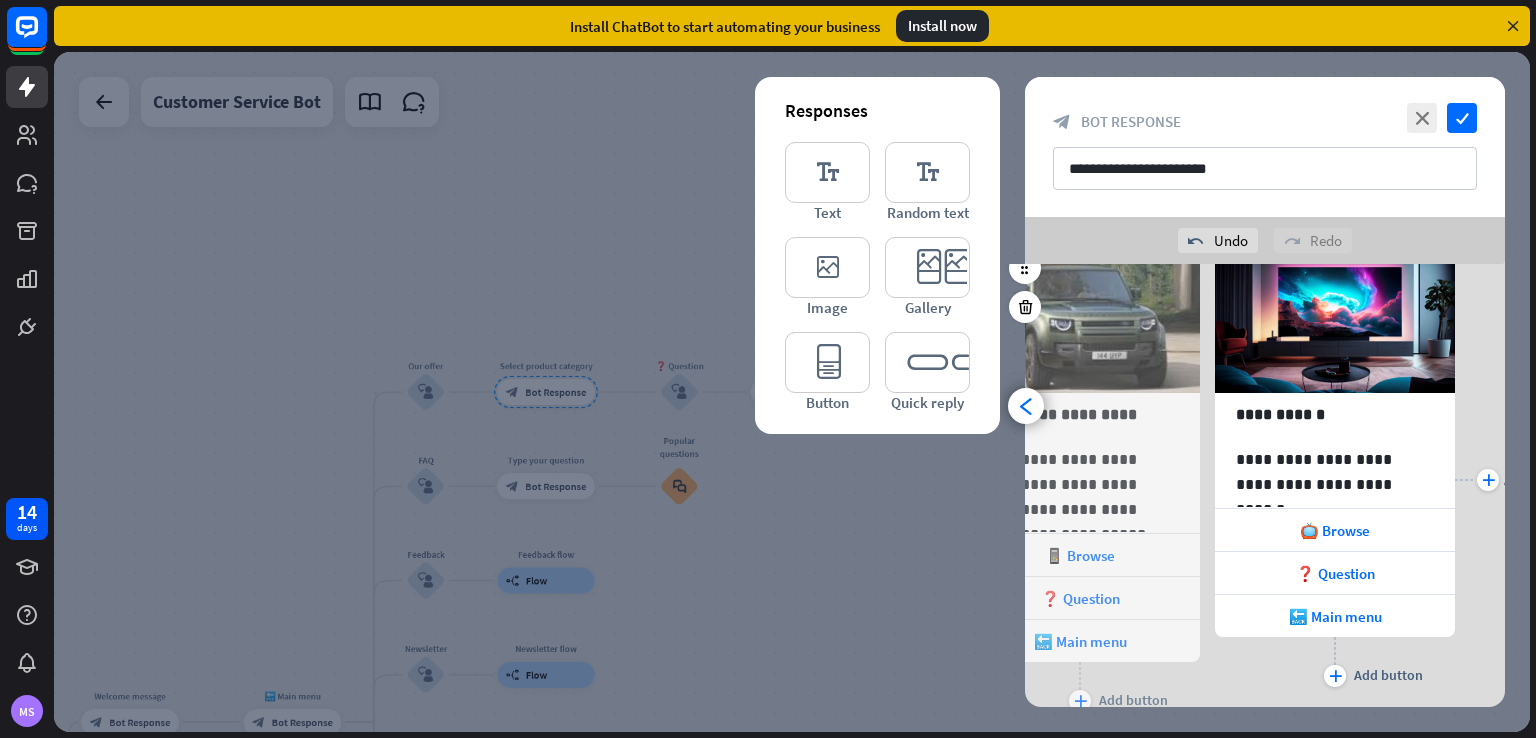 scroll, scrollTop: 0, scrollLeft: 420, axis: horizontal 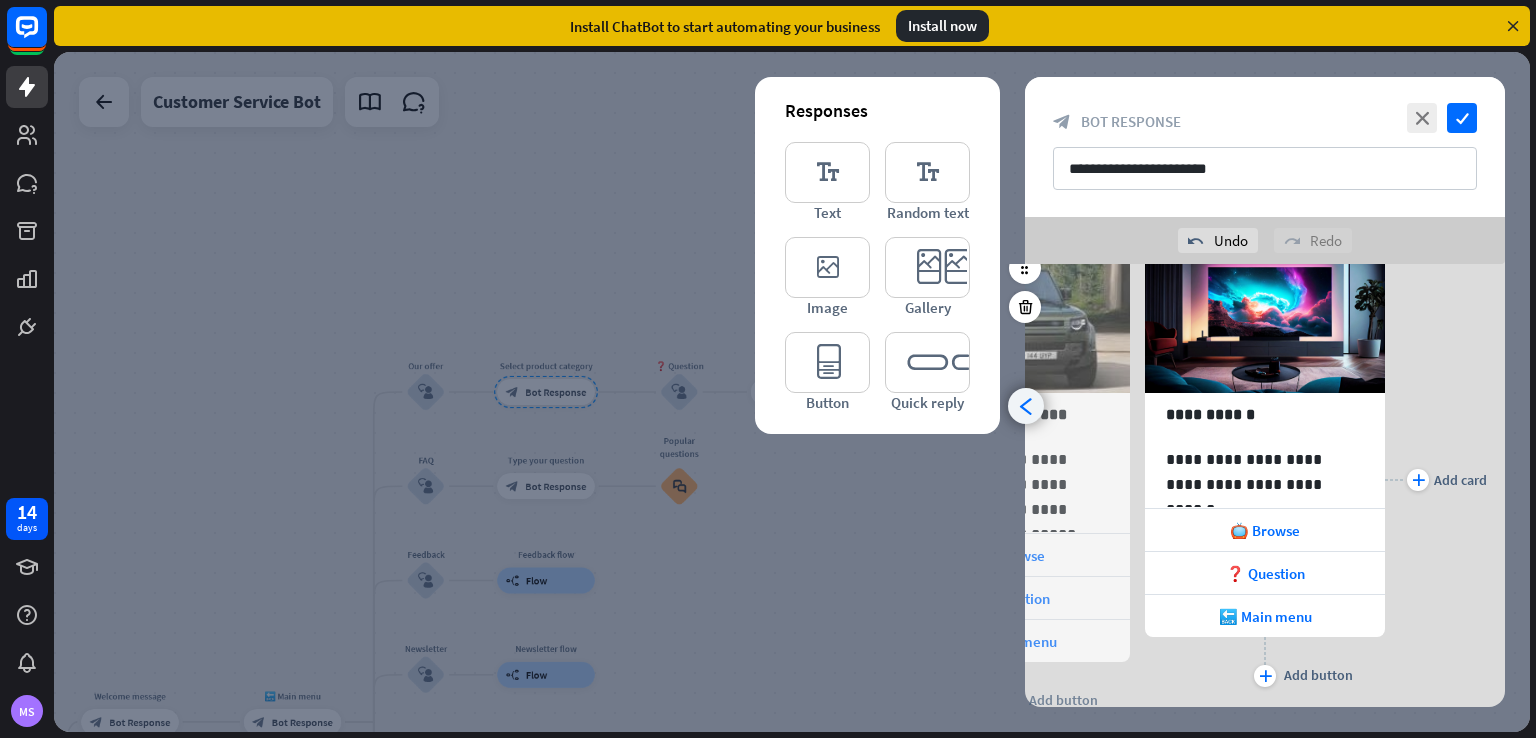 click on "arrowhead_left" at bounding box center (1026, 406) 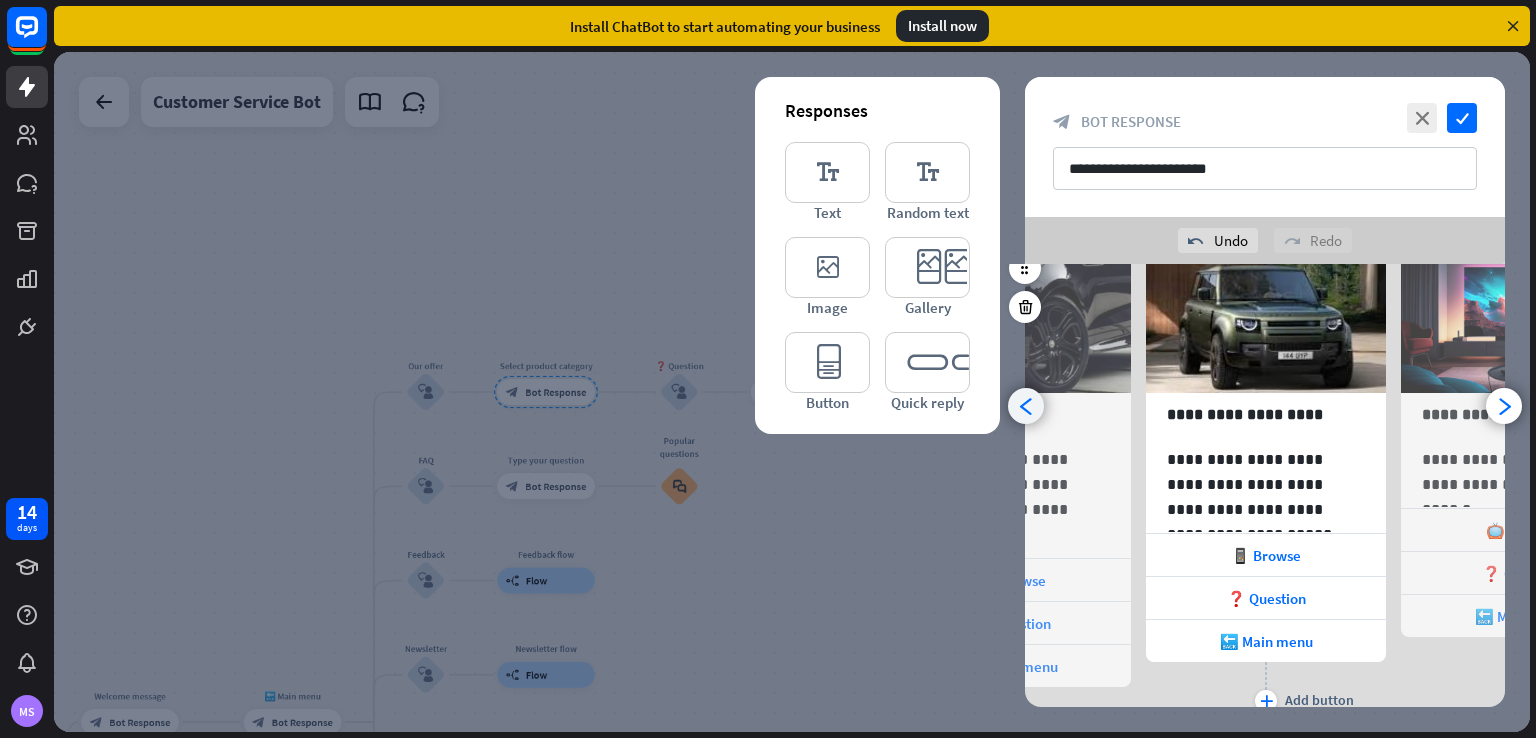 click on "arrowhead_left" at bounding box center [1026, 406] 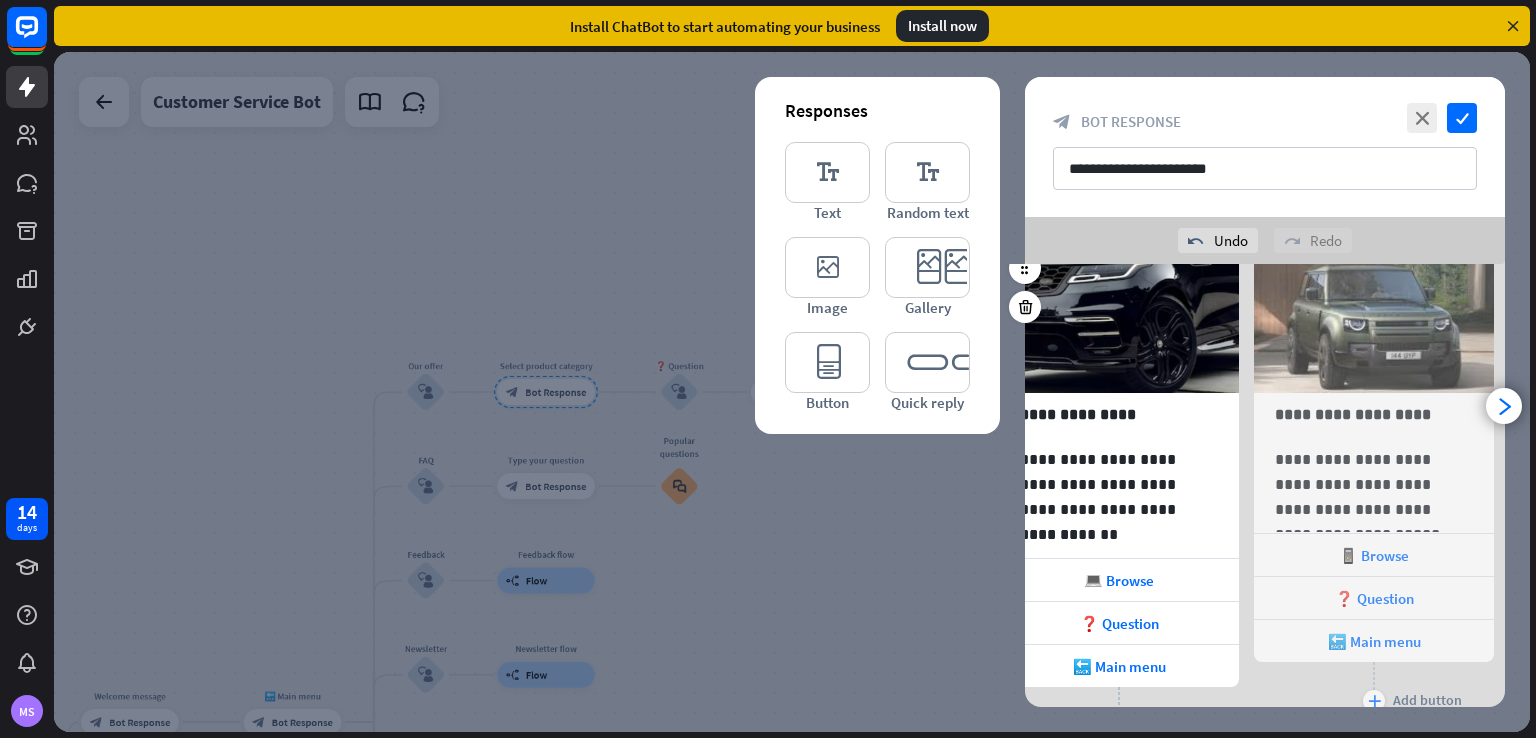 scroll, scrollTop: 0, scrollLeft: 0, axis: both 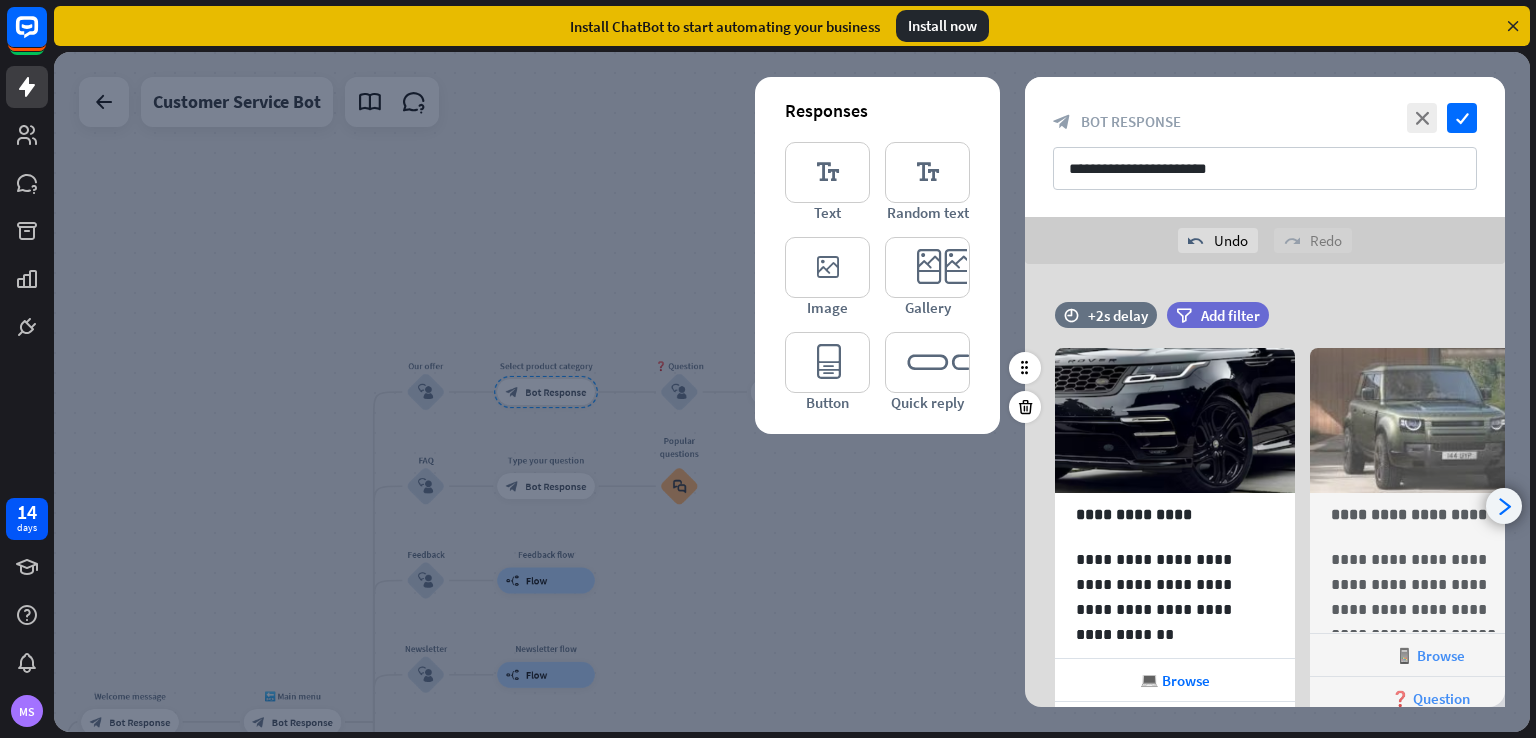 click on "arrowhead_right" at bounding box center [1504, 506] 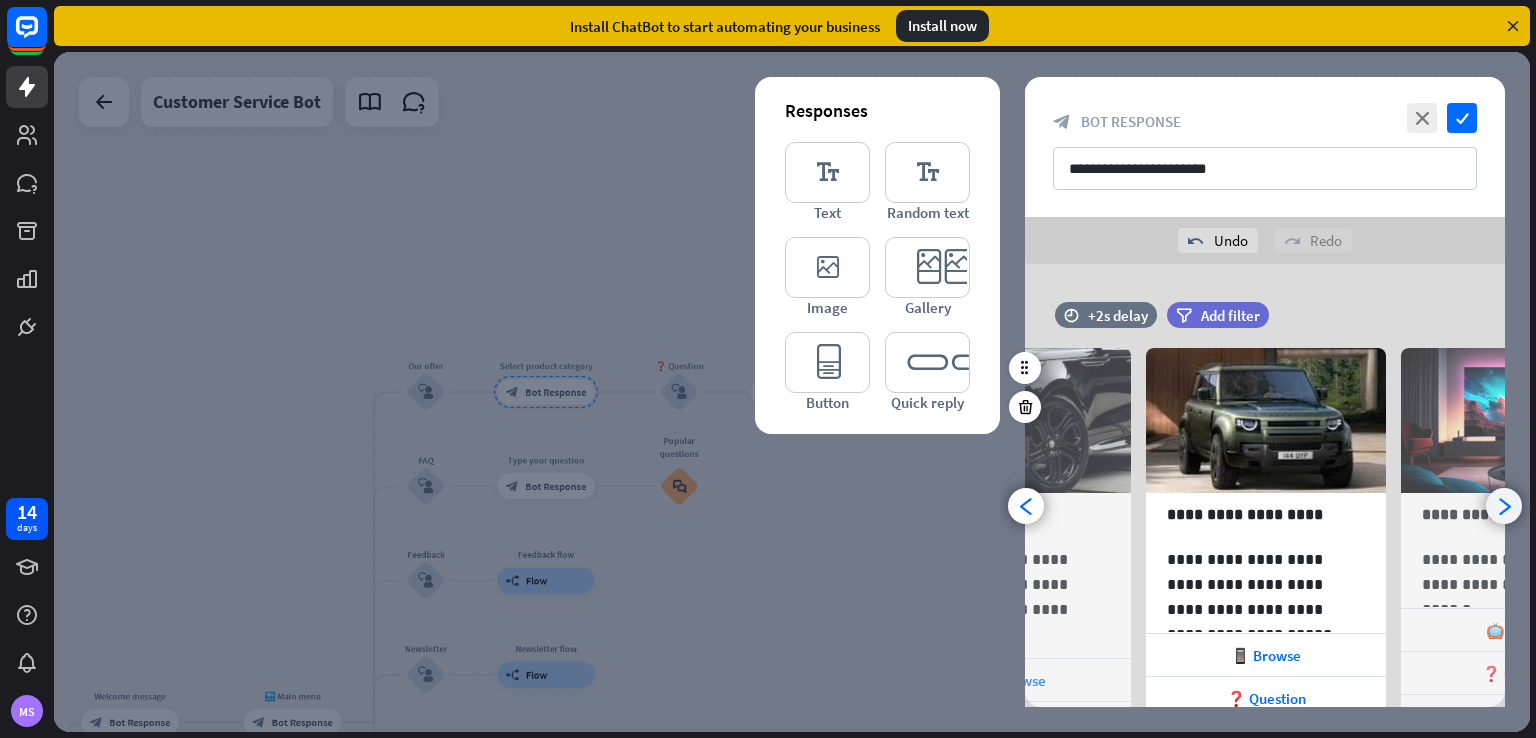 click on "arrowhead_right" at bounding box center (1504, 506) 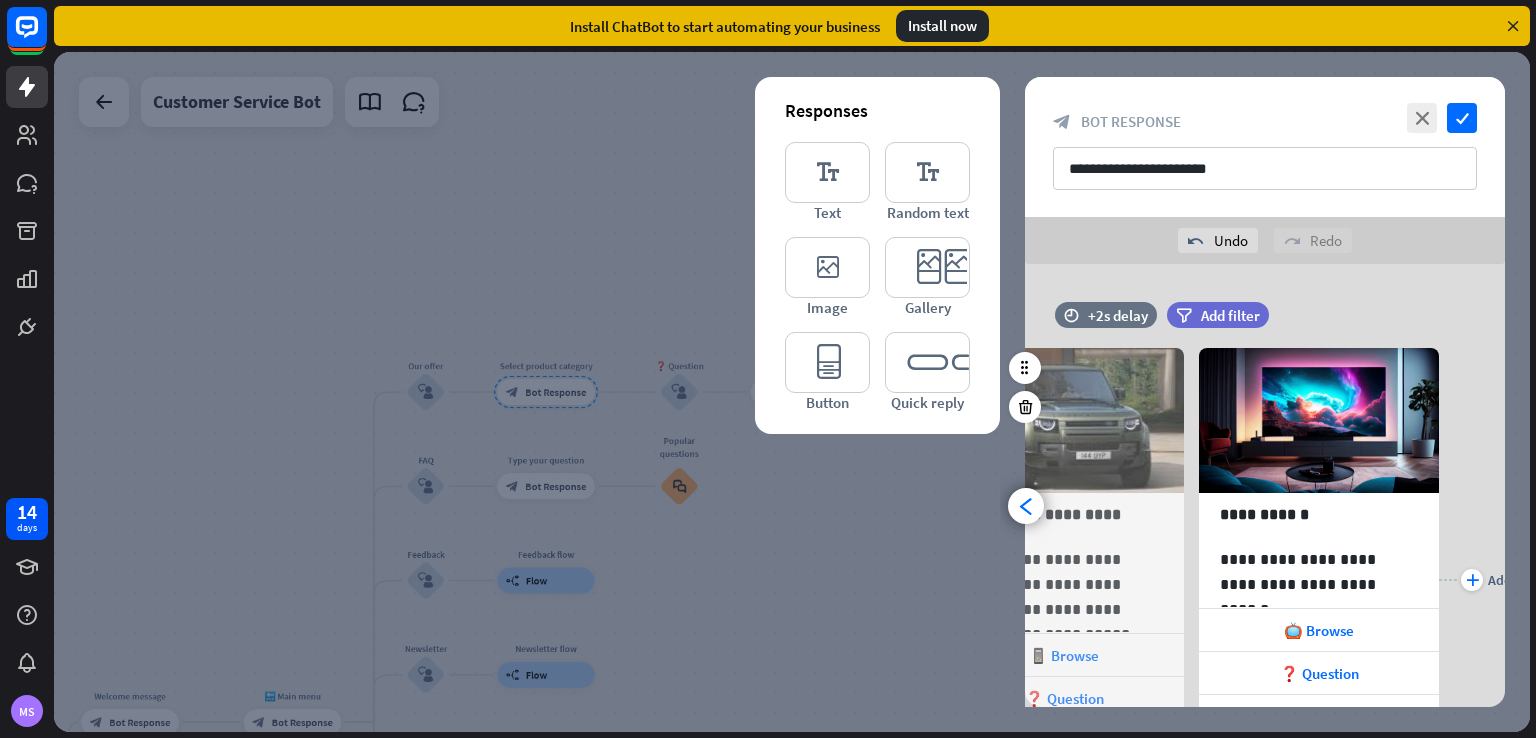 scroll, scrollTop: 0, scrollLeft: 420, axis: horizontal 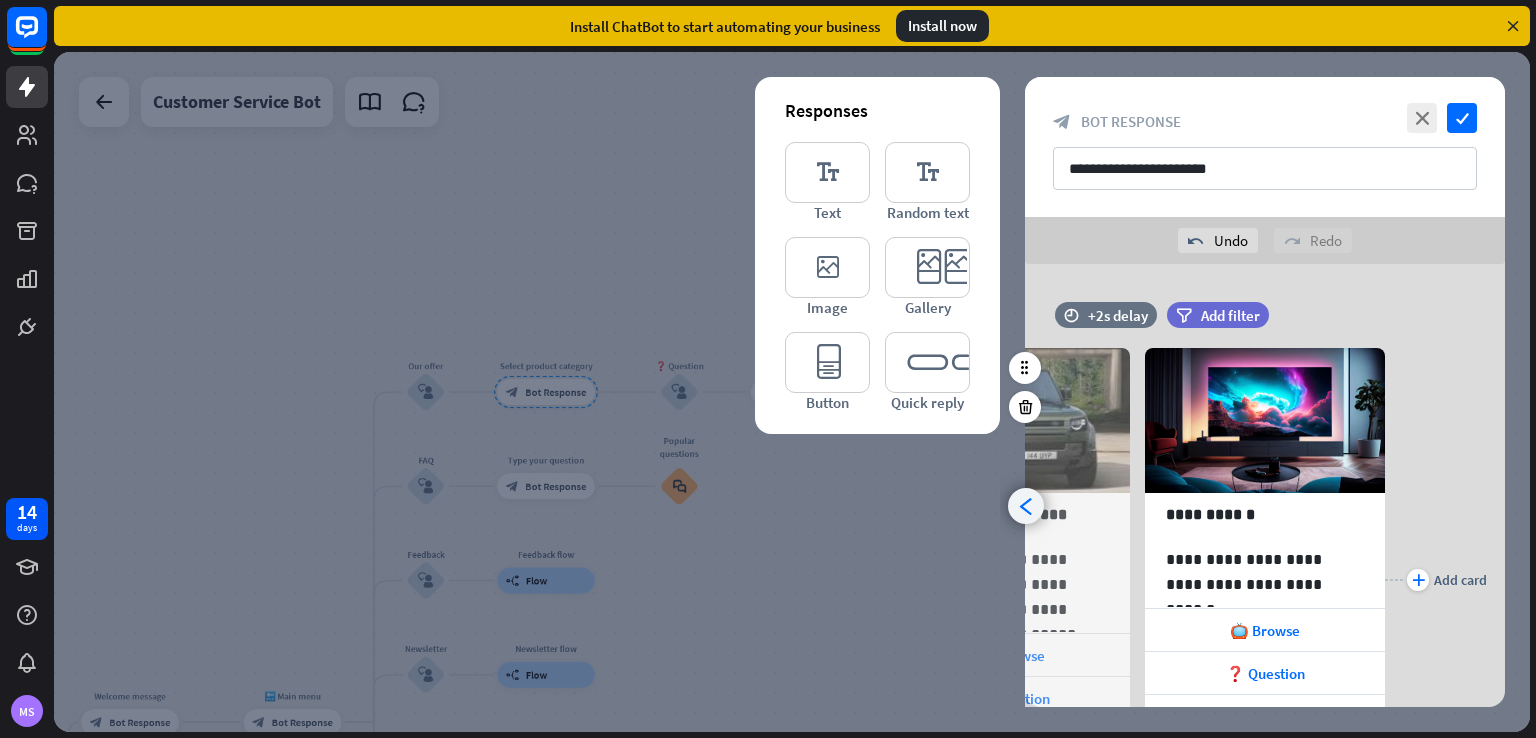 click on "arrowhead_left" at bounding box center (1026, 506) 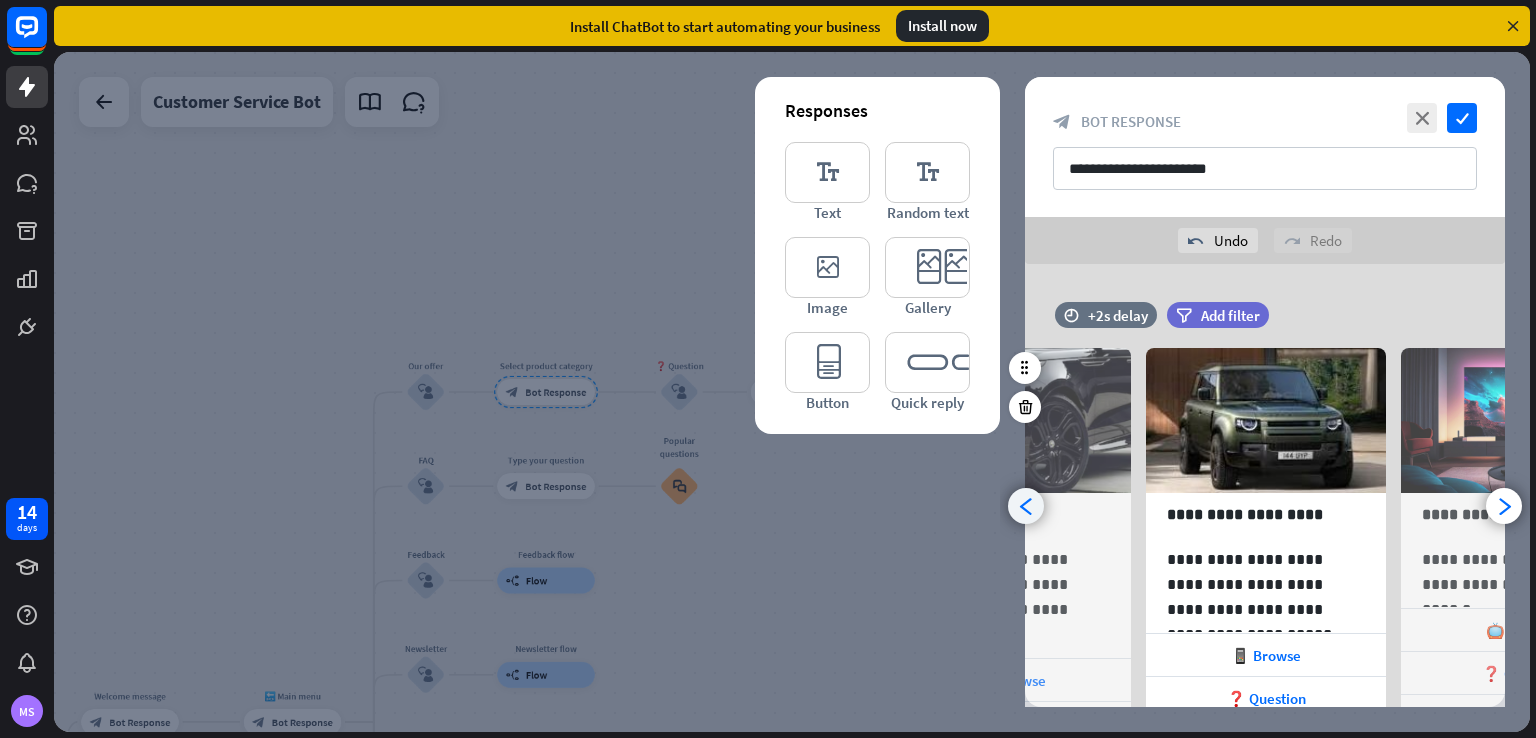 click on "arrowhead_left" at bounding box center (1026, 506) 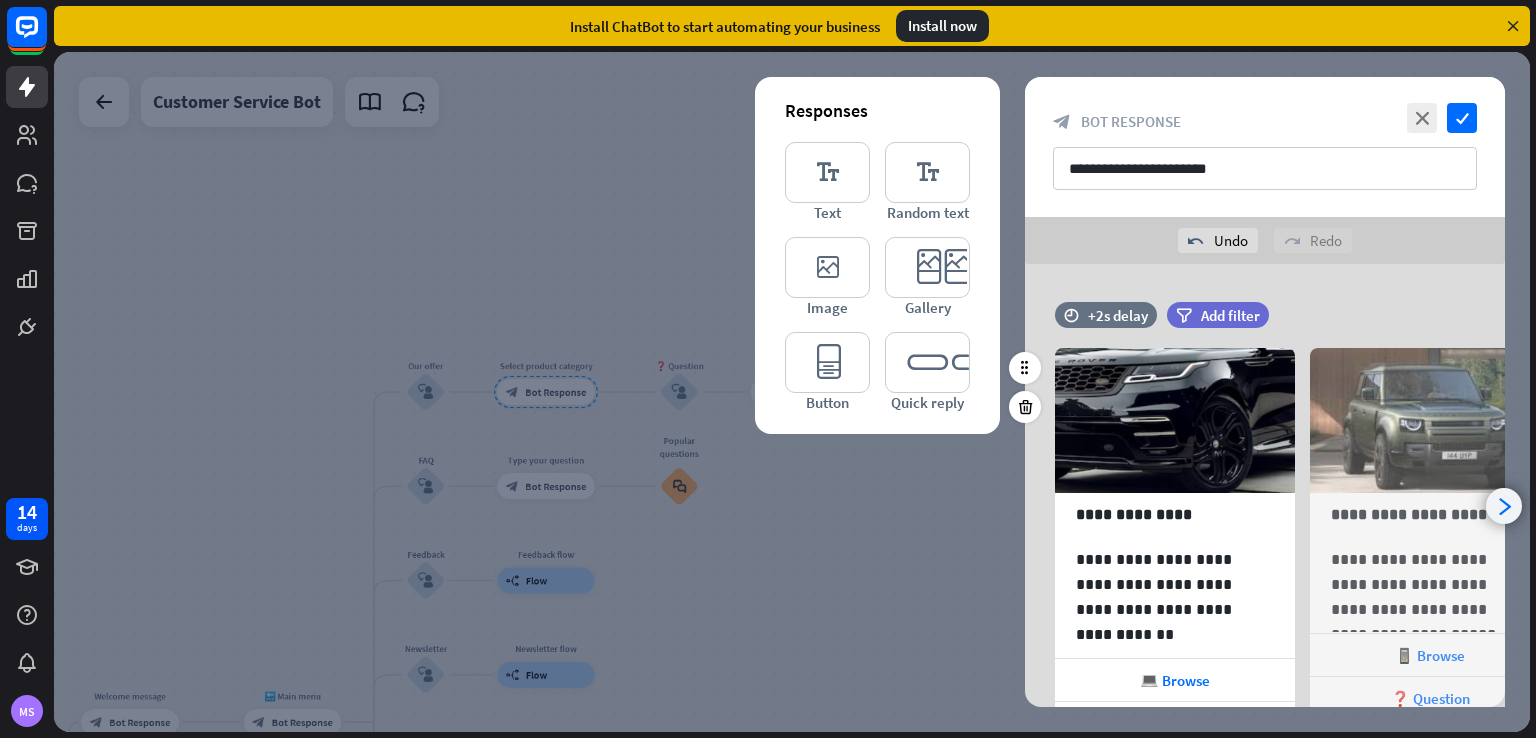 click on "arrowhead_right" at bounding box center [1504, 506] 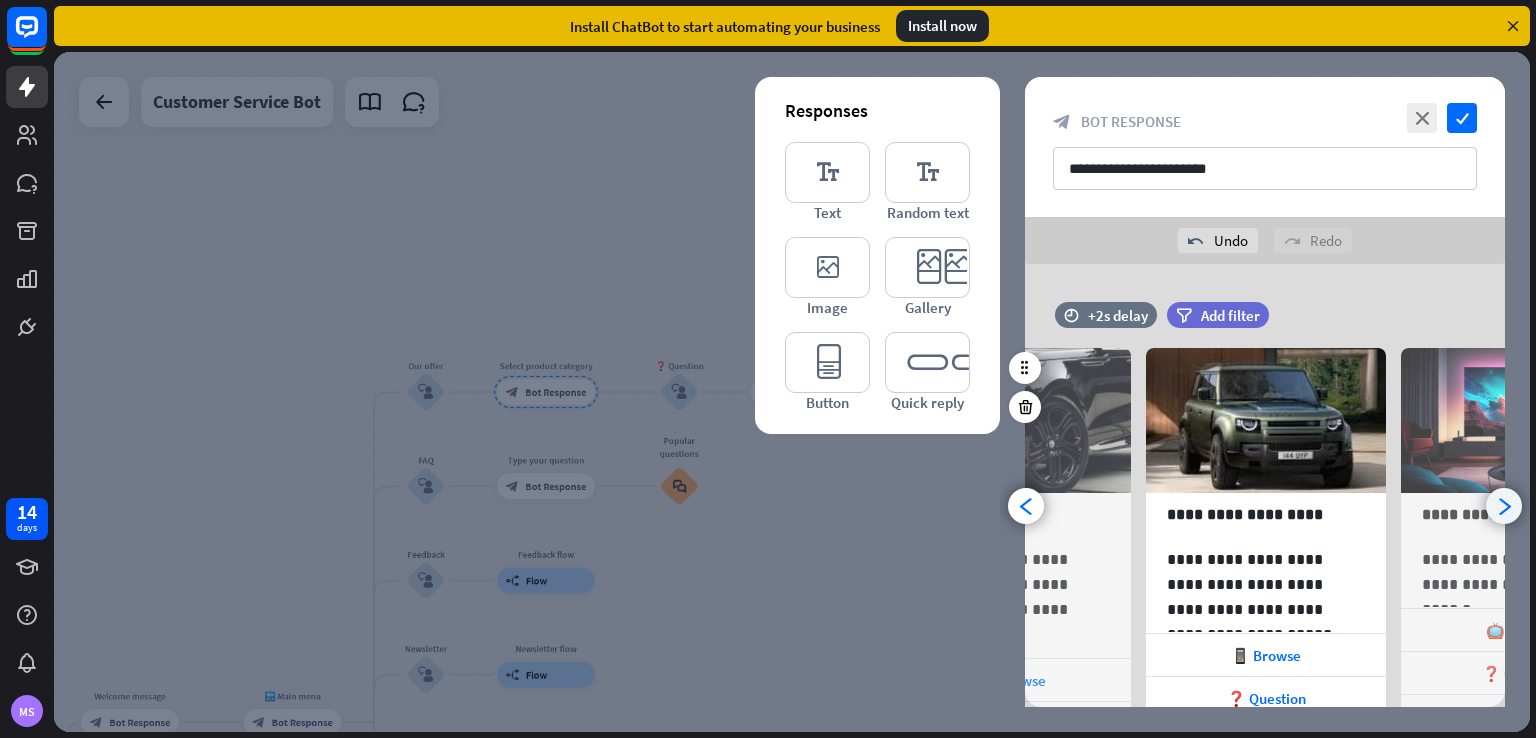click on "arrowhead_right" at bounding box center [1504, 506] 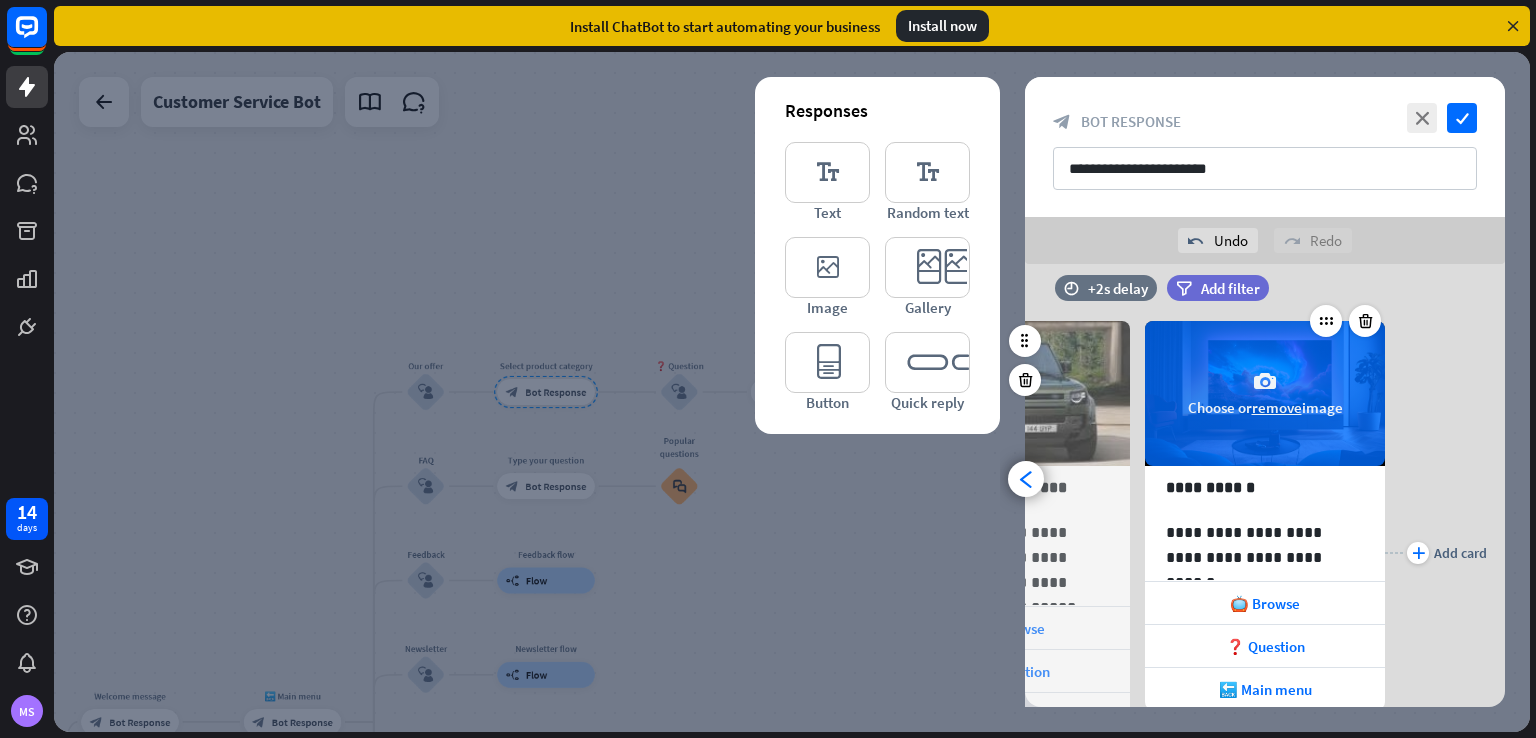 scroll, scrollTop: 0, scrollLeft: 0, axis: both 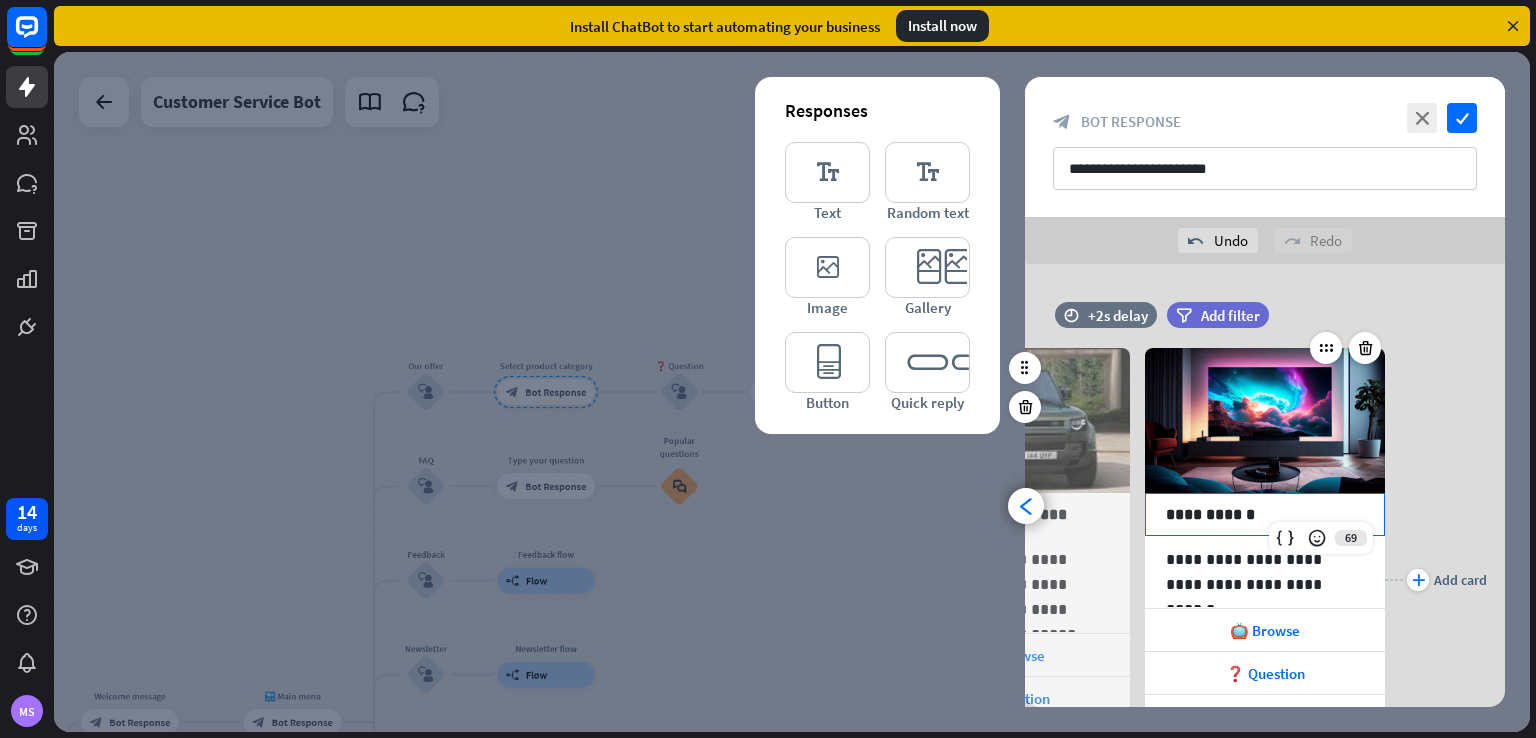 click on "**********" at bounding box center (1265, 514) 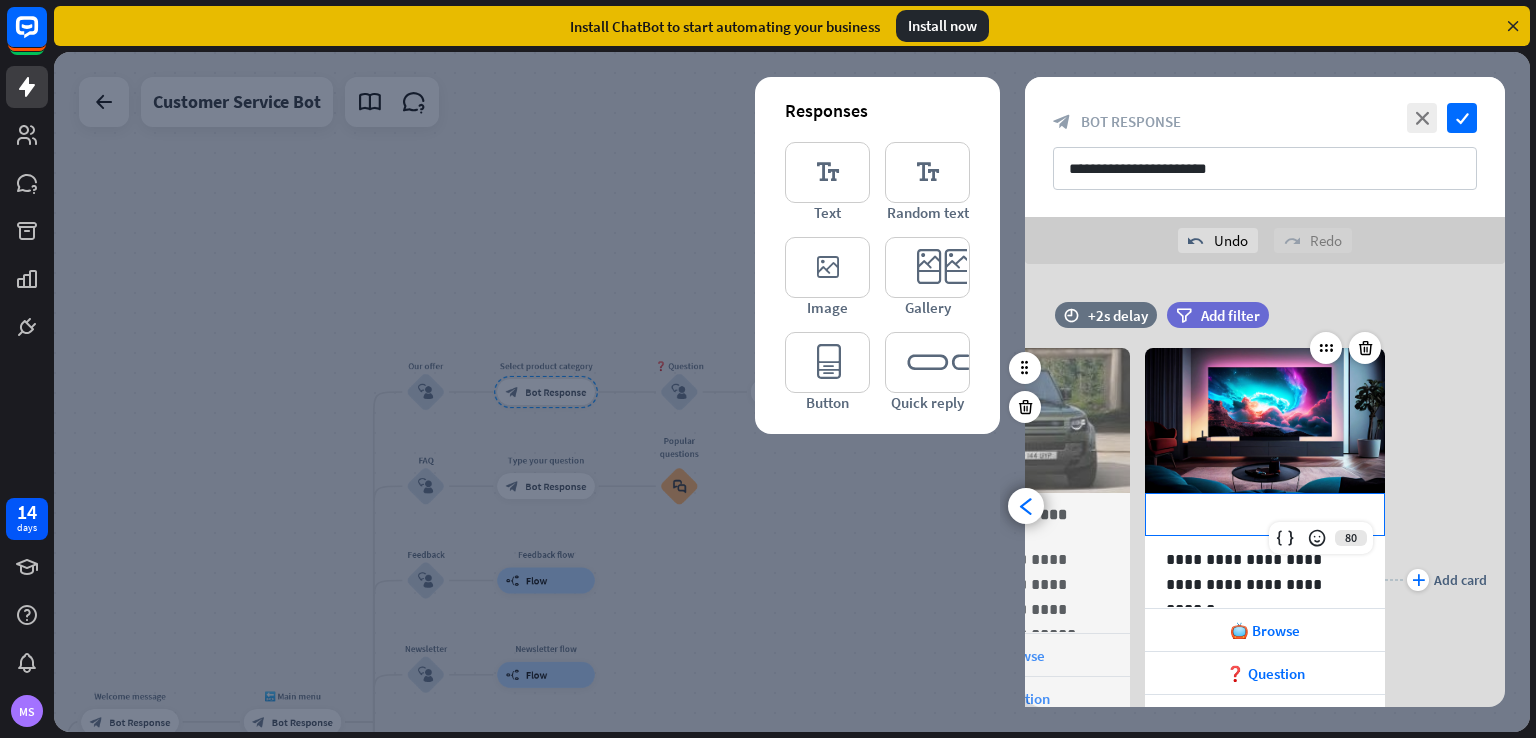 scroll, scrollTop: 0, scrollLeft: 82, axis: horizontal 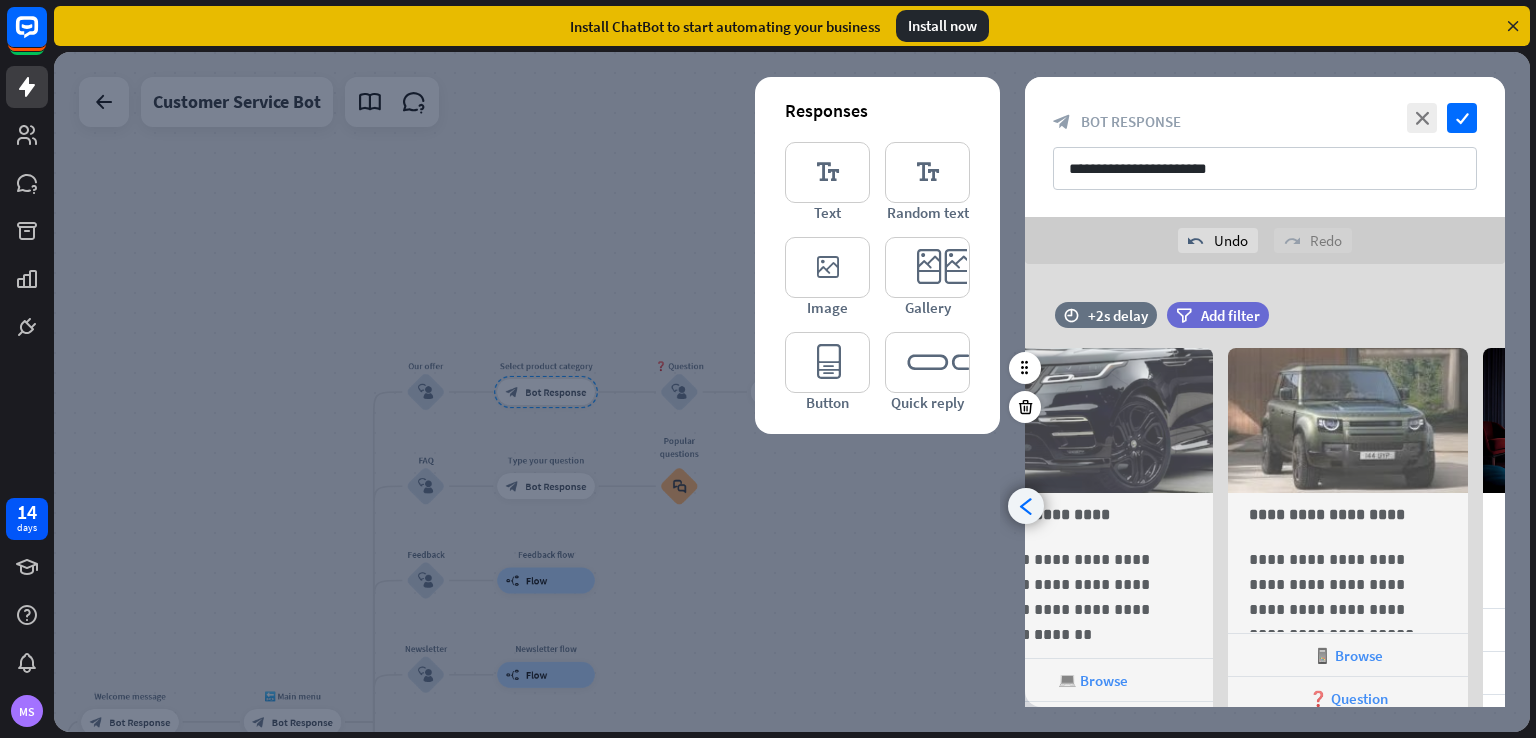 click on "arrowhead_left" at bounding box center (1026, 506) 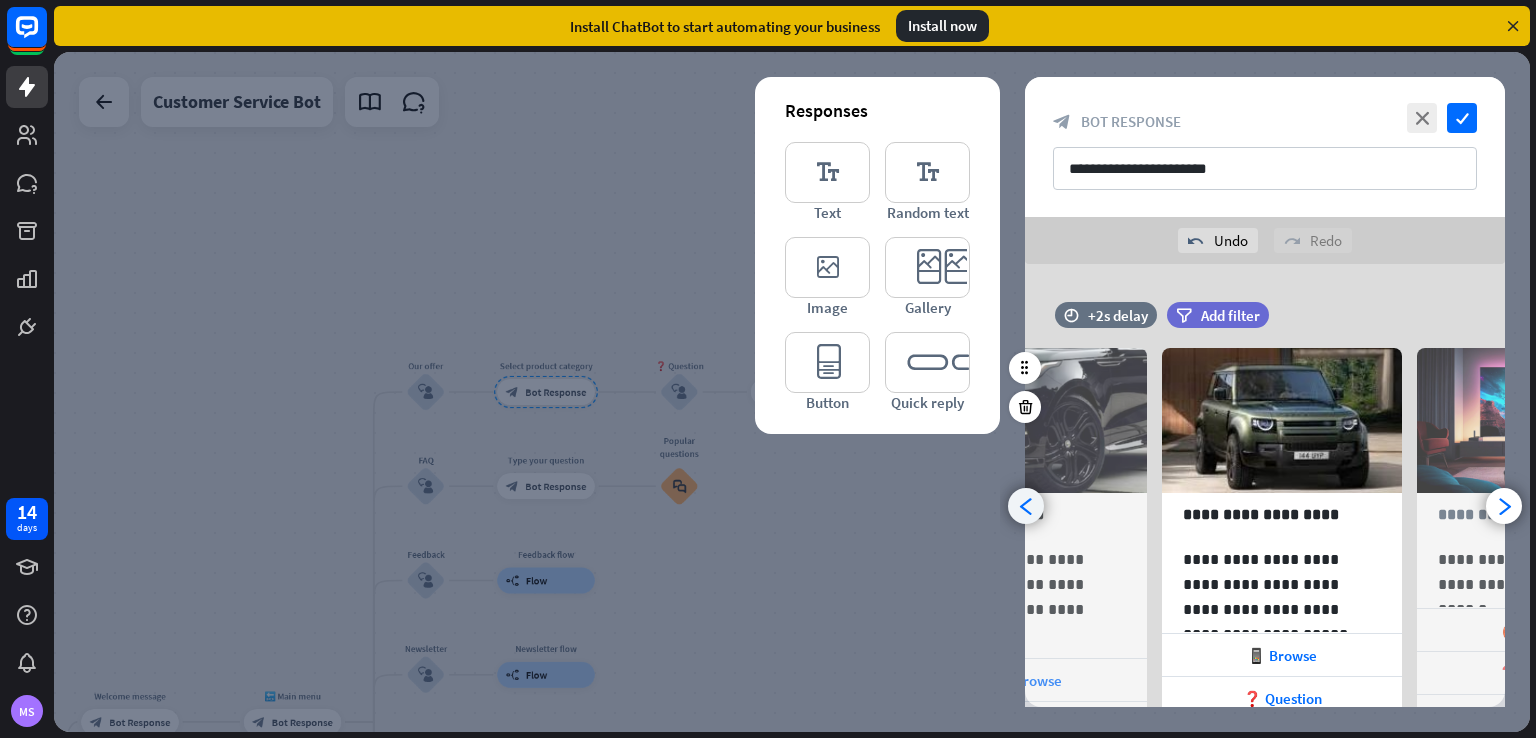 scroll, scrollTop: 0, scrollLeft: 164, axis: horizontal 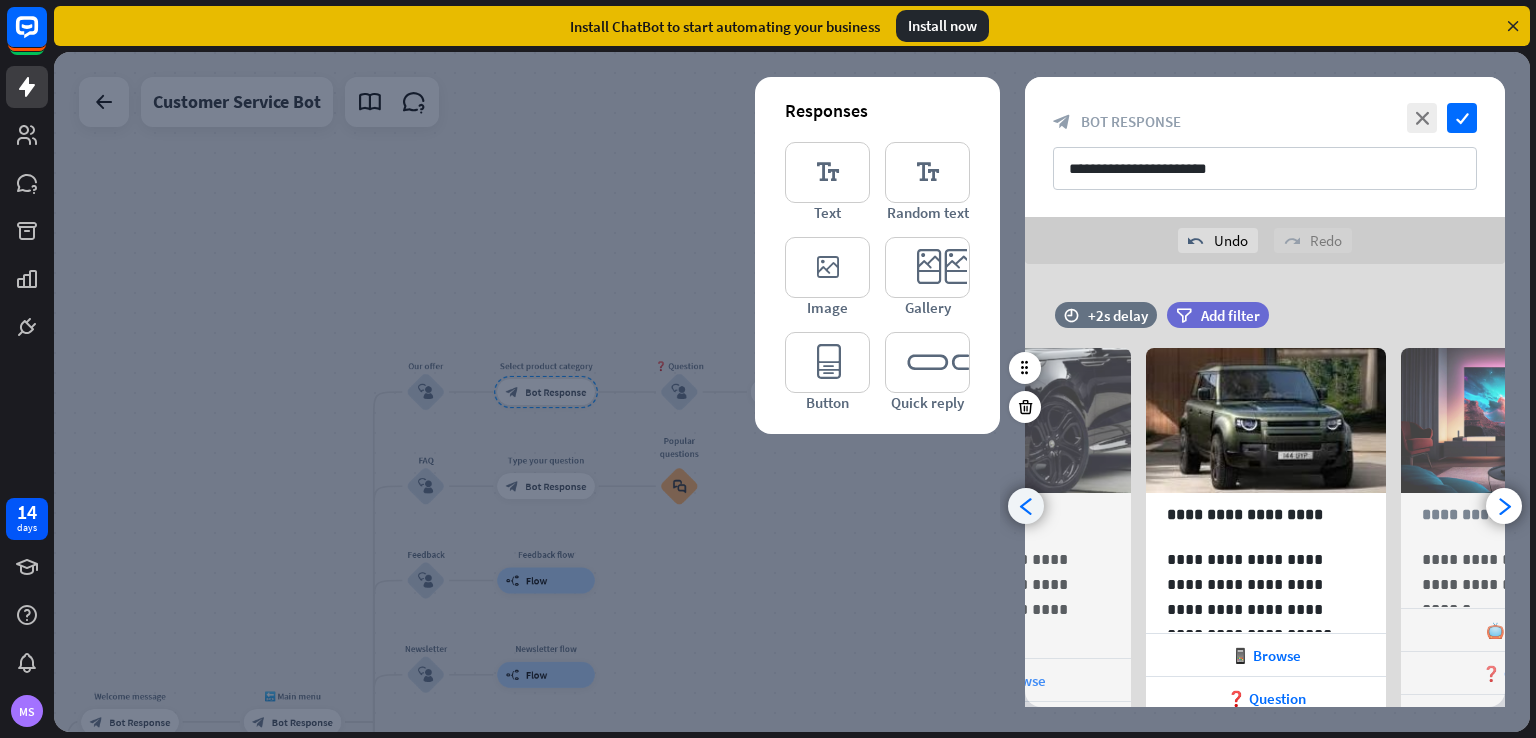 click on "arrowhead_left" at bounding box center (1026, 506) 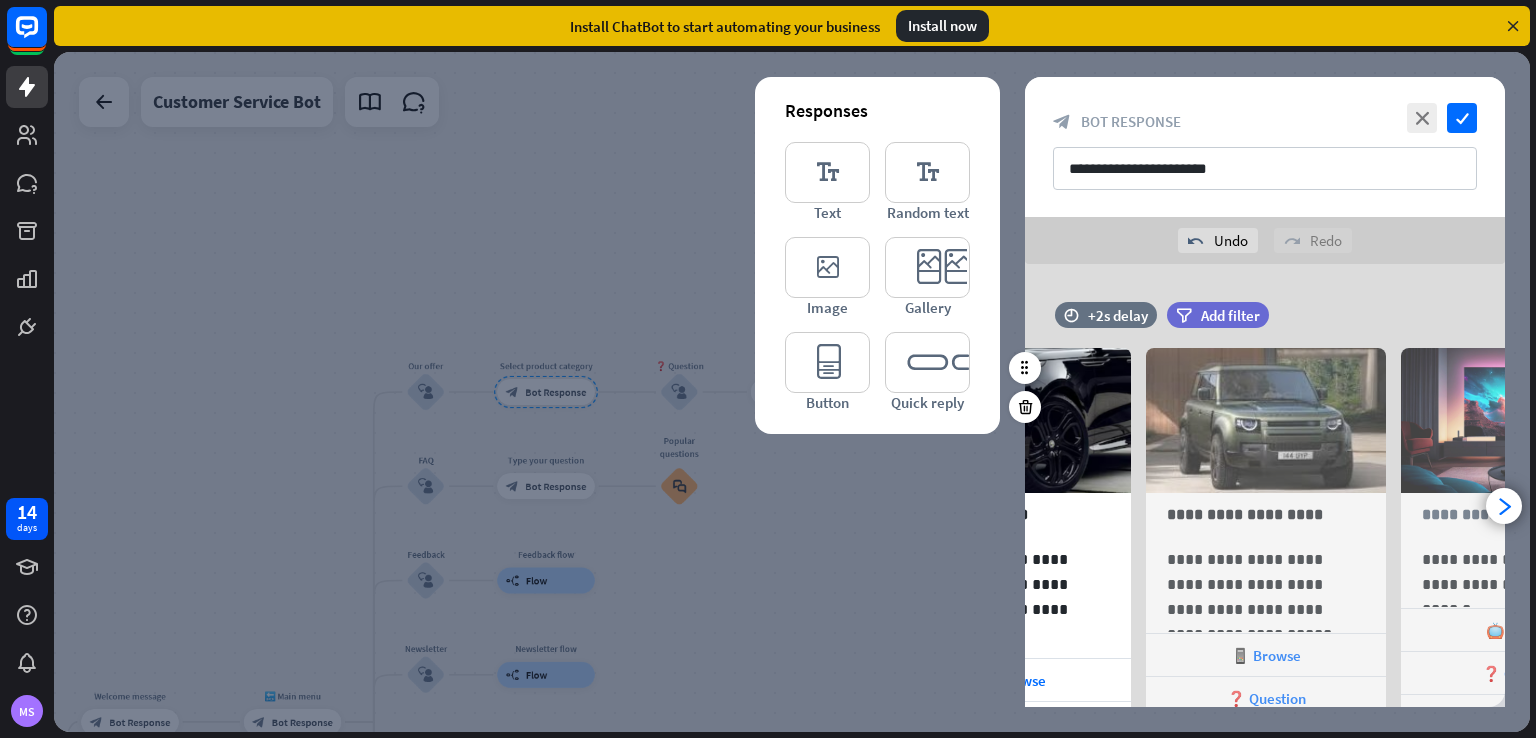 scroll, scrollTop: 0, scrollLeft: 0, axis: both 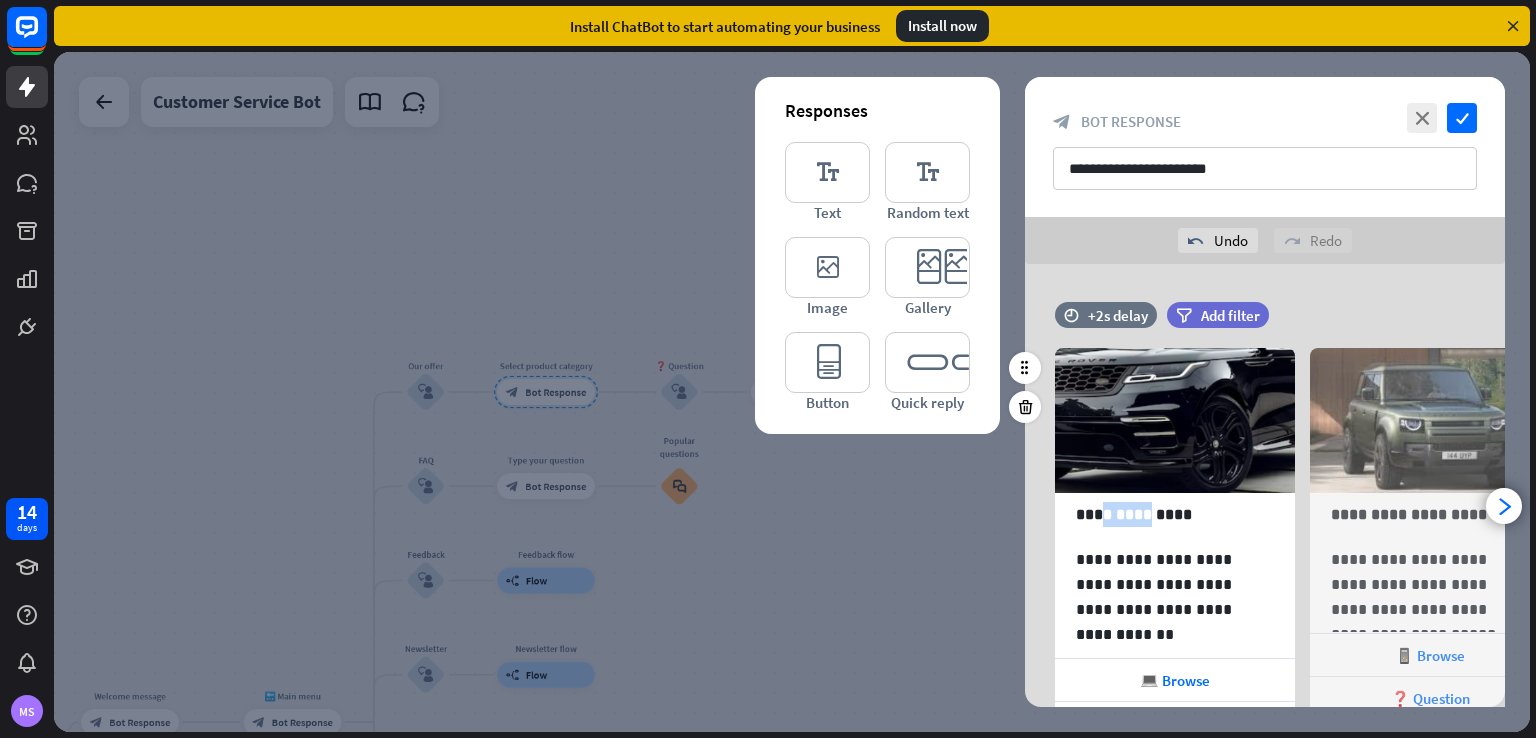 click on "**********" at bounding box center (1265, 580) 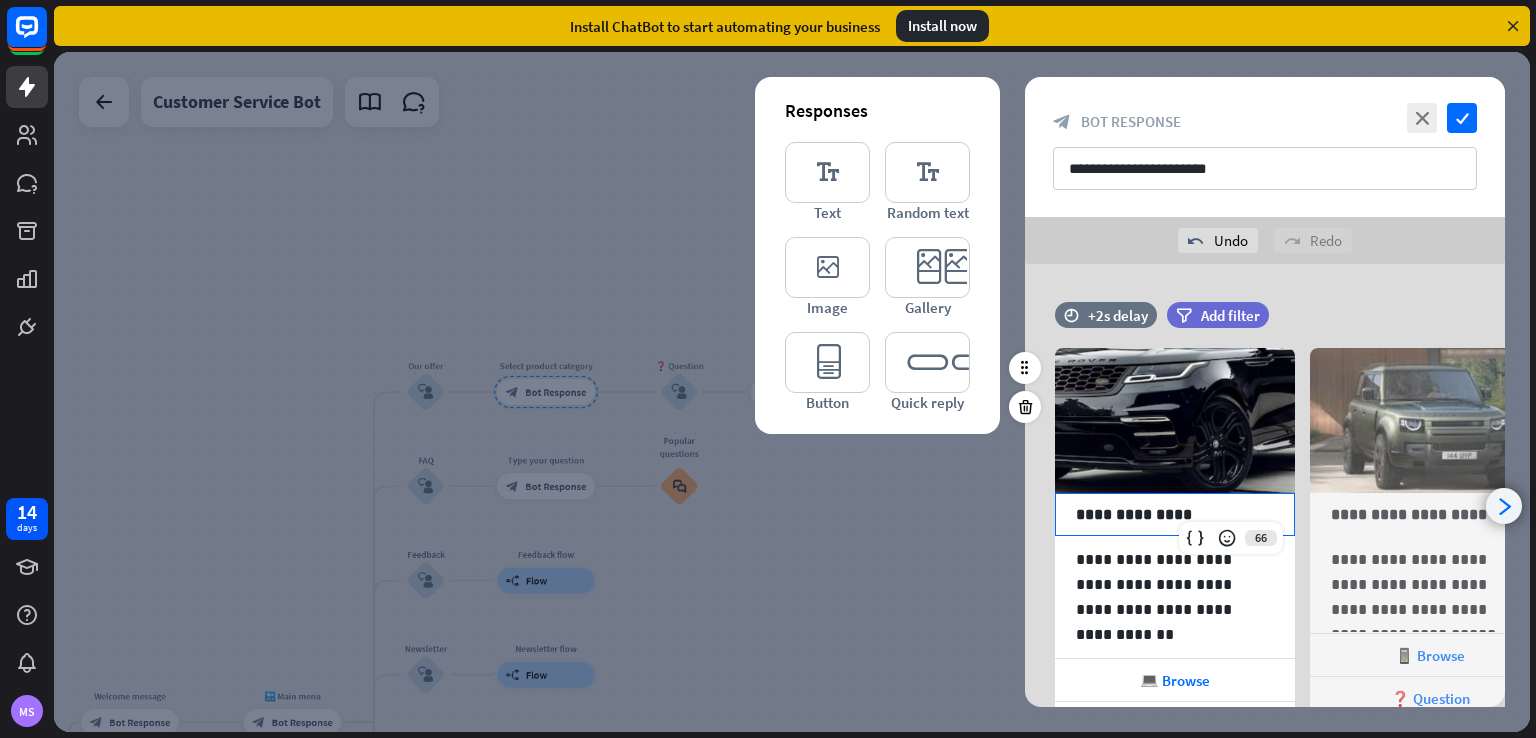 click on "arrowhead_right" at bounding box center (1504, 506) 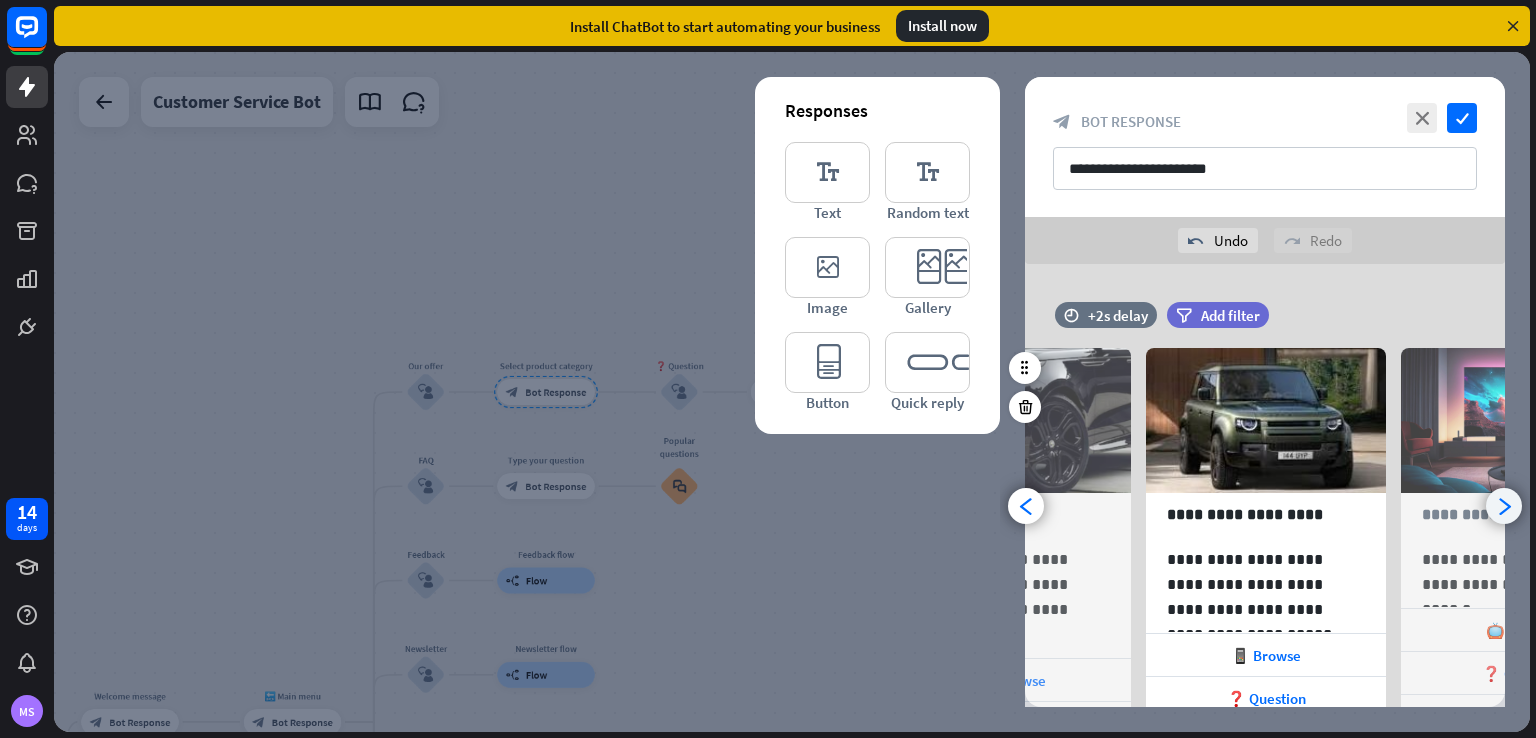 click on "arrowhead_right" at bounding box center (1504, 506) 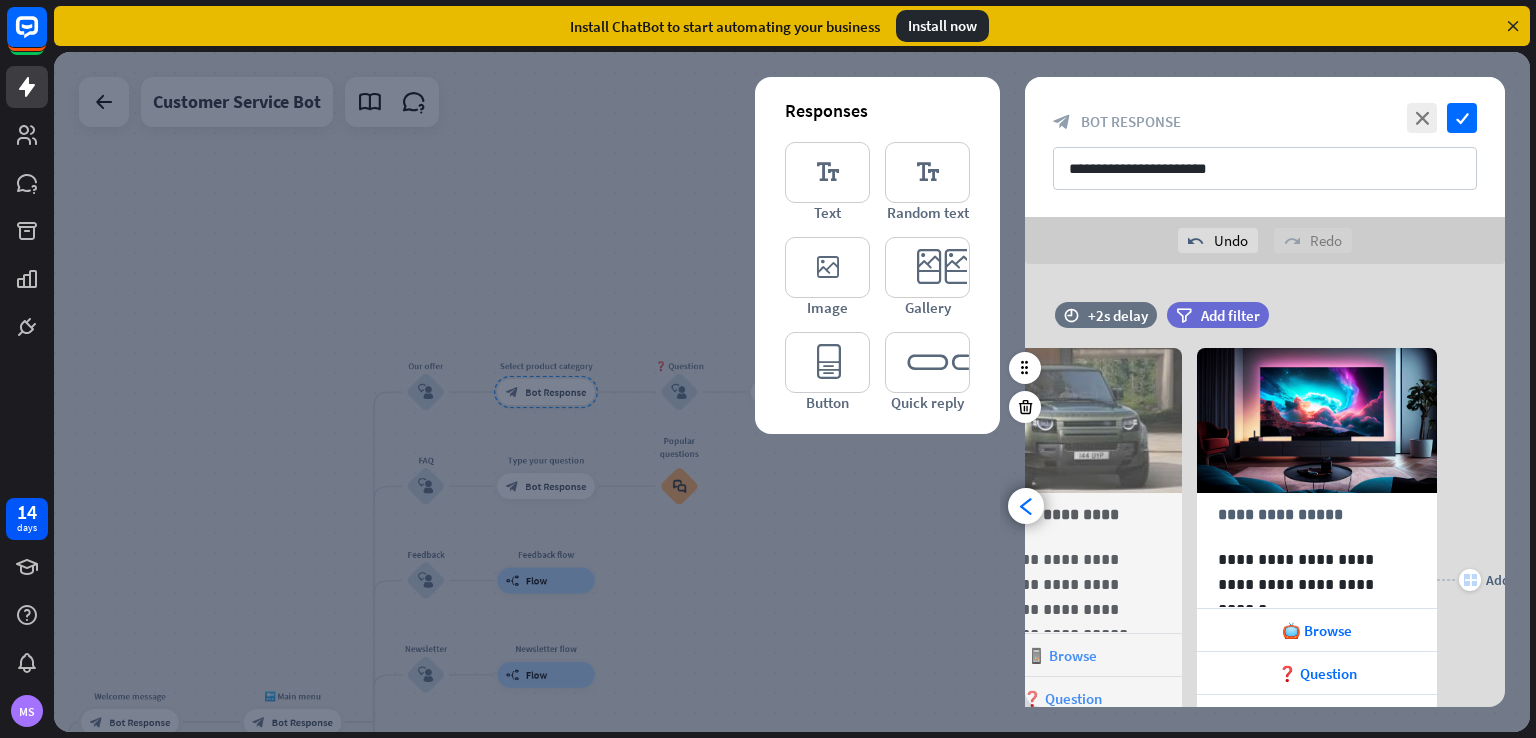 scroll, scrollTop: 0, scrollLeft: 420, axis: horizontal 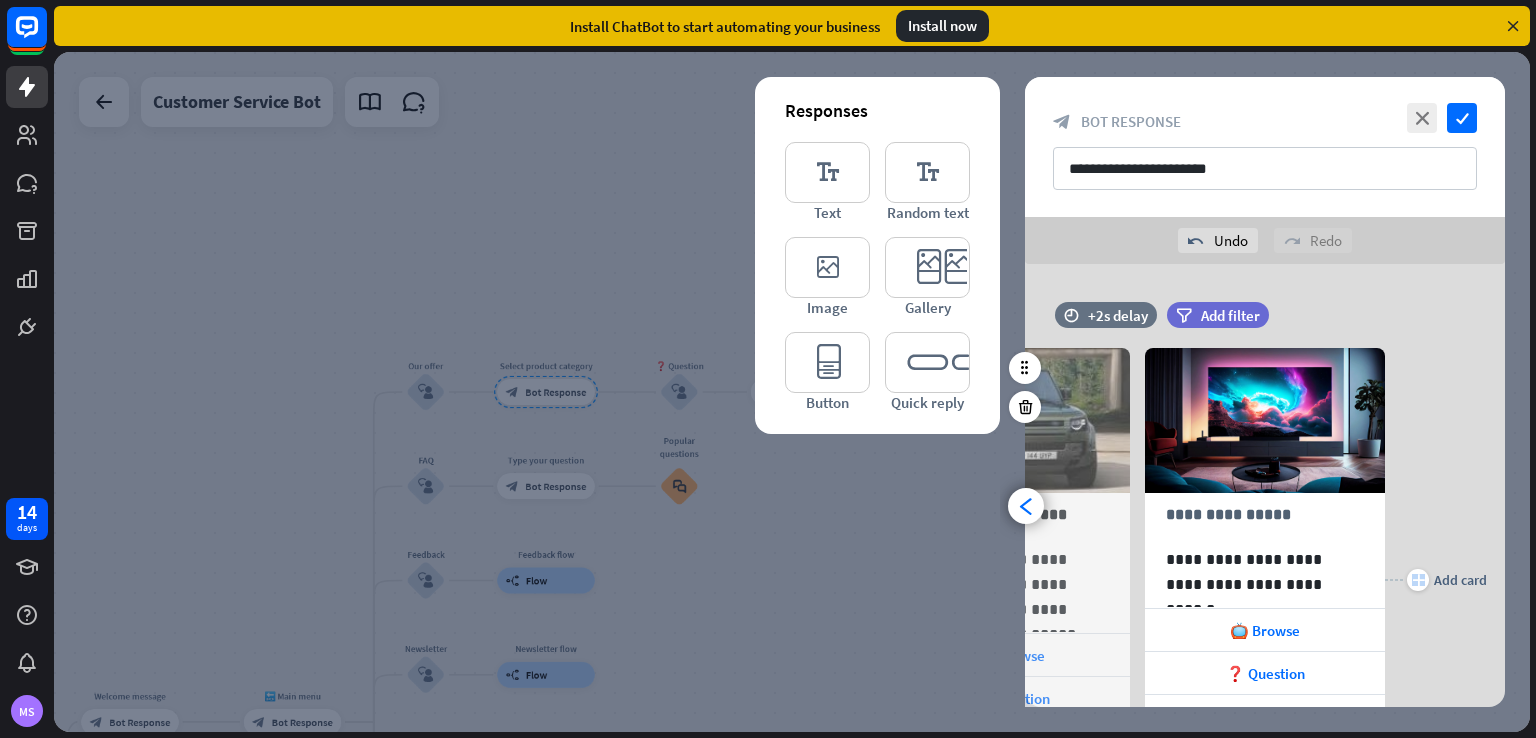 click on "**********" at bounding box center (1265, 580) 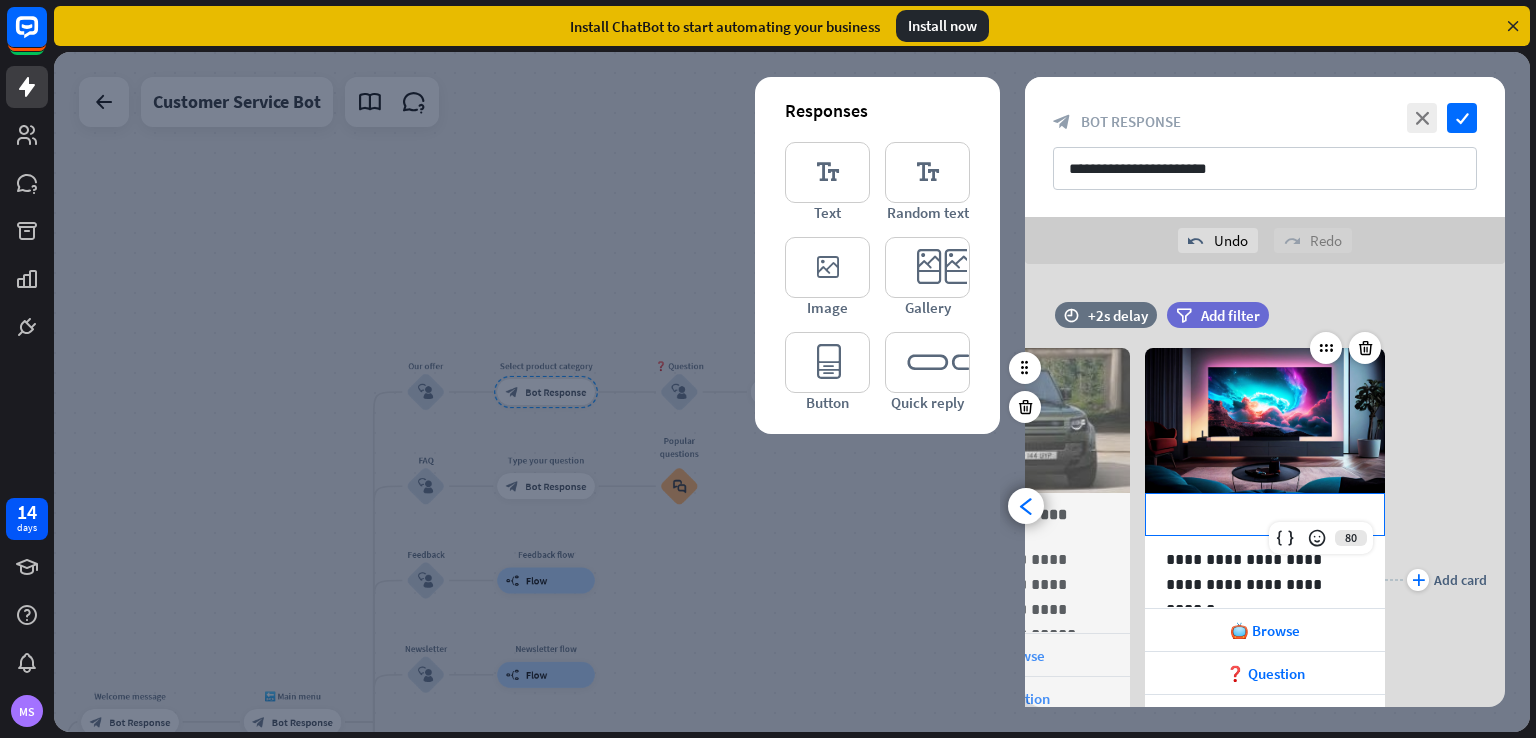 click on "**********" at bounding box center [1265, 514] 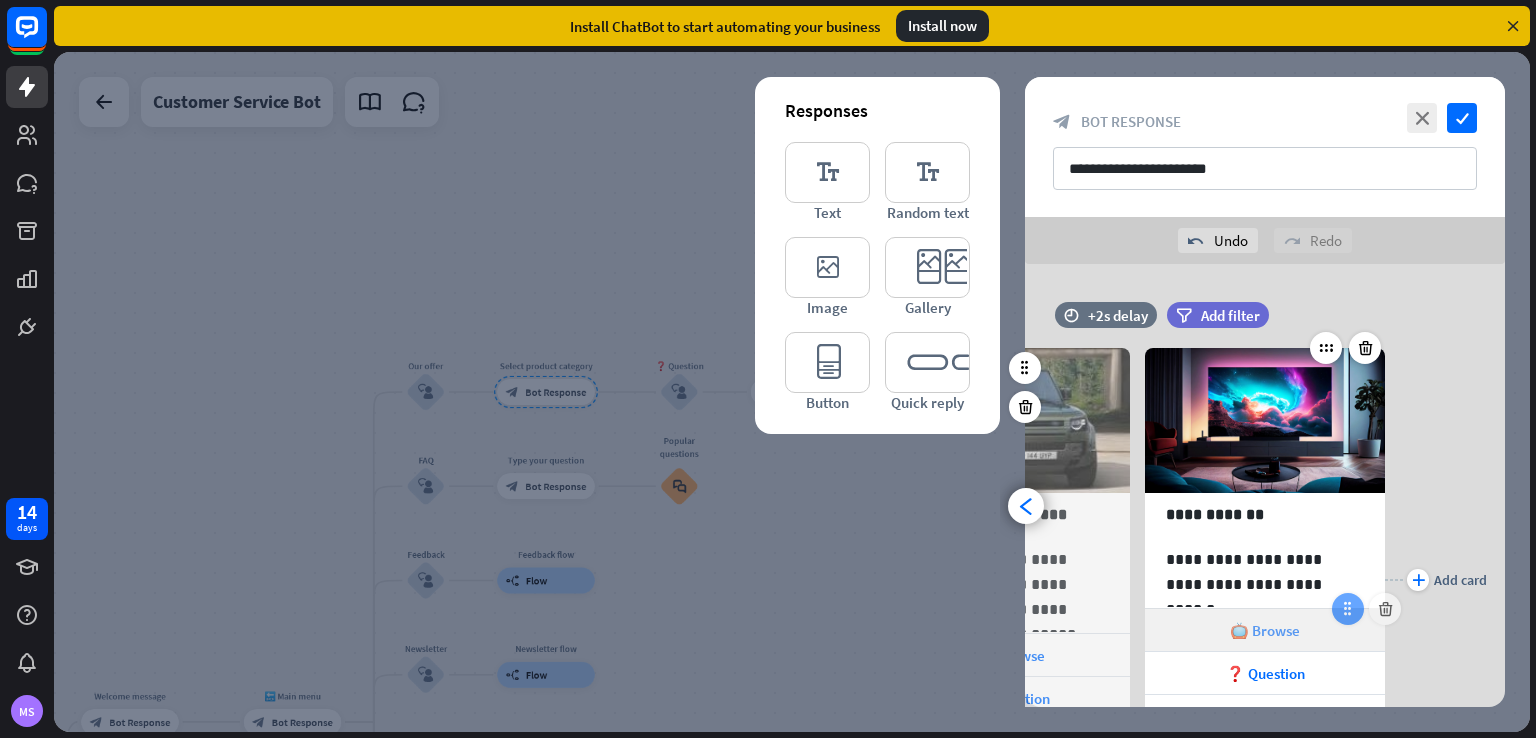 click at bounding box center [1348, 609] 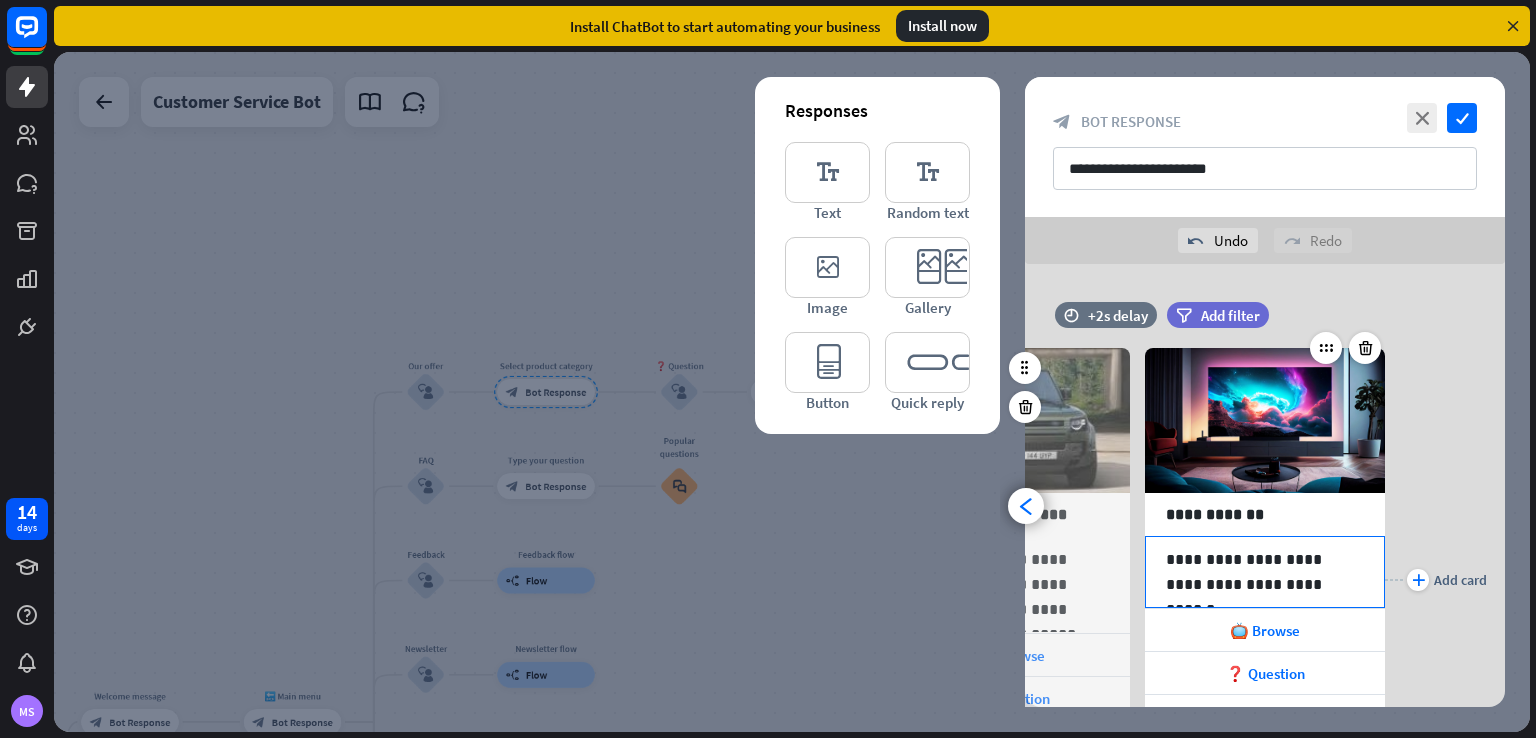 click on "**********" at bounding box center [1265, 572] 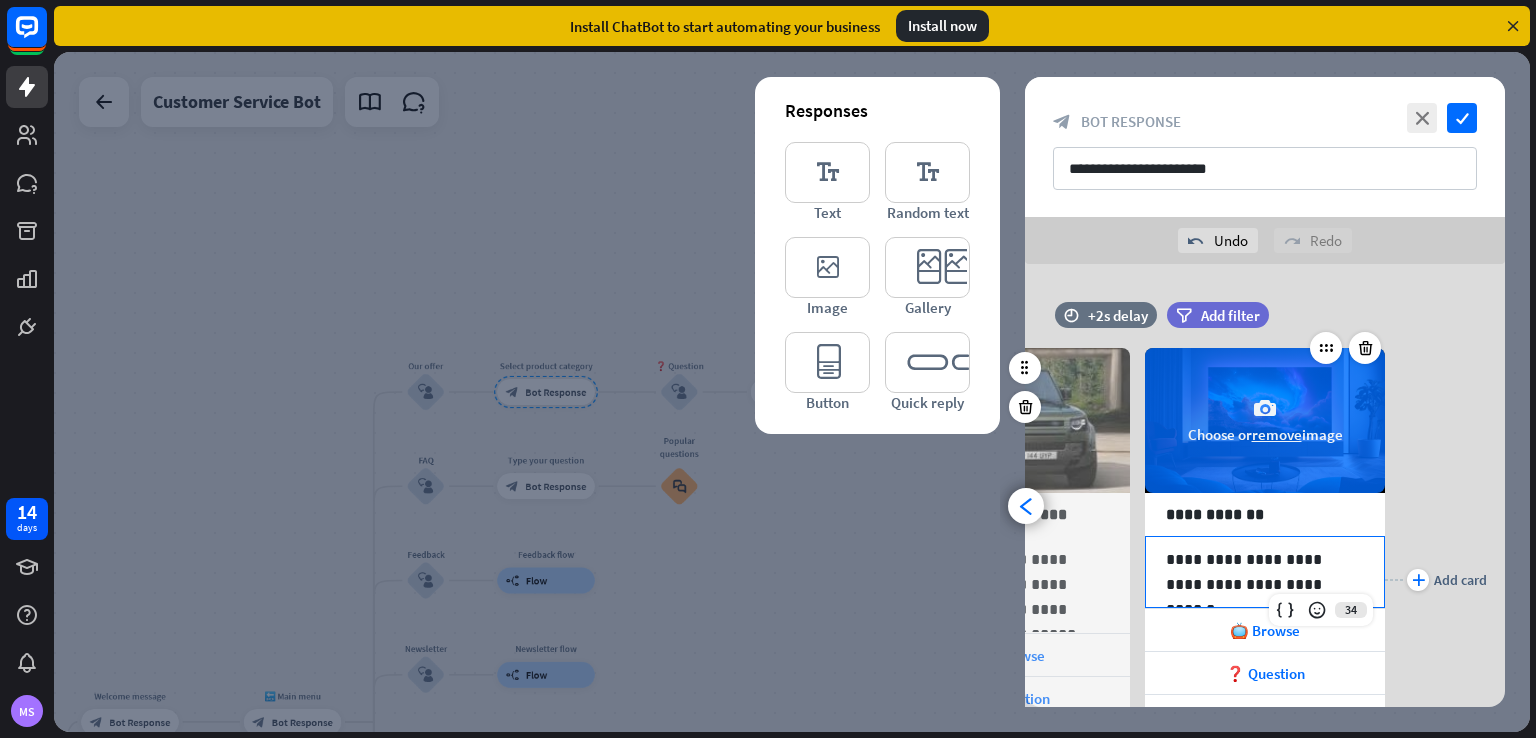 click on "remove" at bounding box center (1277, 434) 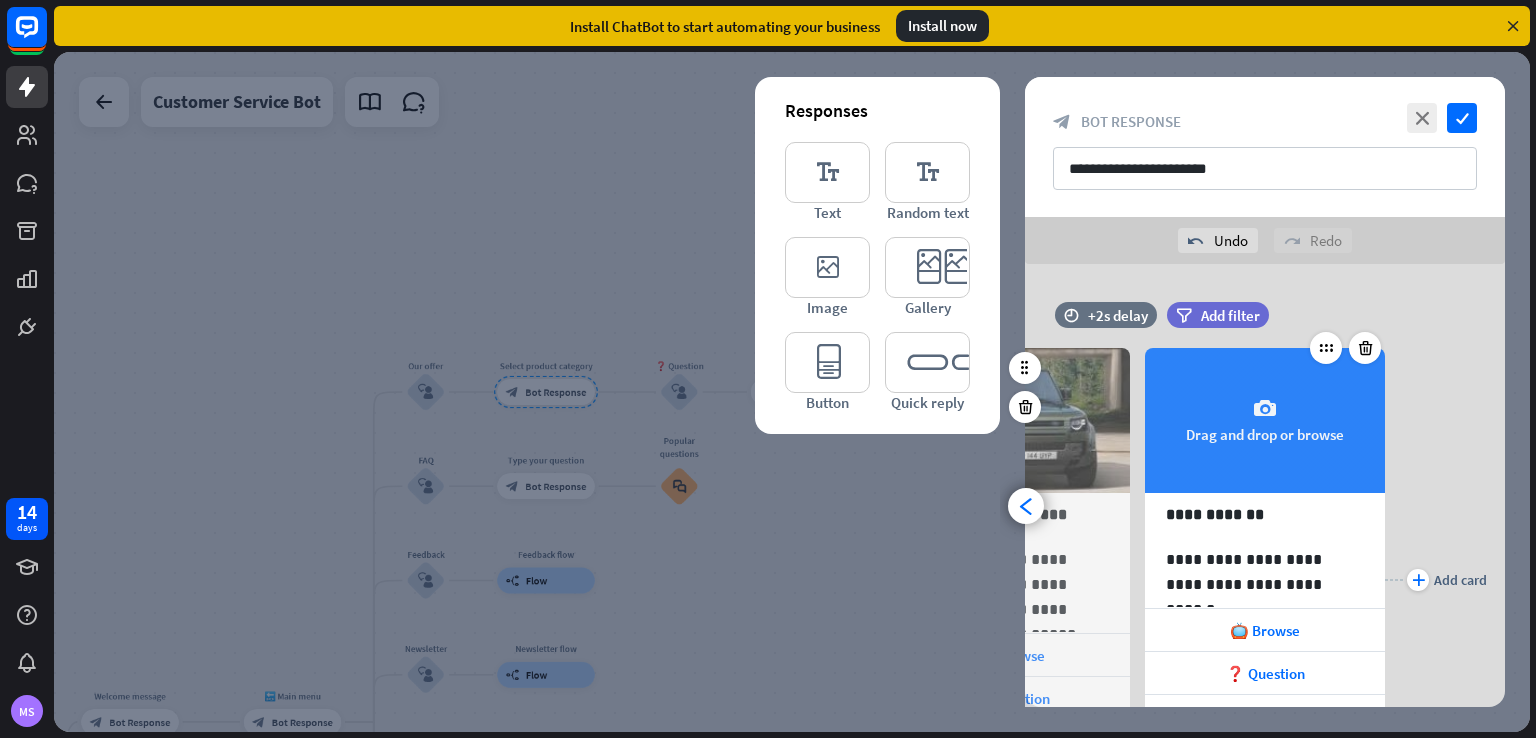 click on "camera
Drag and drop or browse" at bounding box center (1265, 420) 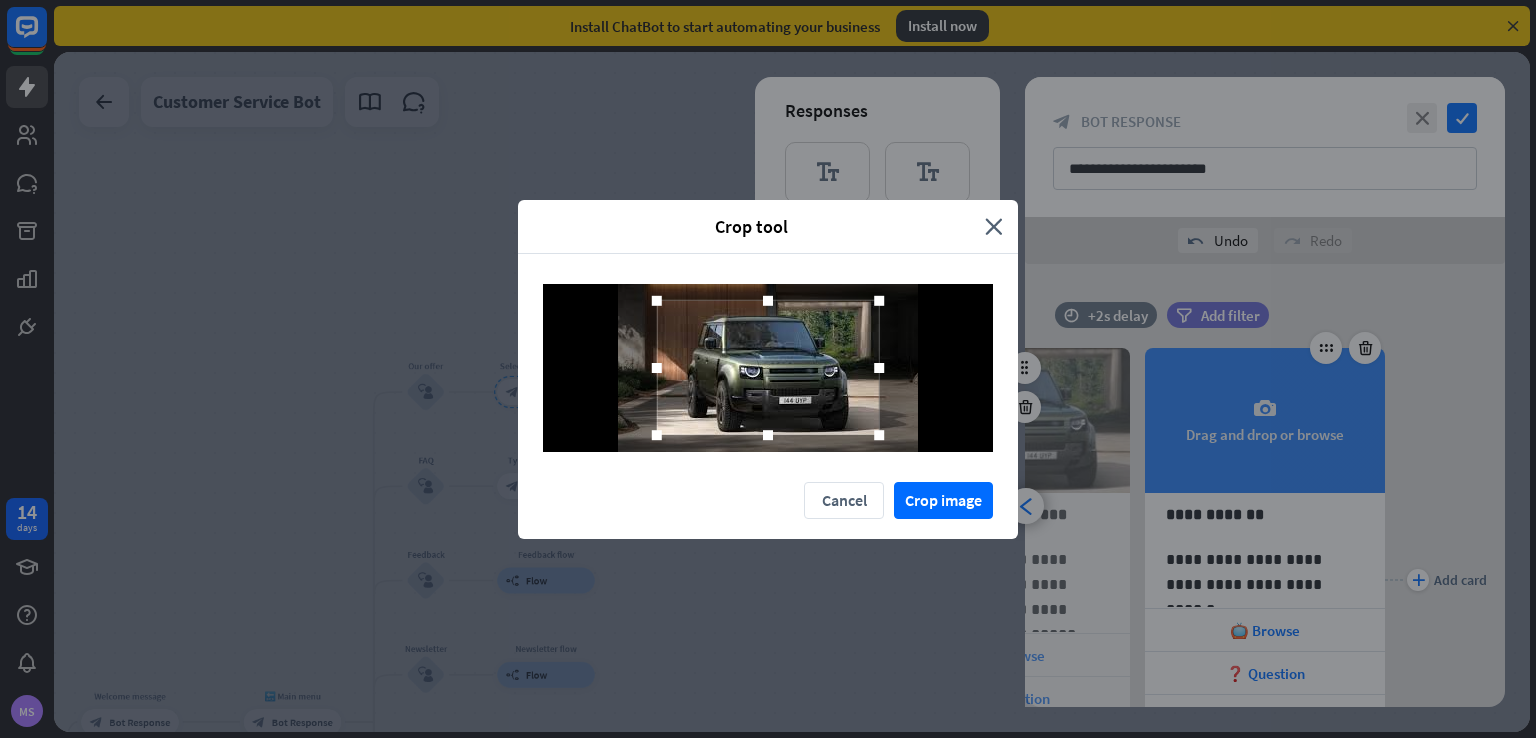 click on "Crop tool" at bounding box center (759, 226) 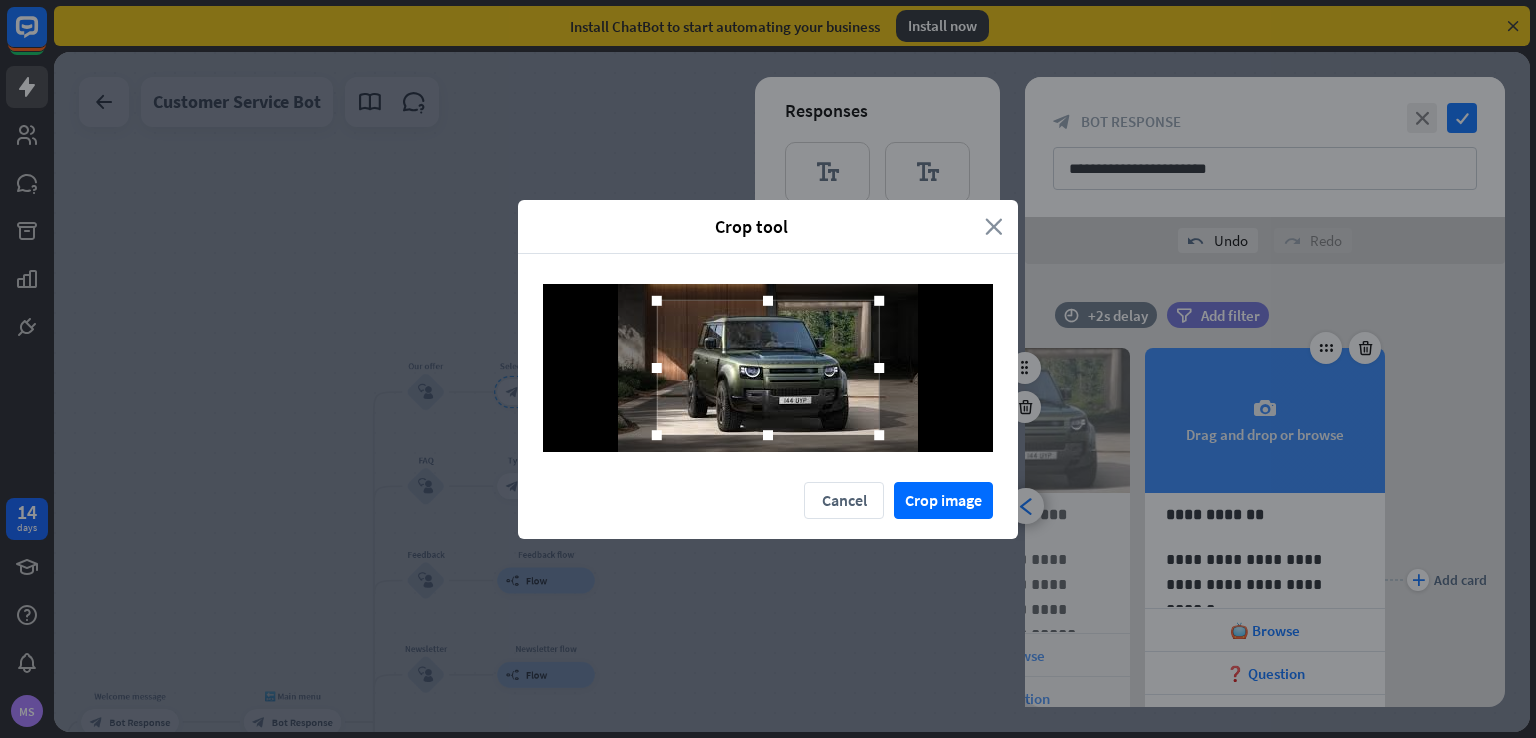 click on "close" at bounding box center [994, 226] 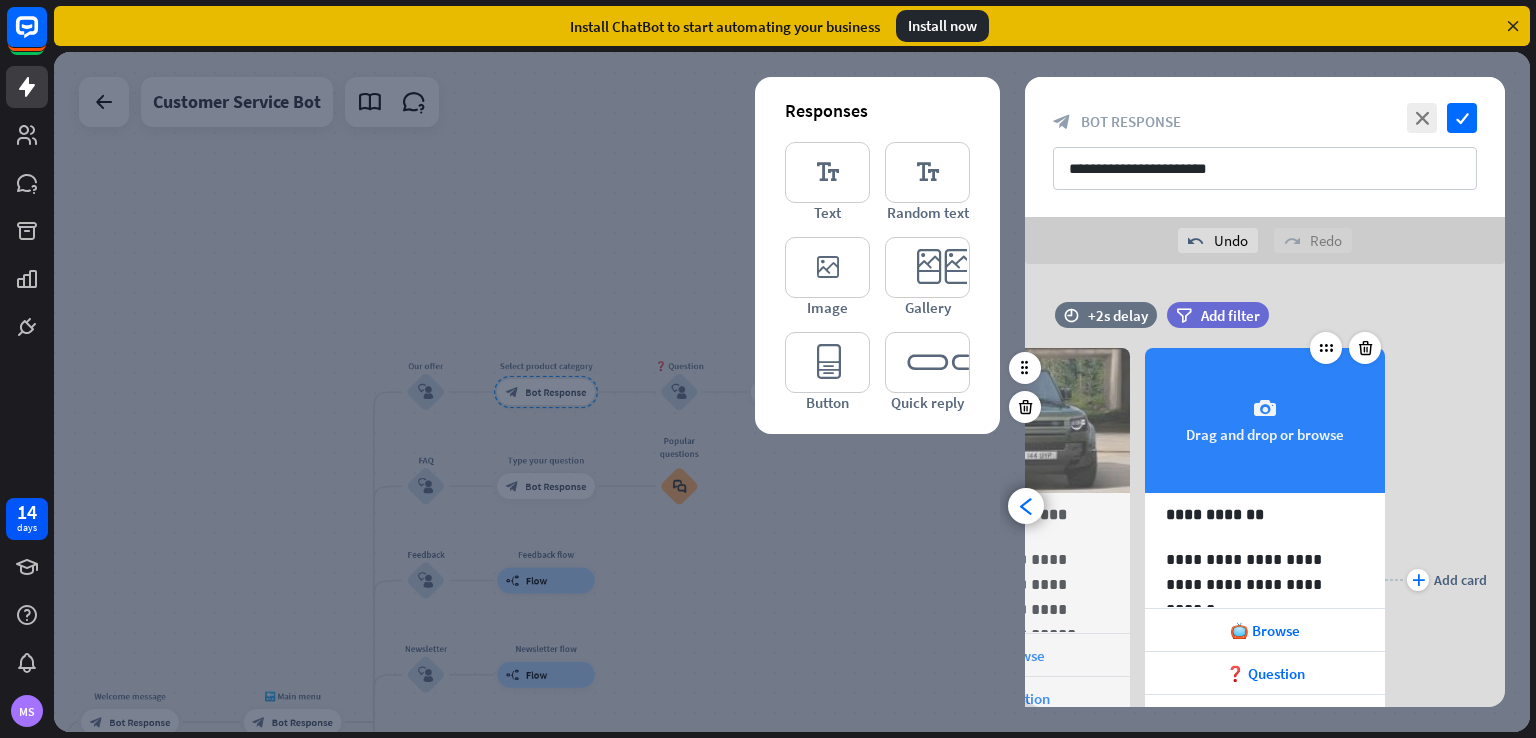 click on "camera
Drag and drop or browse" at bounding box center (1265, 420) 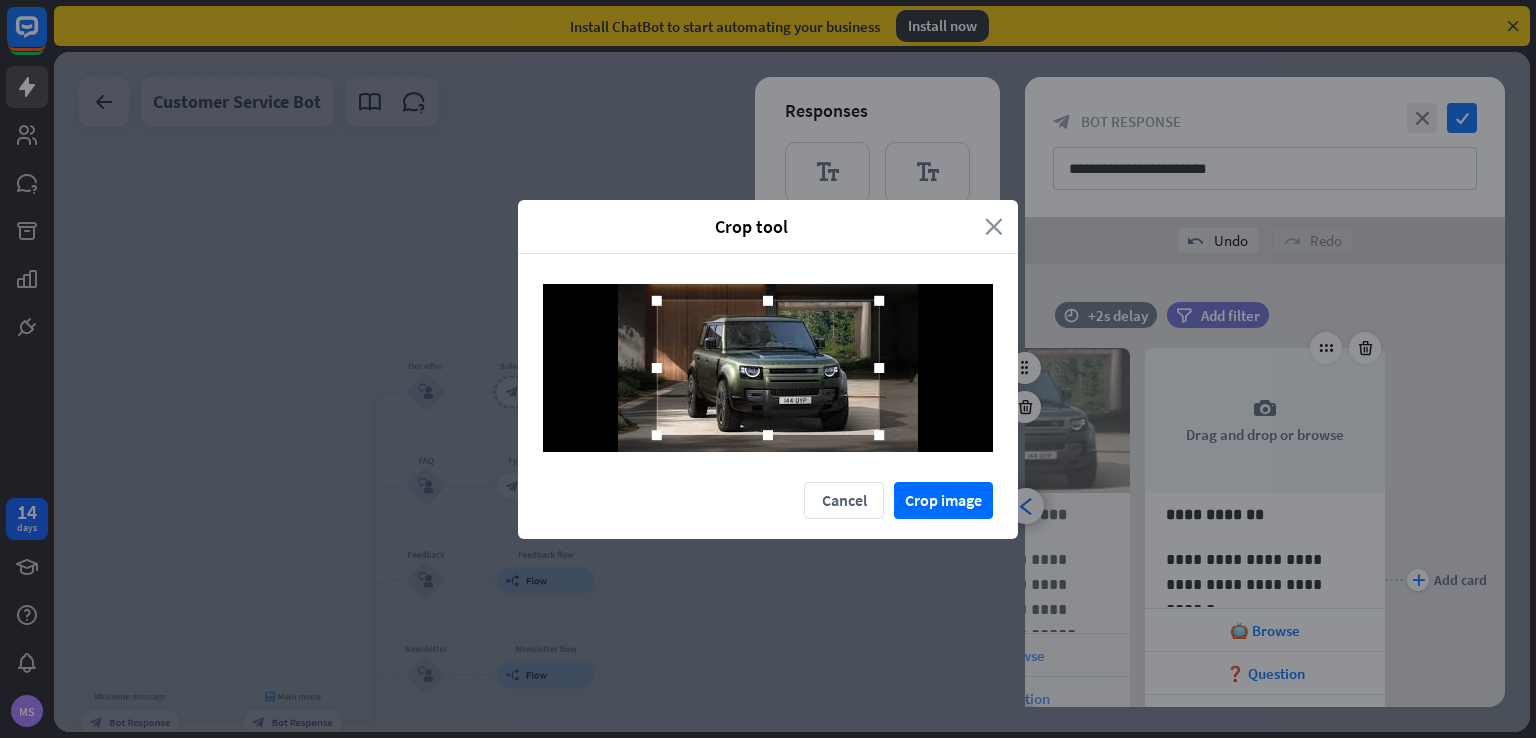 click on "close" at bounding box center [994, 226] 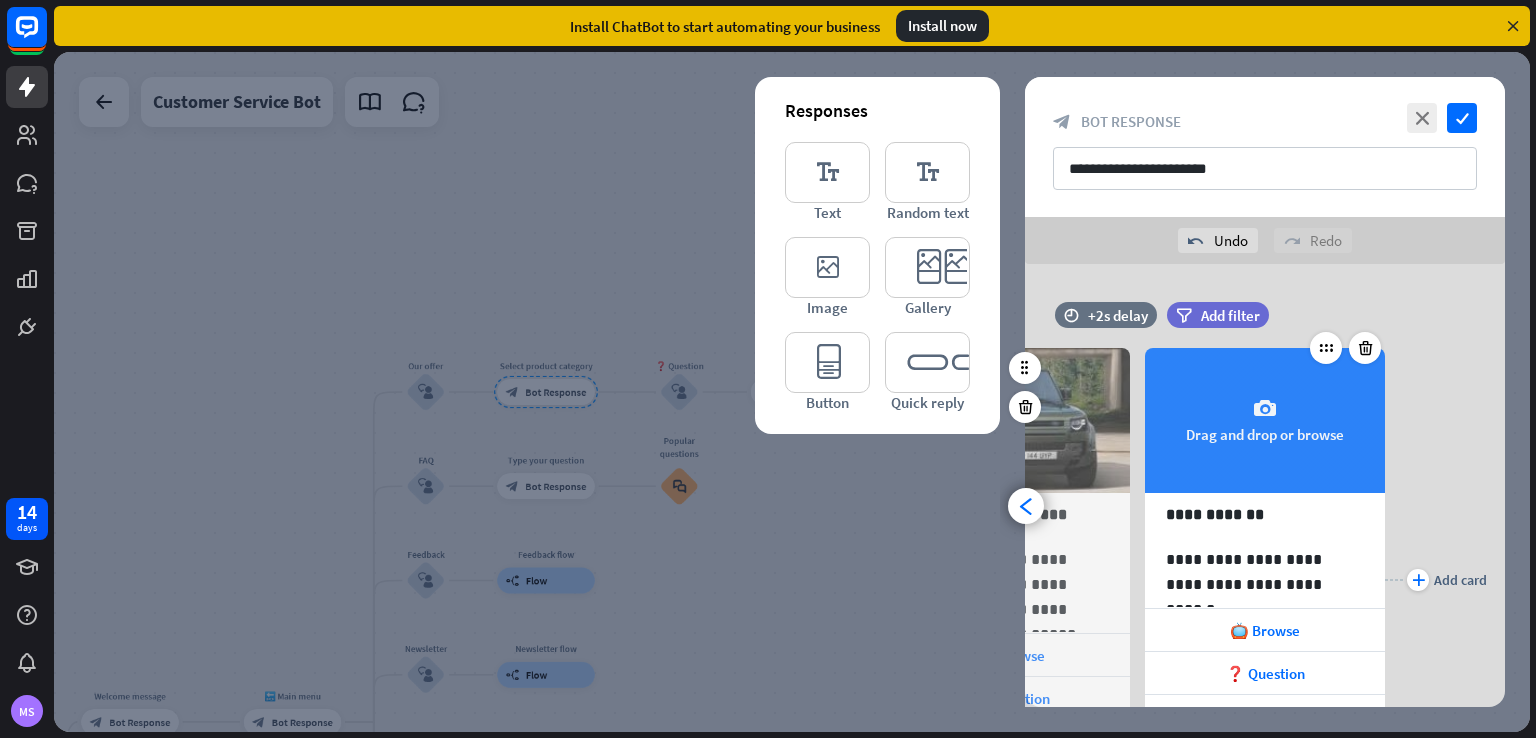click on "camera
Drag and drop or browse" at bounding box center (1265, 420) 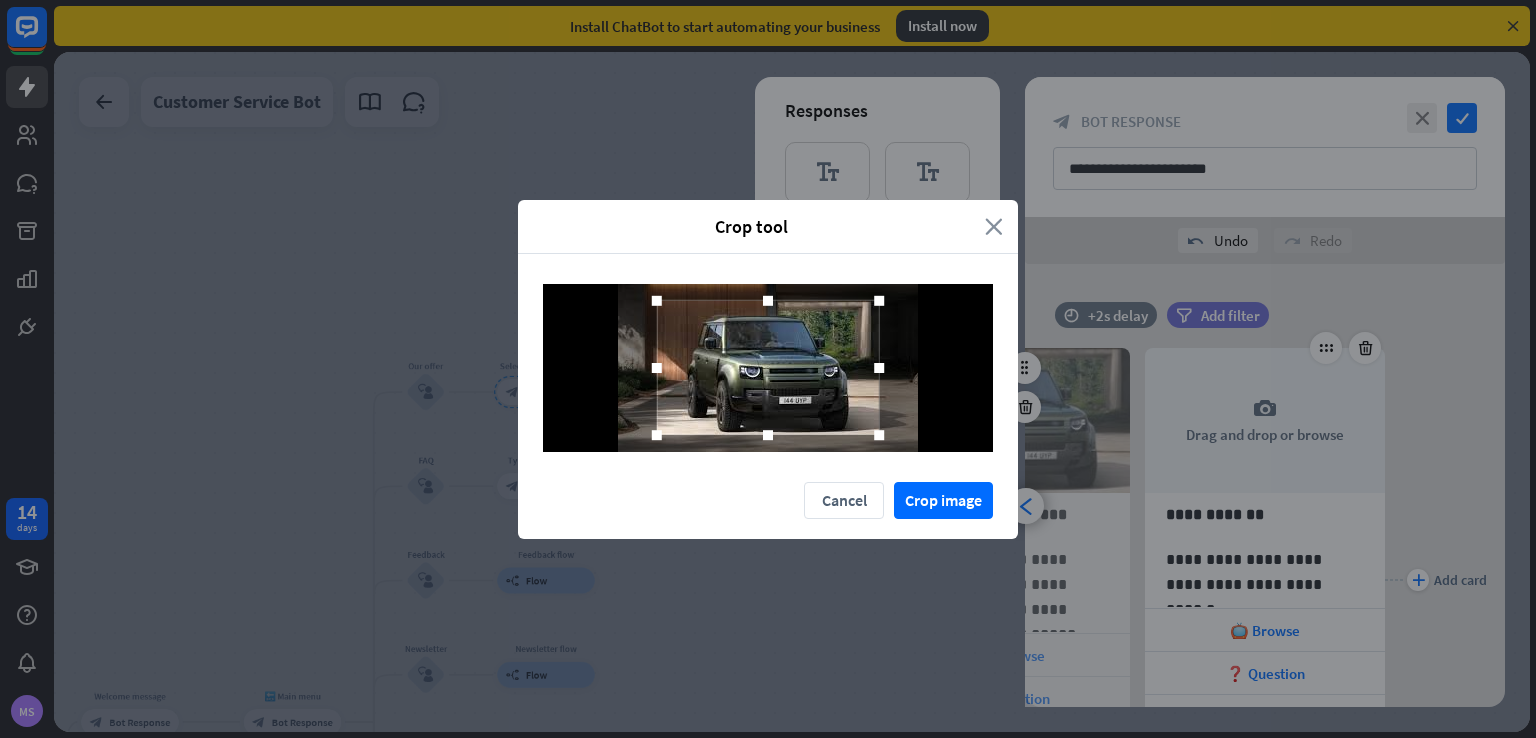 click on "close" at bounding box center (994, 226) 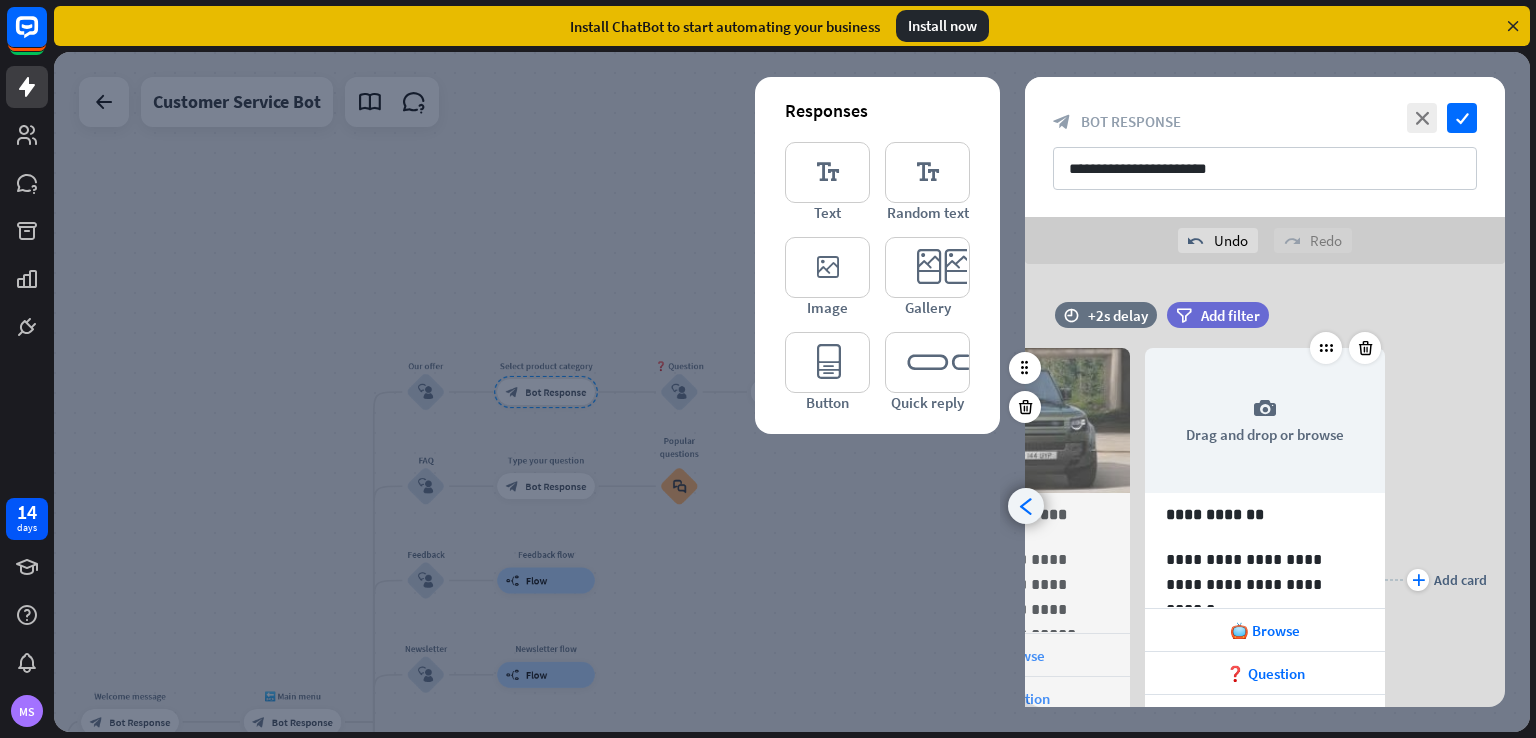 click on "arrowhead_left" at bounding box center [1026, 506] 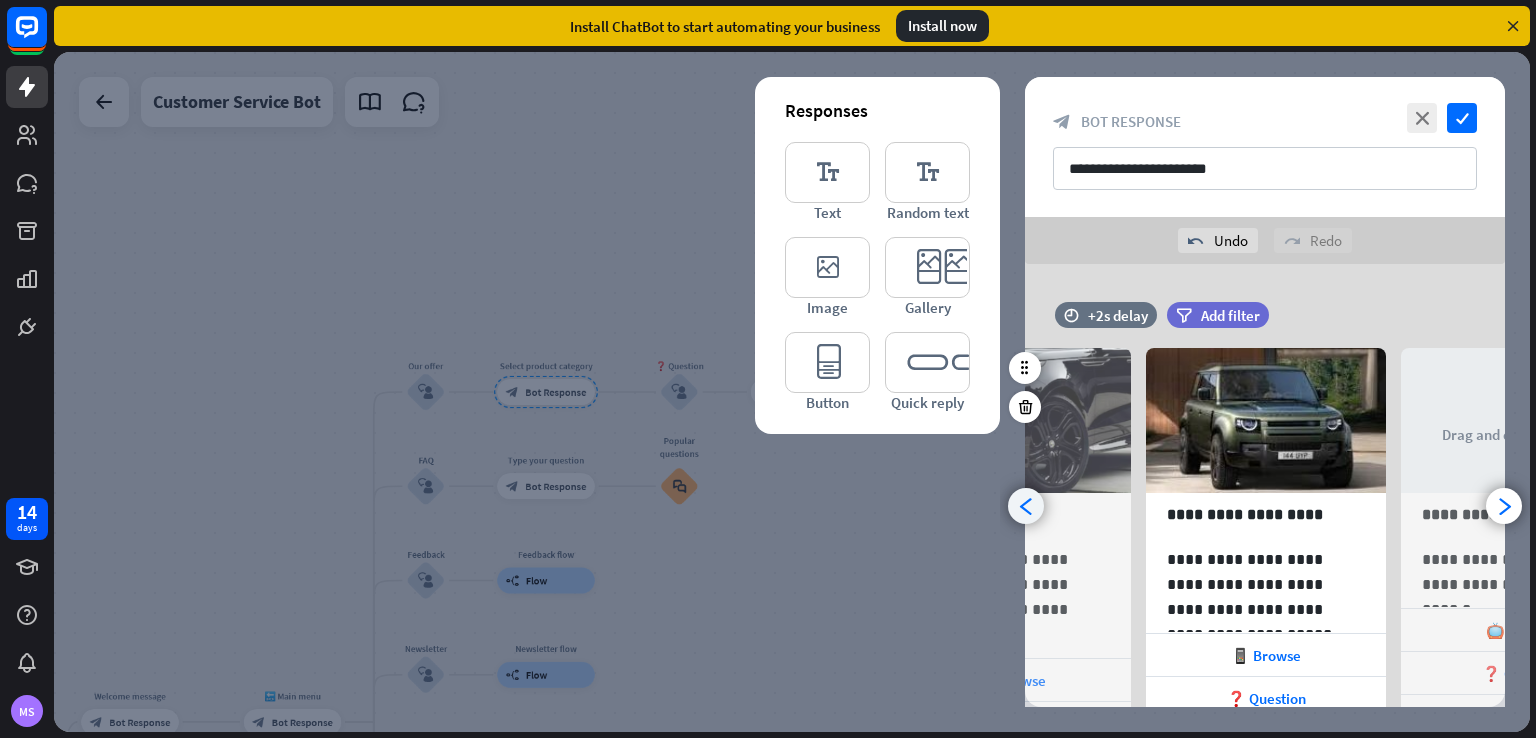 click on "arrowhead_left" at bounding box center (1026, 506) 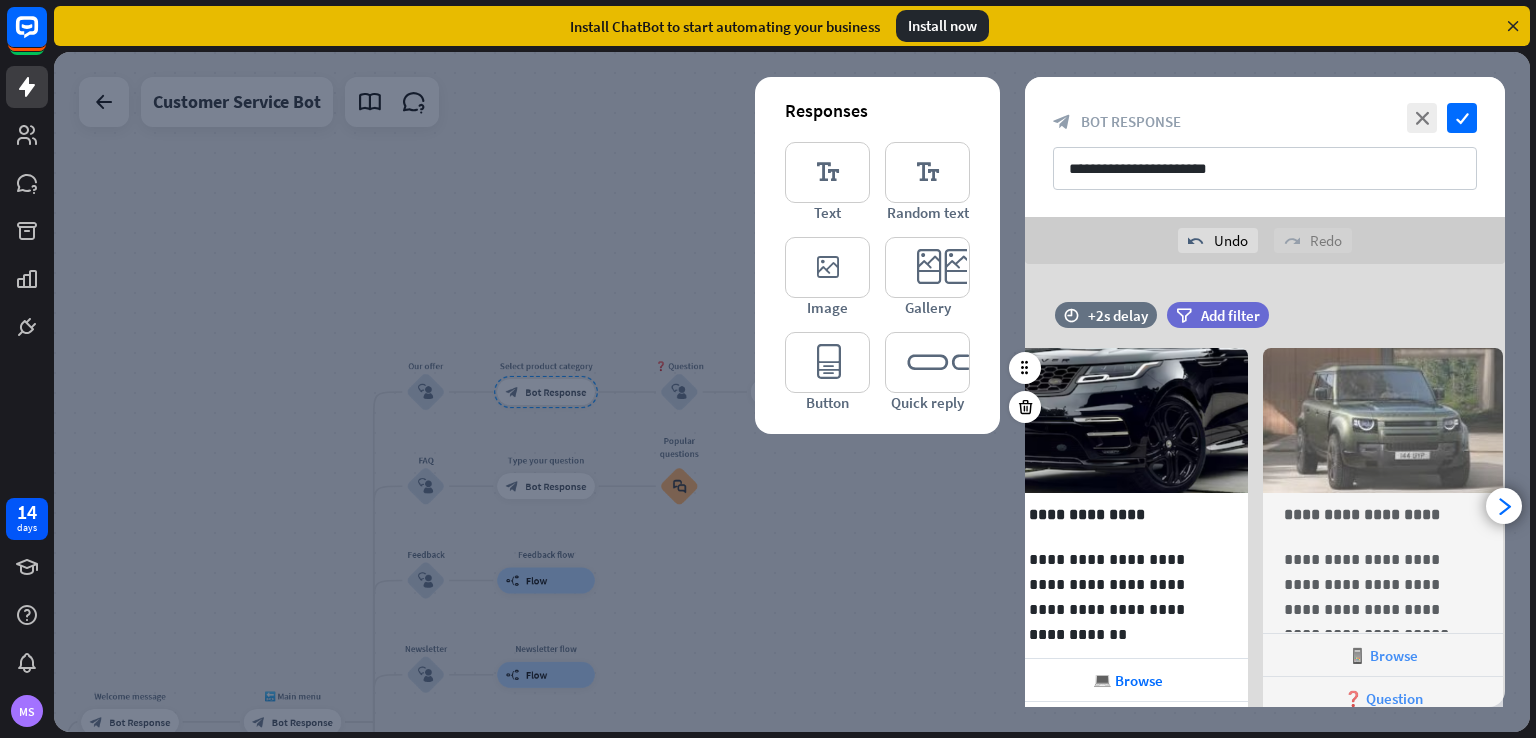 scroll, scrollTop: 0, scrollLeft: 0, axis: both 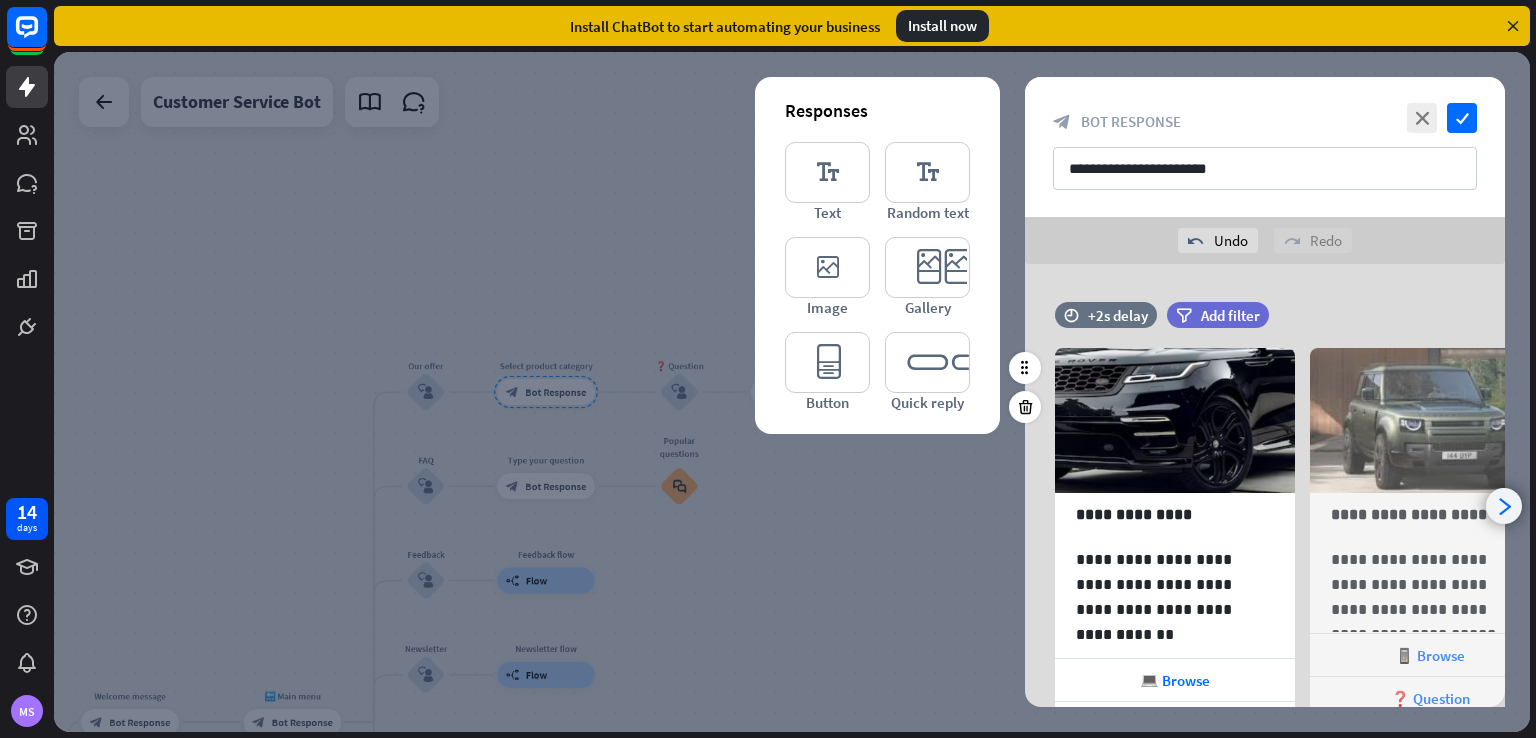 click on "arrowhead_right" at bounding box center [1504, 506] 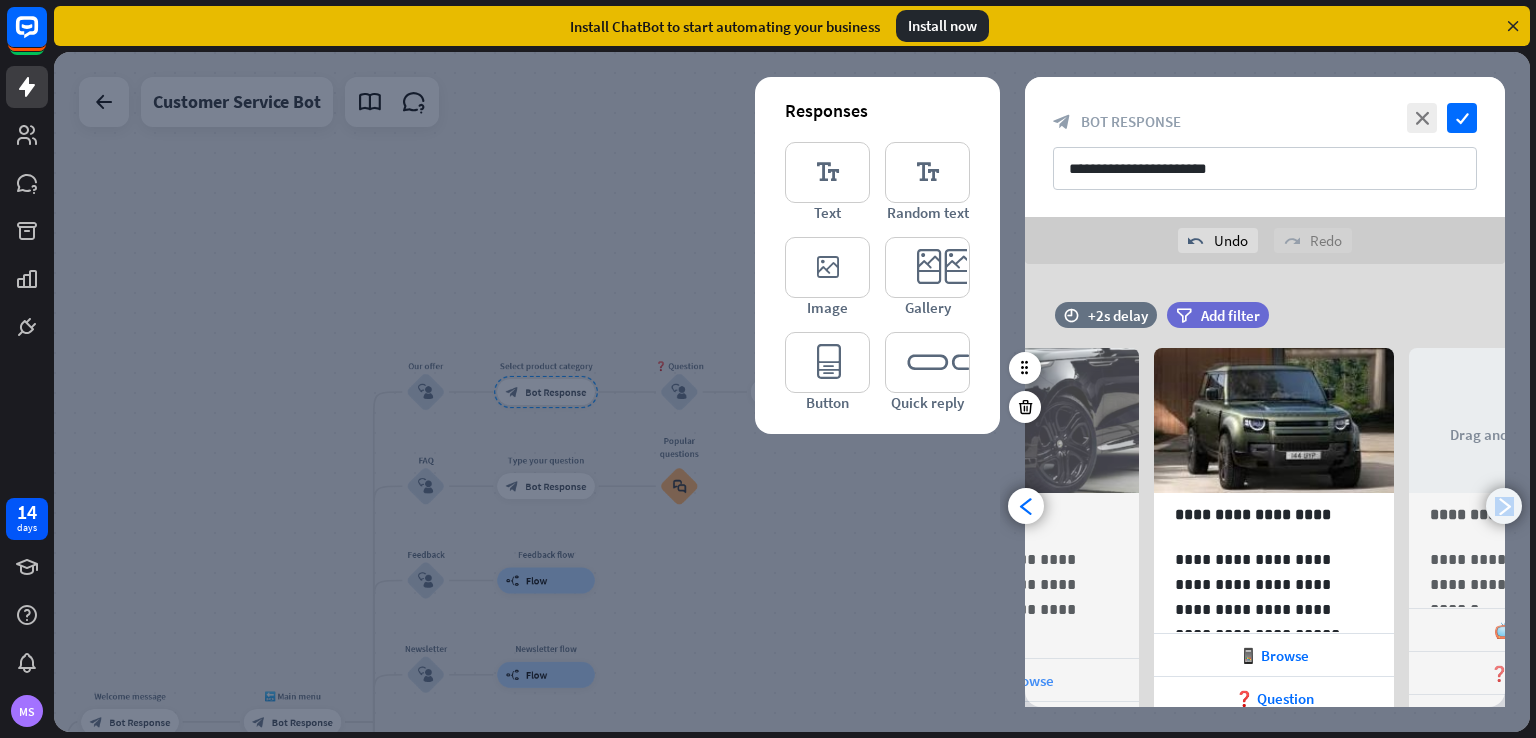 click on "arrowhead_right" at bounding box center (1504, 506) 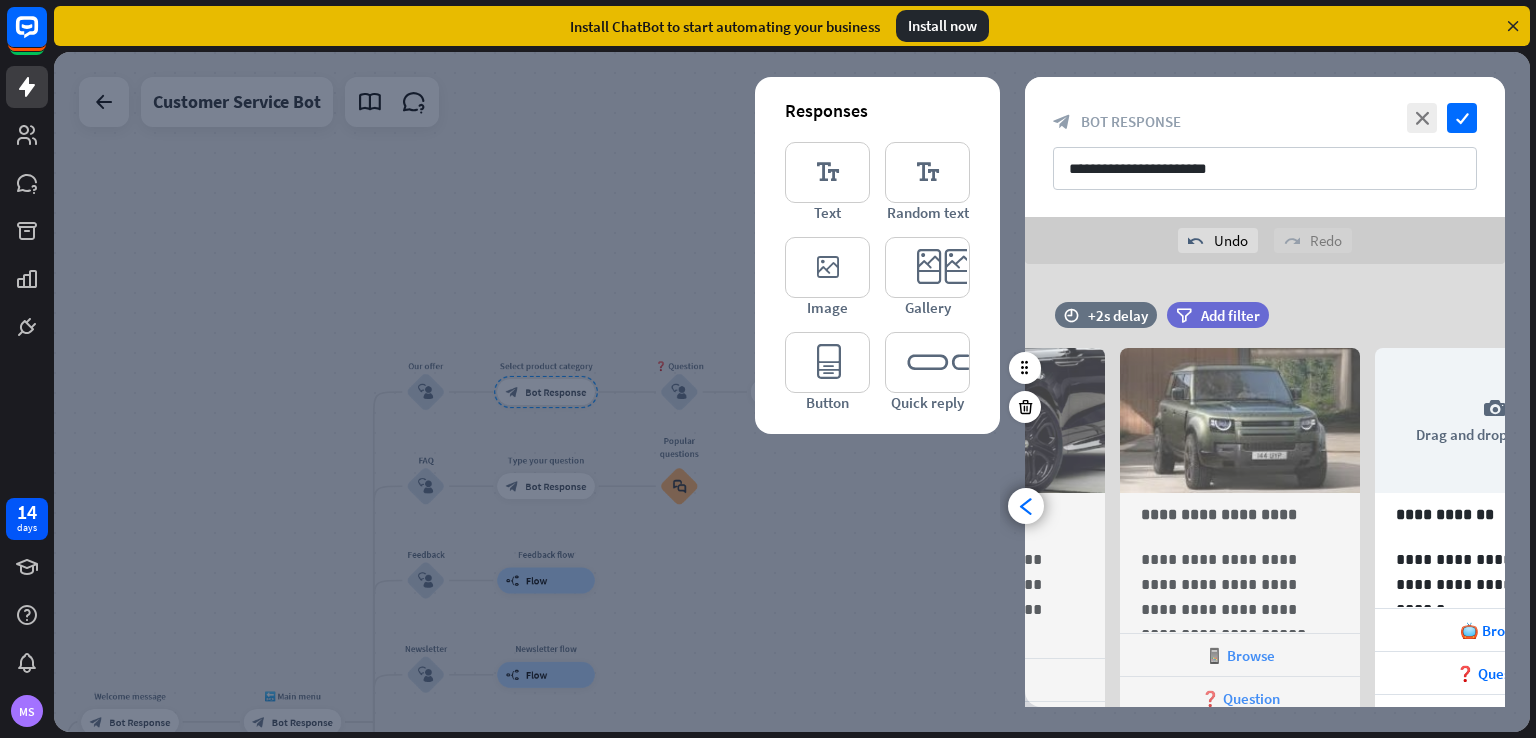 scroll, scrollTop: 0, scrollLeft: 420, axis: horizontal 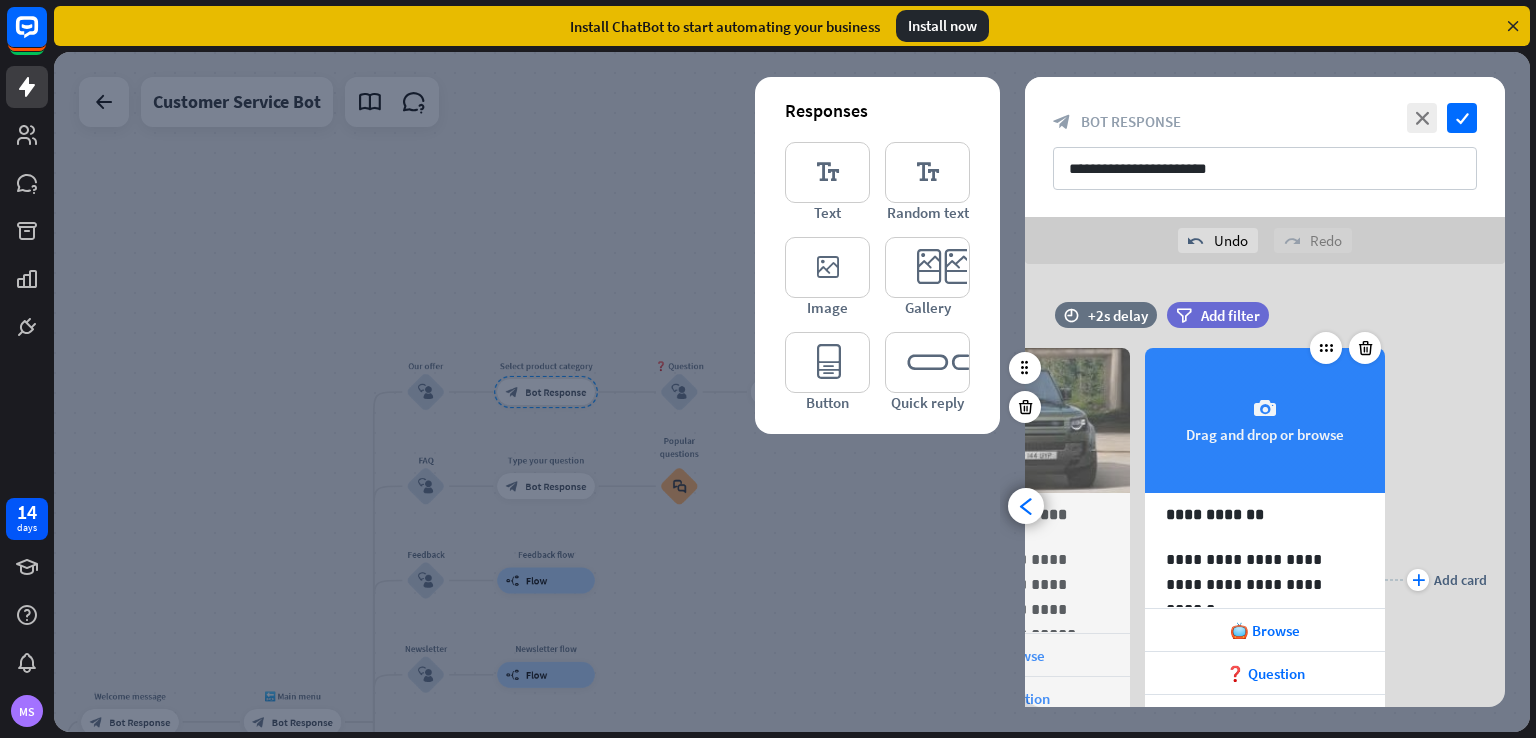 click on "camera
Drag and drop or browse" at bounding box center (1265, 420) 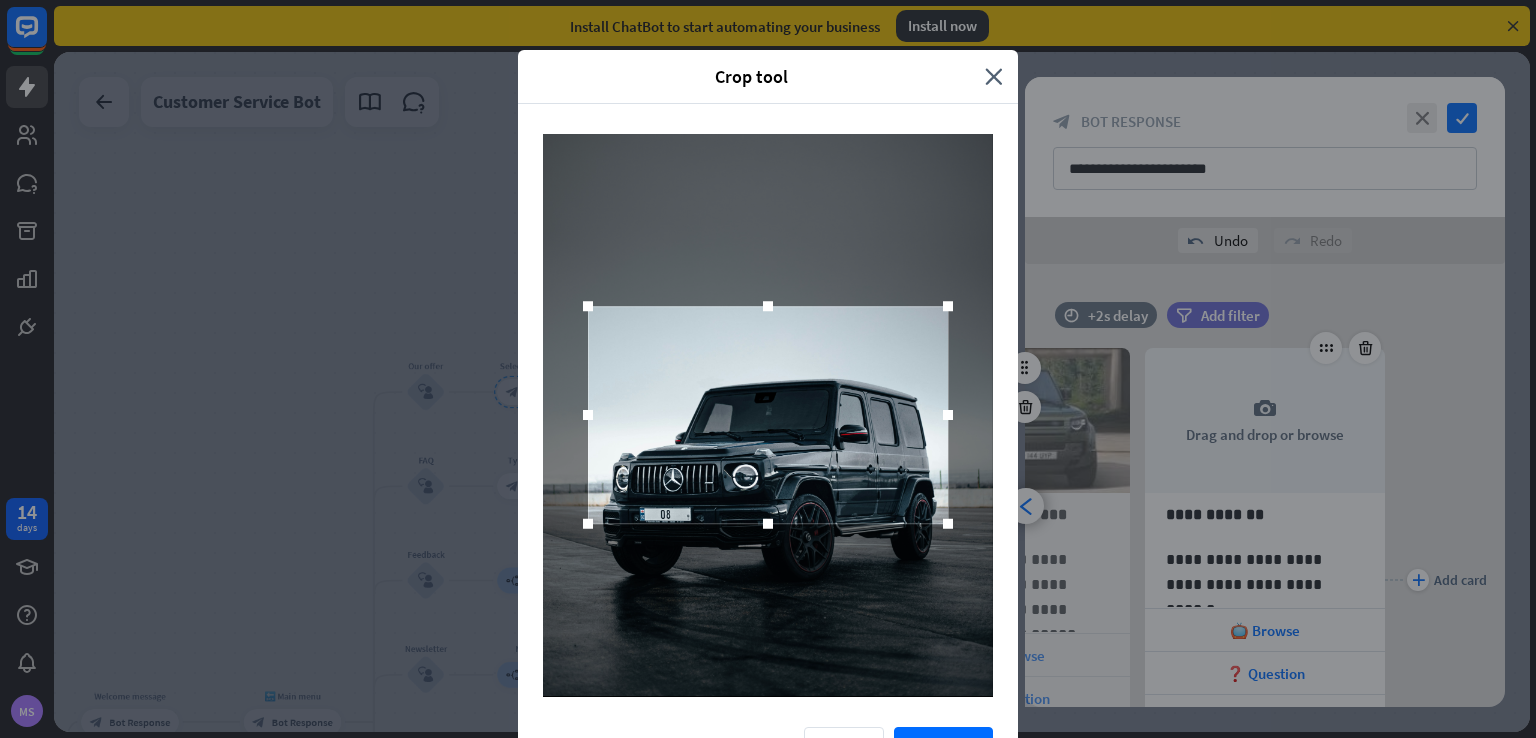 scroll, scrollTop: 45, scrollLeft: 0, axis: vertical 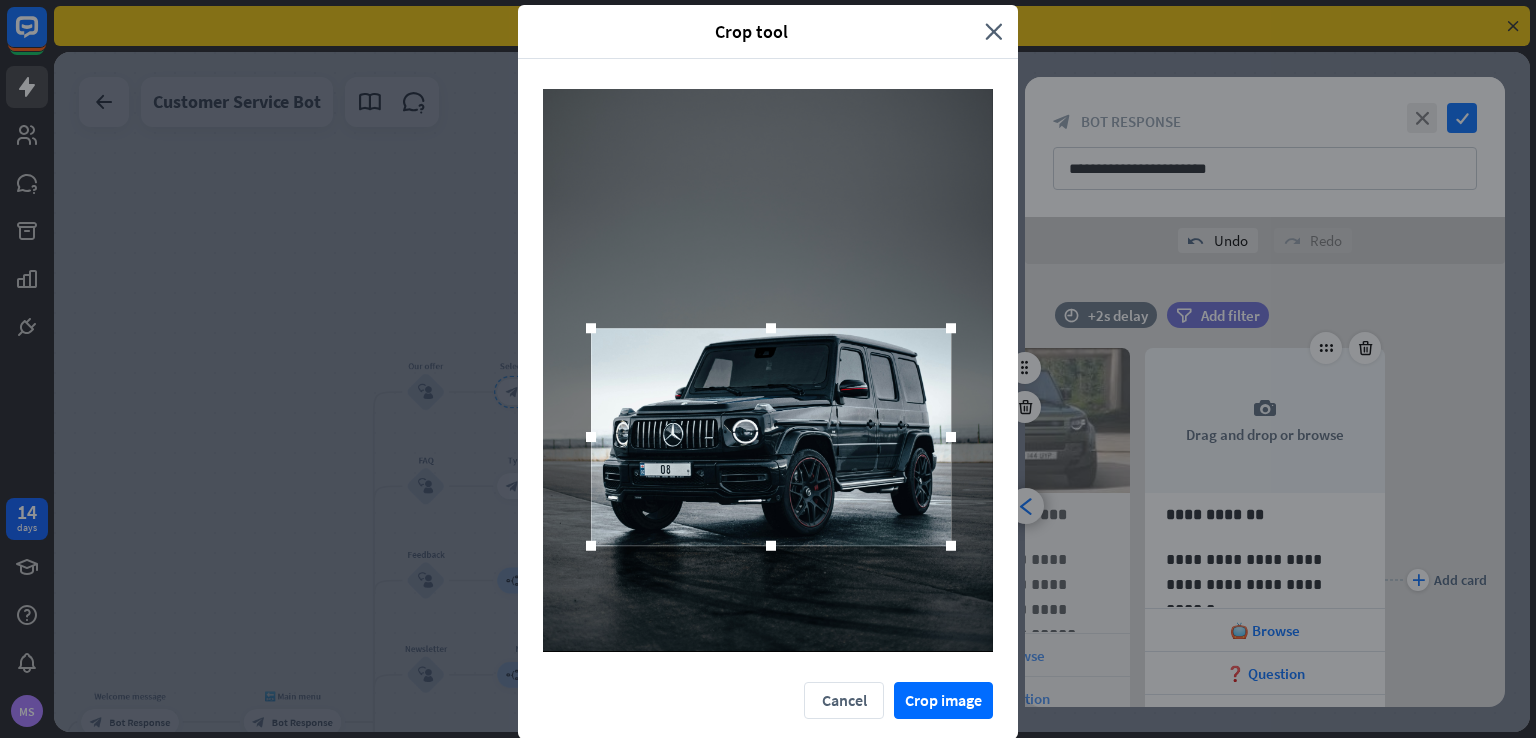 drag, startPoint x: 801, startPoint y: 418, endPoint x: 804, endPoint y: 485, distance: 67.06713 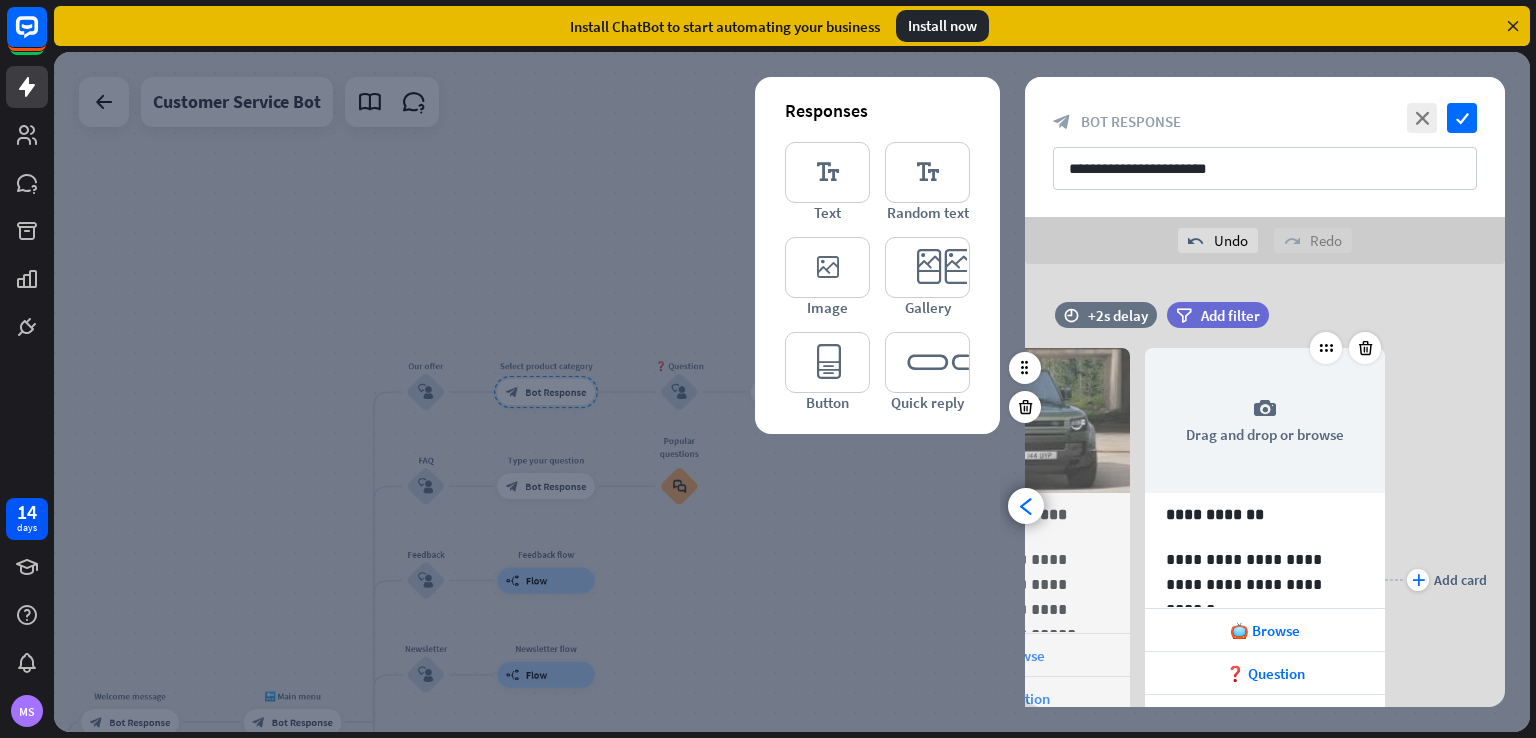 click on "Crop tool
close
Cancel   Crop image" at bounding box center [768, 369] 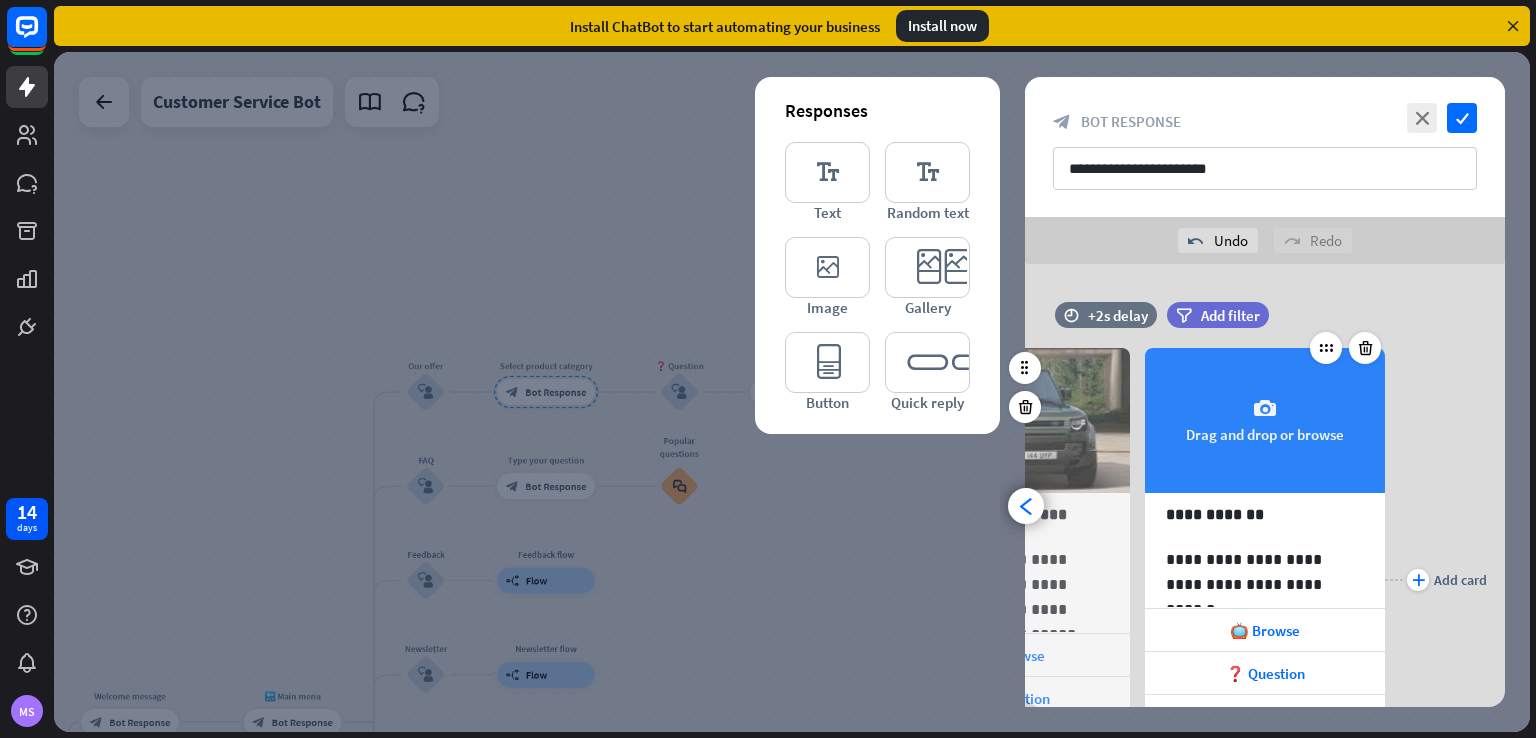 click on "camera
Drag and drop or browse" at bounding box center (1265, 420) 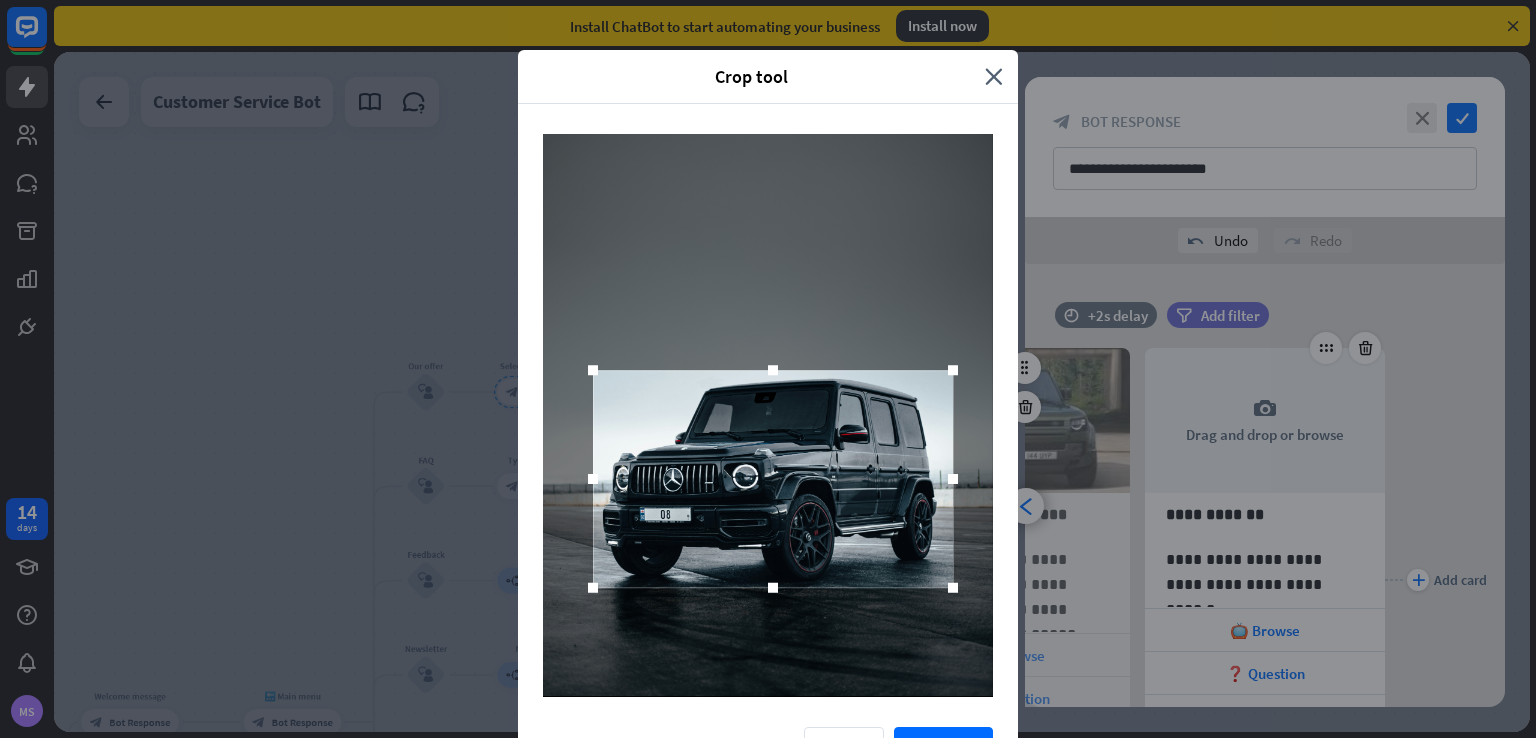 drag, startPoint x: 795, startPoint y: 452, endPoint x: 800, endPoint y: 516, distance: 64.195015 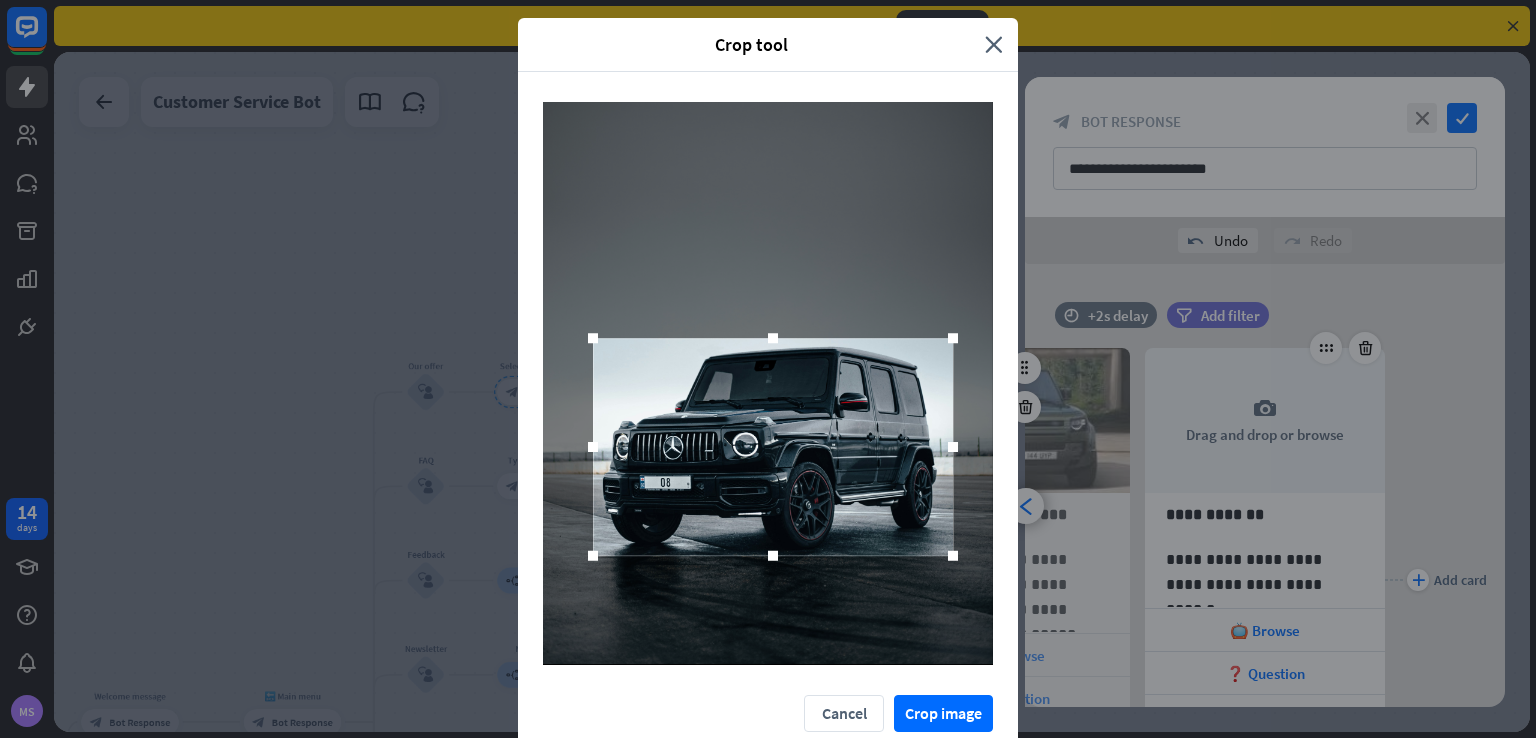 scroll, scrollTop: 45, scrollLeft: 0, axis: vertical 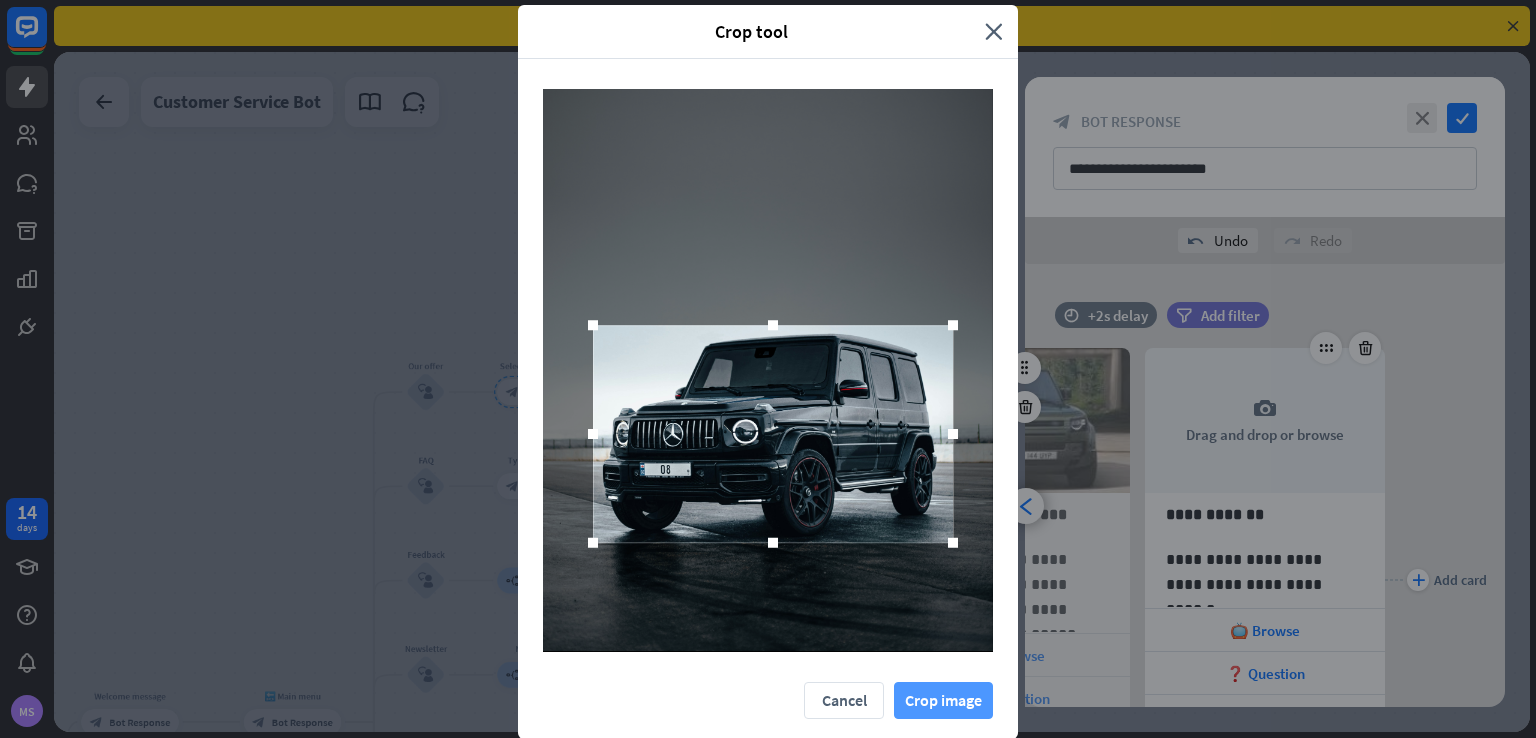 click on "Crop image" at bounding box center (943, 700) 